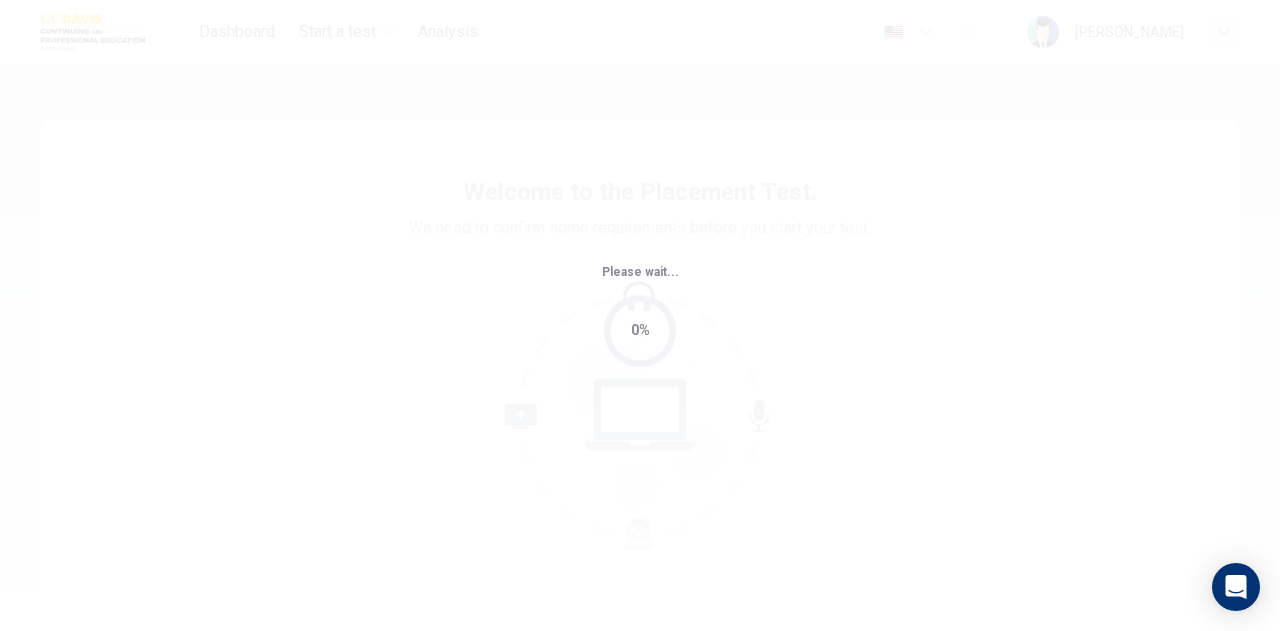 scroll, scrollTop: 0, scrollLeft: 0, axis: both 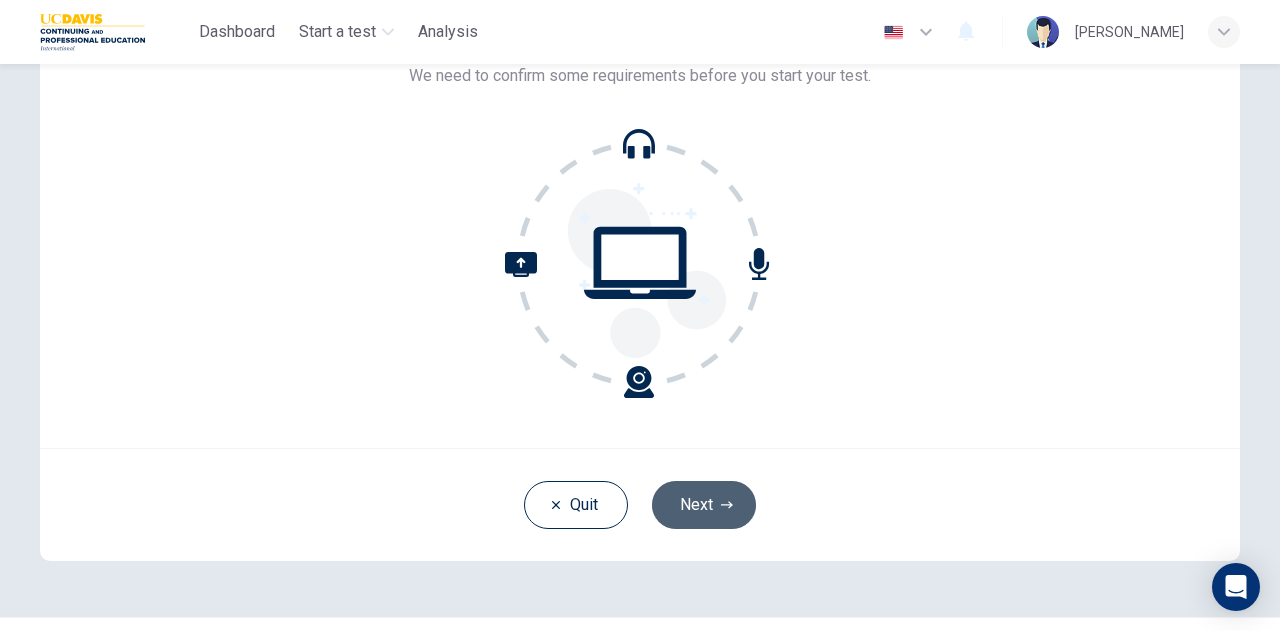 click on "Next" at bounding box center [704, 505] 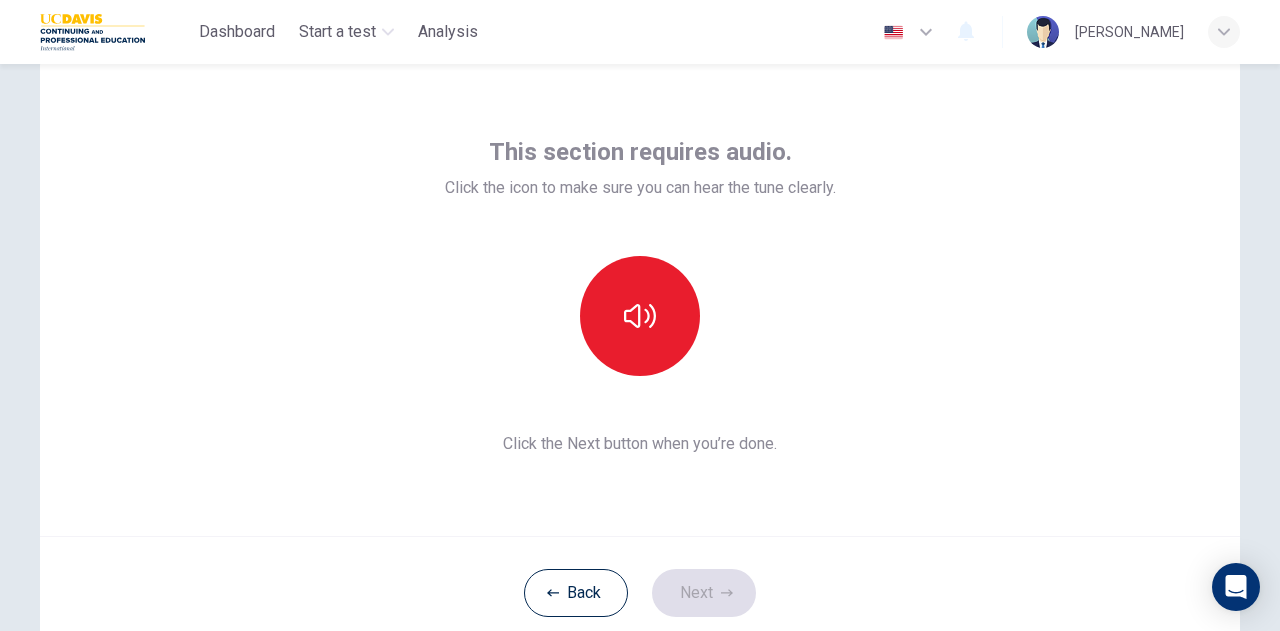 scroll, scrollTop: 57, scrollLeft: 0, axis: vertical 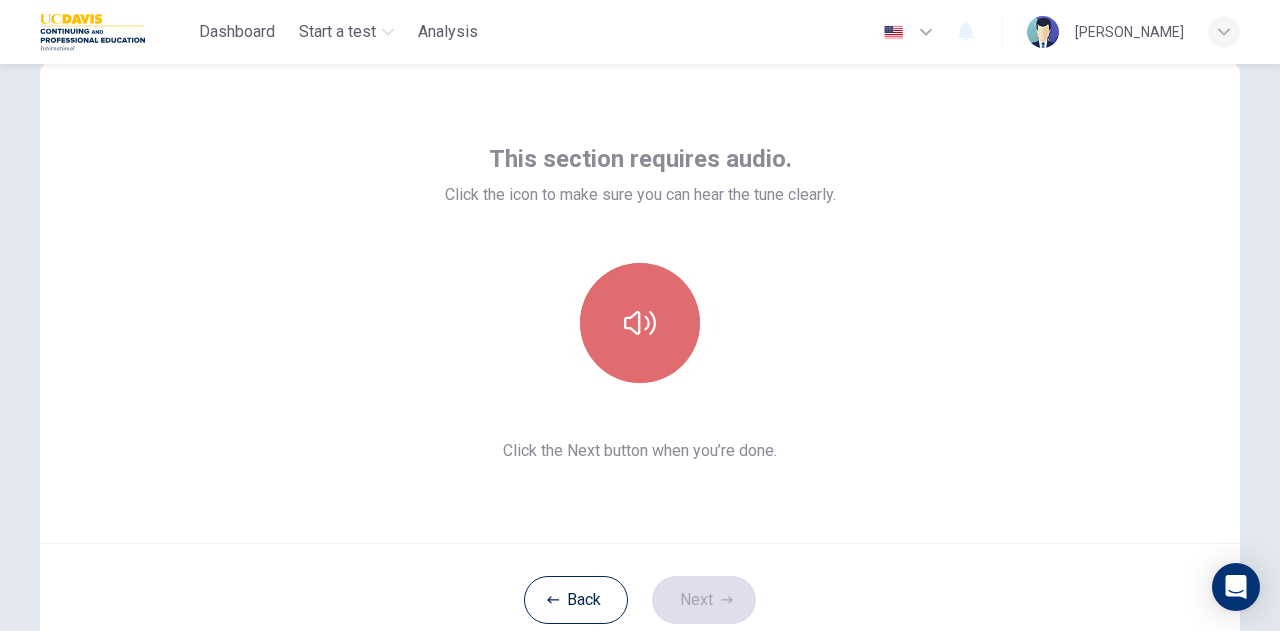click at bounding box center (640, 323) 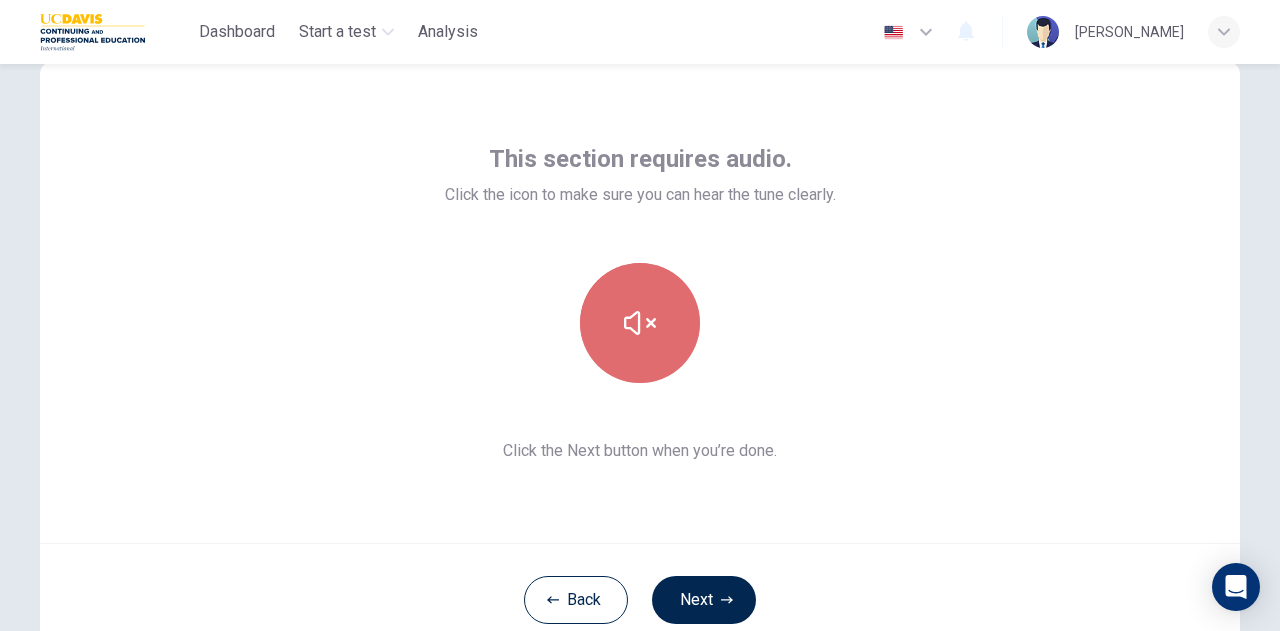 click at bounding box center (640, 323) 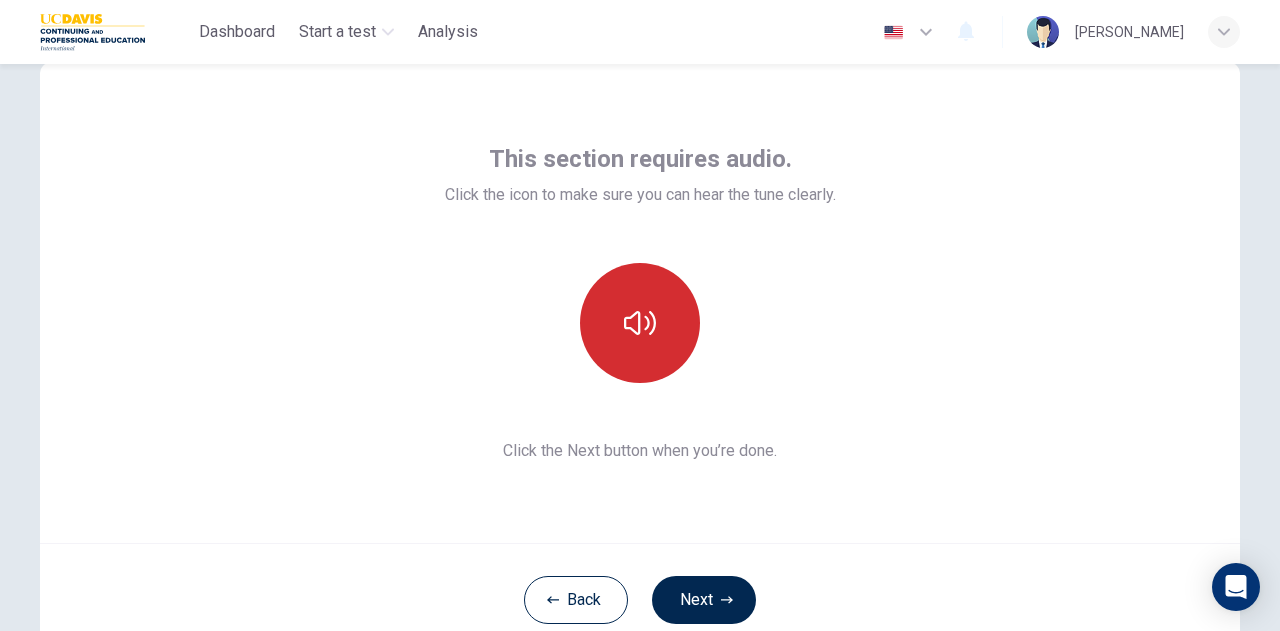 type 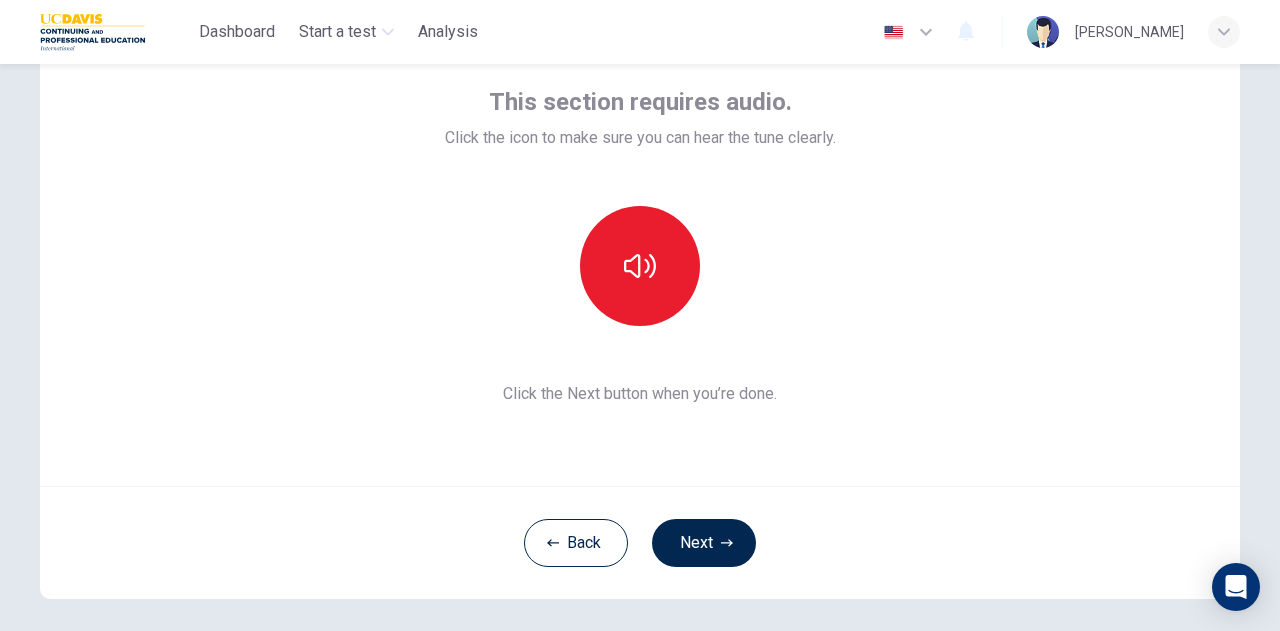 scroll, scrollTop: 117, scrollLeft: 0, axis: vertical 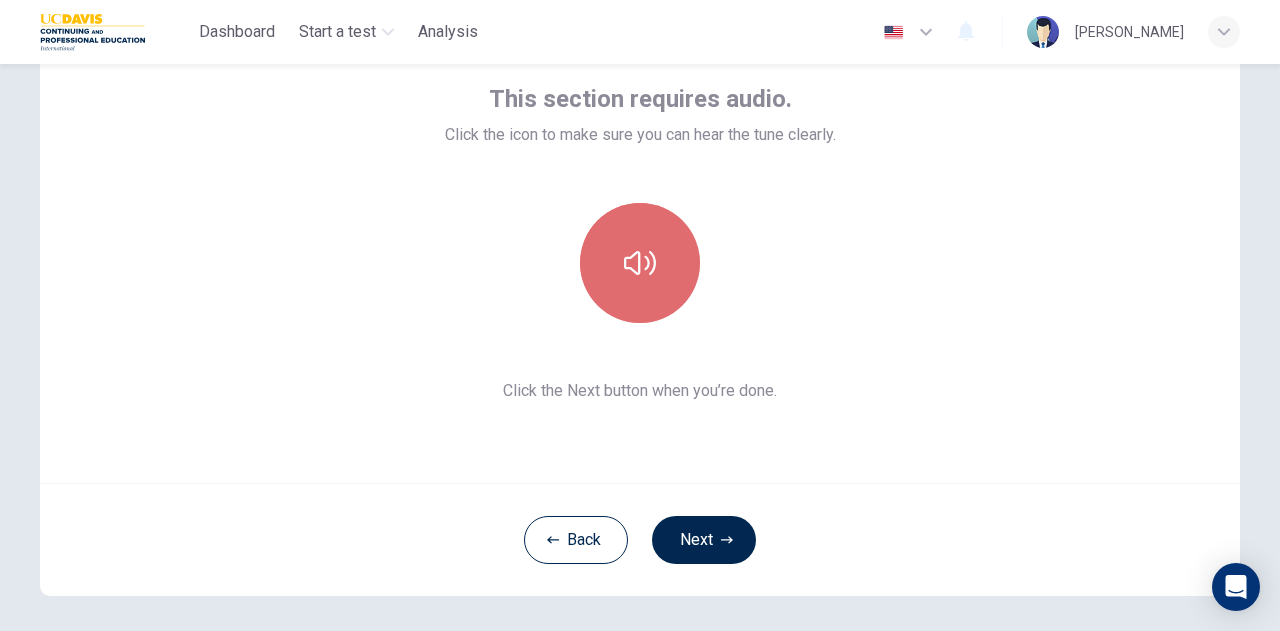 click at bounding box center (640, 263) 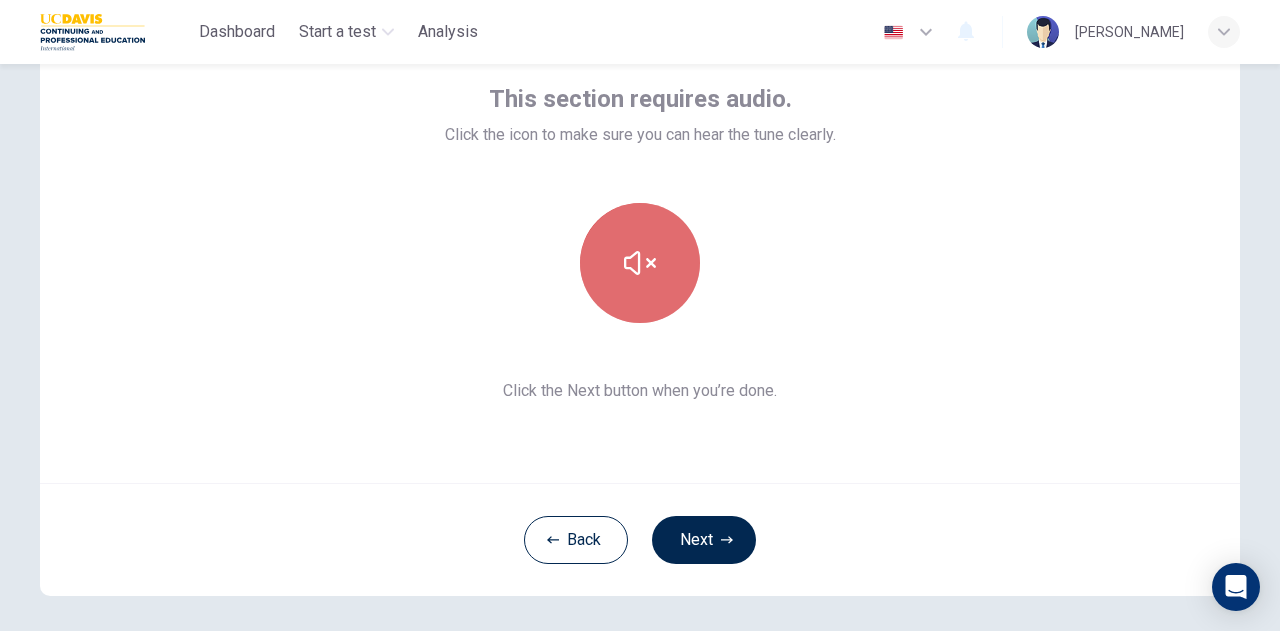 click at bounding box center [640, 263] 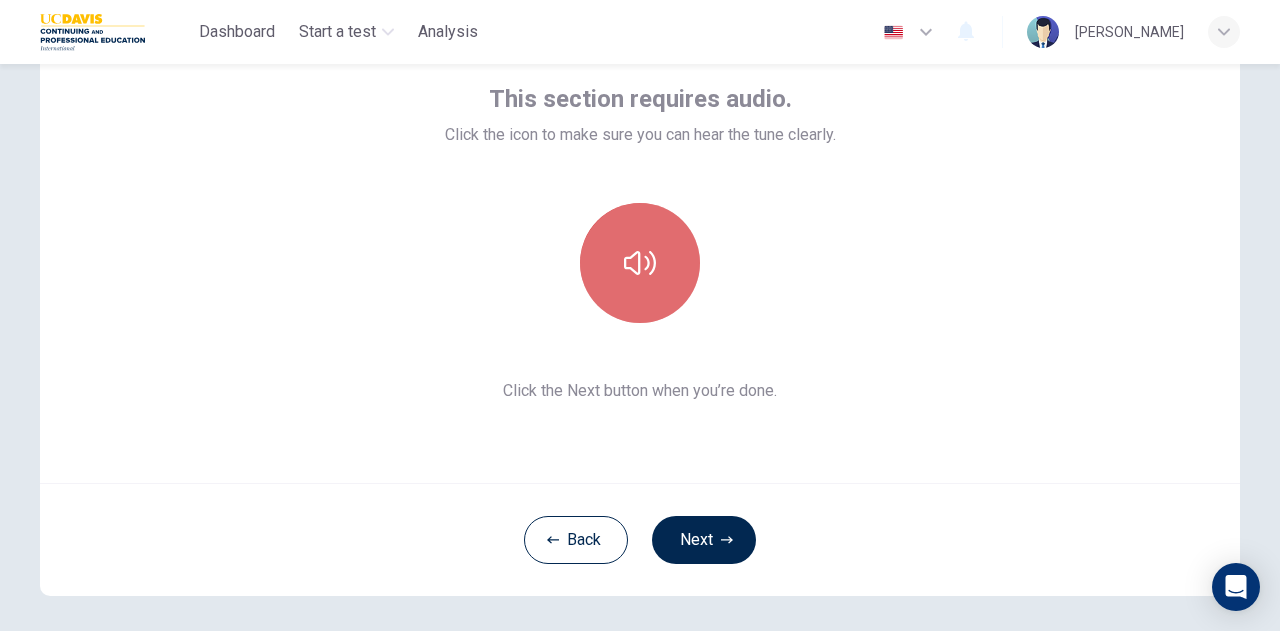 click at bounding box center [640, 263] 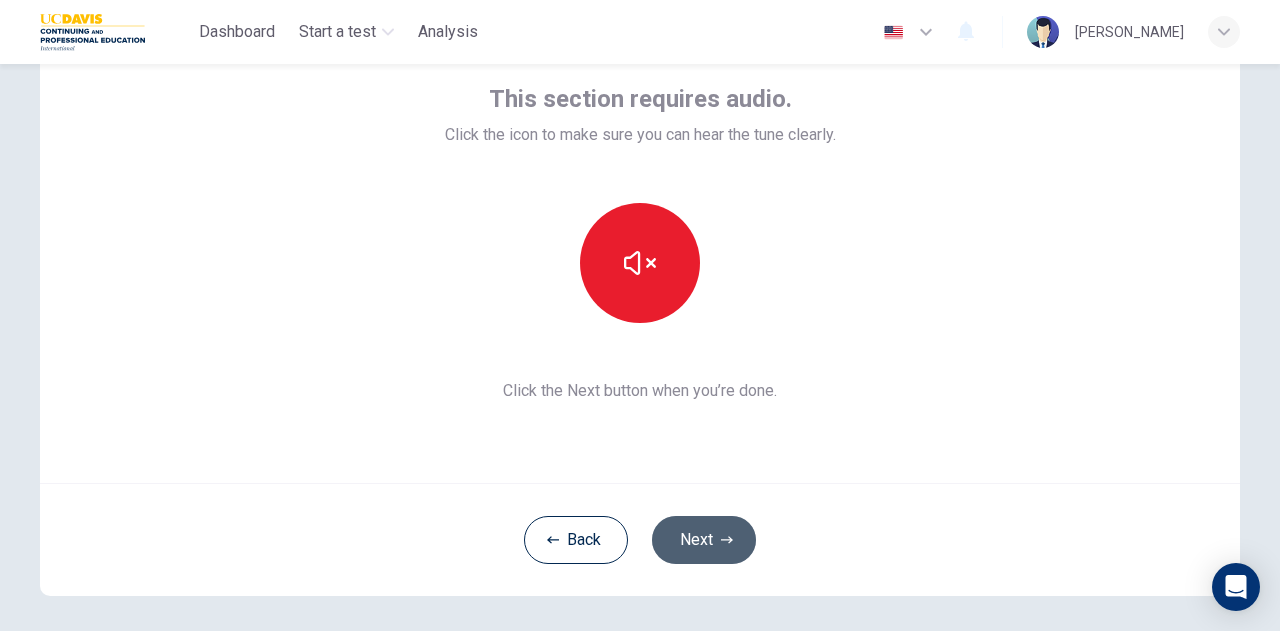 click on "Next" at bounding box center (704, 540) 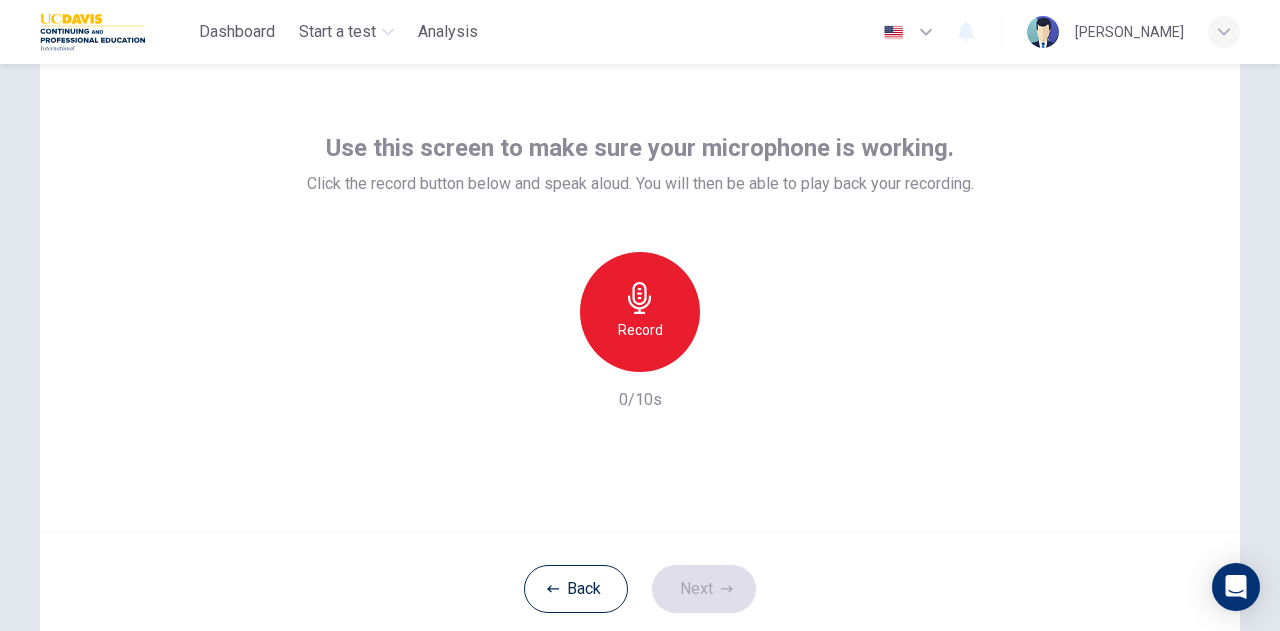 scroll, scrollTop: 66, scrollLeft: 0, axis: vertical 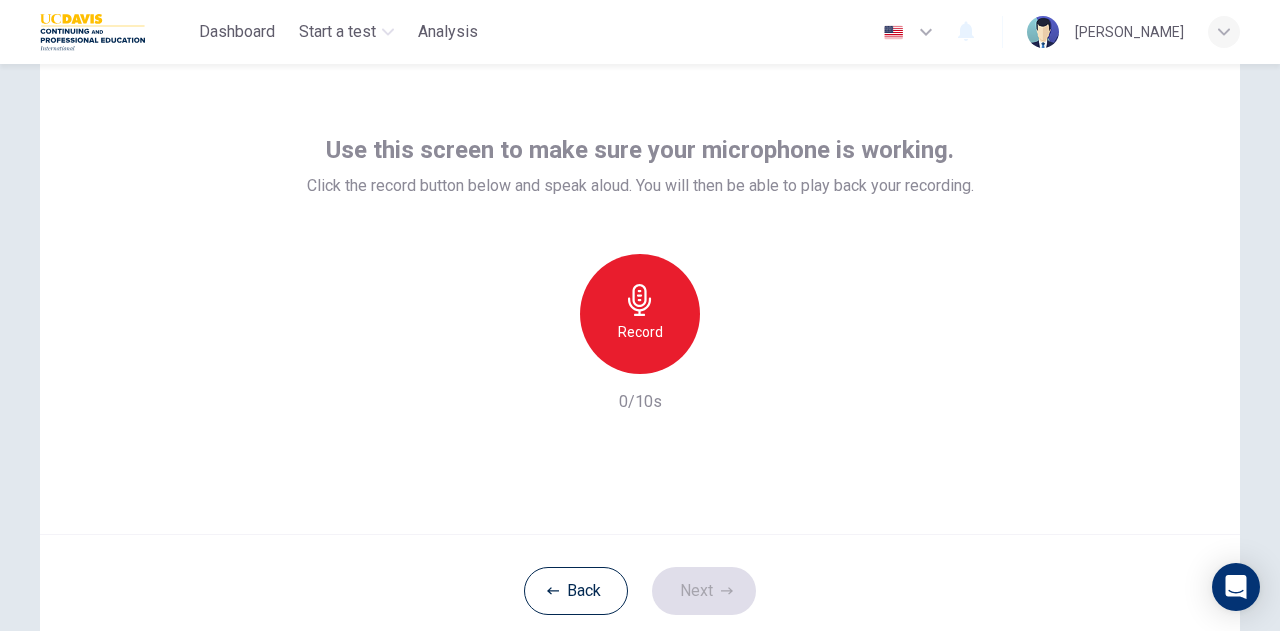 click 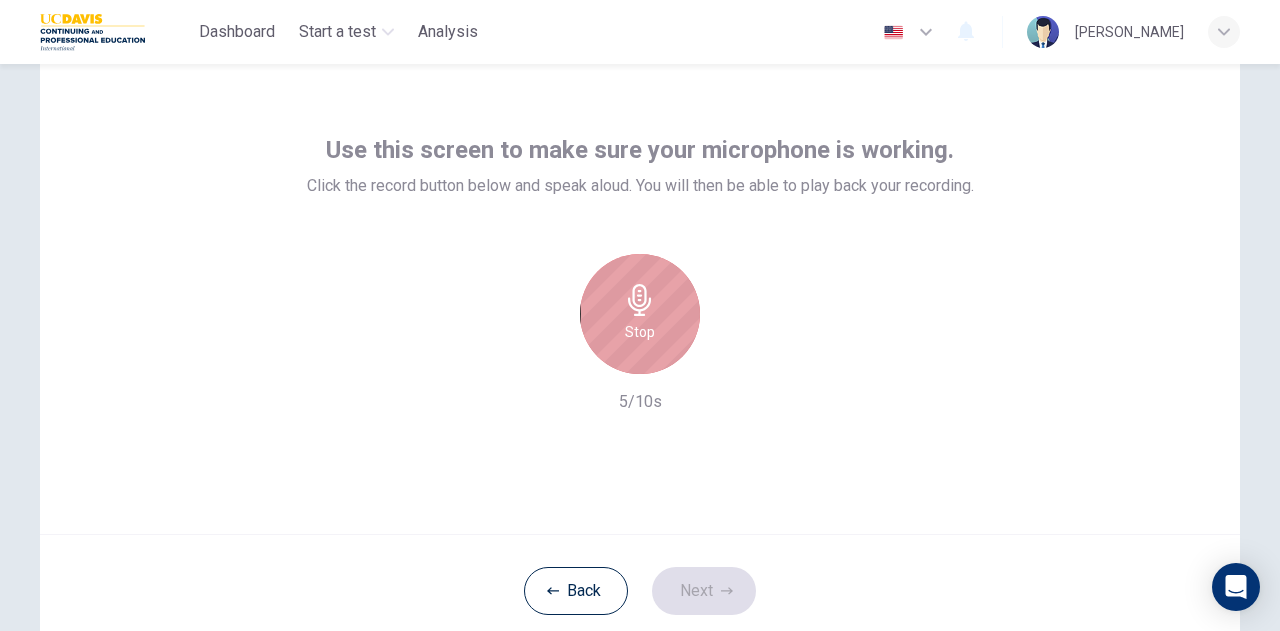 click 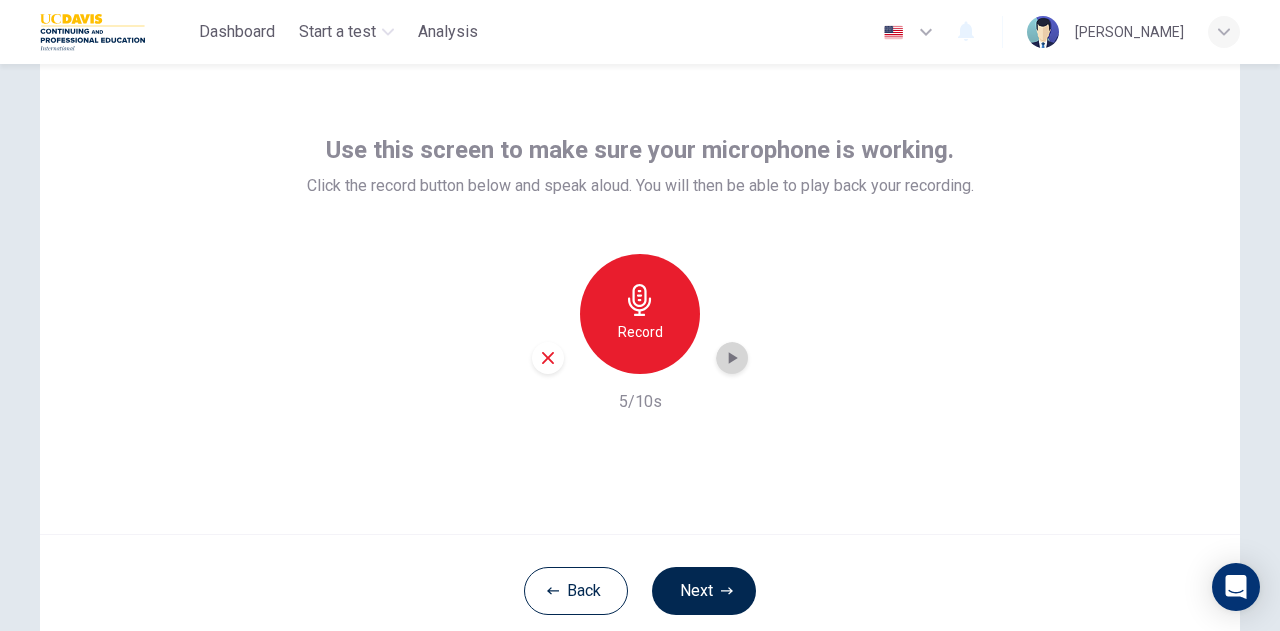 click 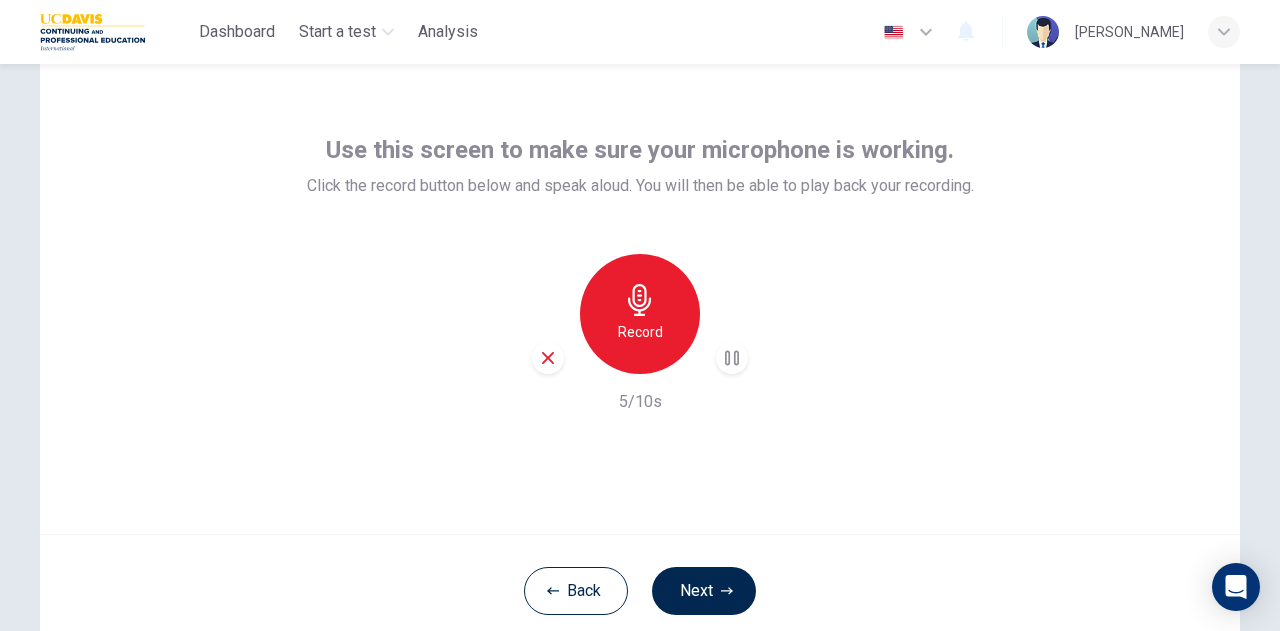 type 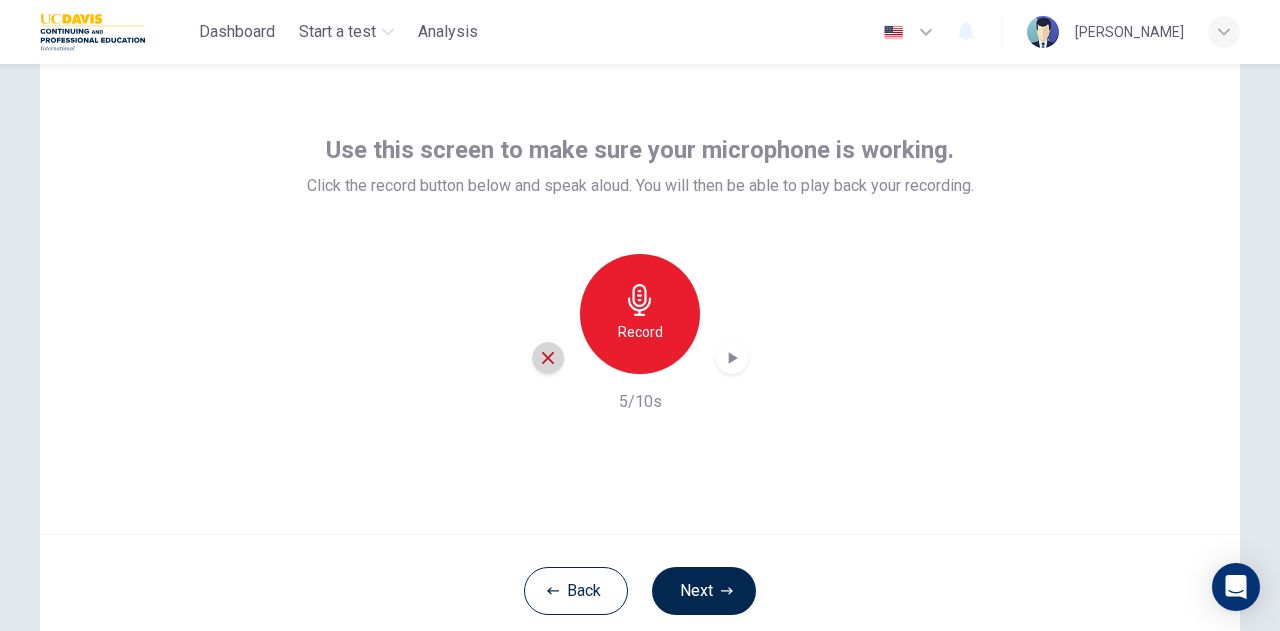 click 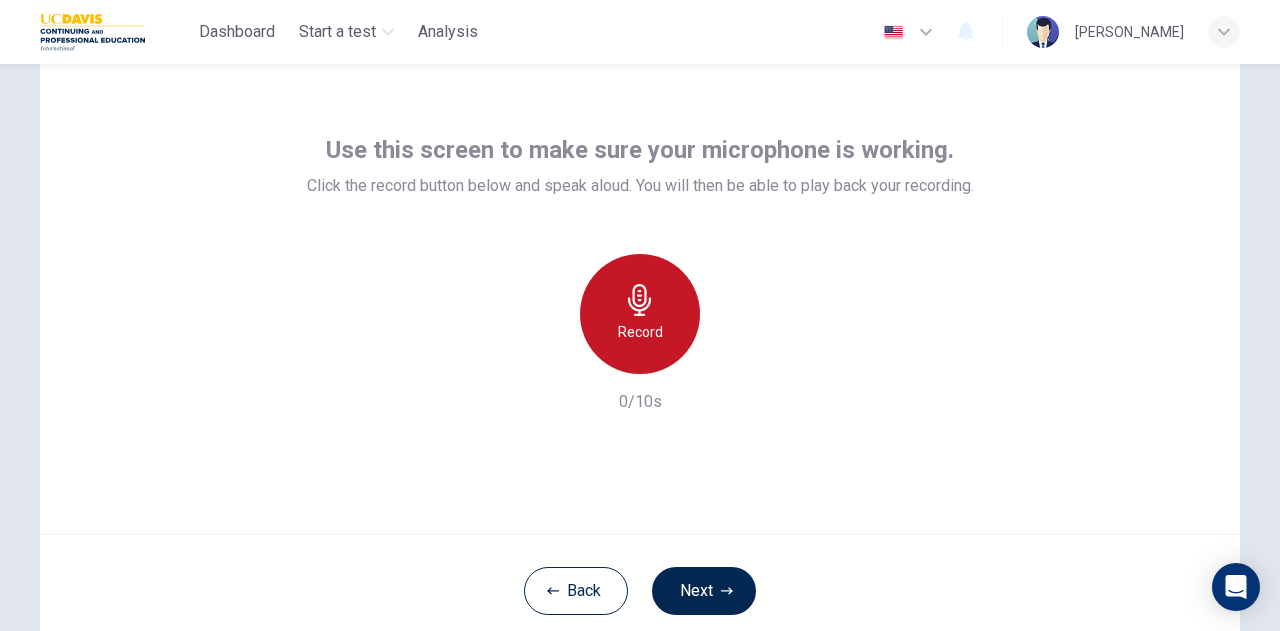 click on "Record" at bounding box center [640, 314] 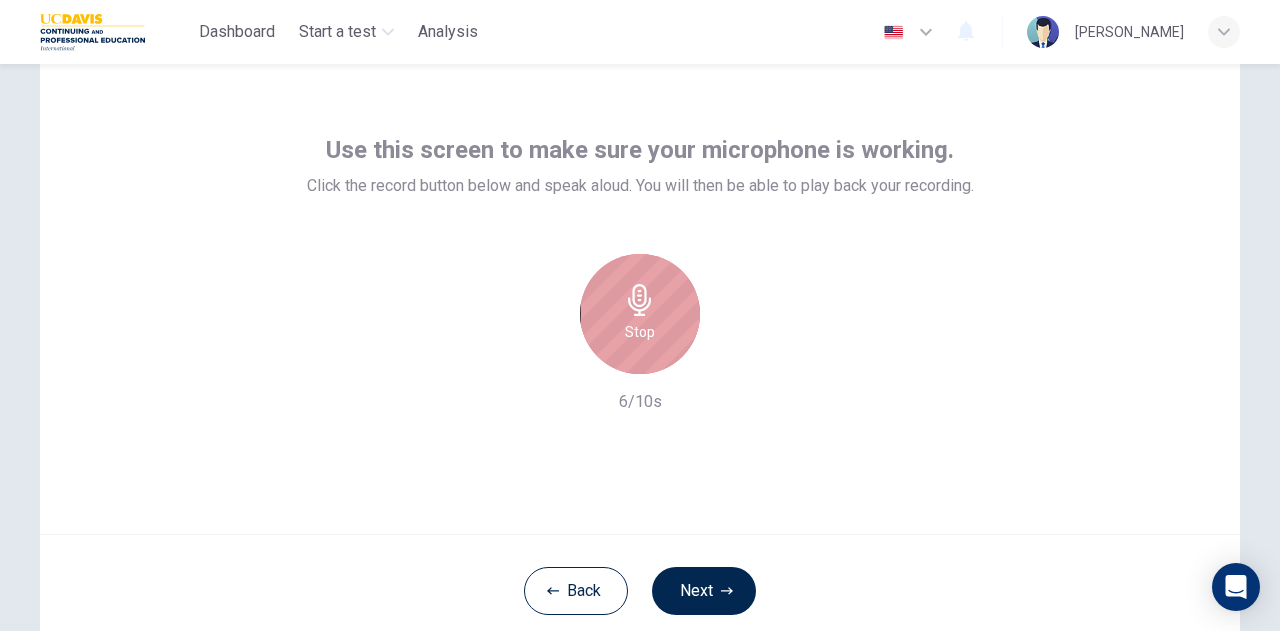 click on "Stop" at bounding box center (640, 314) 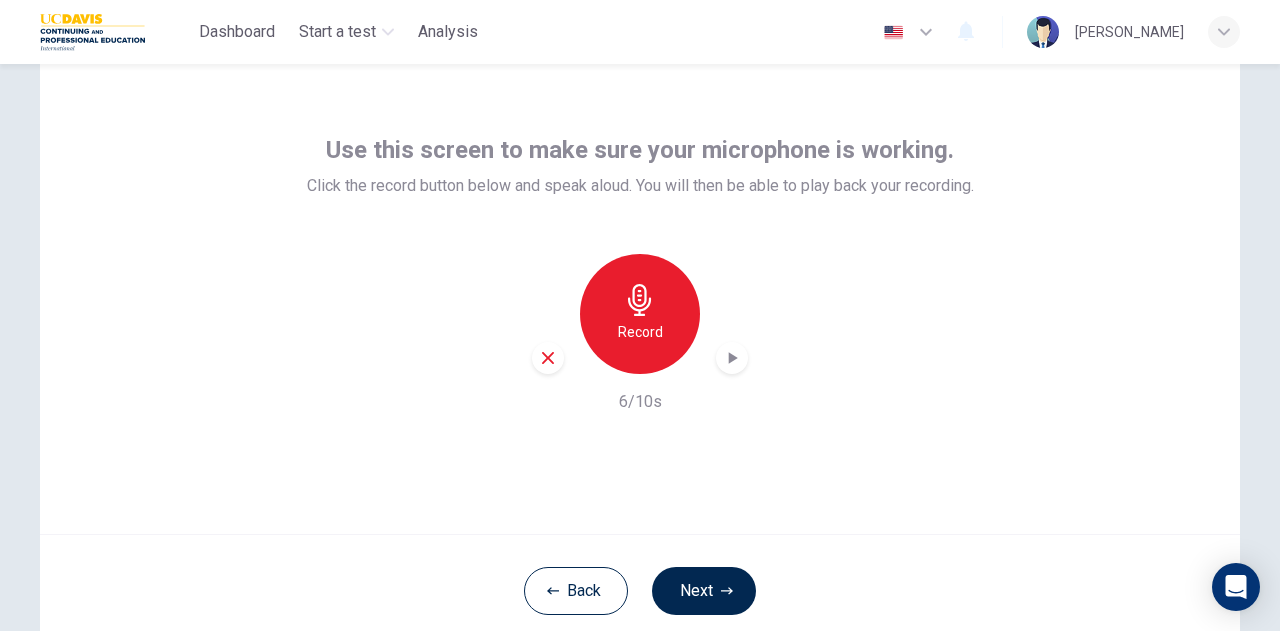click at bounding box center (732, 358) 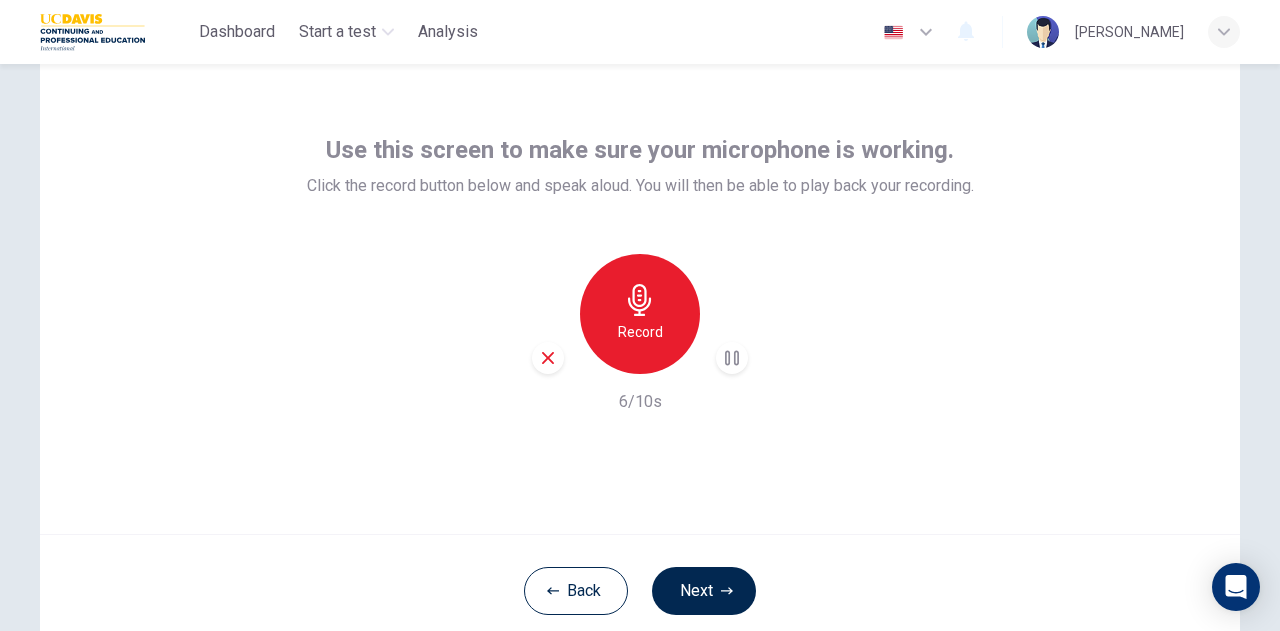 type 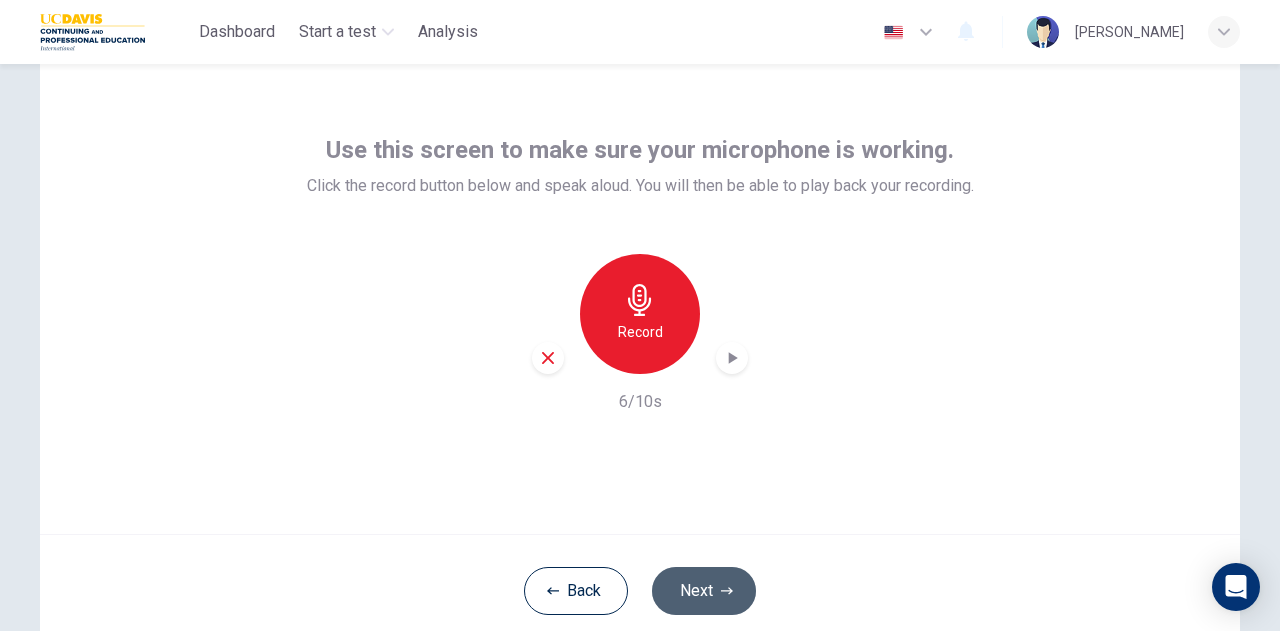click on "Next" at bounding box center (704, 591) 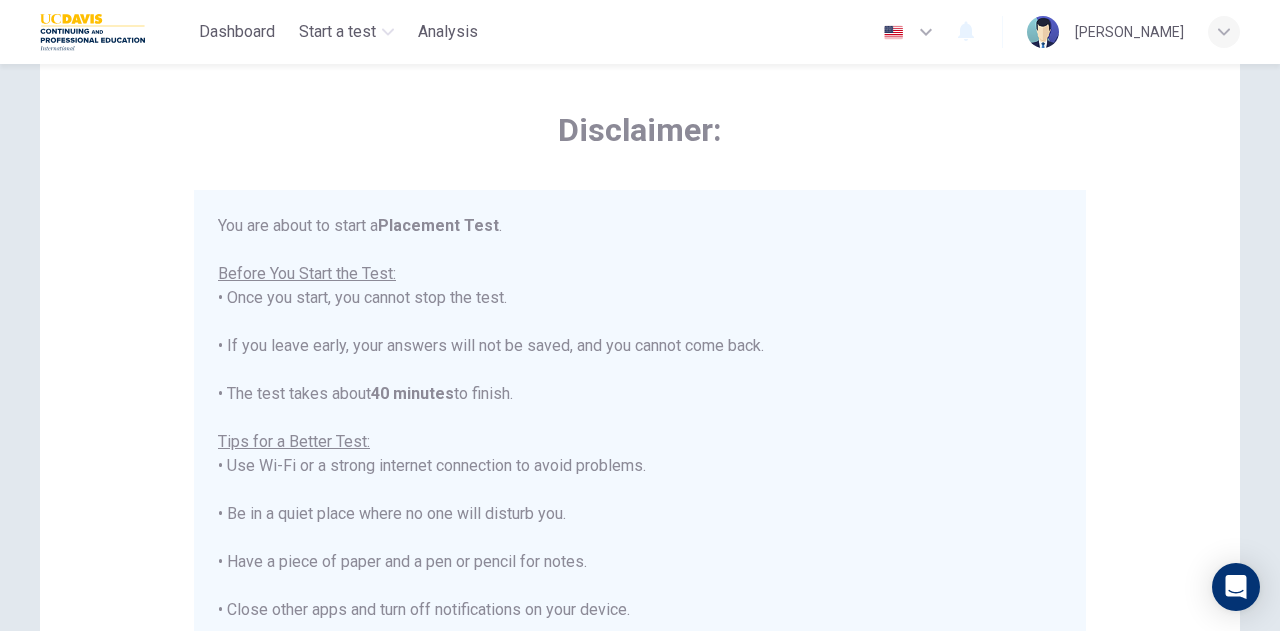 scroll, scrollTop: 22, scrollLeft: 0, axis: vertical 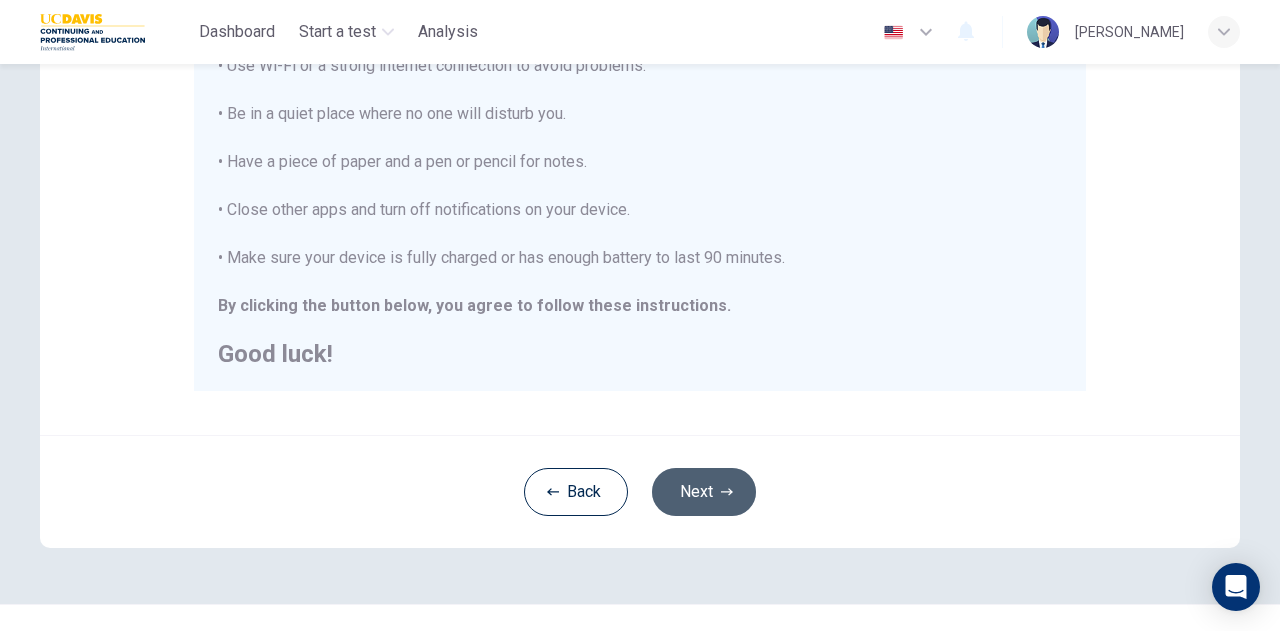 click on "Next" at bounding box center [704, 492] 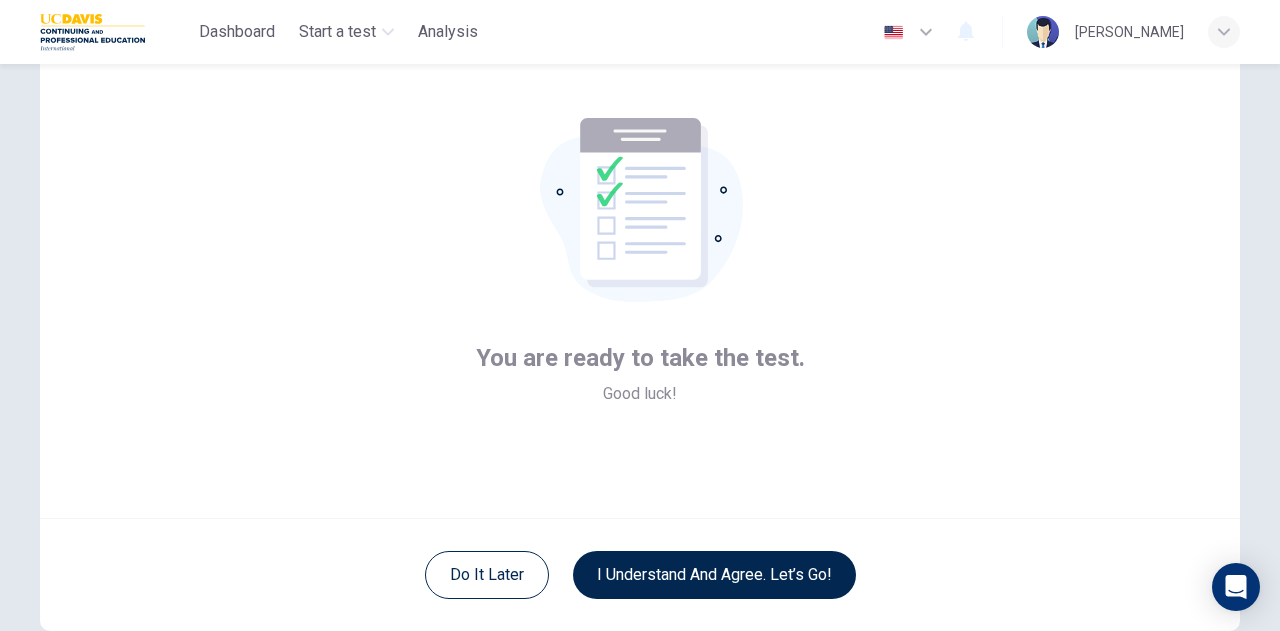 scroll, scrollTop: 77, scrollLeft: 0, axis: vertical 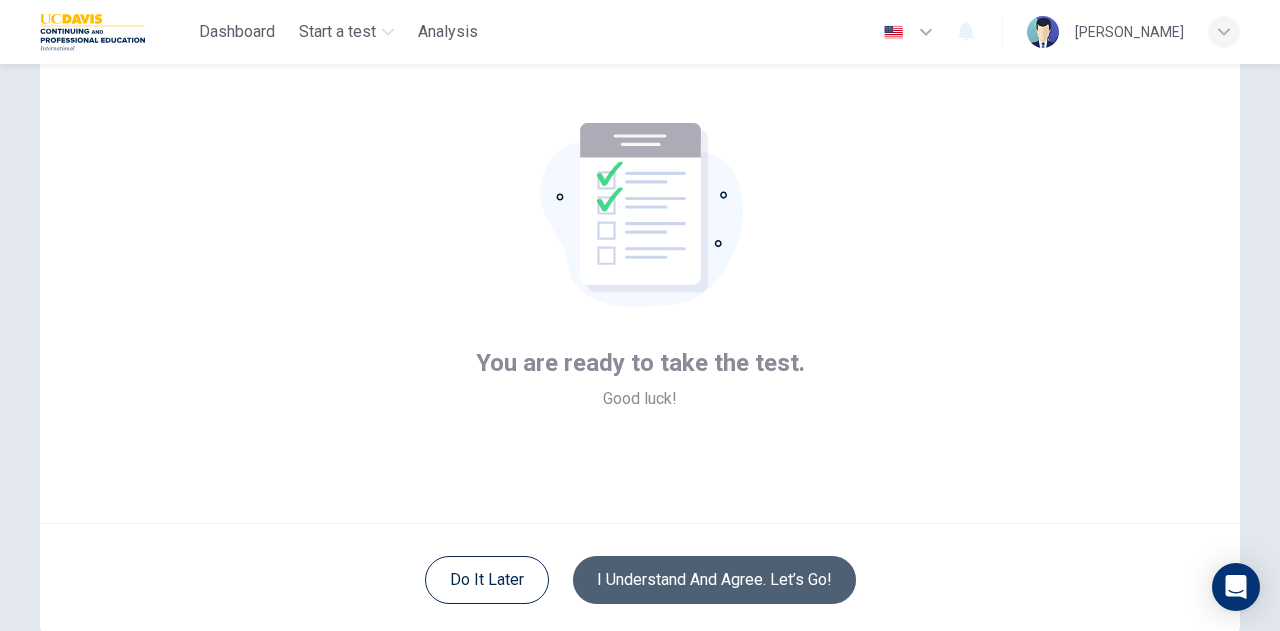 click on "I understand and agree. Let’s go!" at bounding box center (714, 580) 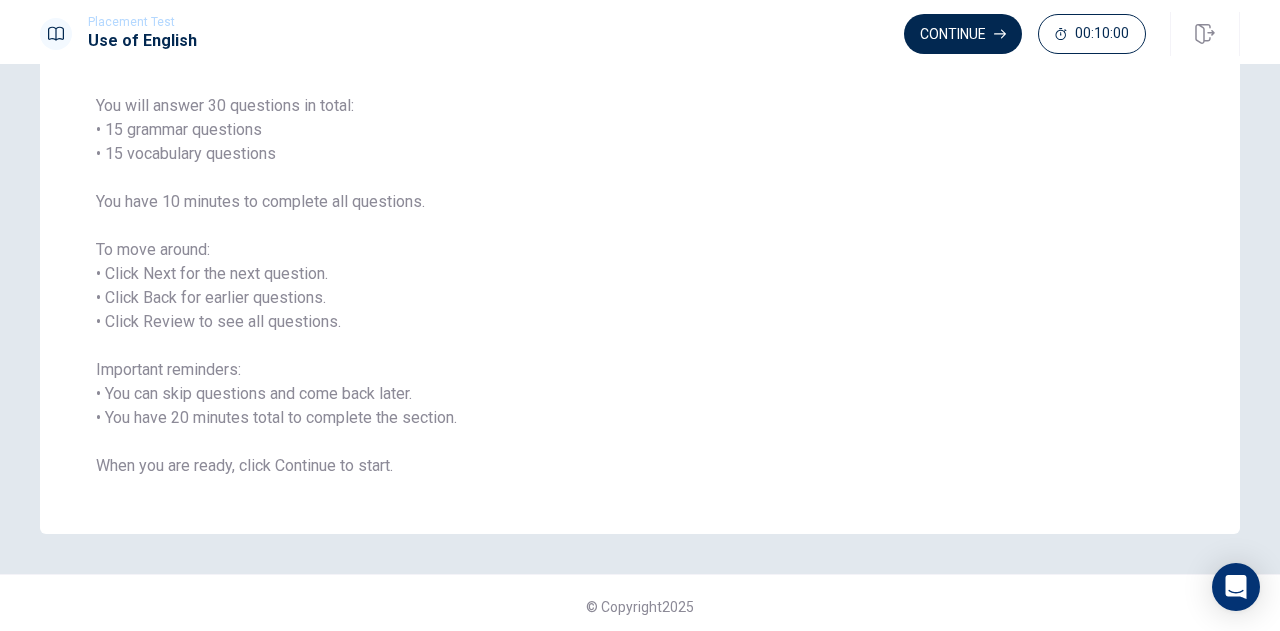 scroll, scrollTop: 152, scrollLeft: 0, axis: vertical 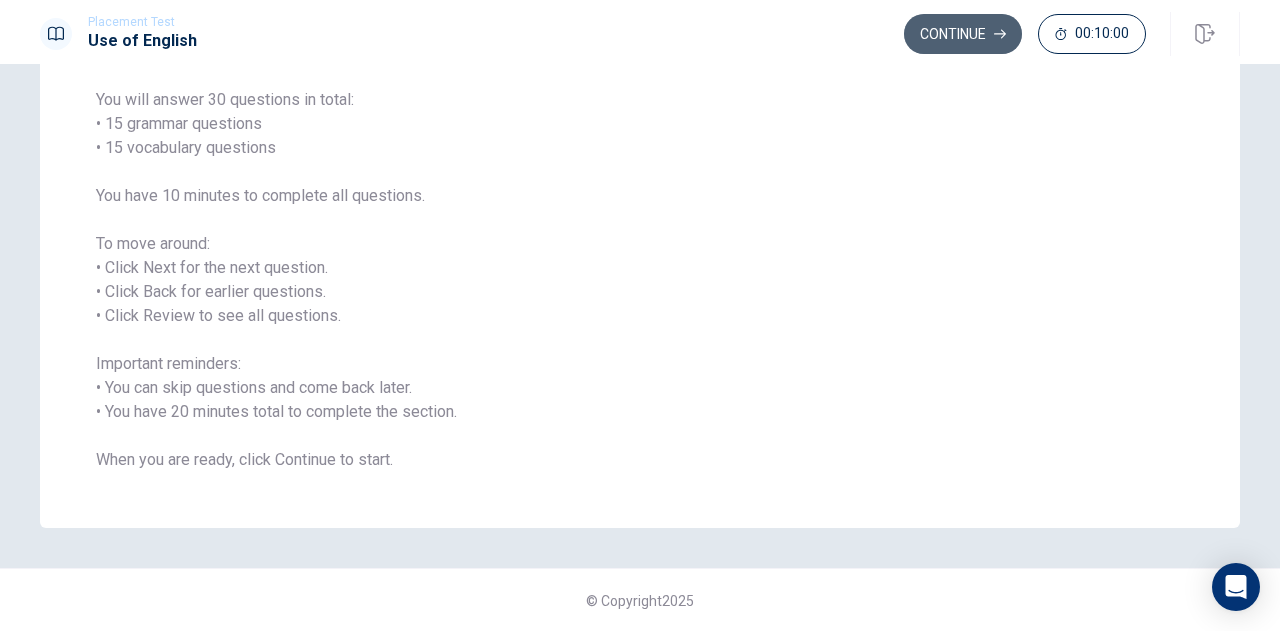 click on "Continue" at bounding box center (963, 34) 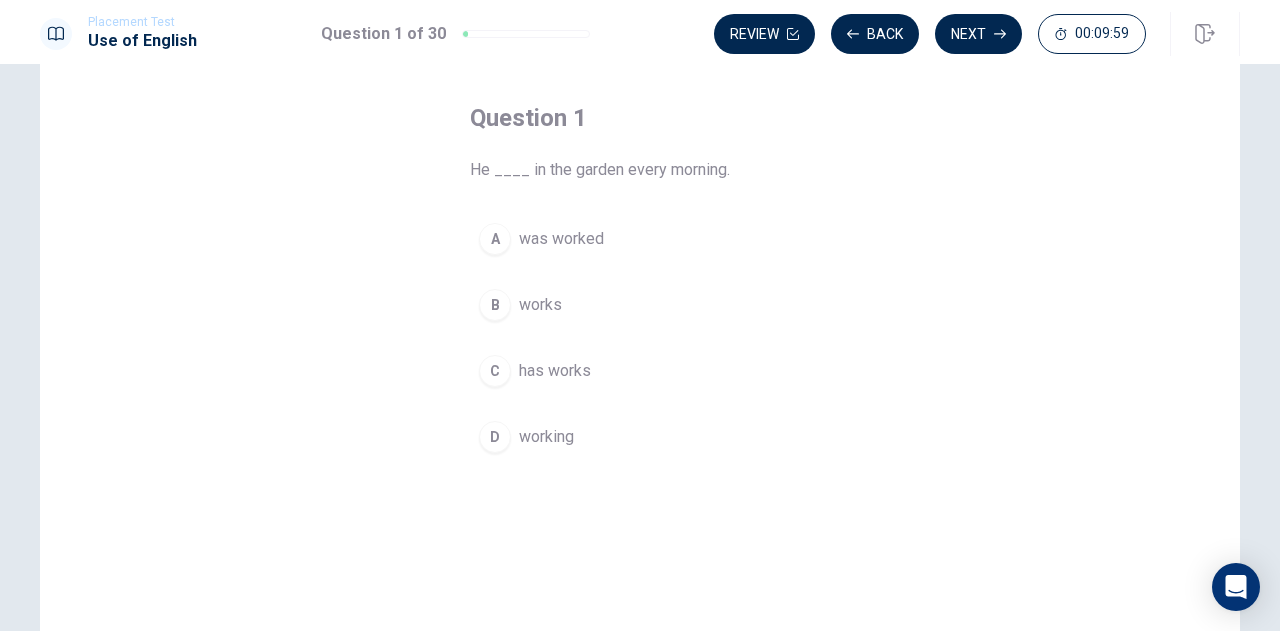 scroll, scrollTop: 74, scrollLeft: 0, axis: vertical 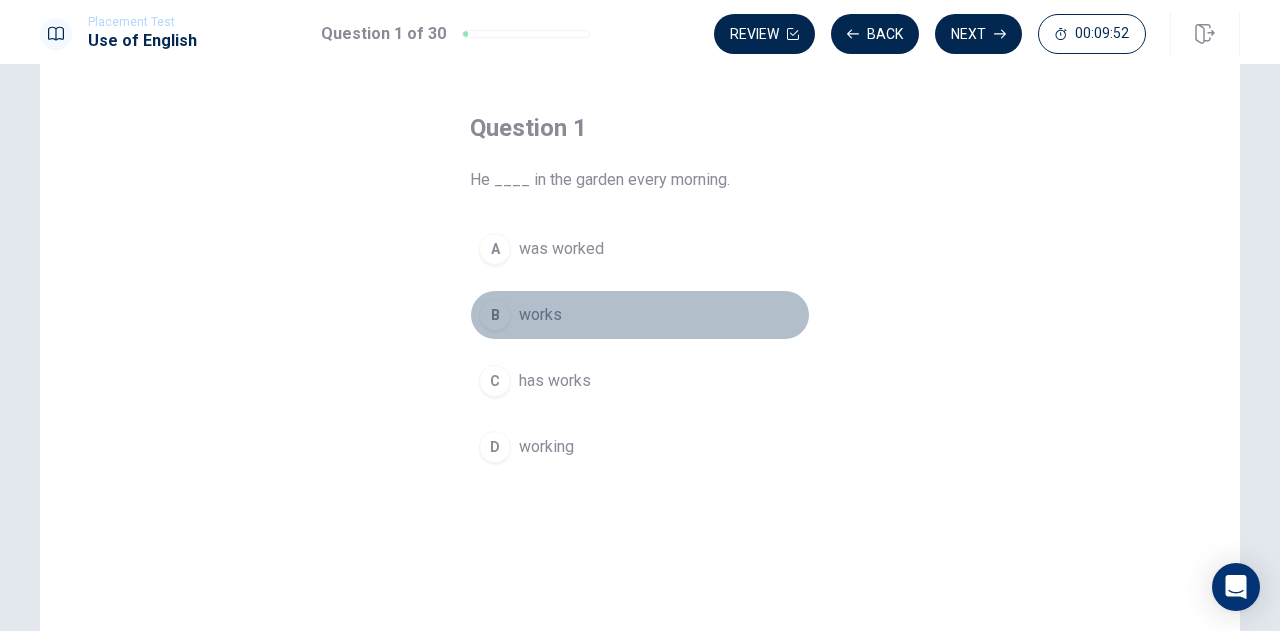 click on "B" at bounding box center (495, 315) 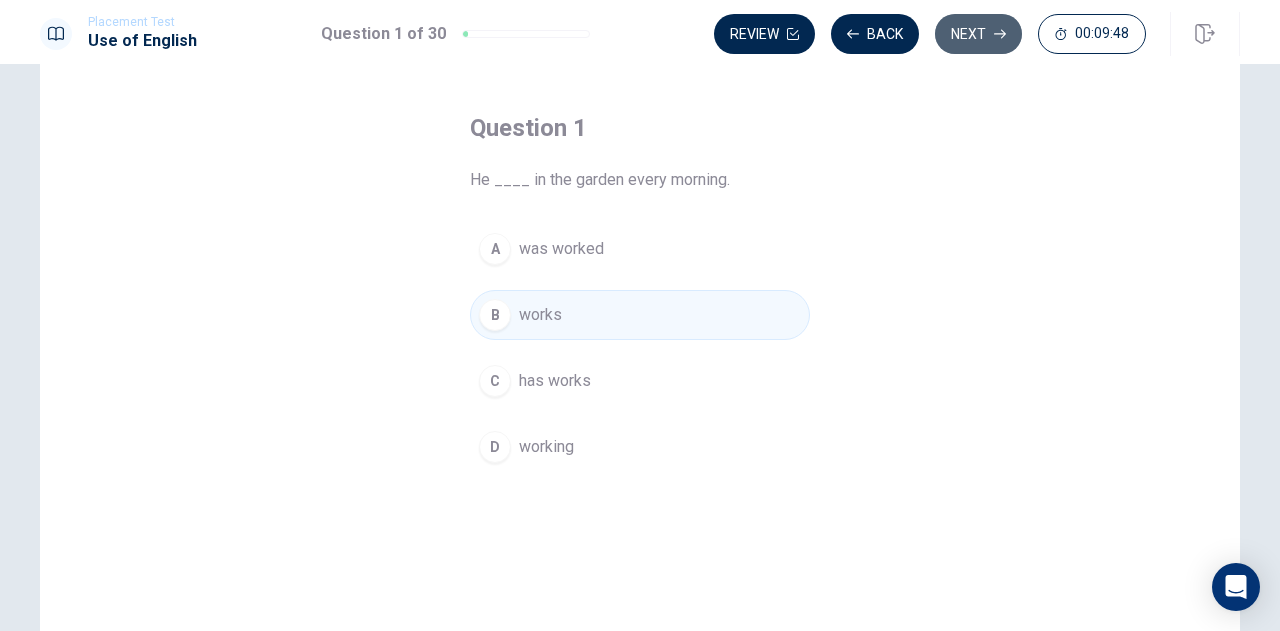 click on "Next" at bounding box center (978, 34) 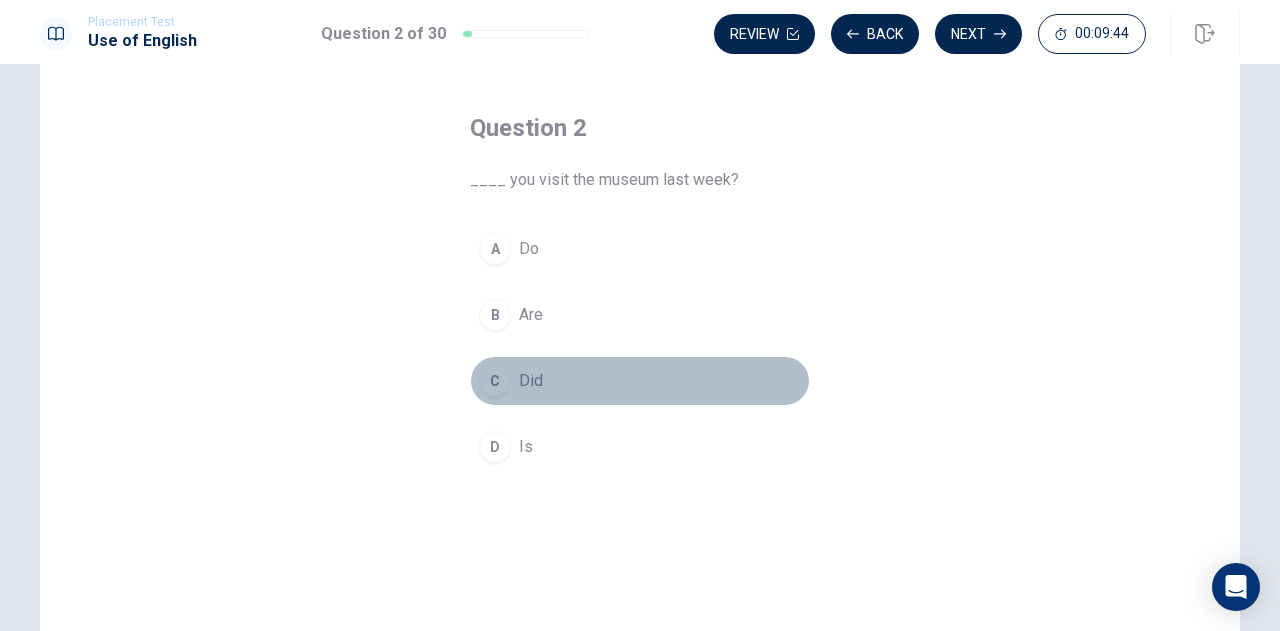 click on "C" at bounding box center (495, 381) 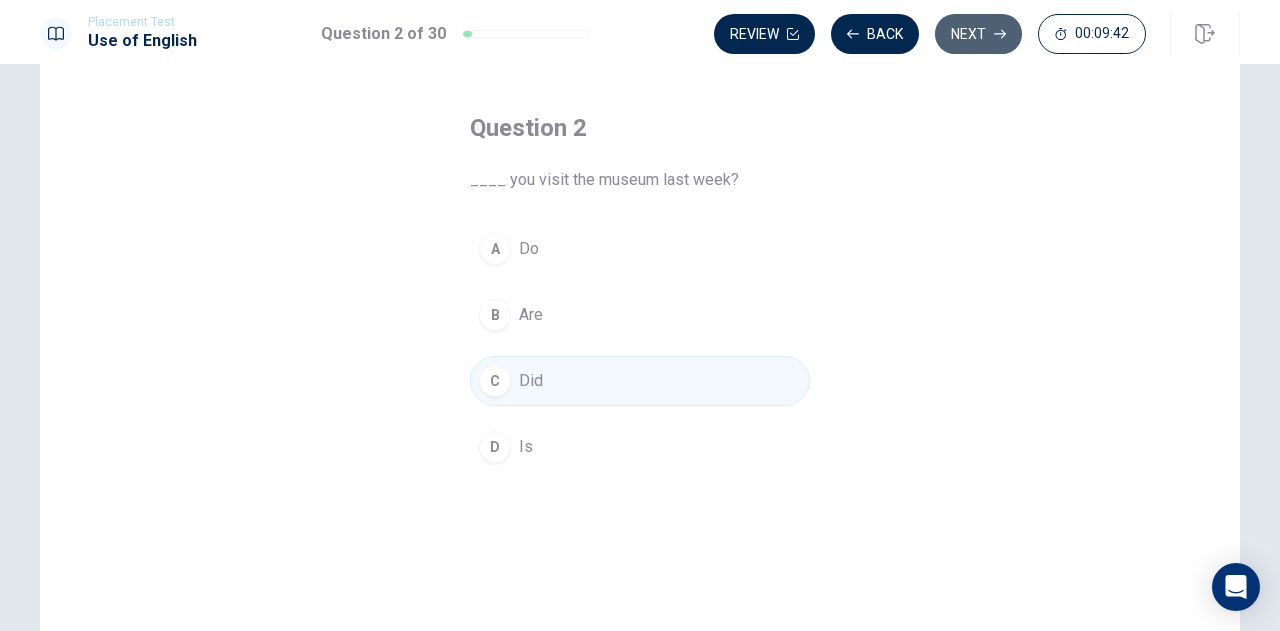 click on "Next" at bounding box center (978, 34) 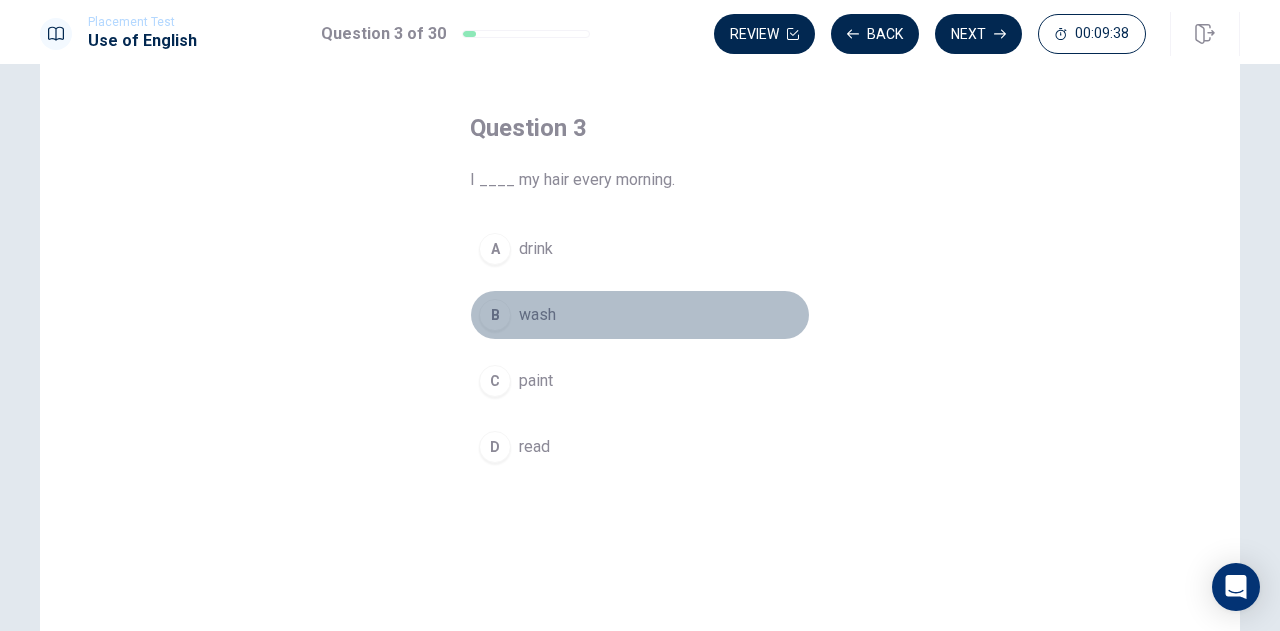 click on "B" at bounding box center [495, 315] 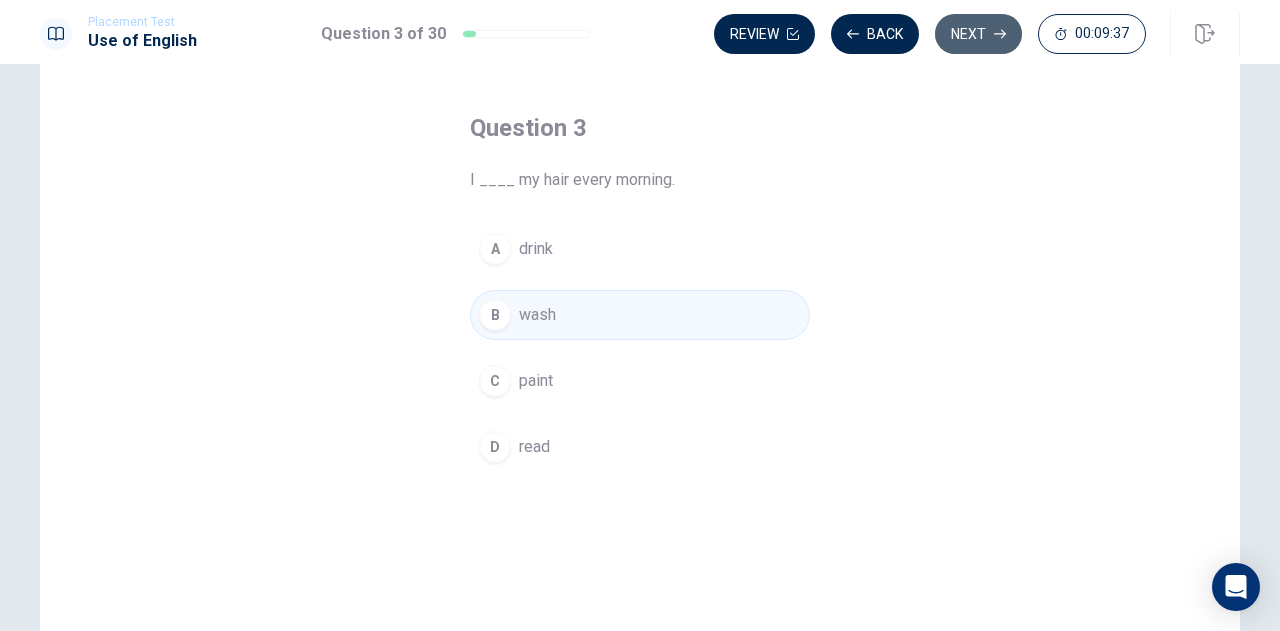 click on "Next" at bounding box center (978, 34) 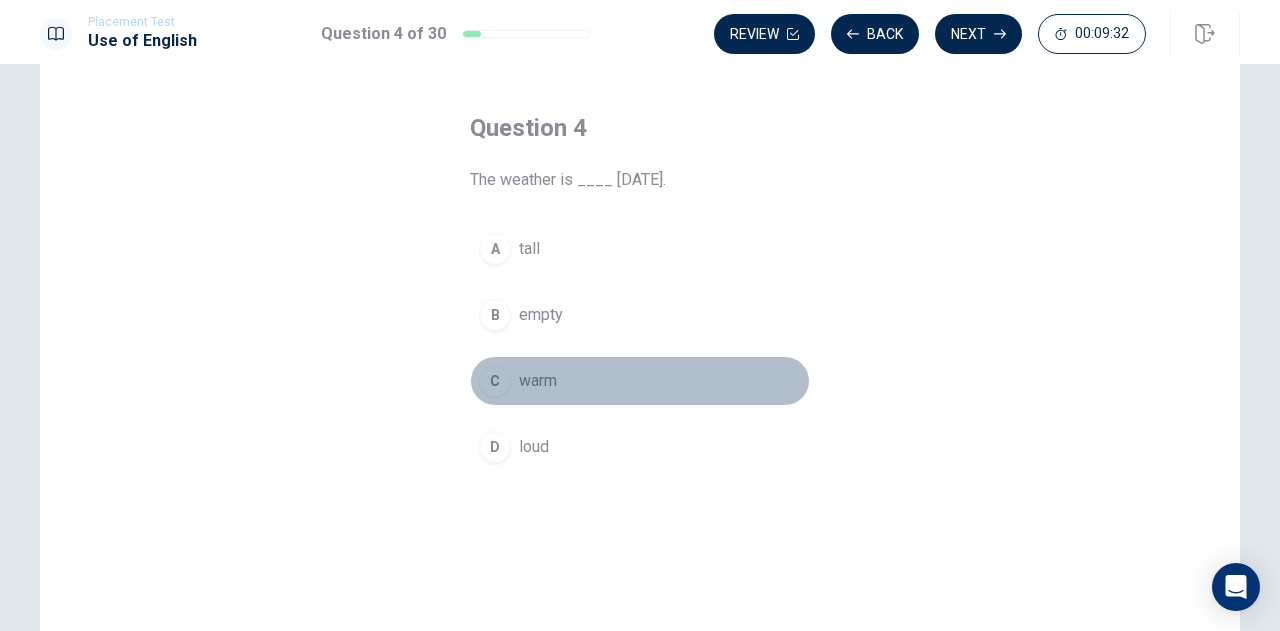 click on "C" at bounding box center (495, 381) 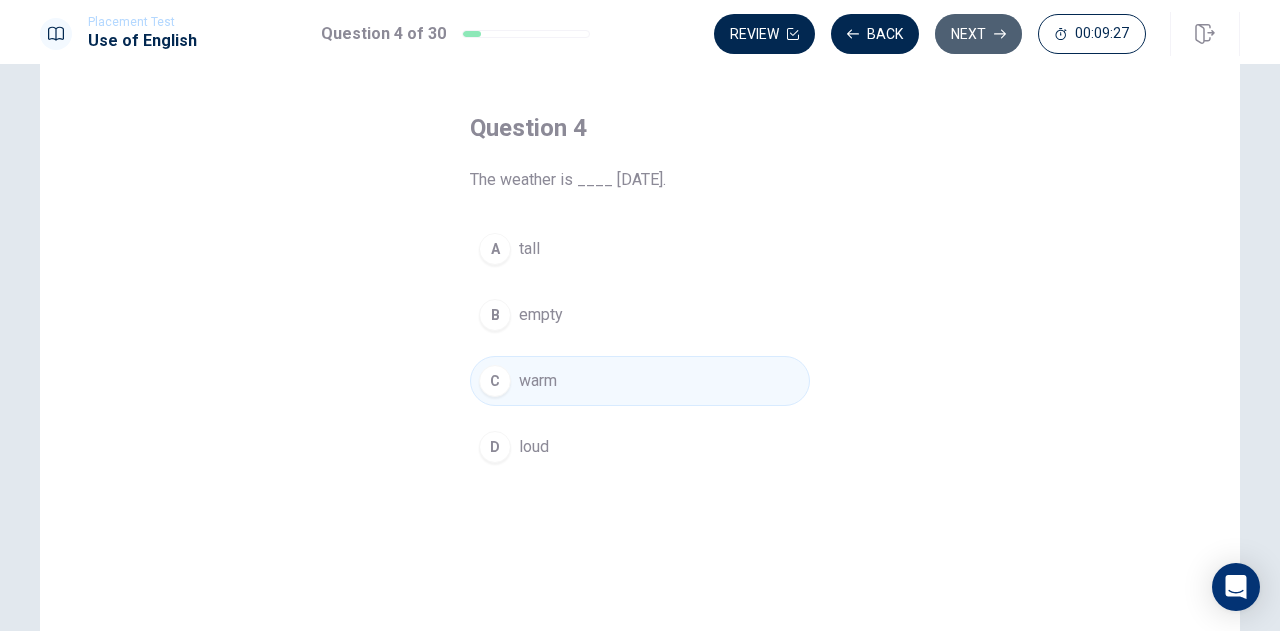 click on "Next" at bounding box center [978, 34] 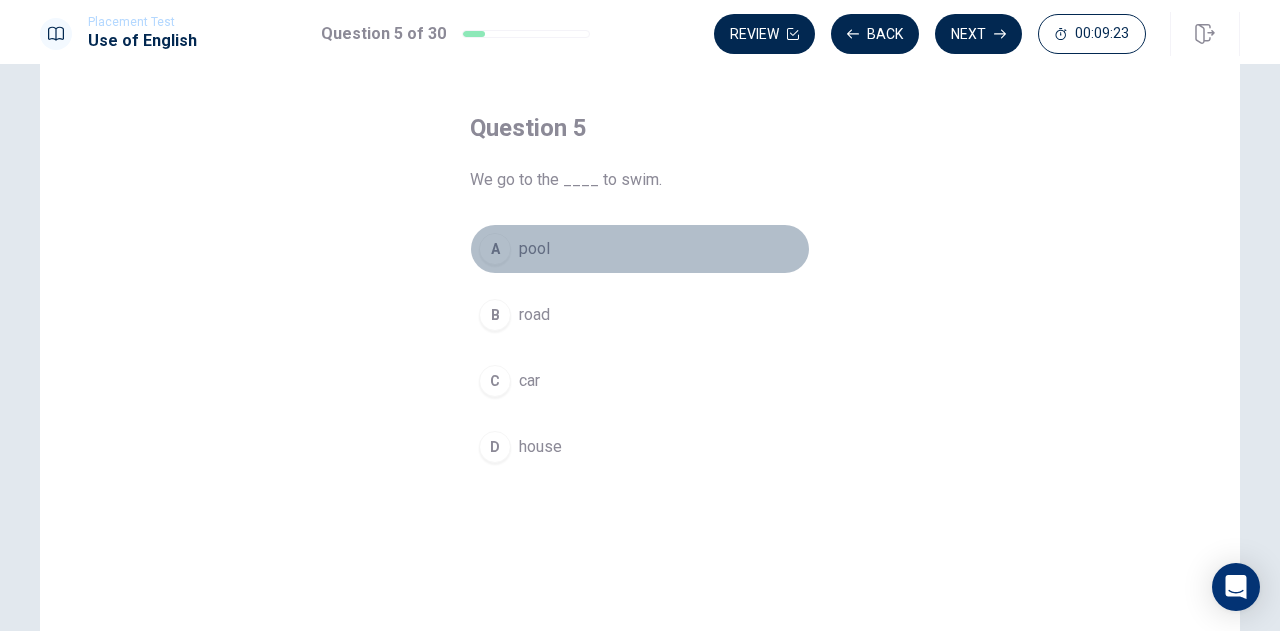 click on "A" at bounding box center [495, 249] 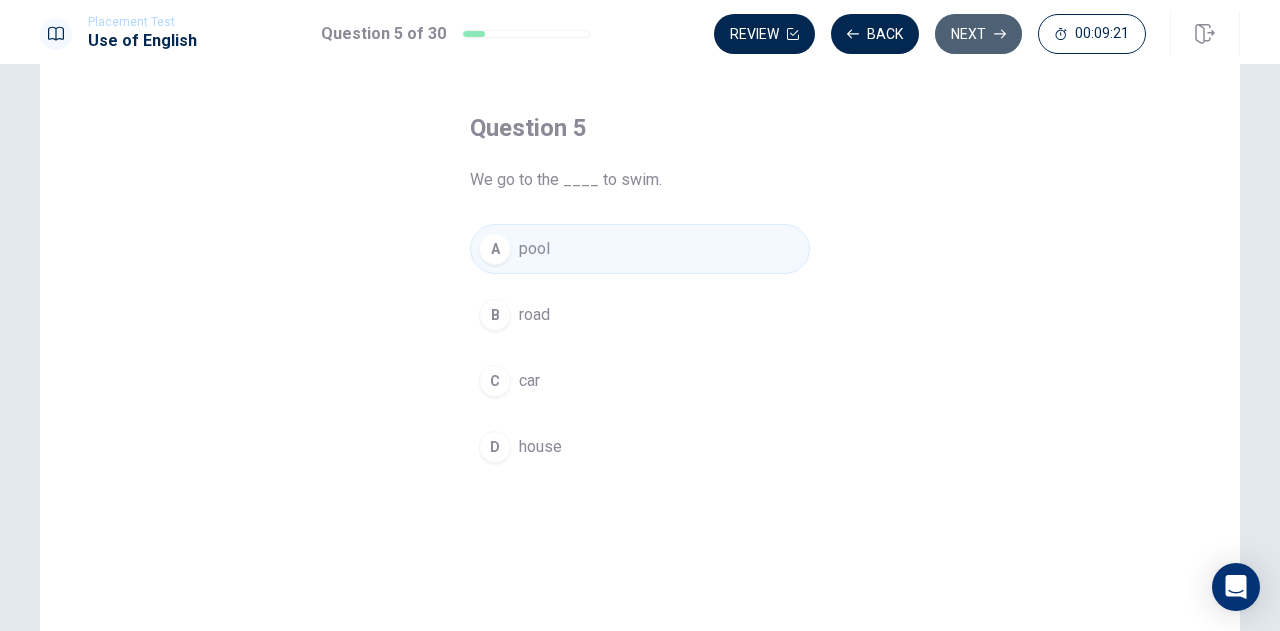 click on "Next" at bounding box center (978, 34) 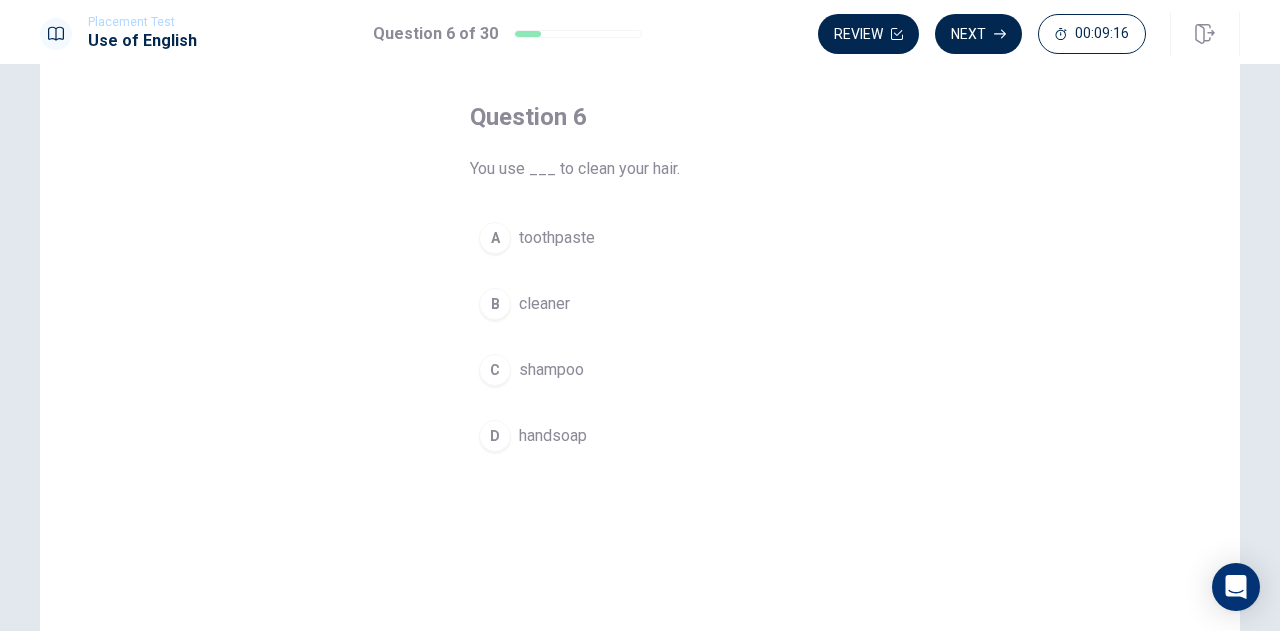scroll, scrollTop: 109, scrollLeft: 0, axis: vertical 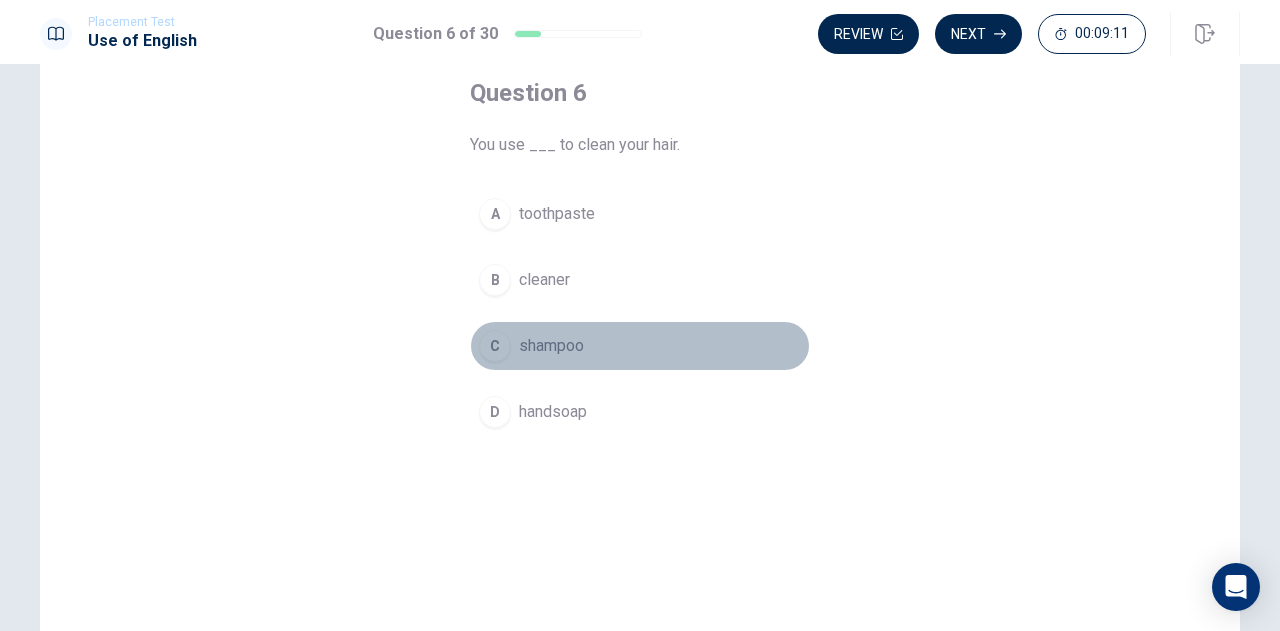 click on "C" at bounding box center (495, 346) 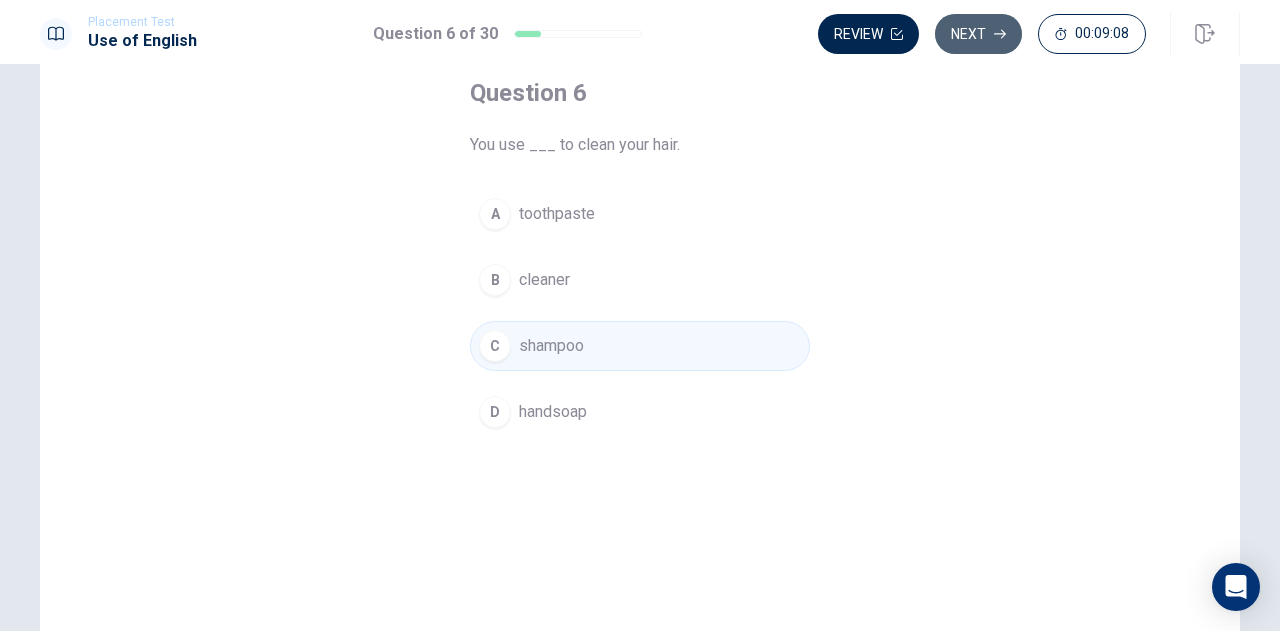 click on "Next" at bounding box center [978, 34] 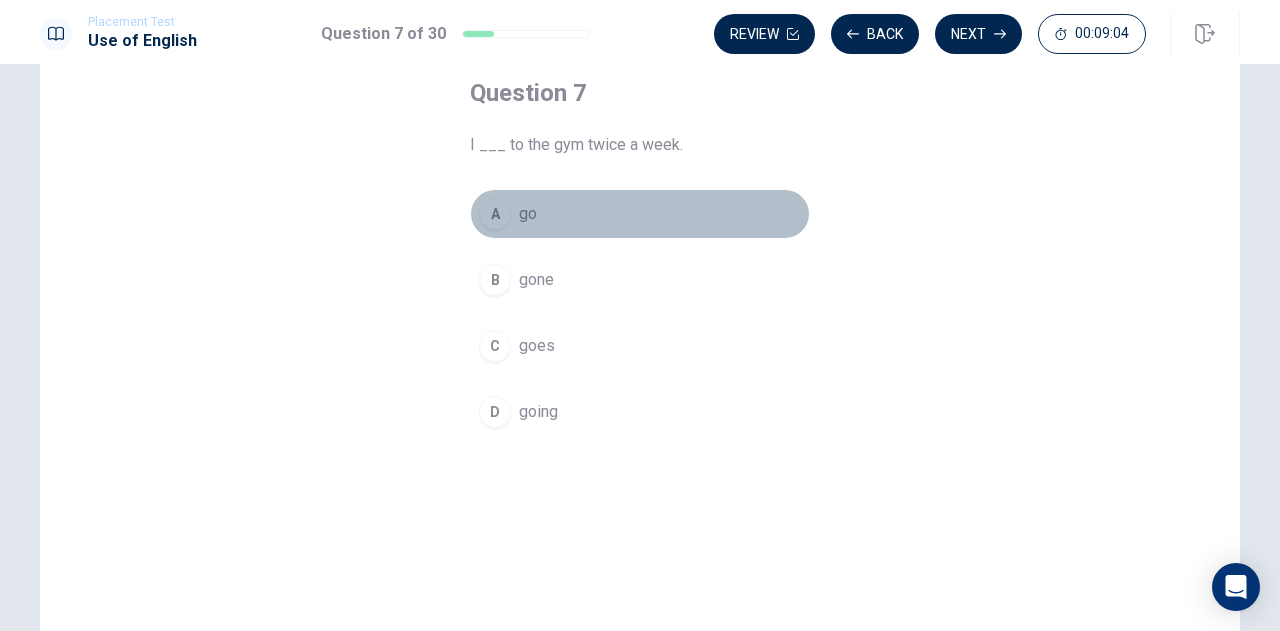click on "A" at bounding box center (495, 214) 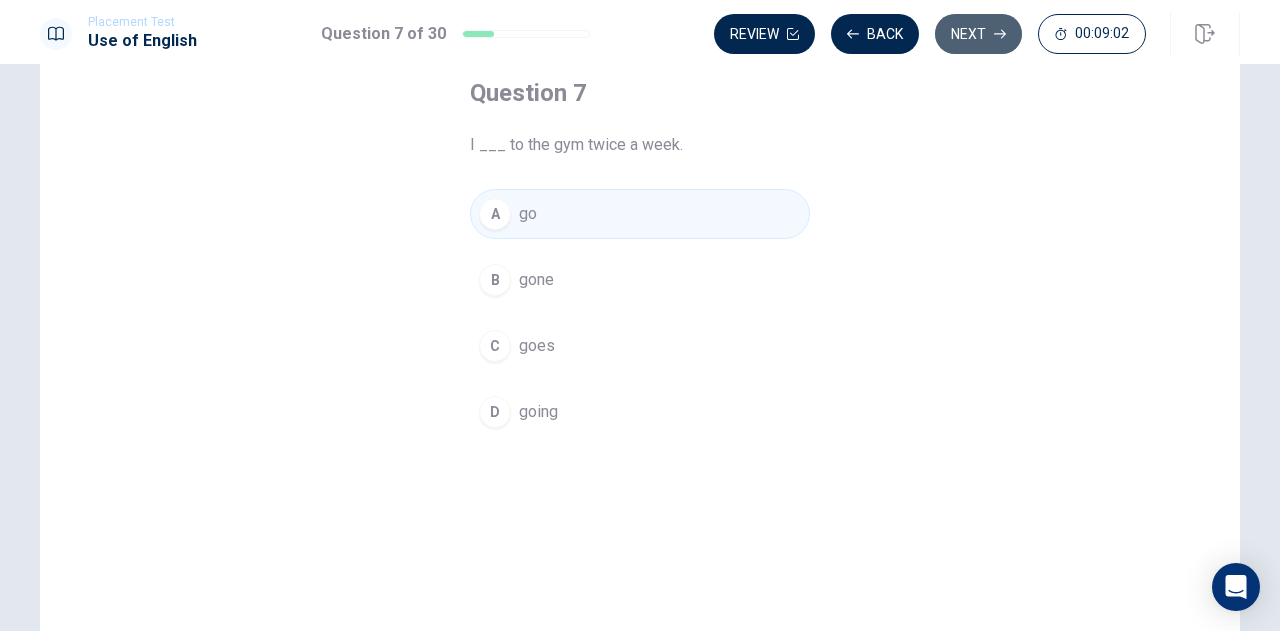 click on "Next" at bounding box center (978, 34) 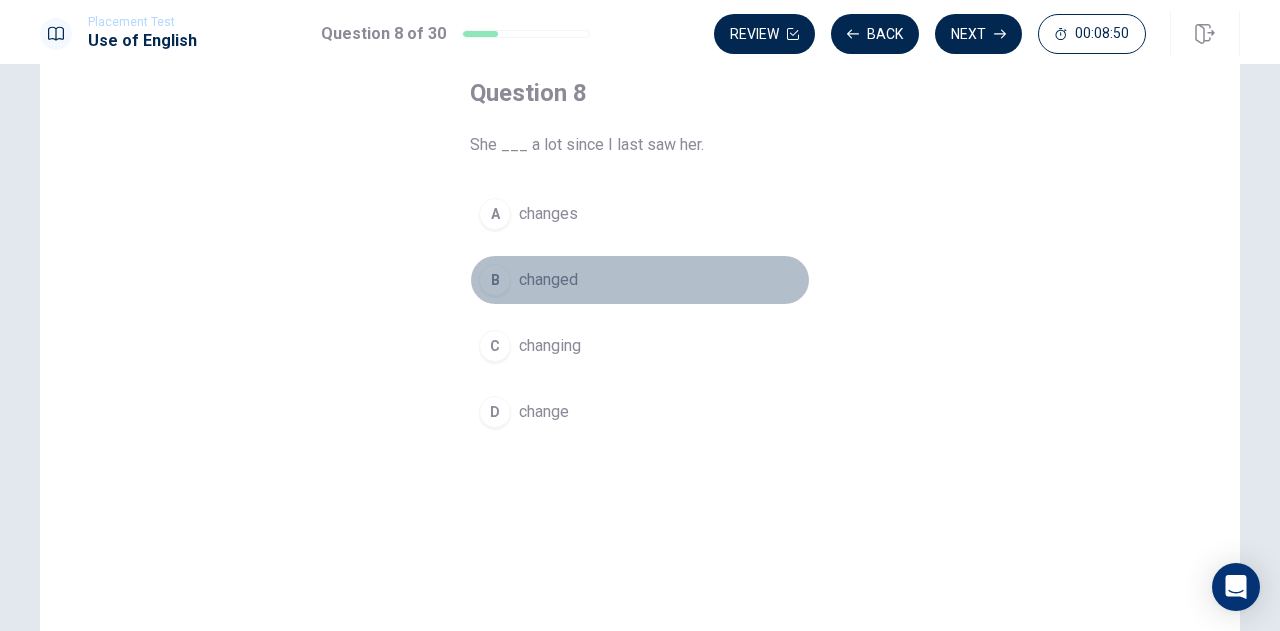 click on "B" at bounding box center [495, 280] 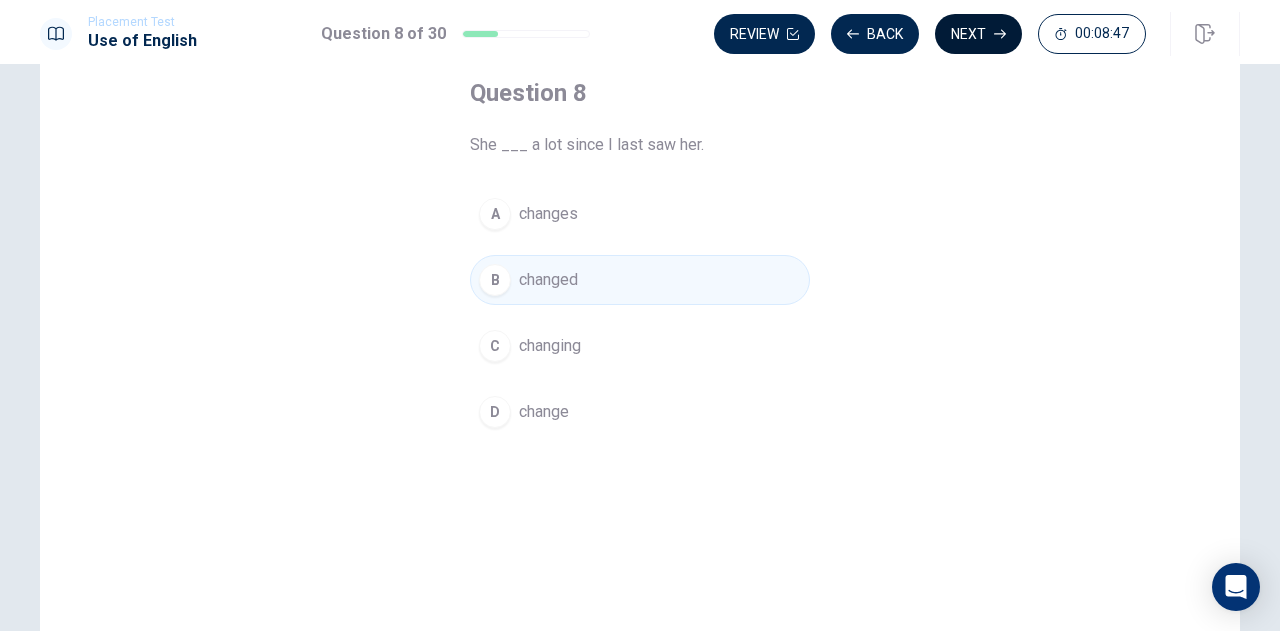 click on "Next" at bounding box center (978, 34) 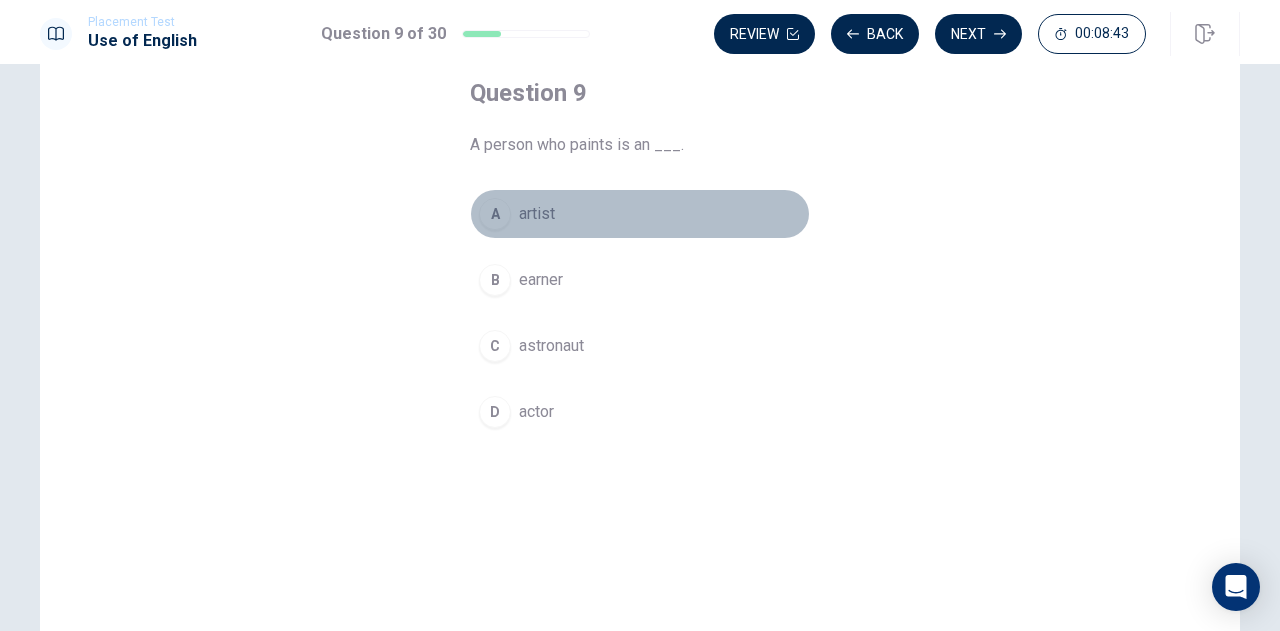 click on "A" at bounding box center (495, 214) 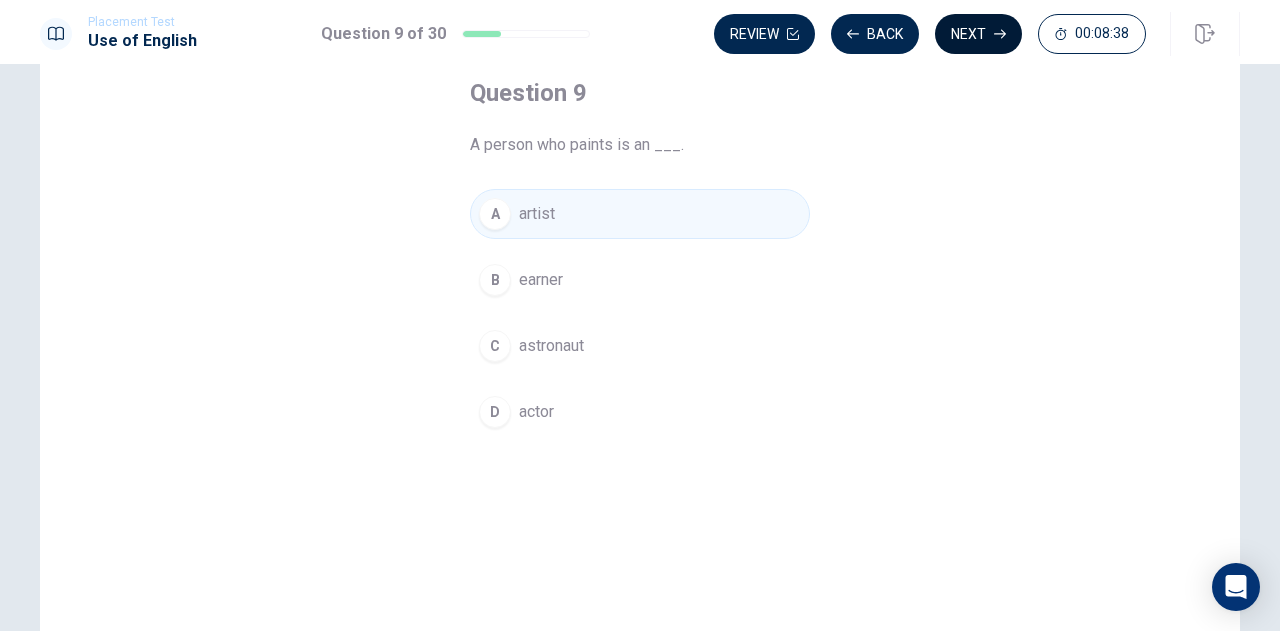 click on "Next" at bounding box center [978, 34] 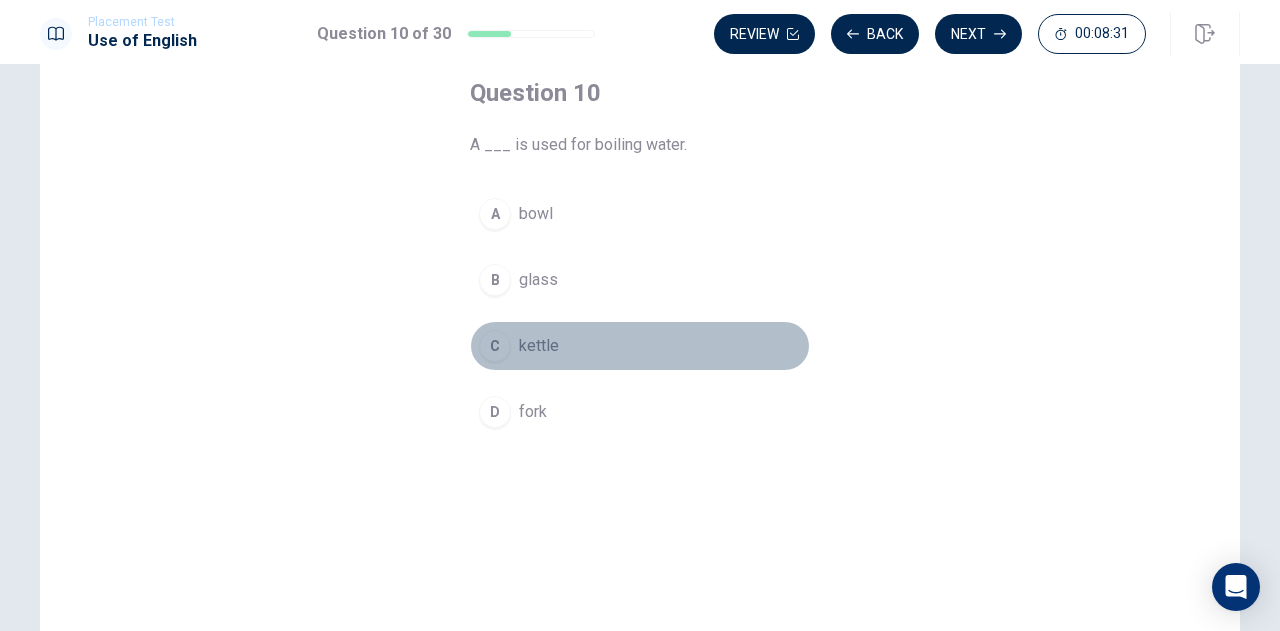 click on "C" at bounding box center (495, 346) 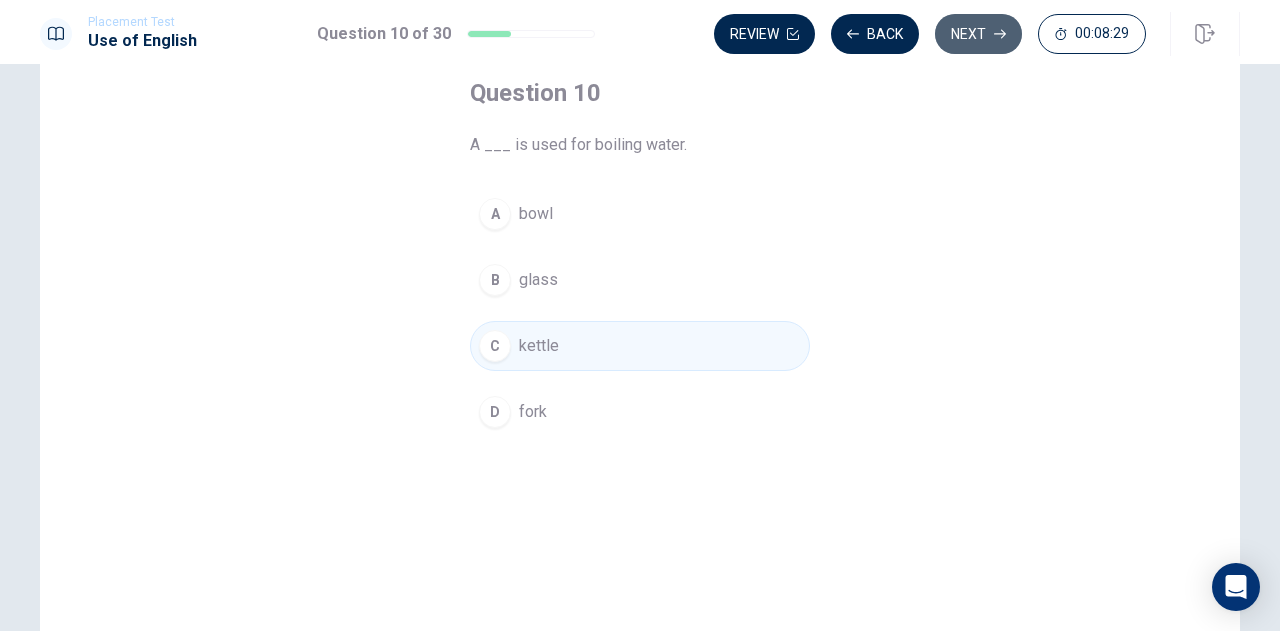 click on "Next" at bounding box center [978, 34] 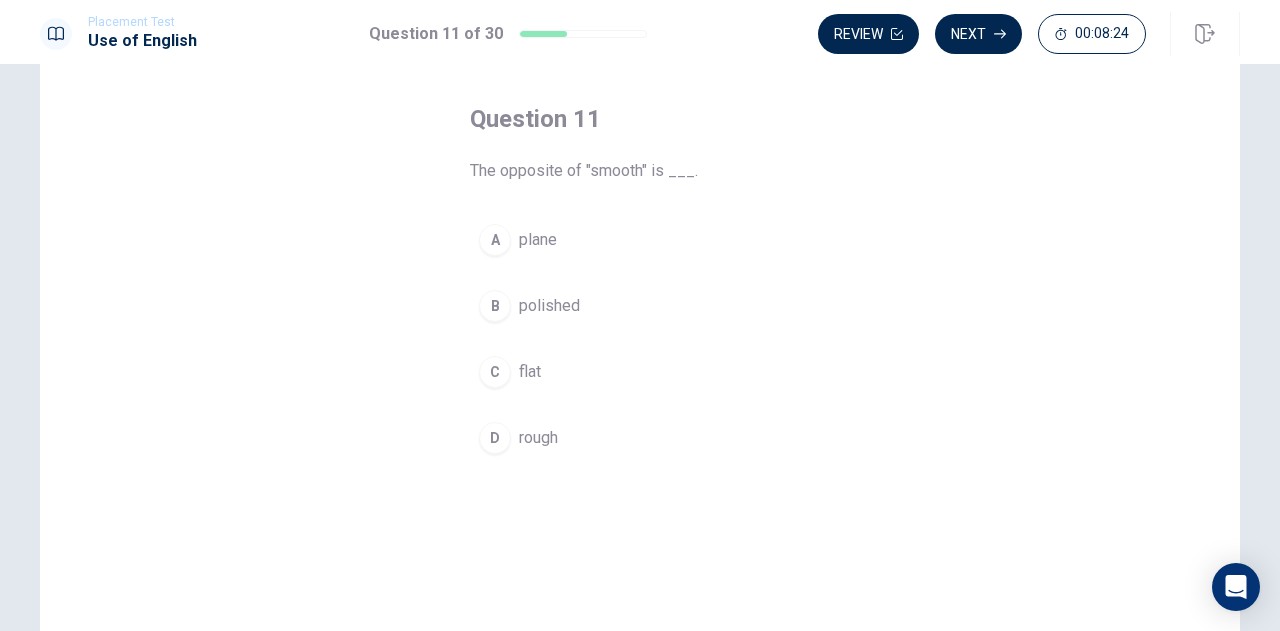 scroll, scrollTop: 84, scrollLeft: 0, axis: vertical 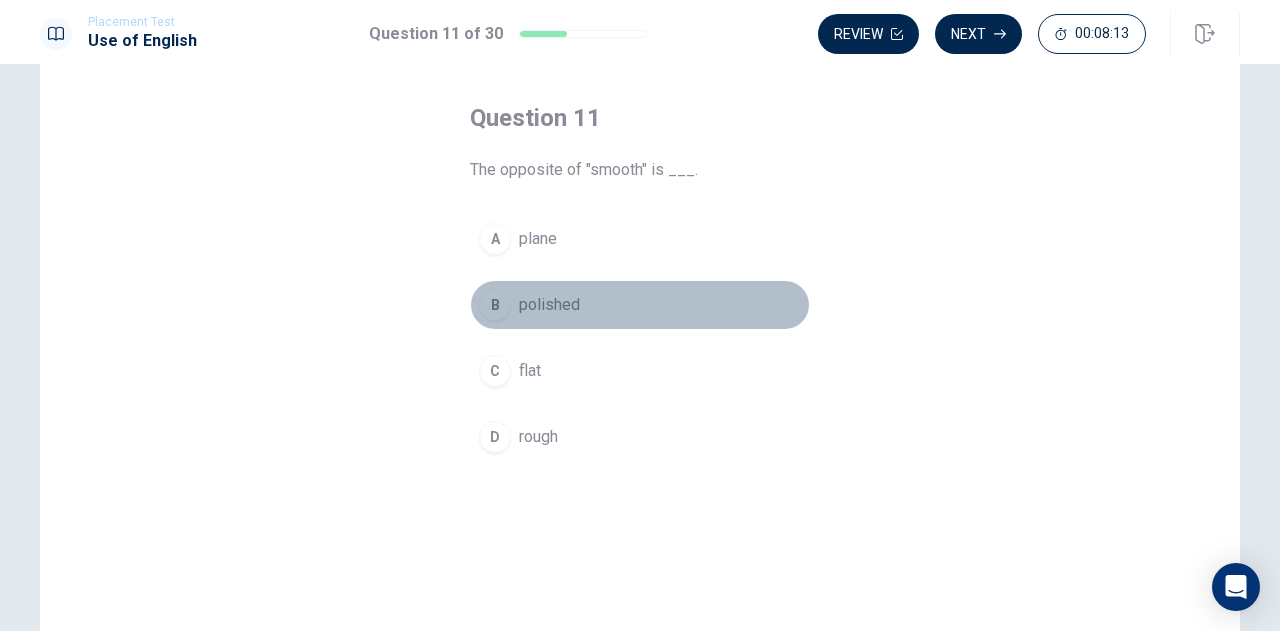 click on "B" at bounding box center [495, 305] 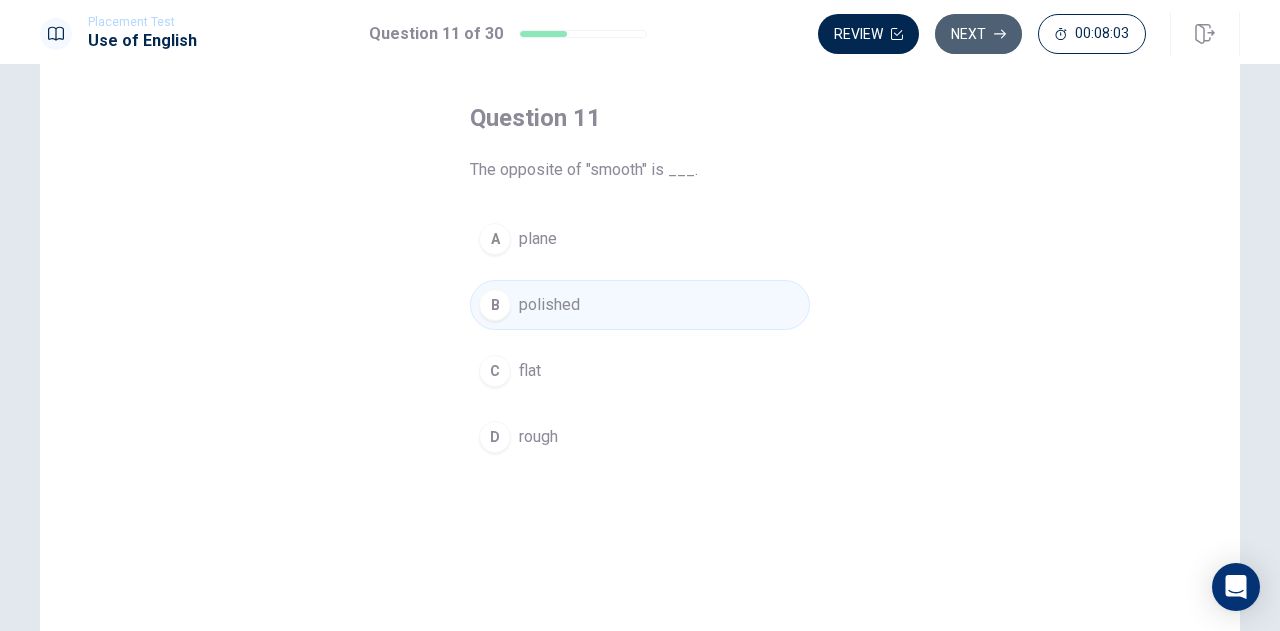 click on "Next" at bounding box center (978, 34) 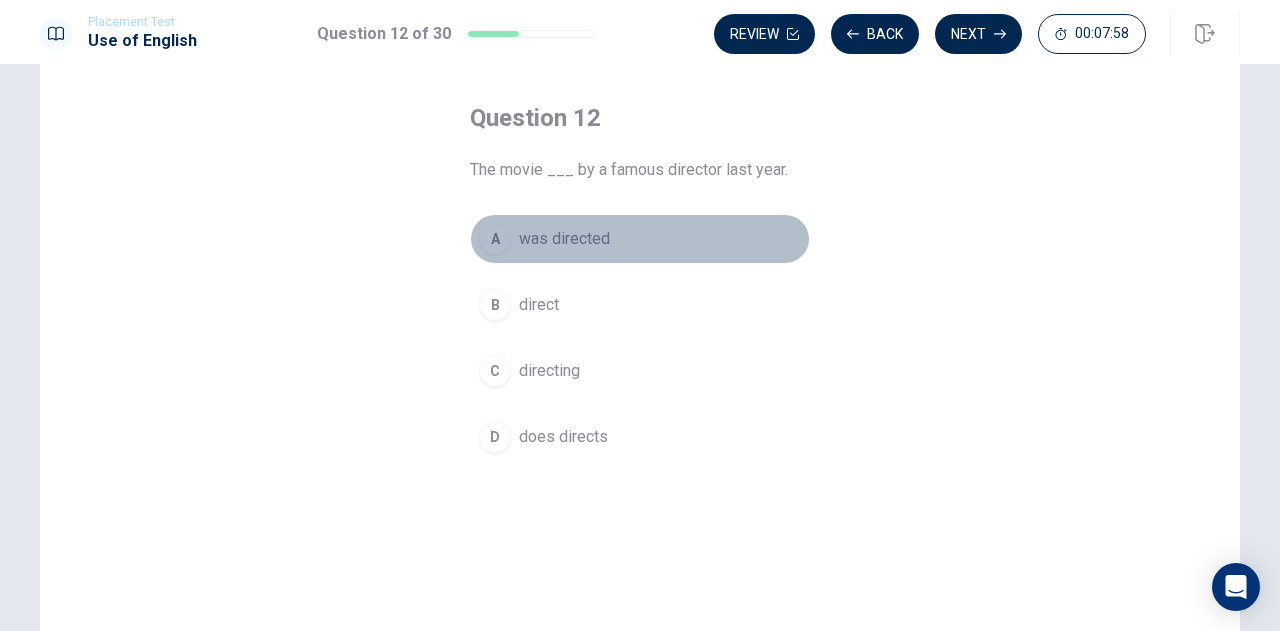 click on "A" at bounding box center (495, 239) 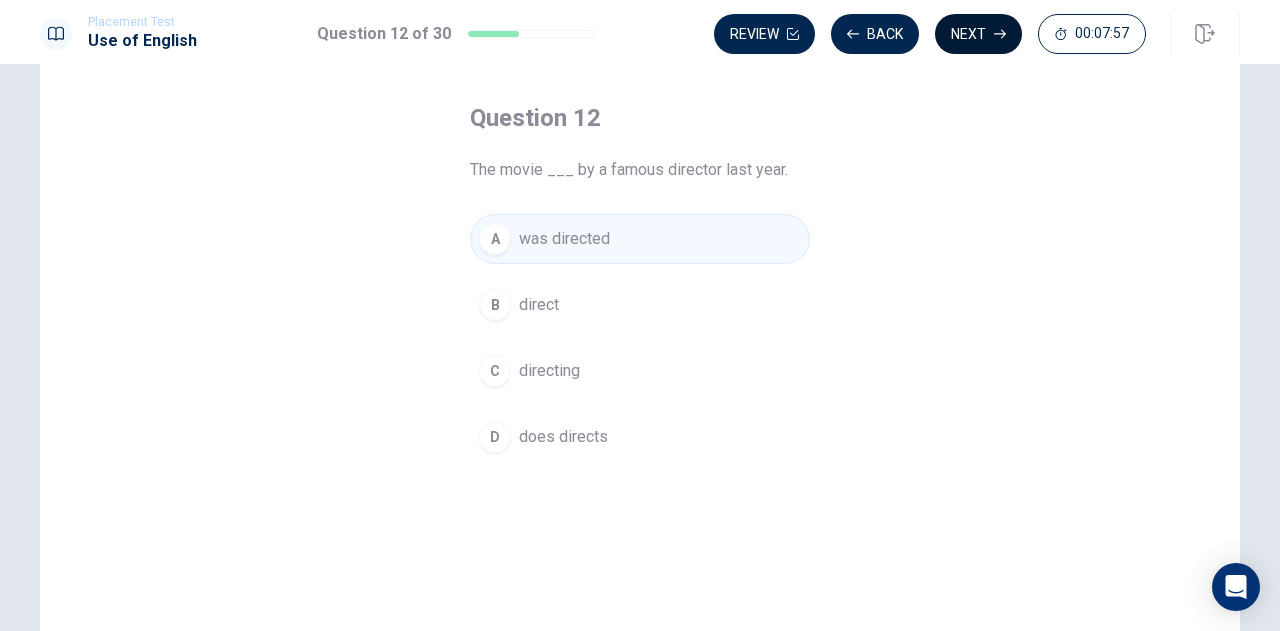 click on "Next" at bounding box center [978, 34] 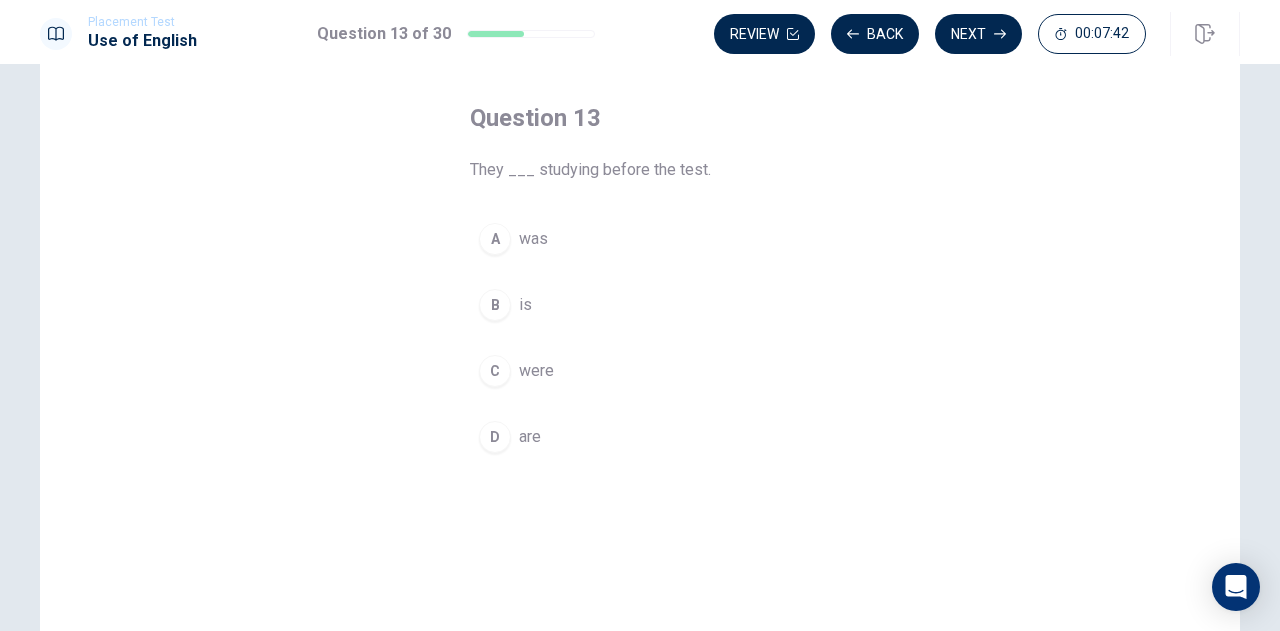 click on "C" at bounding box center (495, 371) 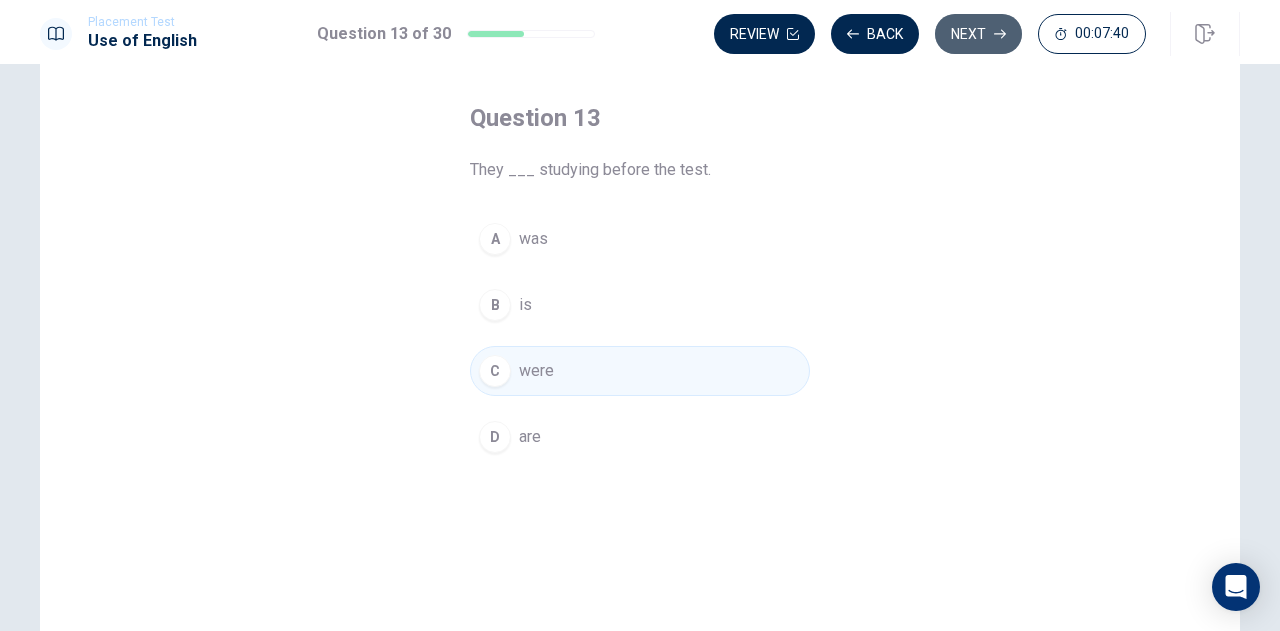 click on "Next" at bounding box center [978, 34] 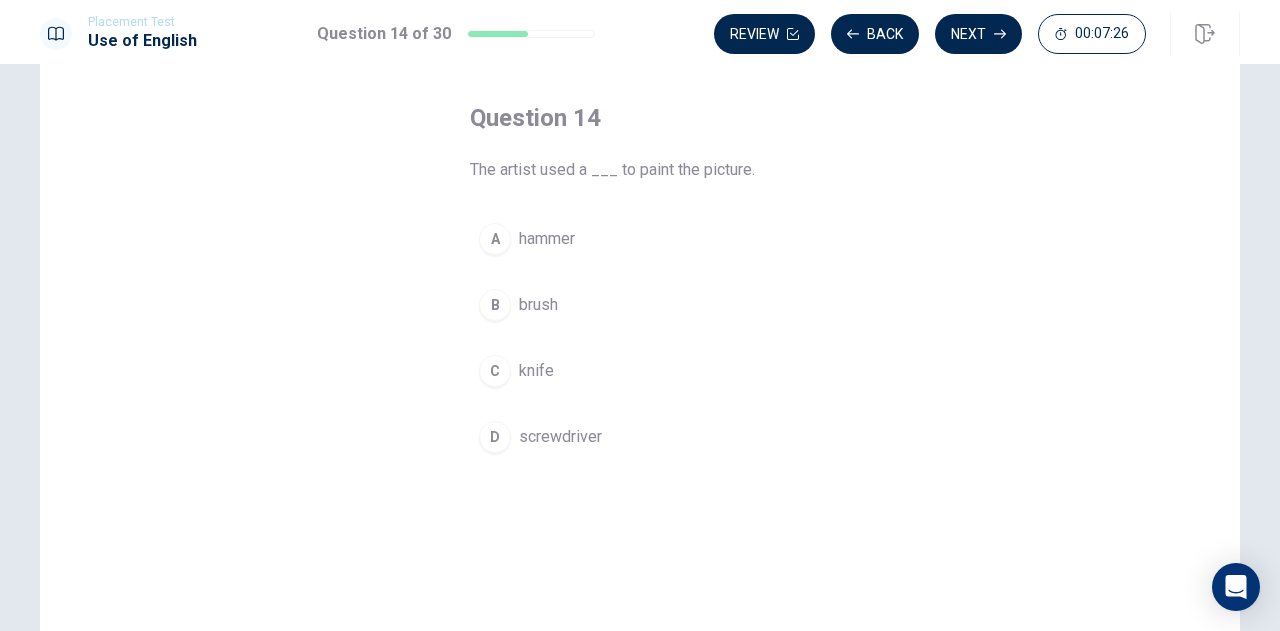 click on "B" at bounding box center [495, 305] 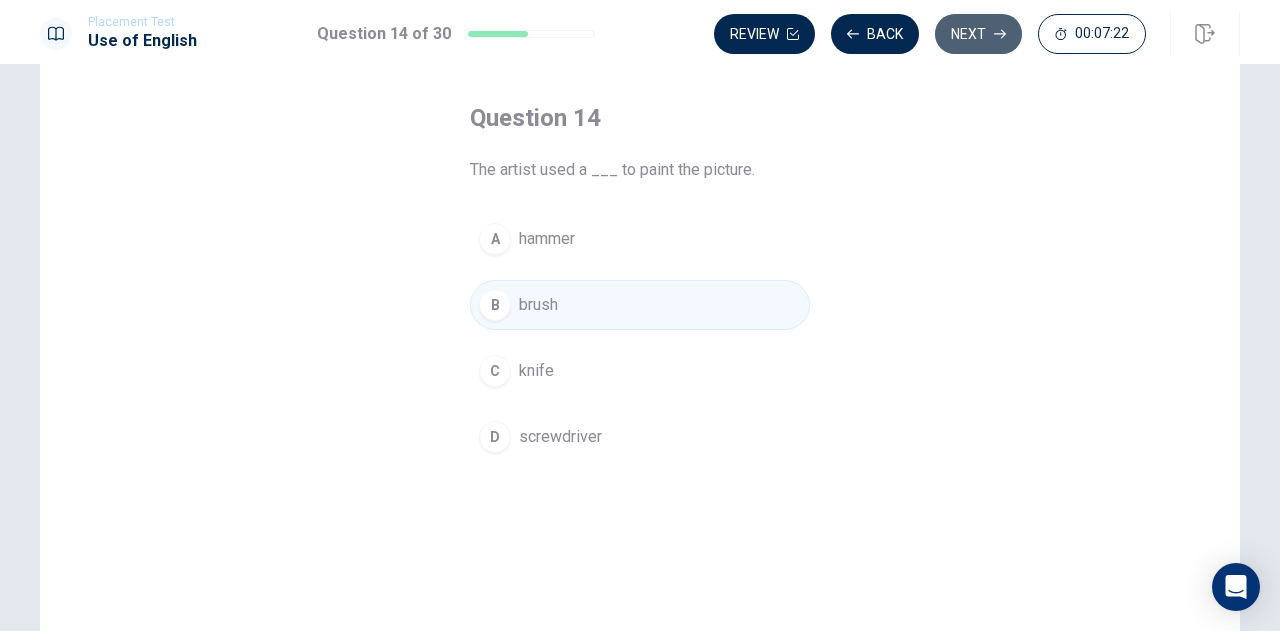 click on "Next" at bounding box center [978, 34] 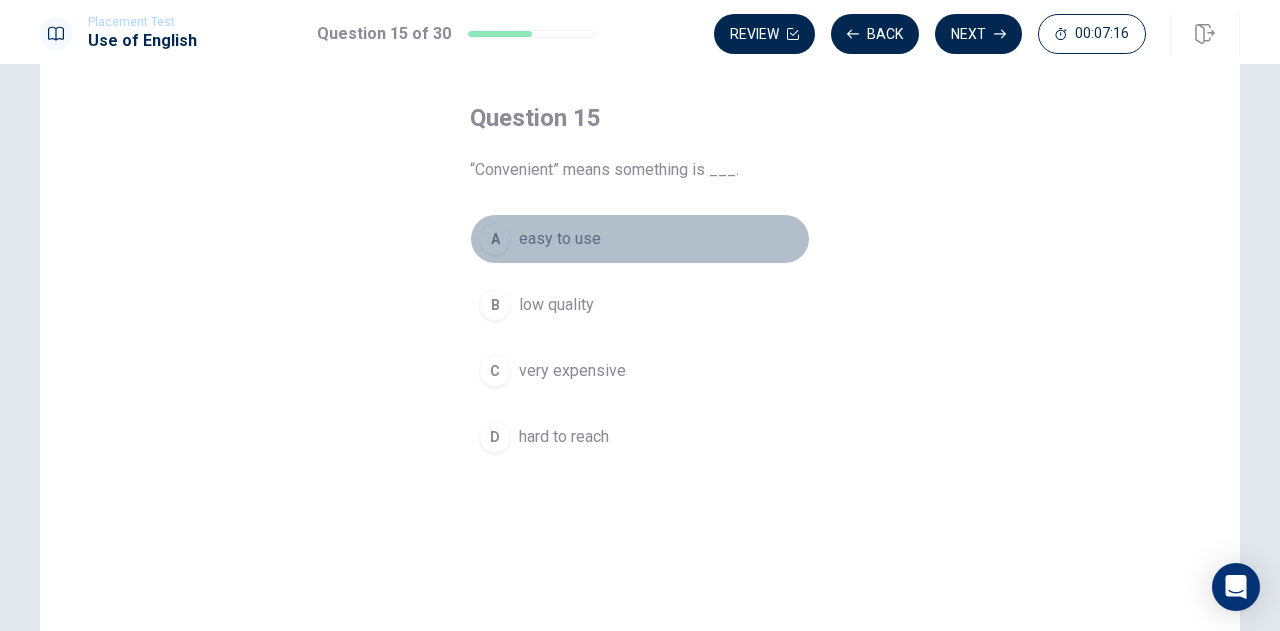 click on "A" at bounding box center (495, 239) 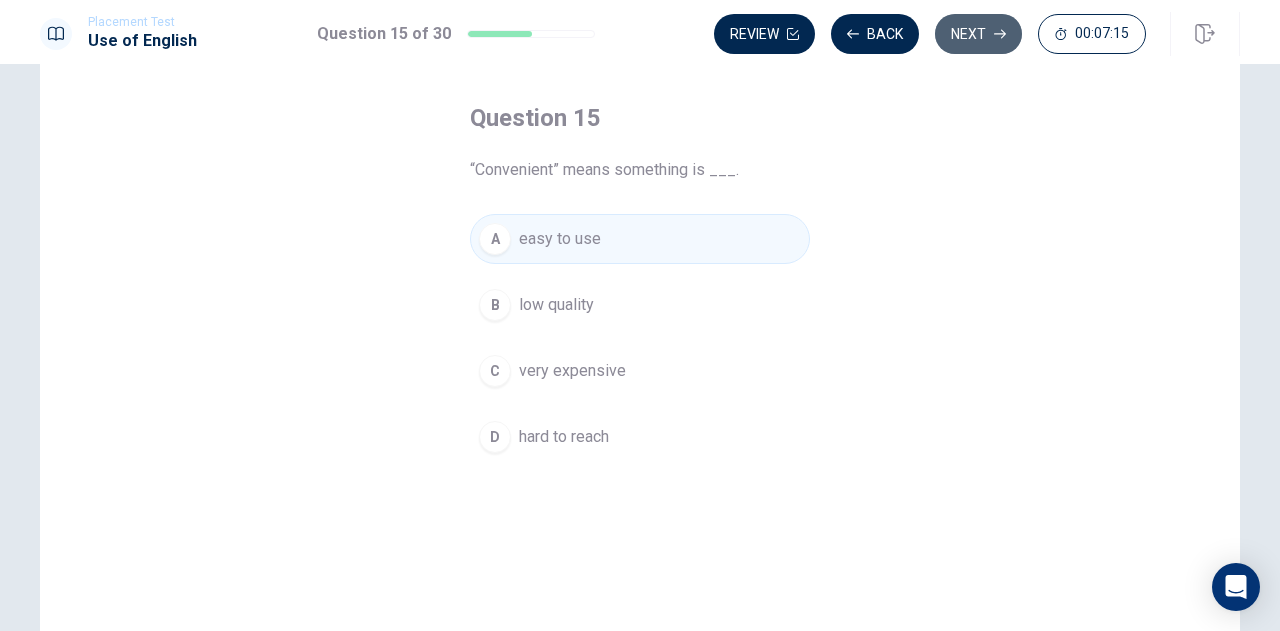 click on "Next" at bounding box center [978, 34] 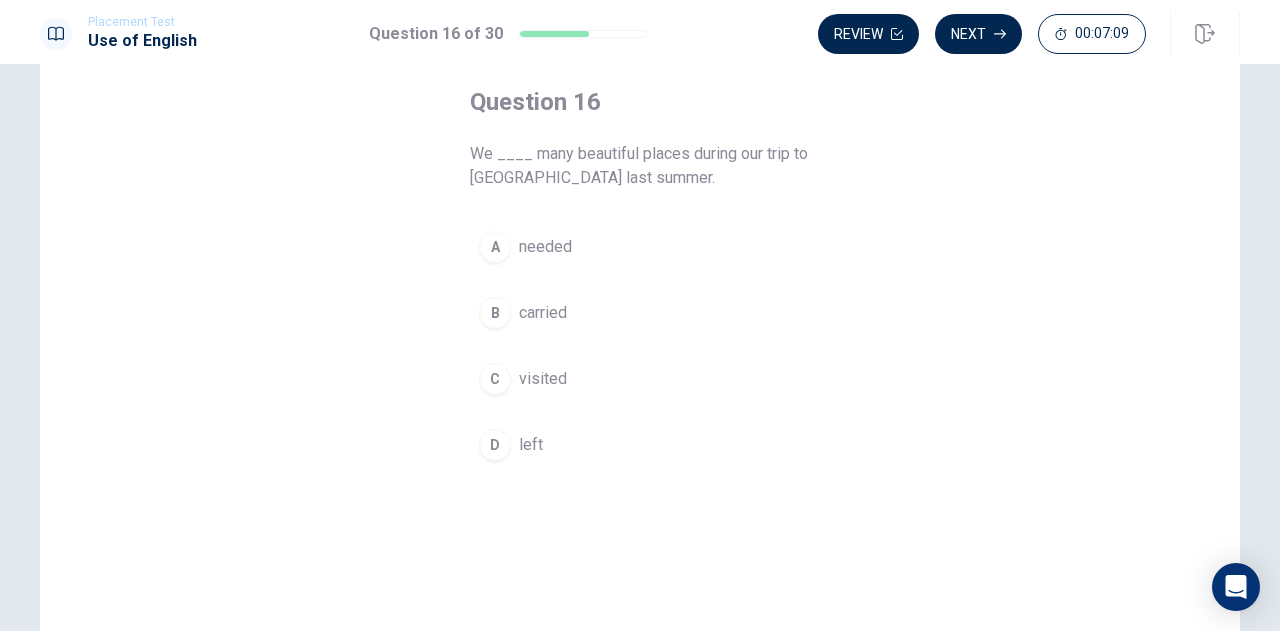 scroll, scrollTop: 103, scrollLeft: 0, axis: vertical 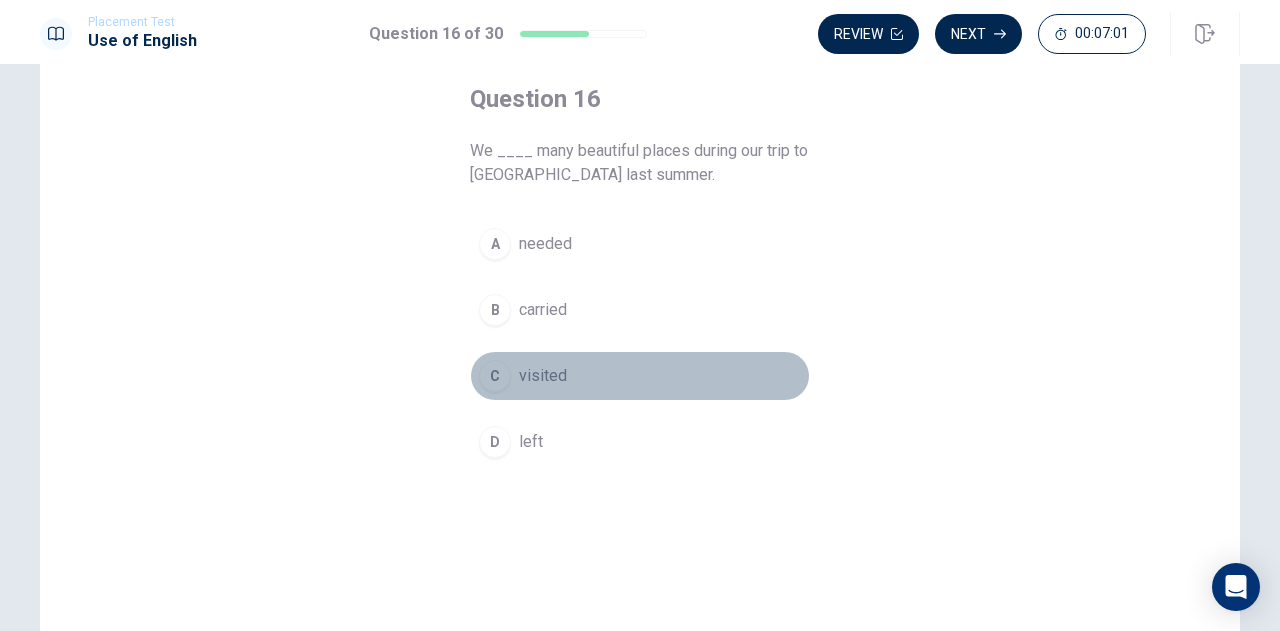 click on "C" at bounding box center (495, 376) 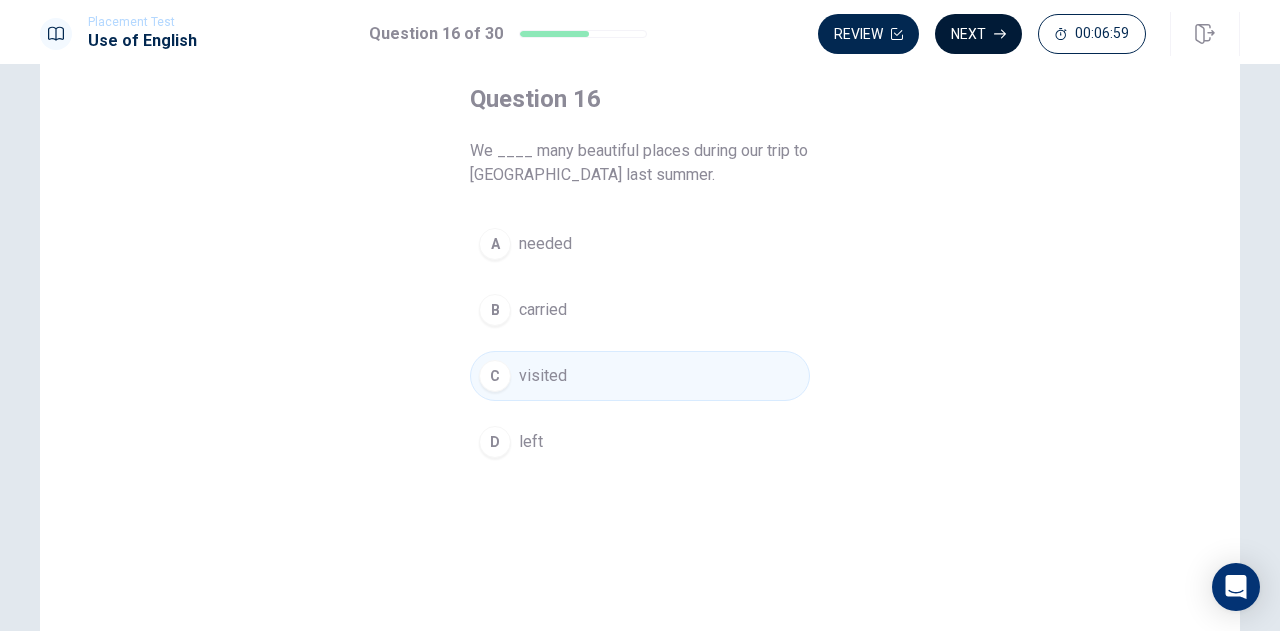 click on "Next" at bounding box center [978, 34] 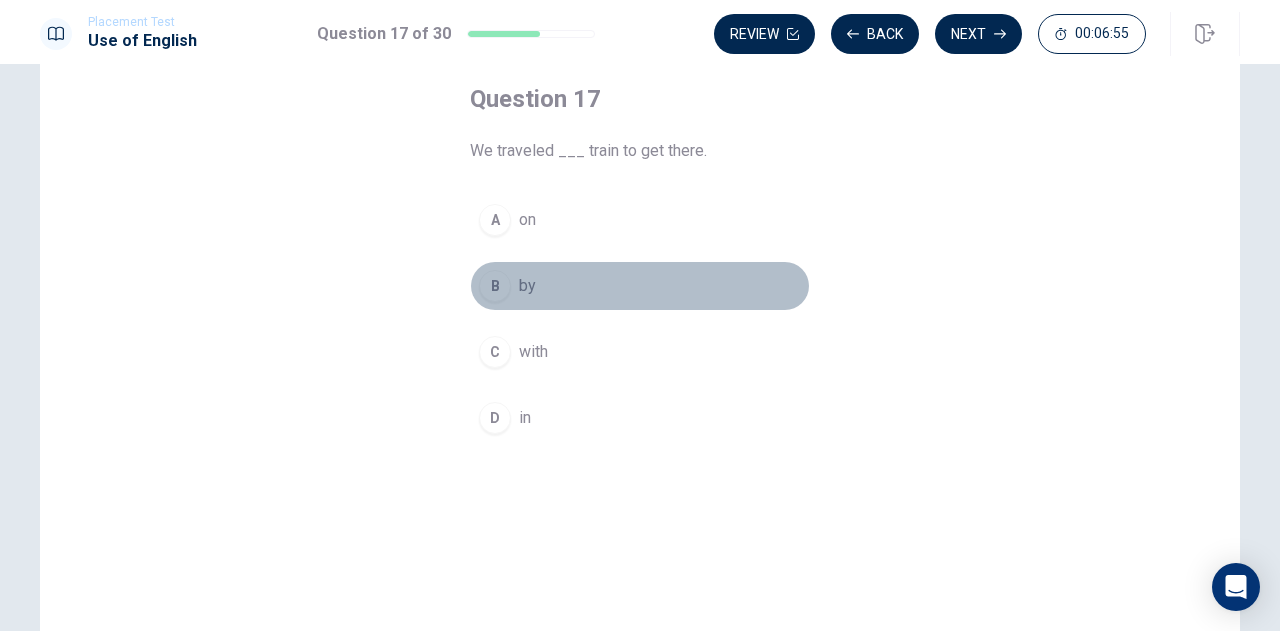 click on "by" at bounding box center (527, 286) 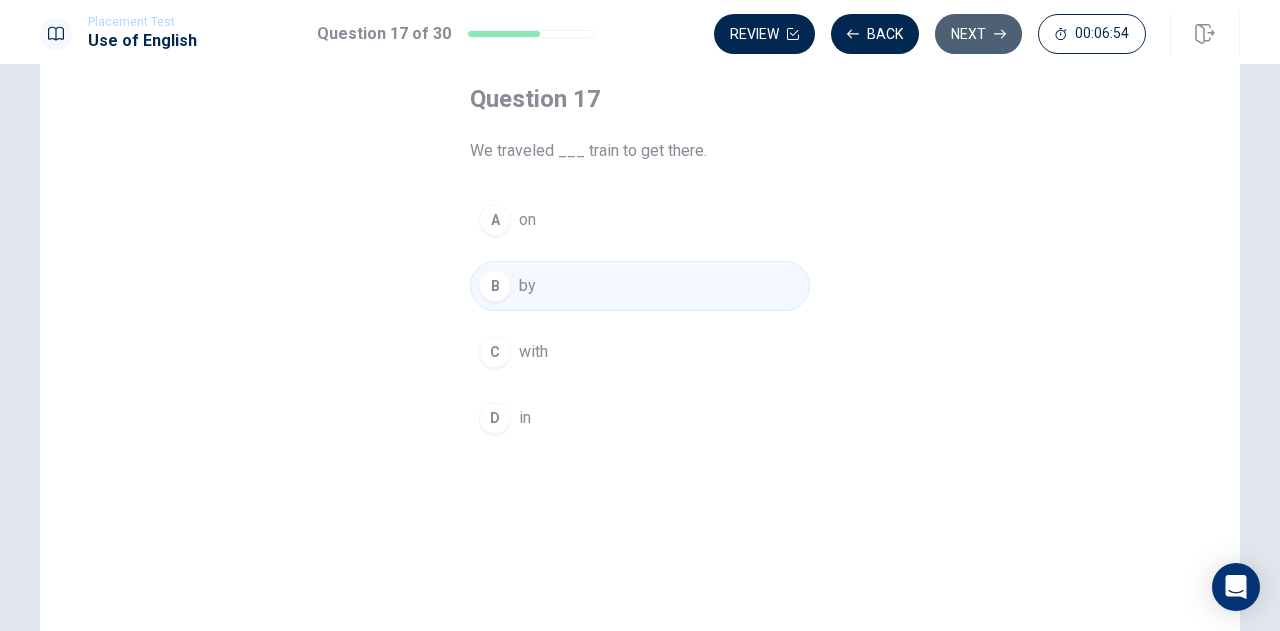 click on "Next" at bounding box center (978, 34) 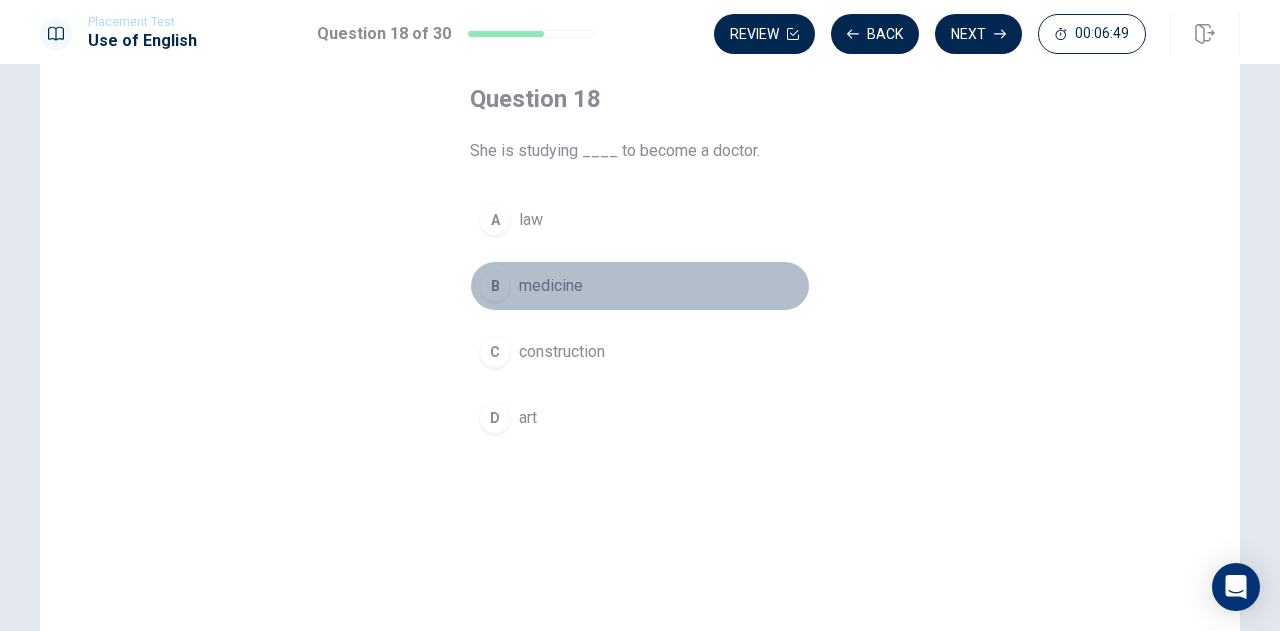 click on "B" at bounding box center [495, 286] 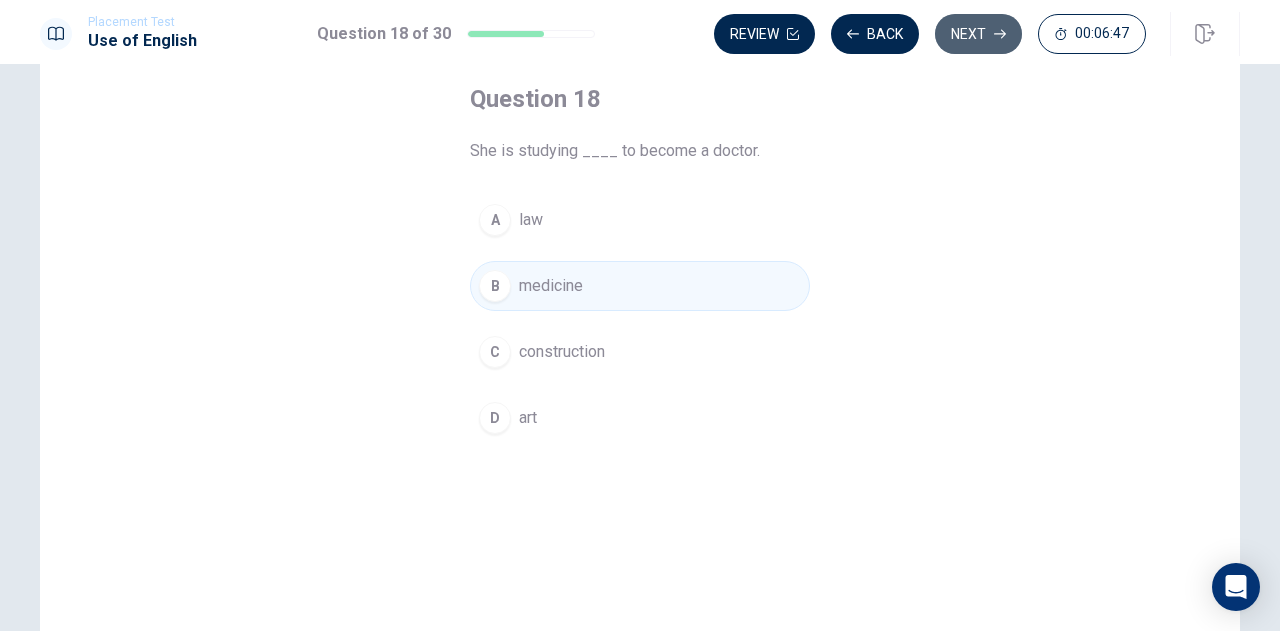 click on "Next" at bounding box center [978, 34] 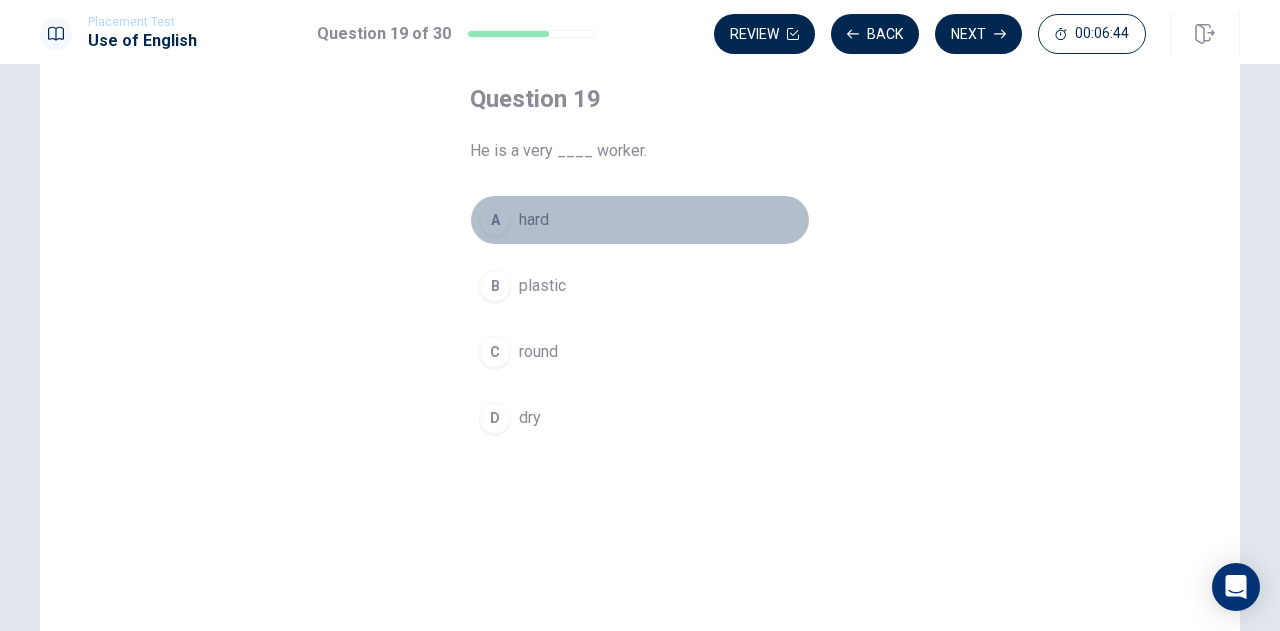 click on "hard" at bounding box center [534, 220] 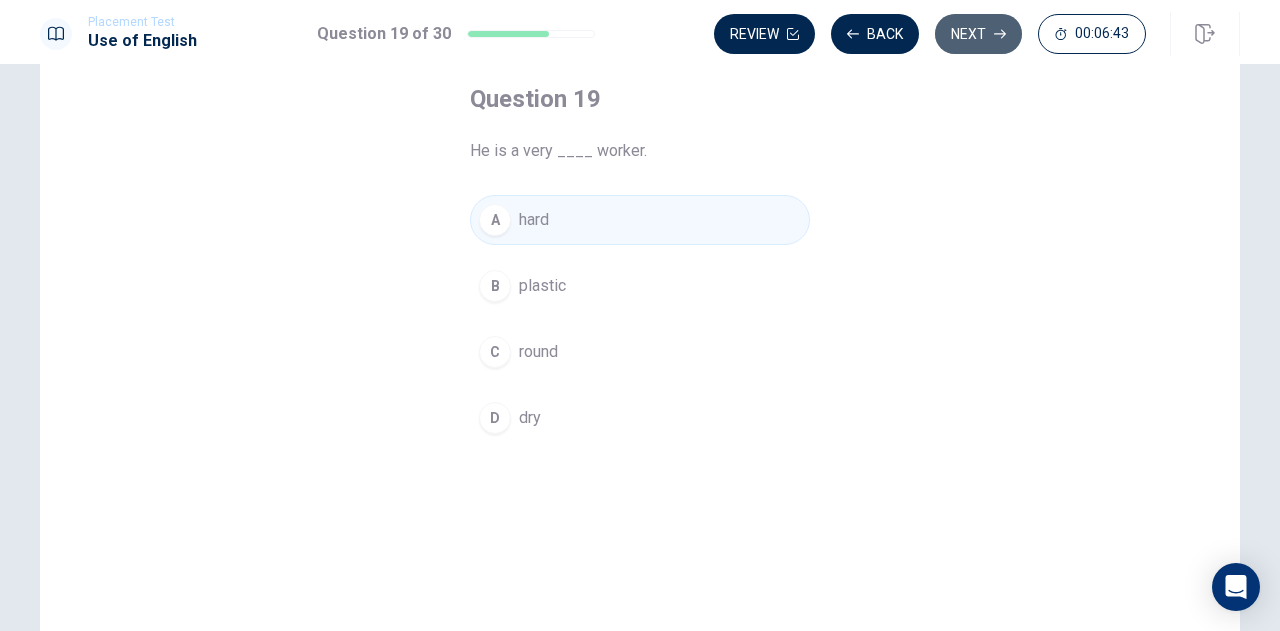 click on "Next" at bounding box center (978, 34) 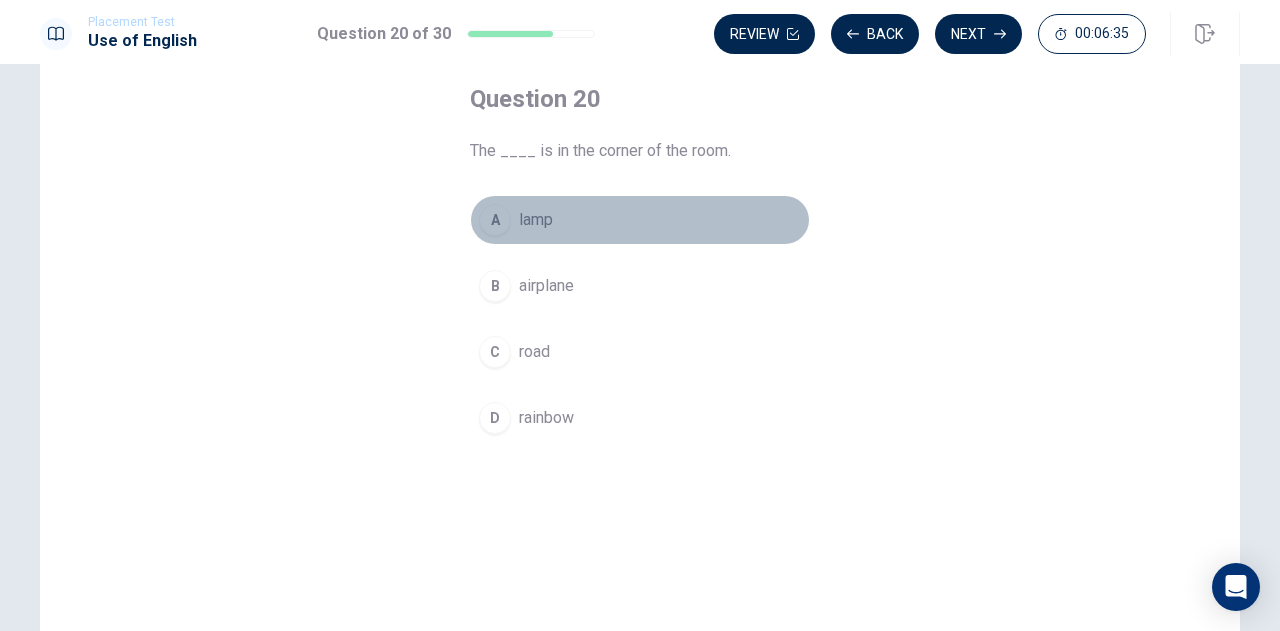 click on "A lamp" at bounding box center [640, 220] 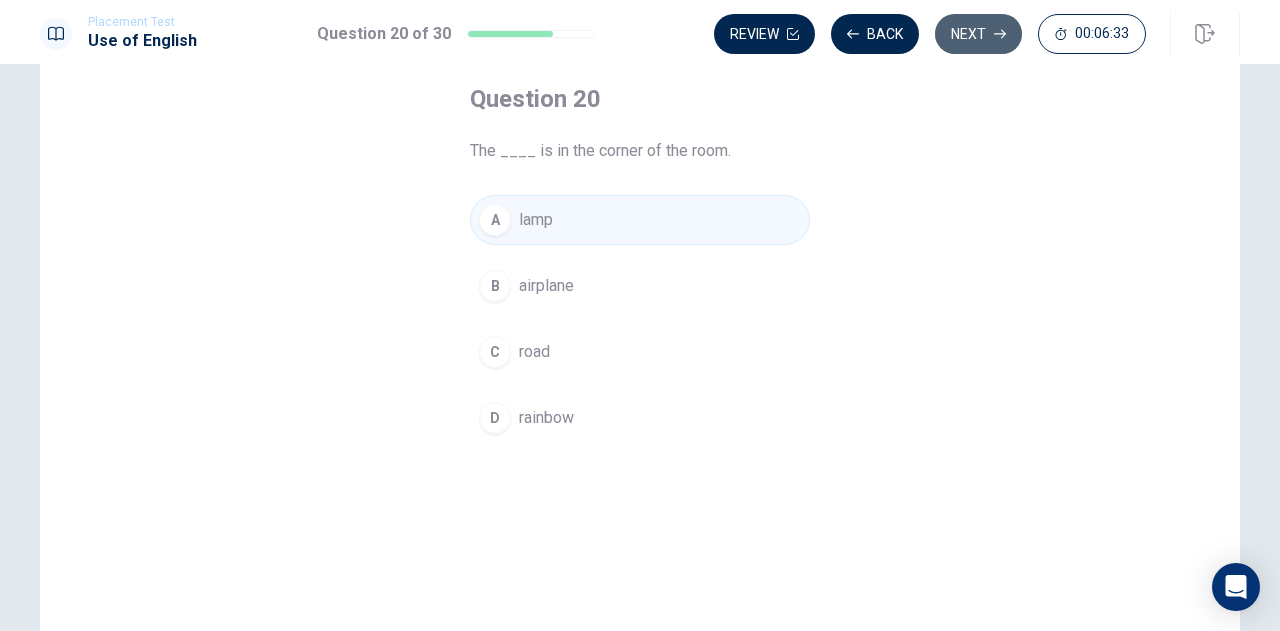 click on "Next" at bounding box center [978, 34] 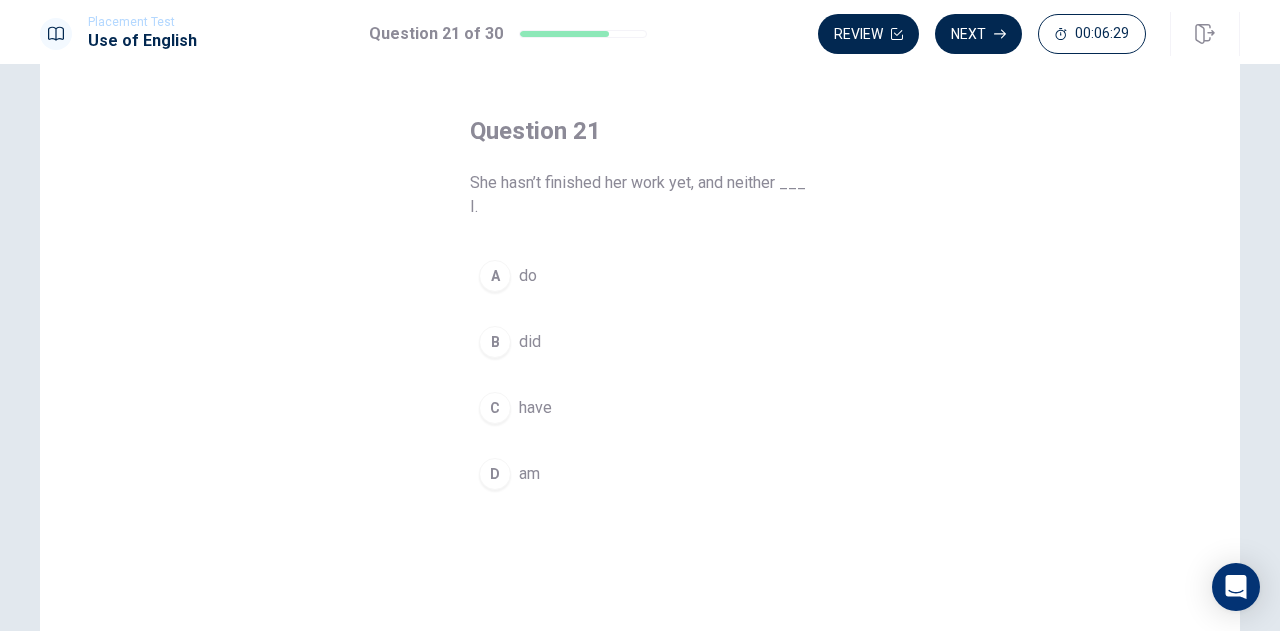 scroll, scrollTop: 102, scrollLeft: 0, axis: vertical 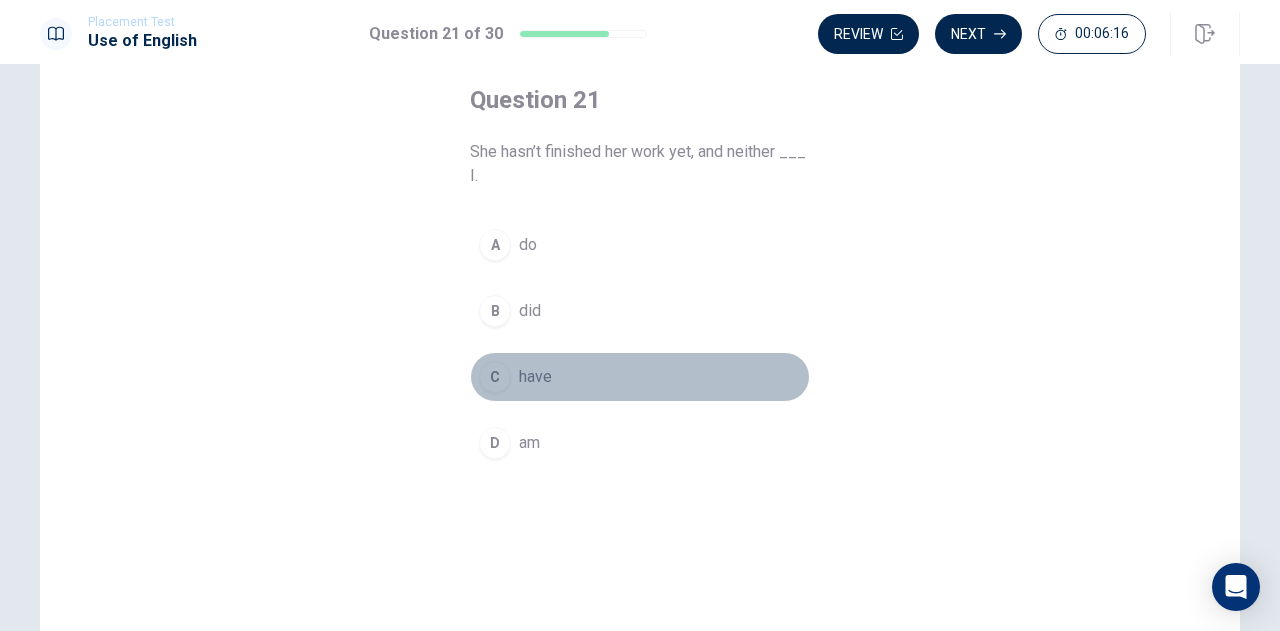 click on "have" at bounding box center (535, 377) 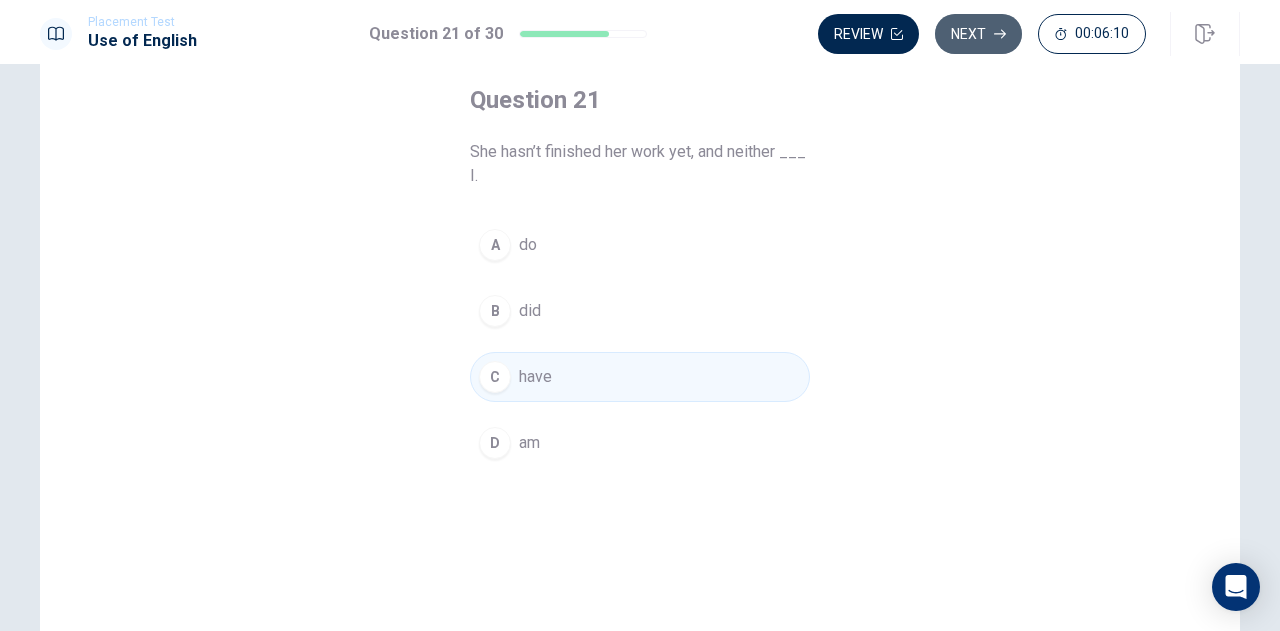 click on "Next" at bounding box center [978, 34] 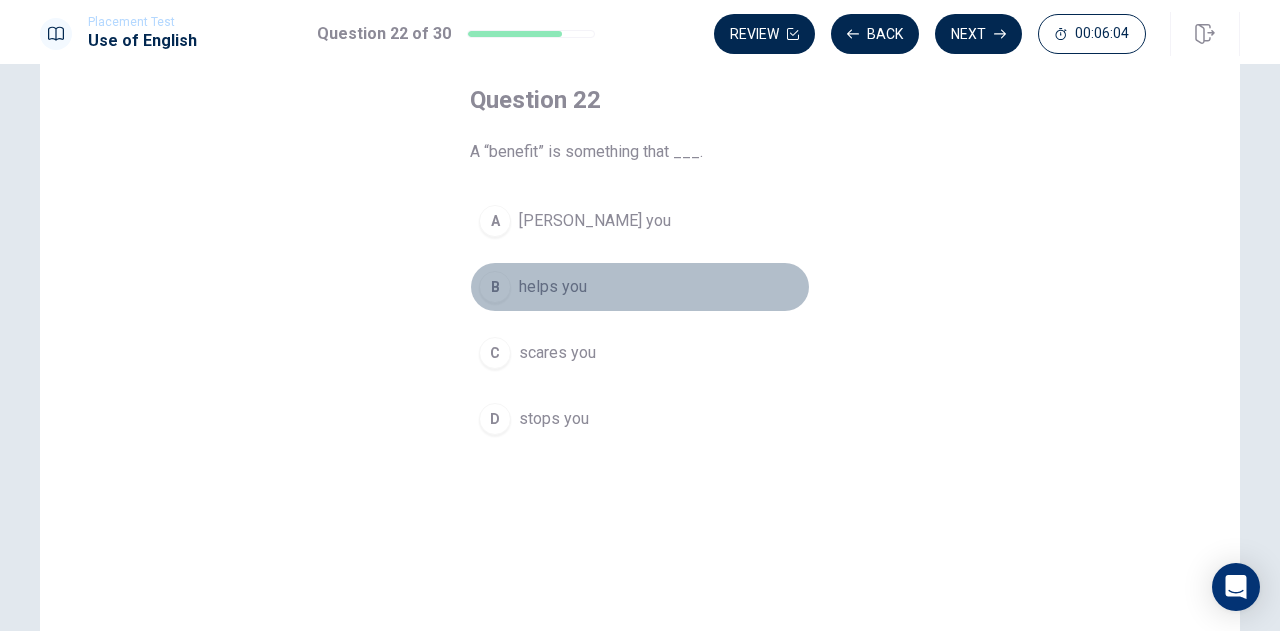 click on "helps you" at bounding box center (553, 287) 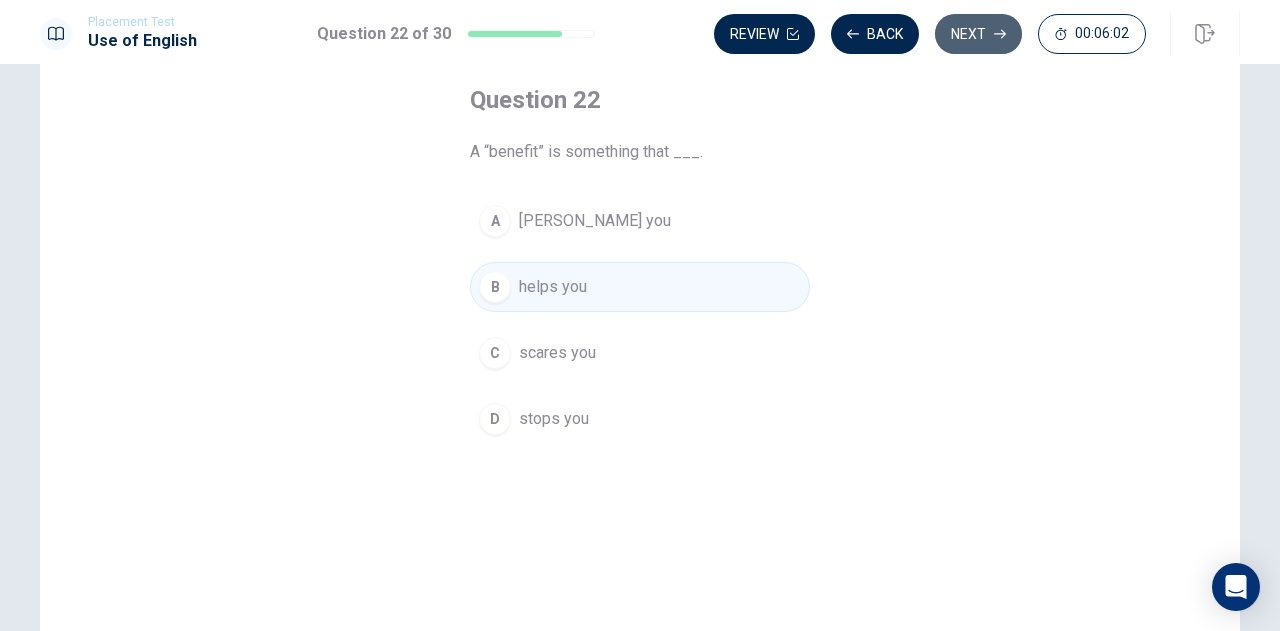 click on "Next" at bounding box center (978, 34) 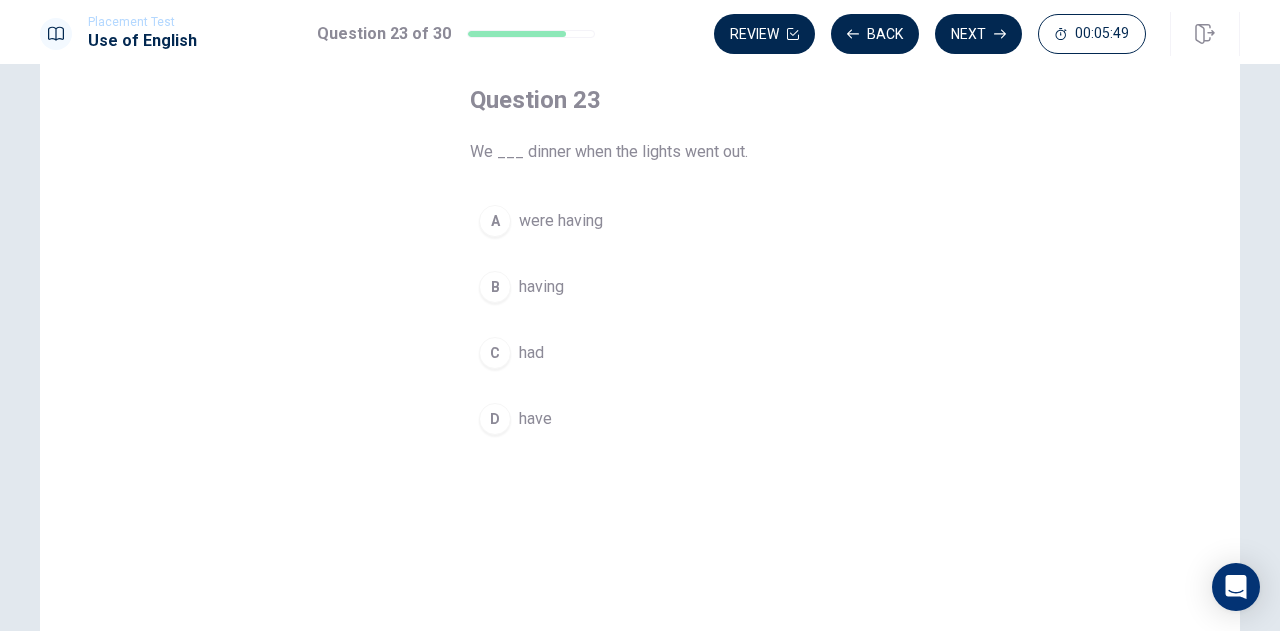 click on "were having" at bounding box center (561, 221) 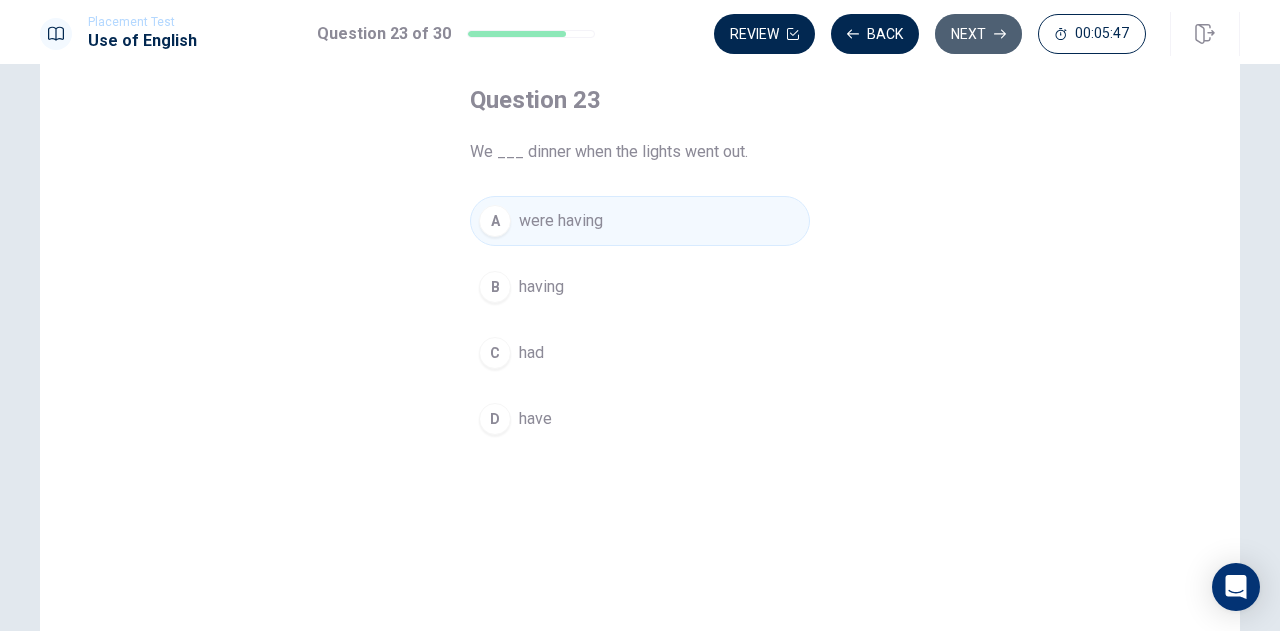 click on "Next" at bounding box center (978, 34) 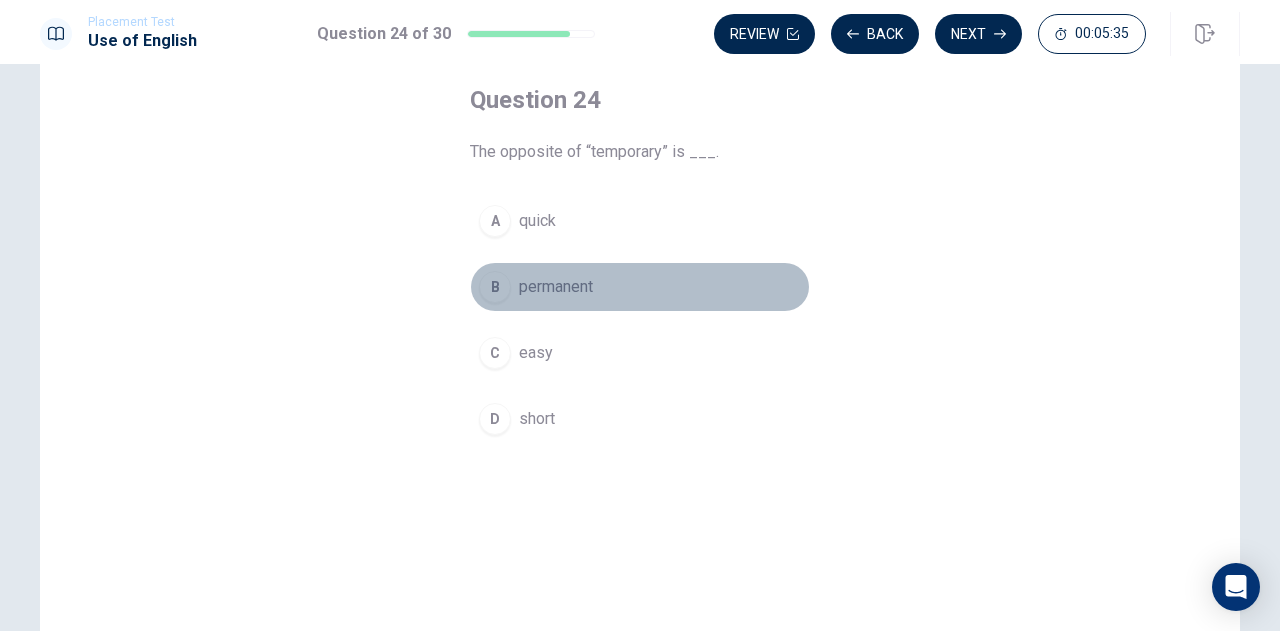 click on "permanent" at bounding box center [556, 287] 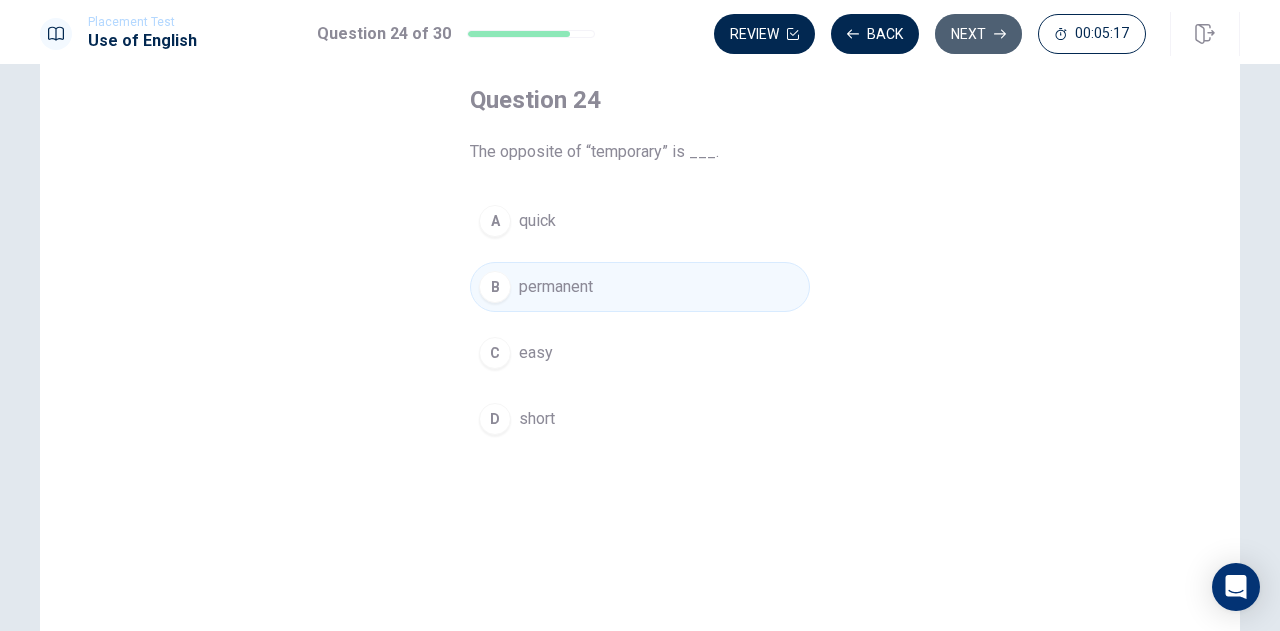 click on "Next" at bounding box center [978, 34] 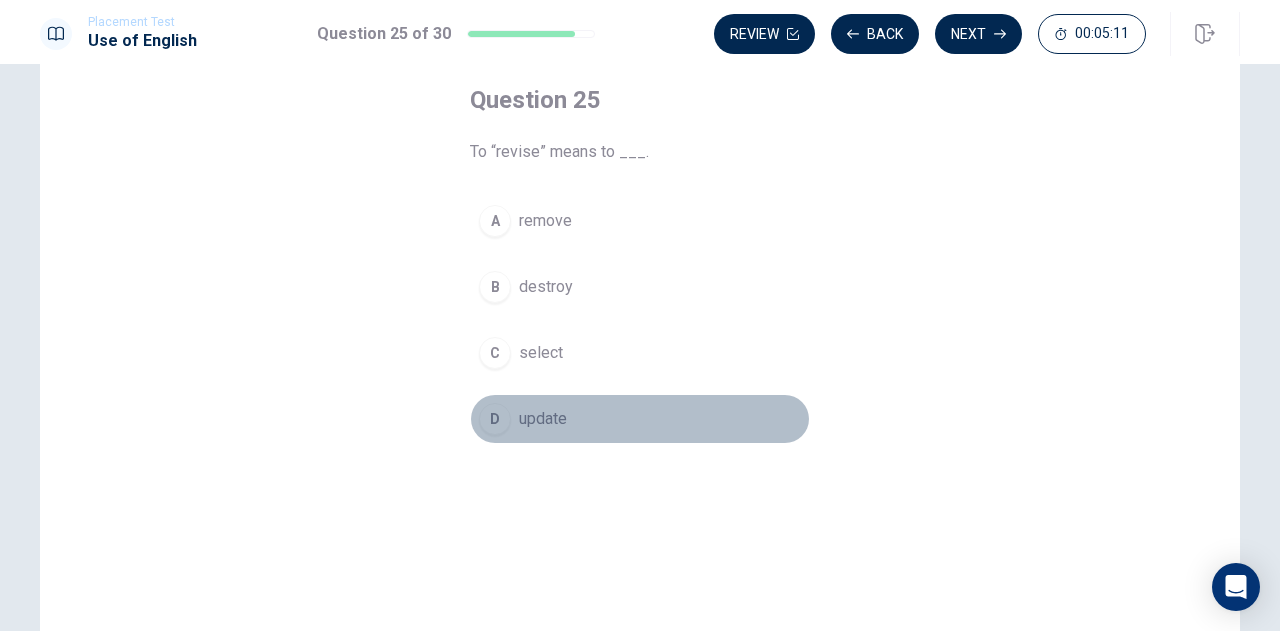 click on "update" at bounding box center [543, 419] 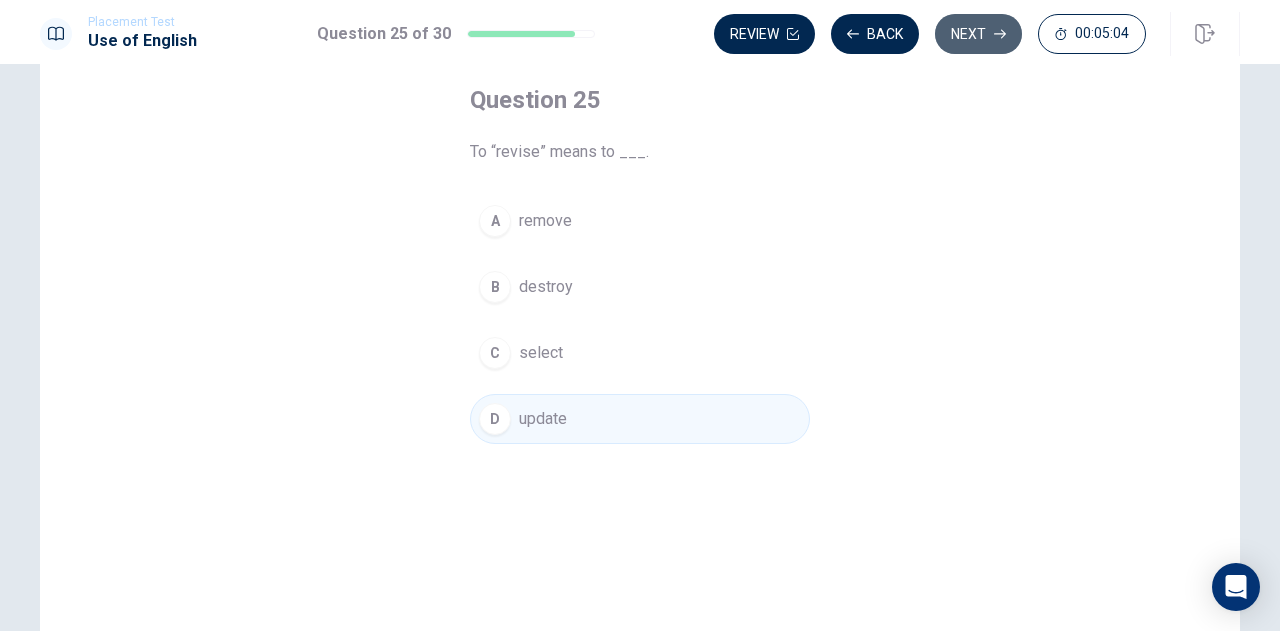 click on "Next" at bounding box center [978, 34] 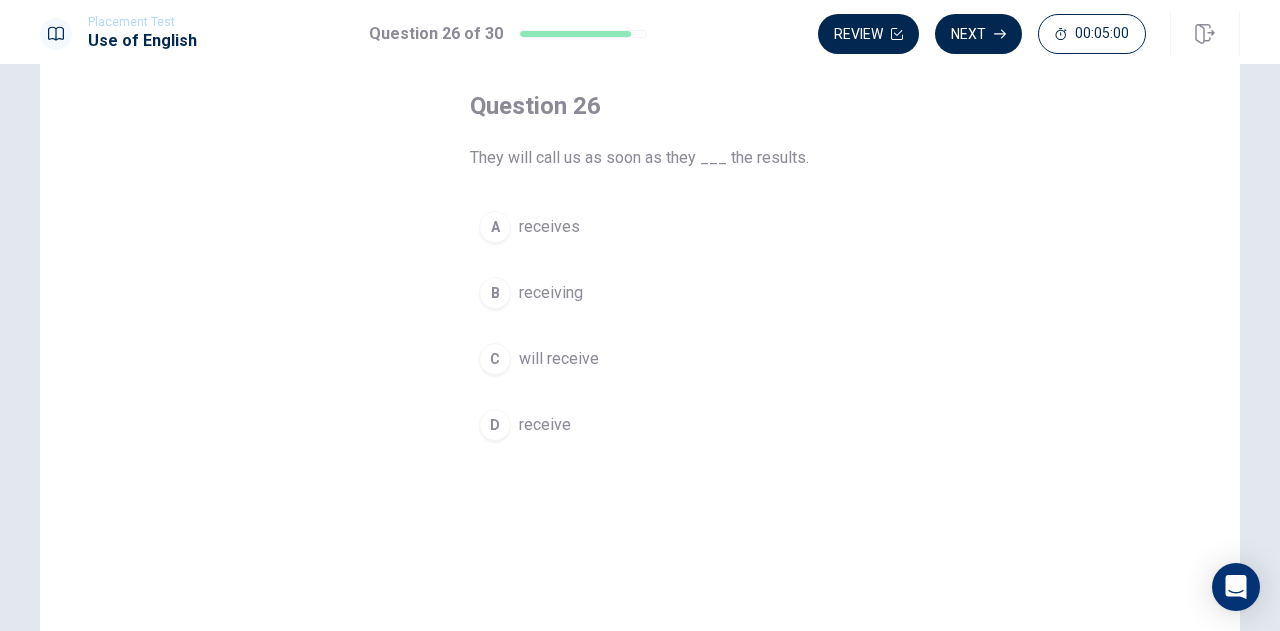 scroll, scrollTop: 102, scrollLeft: 0, axis: vertical 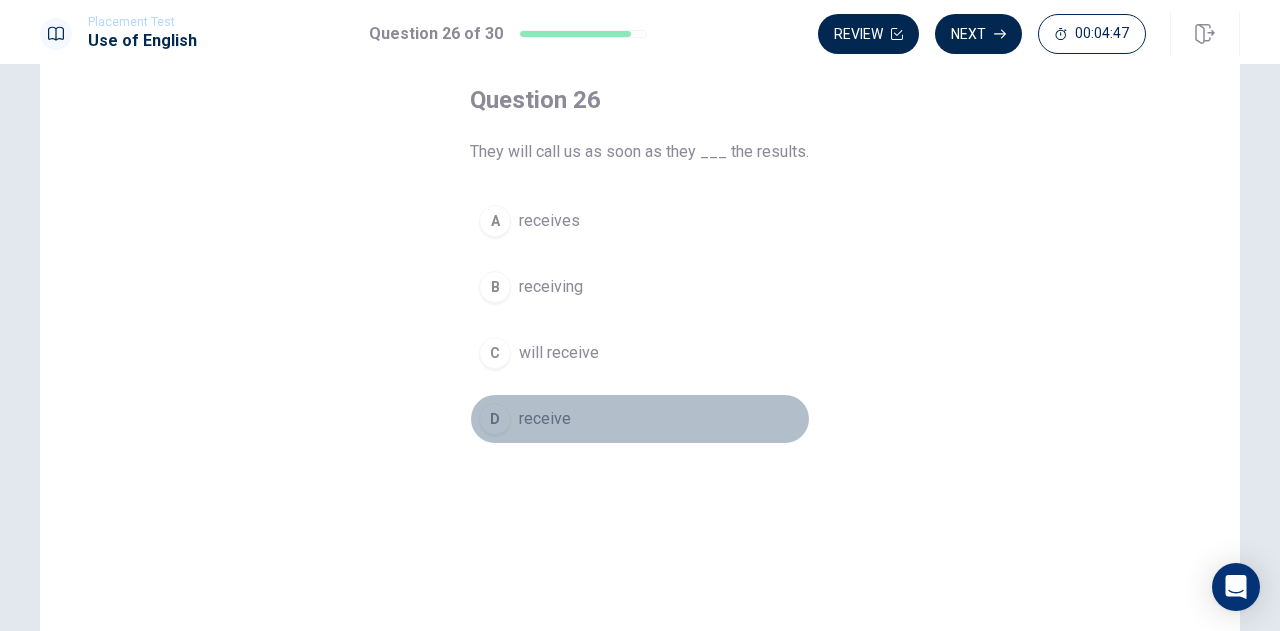 click on "receive" at bounding box center (545, 419) 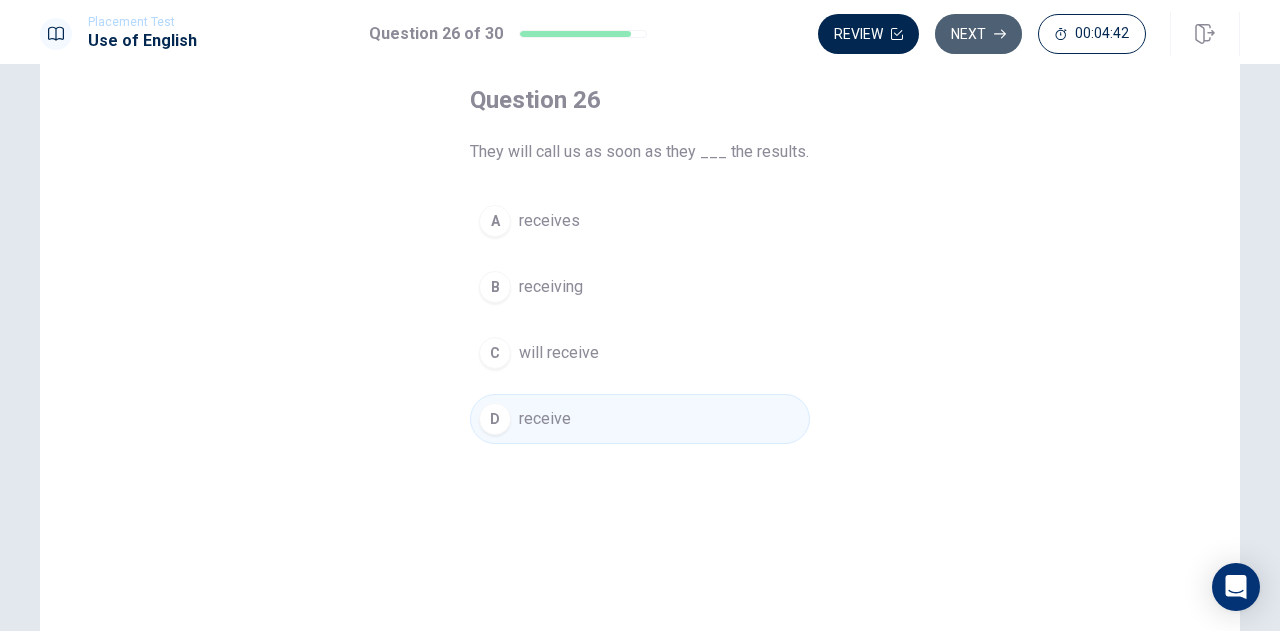 click on "Next" at bounding box center [978, 34] 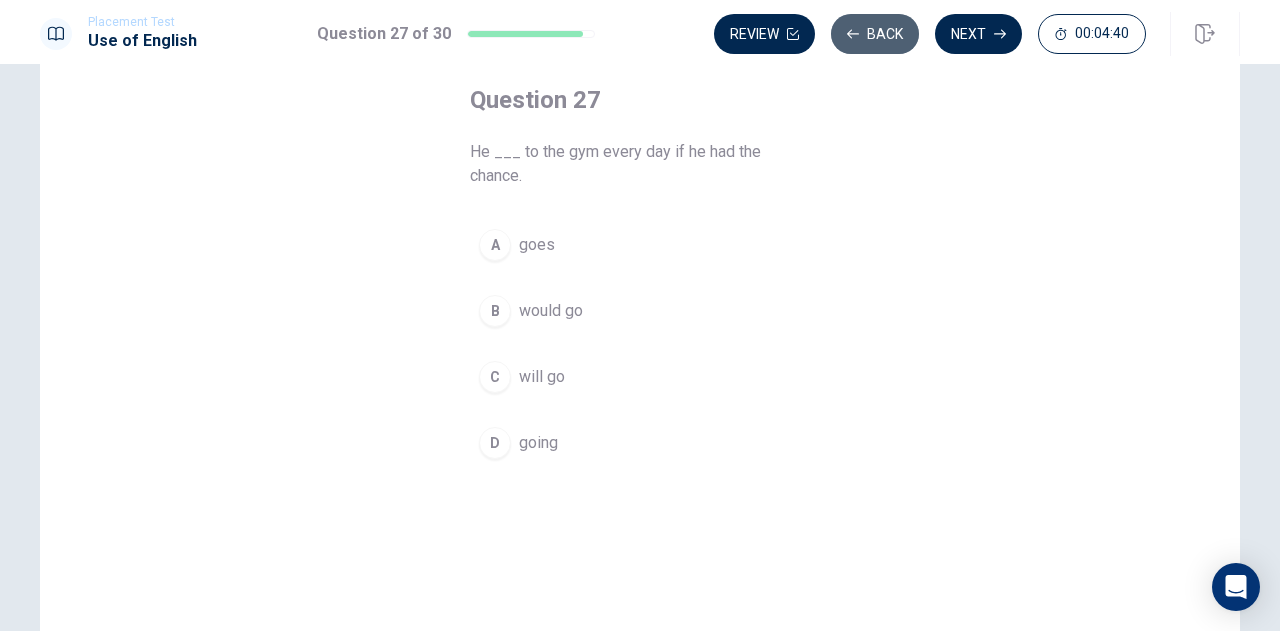 click on "Back" at bounding box center (875, 34) 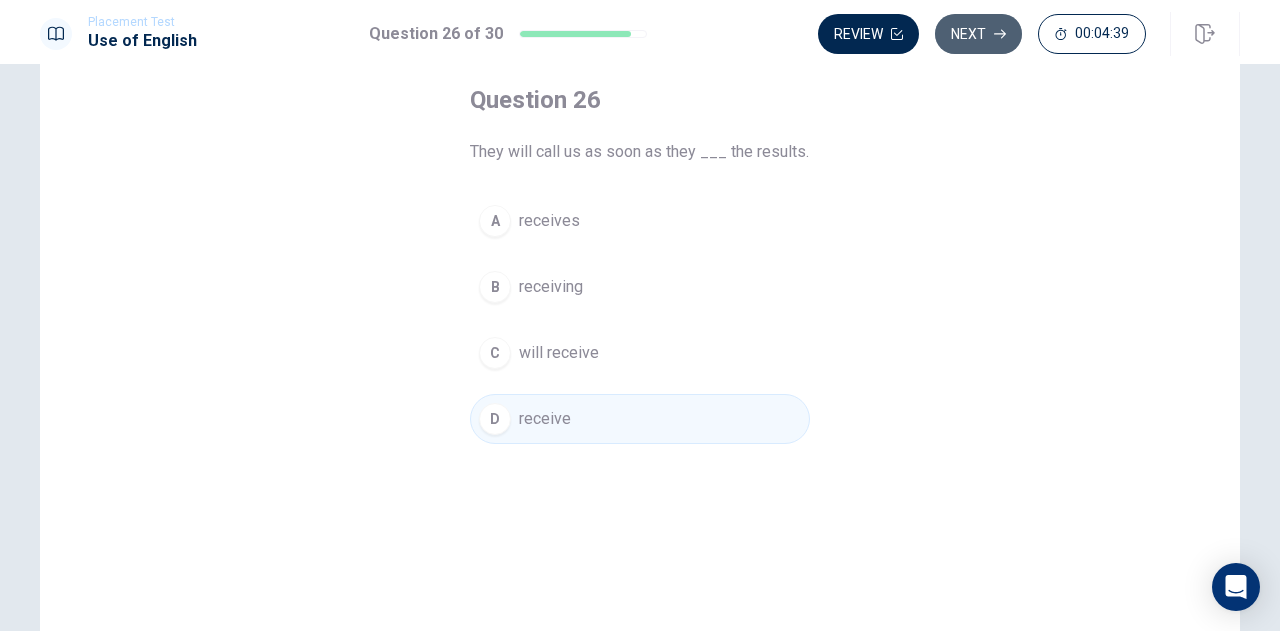 click on "Next" at bounding box center (978, 34) 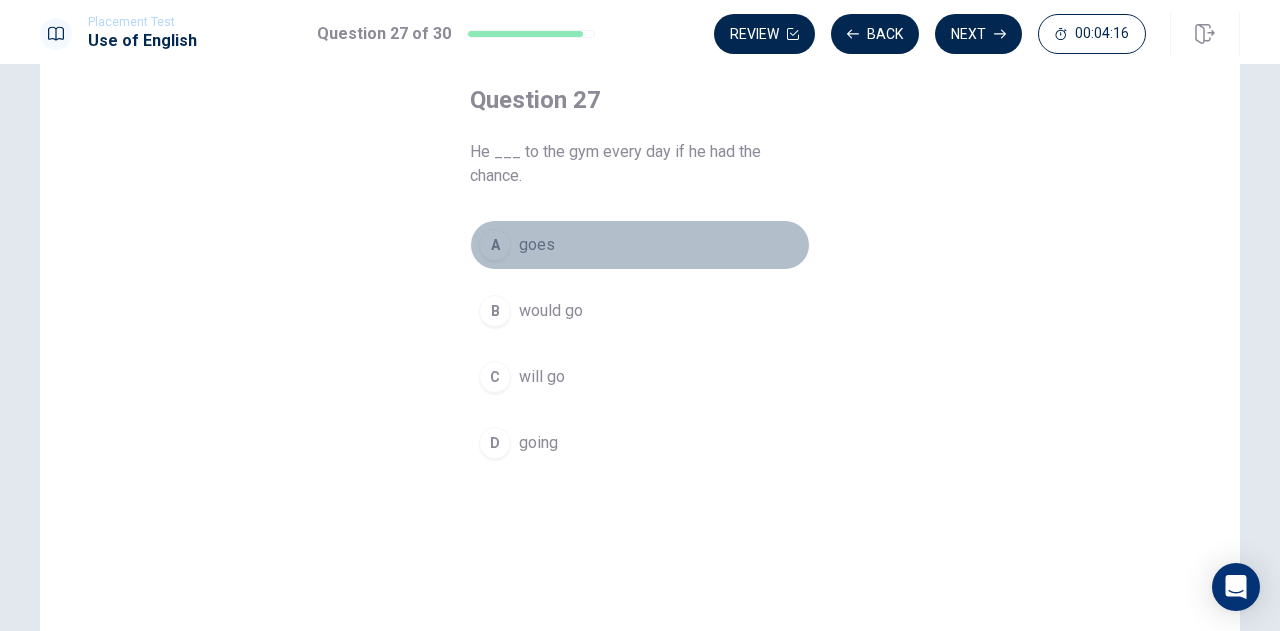 click on "goes" at bounding box center (537, 245) 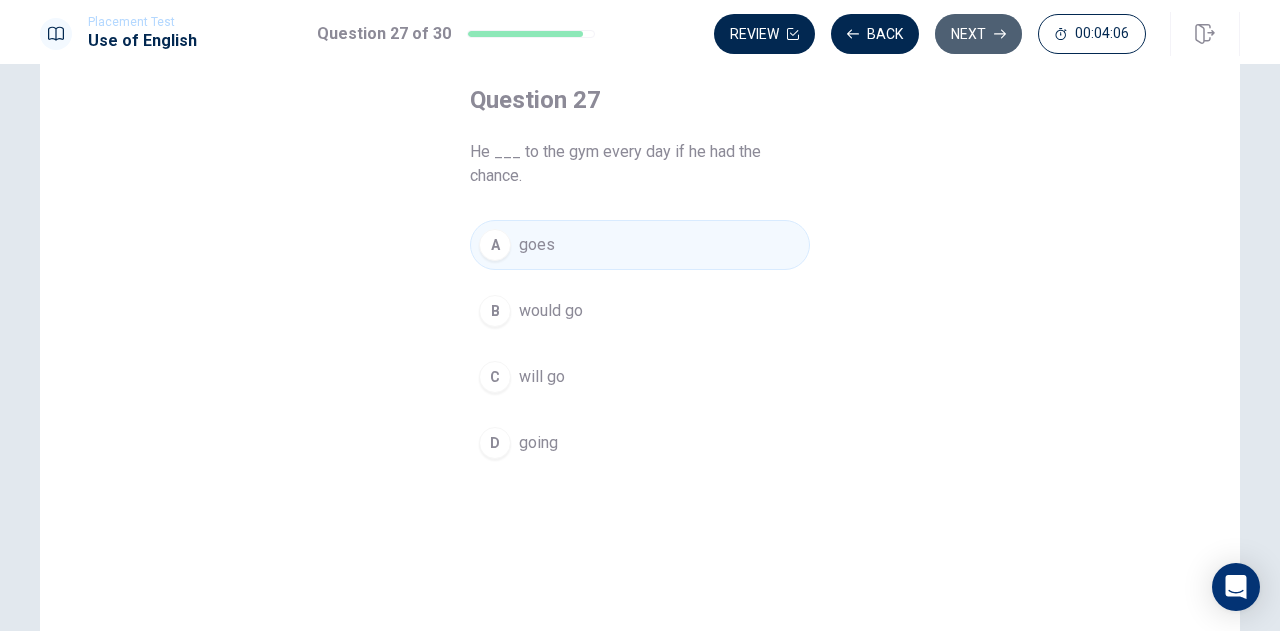 click on "Next" at bounding box center (978, 34) 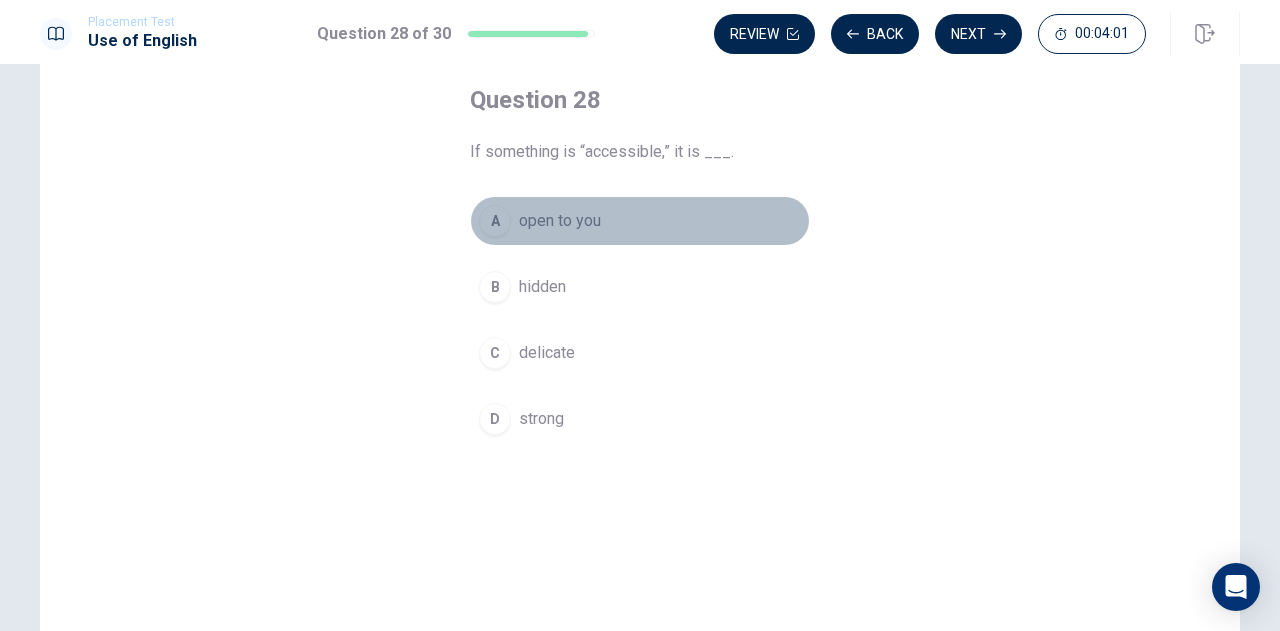 click on "open to you" at bounding box center (560, 221) 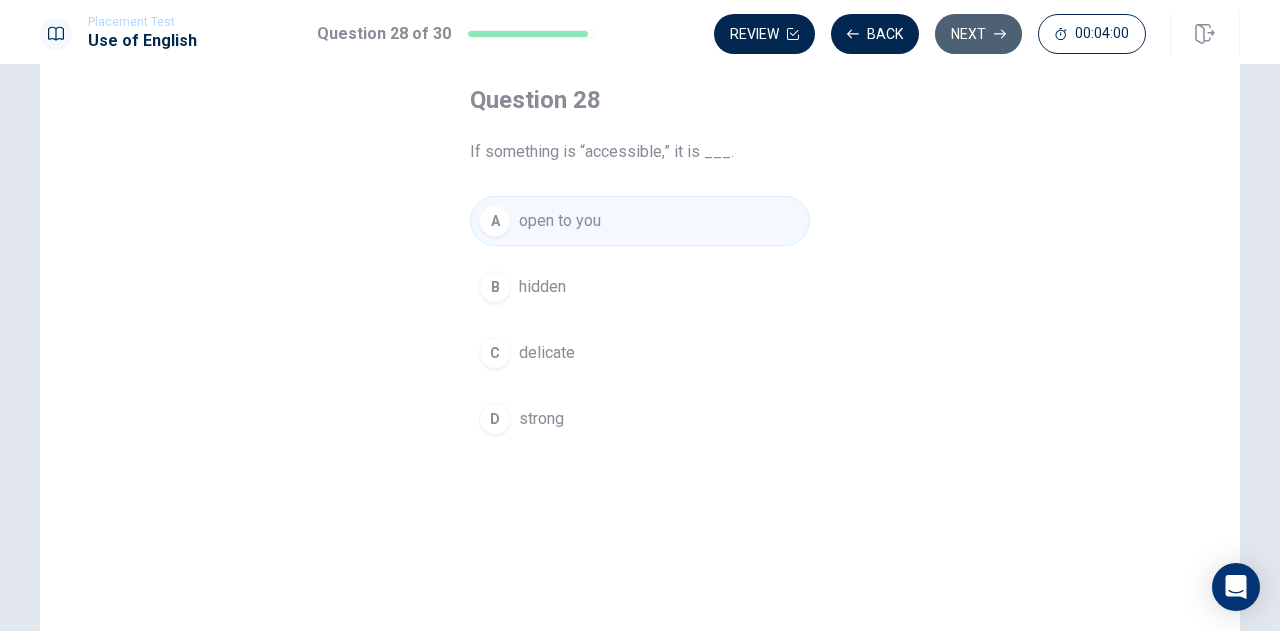 click on "Next" at bounding box center [978, 34] 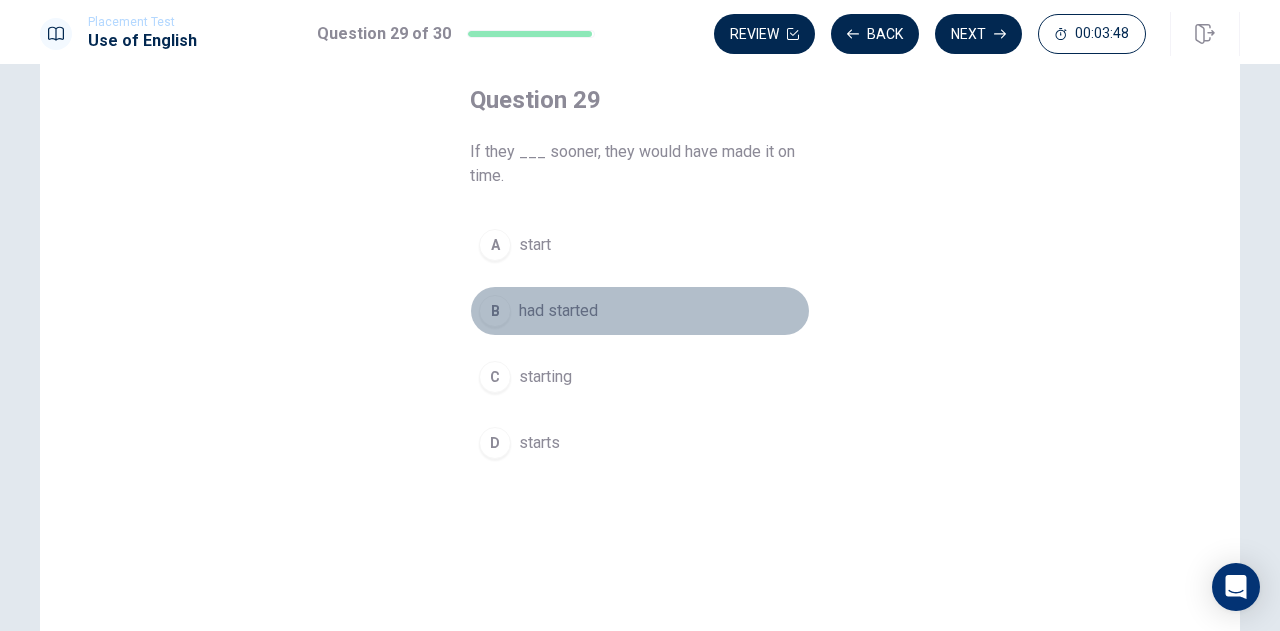 click on "had started" at bounding box center (558, 311) 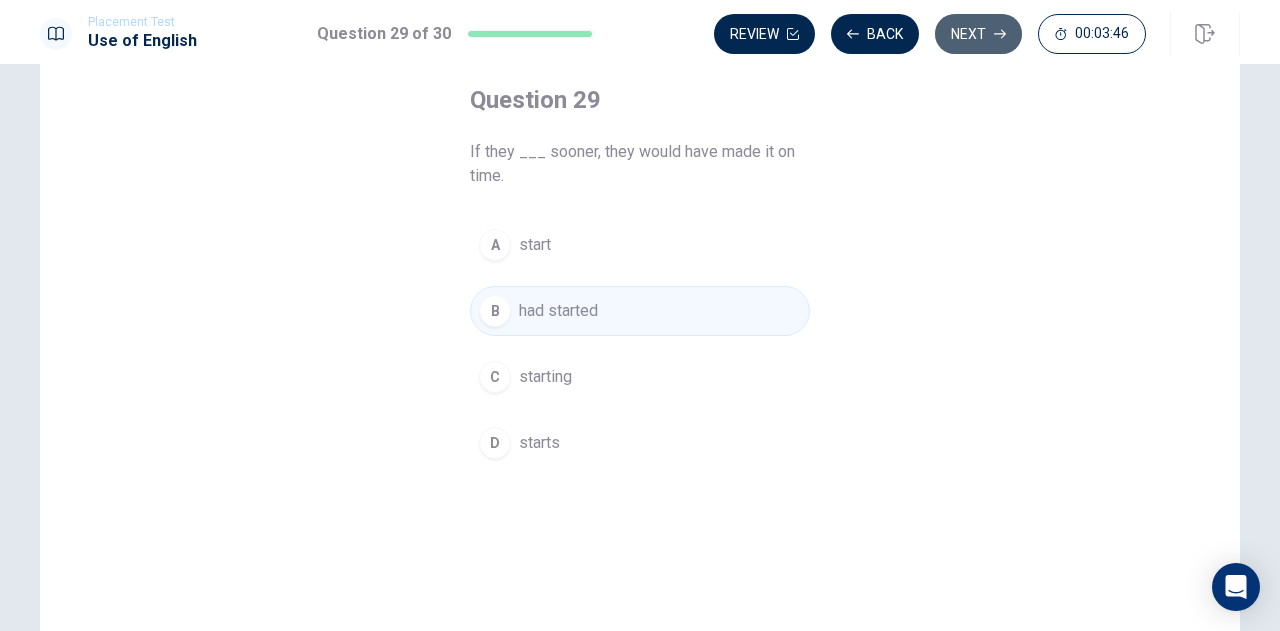 click on "Next" at bounding box center [978, 34] 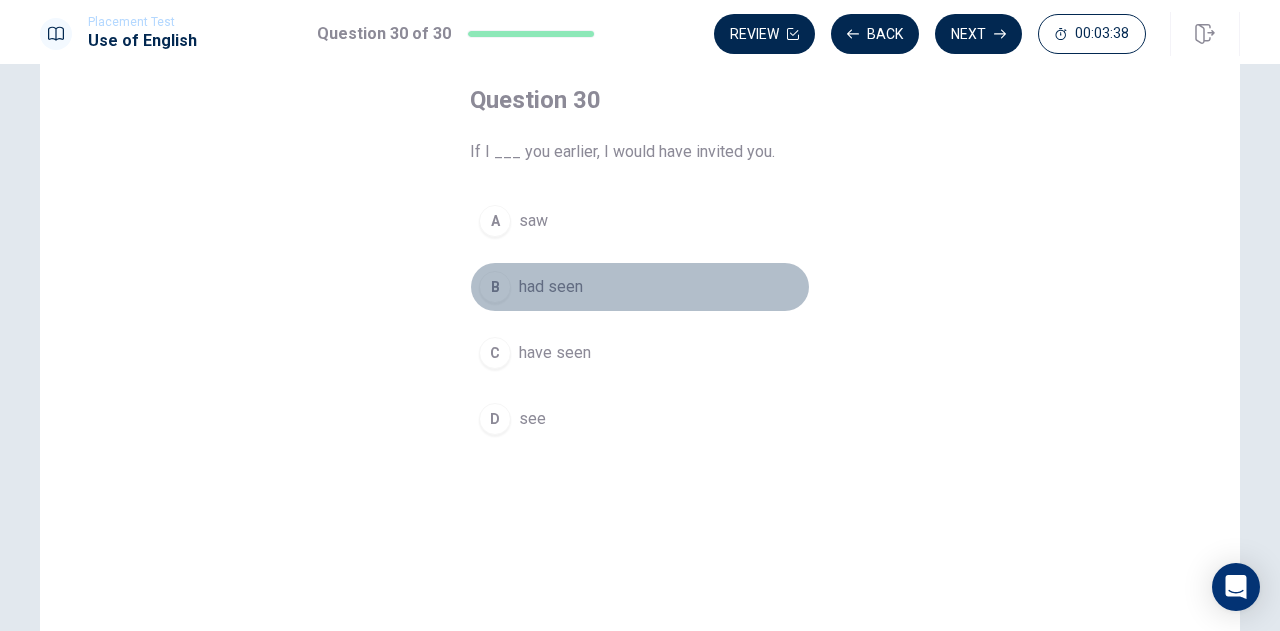 click on "had seen" at bounding box center [551, 287] 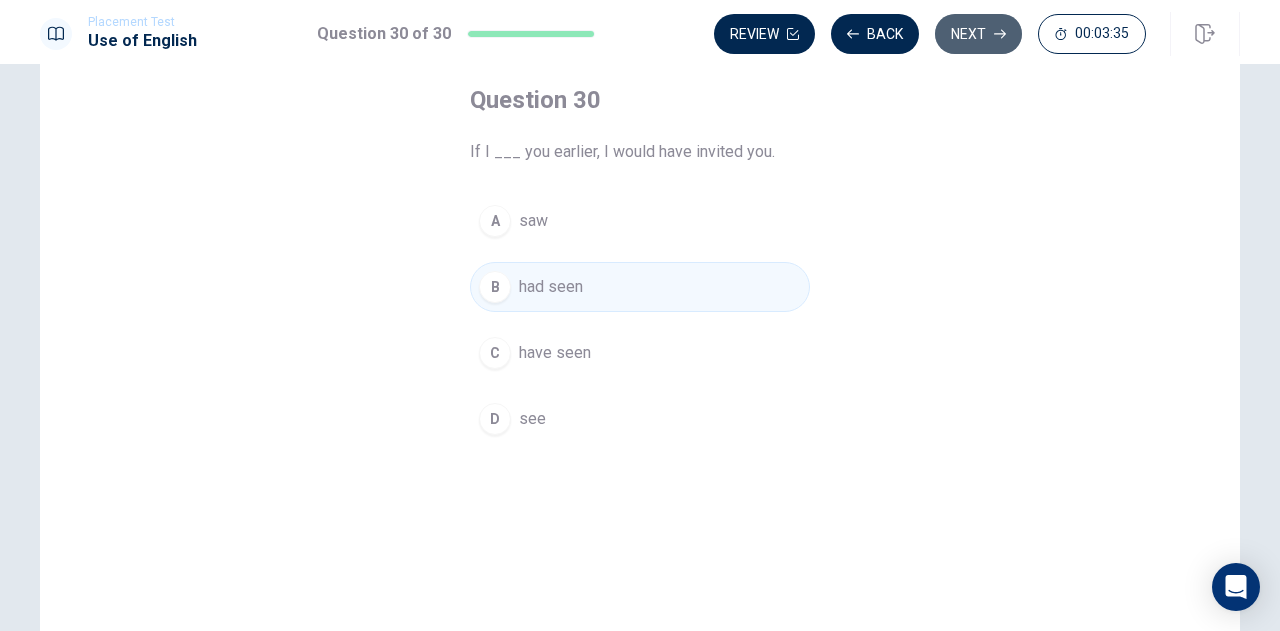 click on "Next" at bounding box center (978, 34) 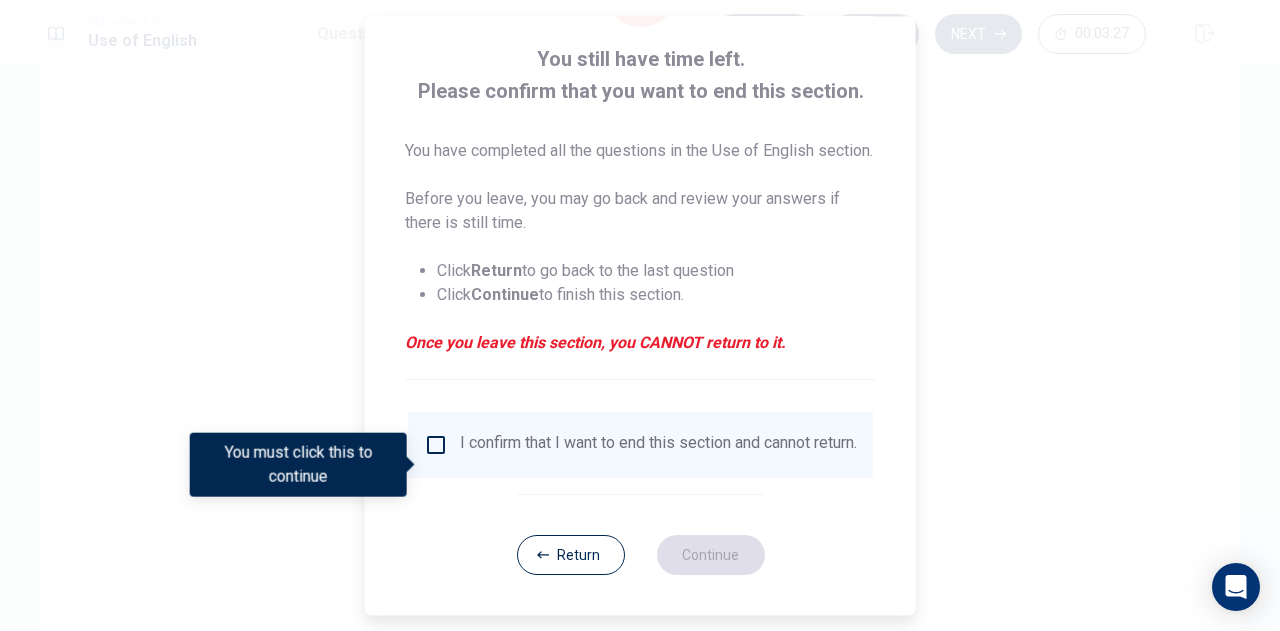 scroll, scrollTop: 113, scrollLeft: 0, axis: vertical 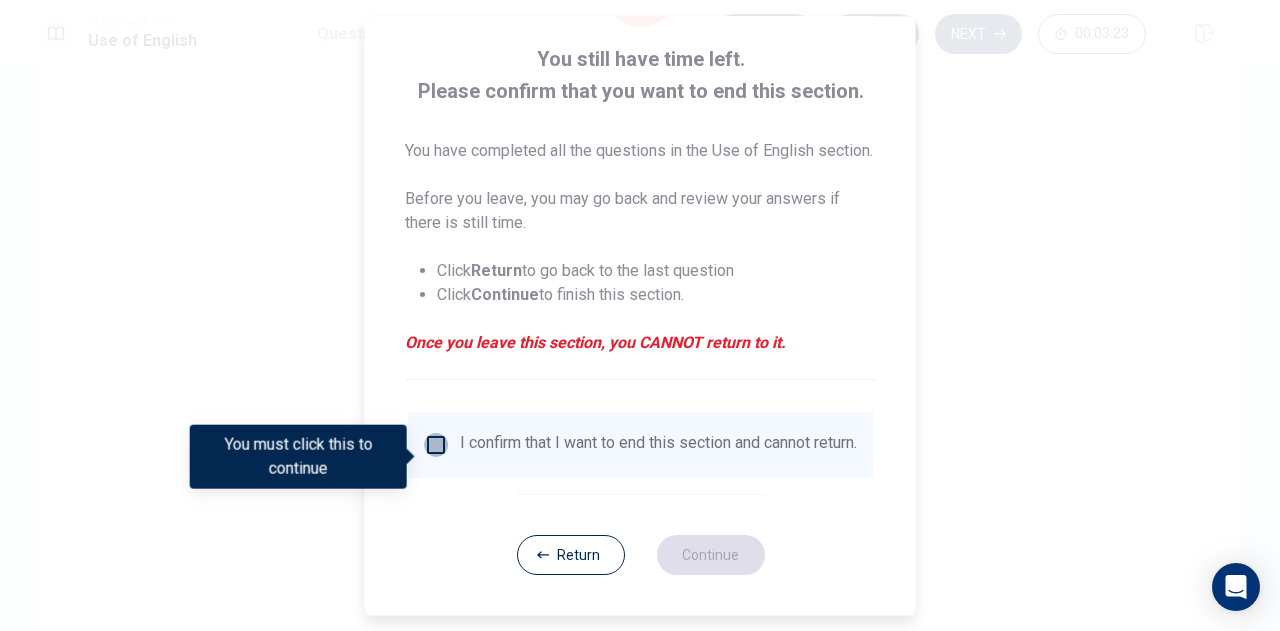 click at bounding box center (436, 445) 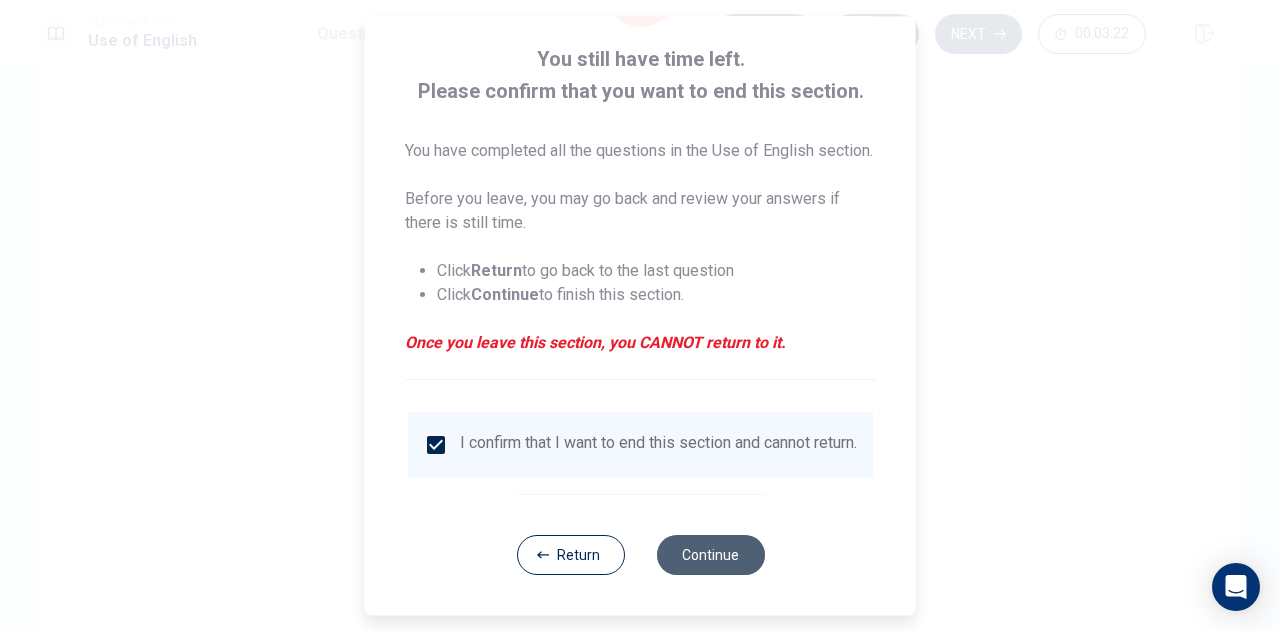 click on "Continue" at bounding box center [710, 555] 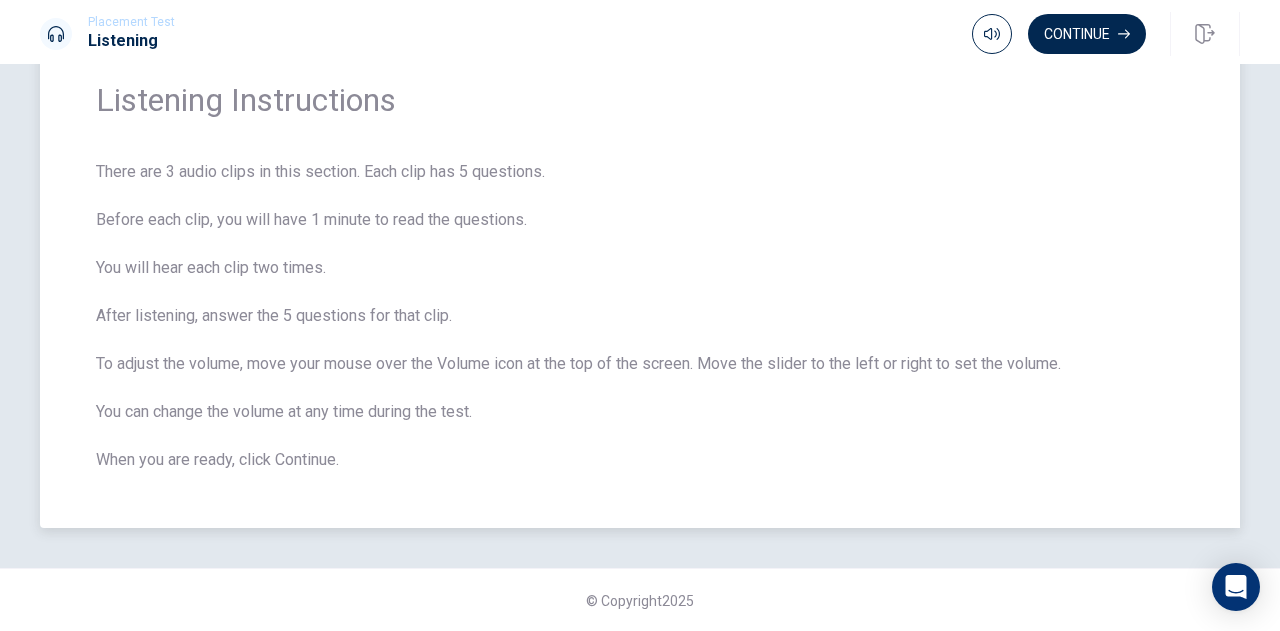 scroll, scrollTop: 0, scrollLeft: 0, axis: both 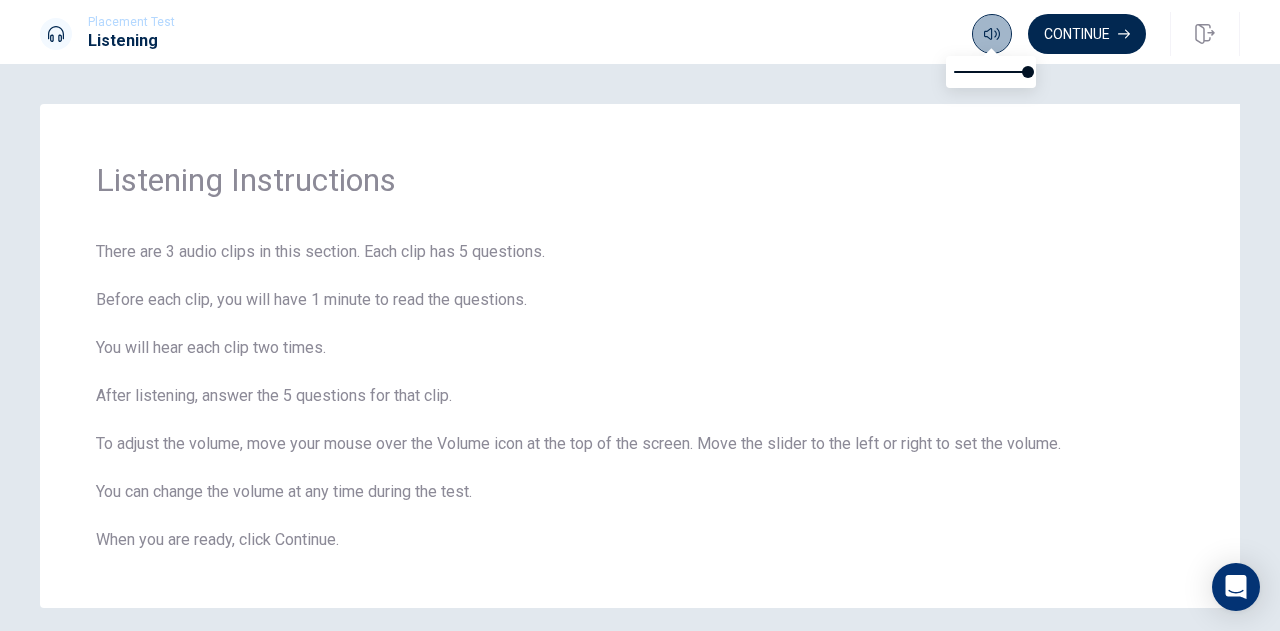 click 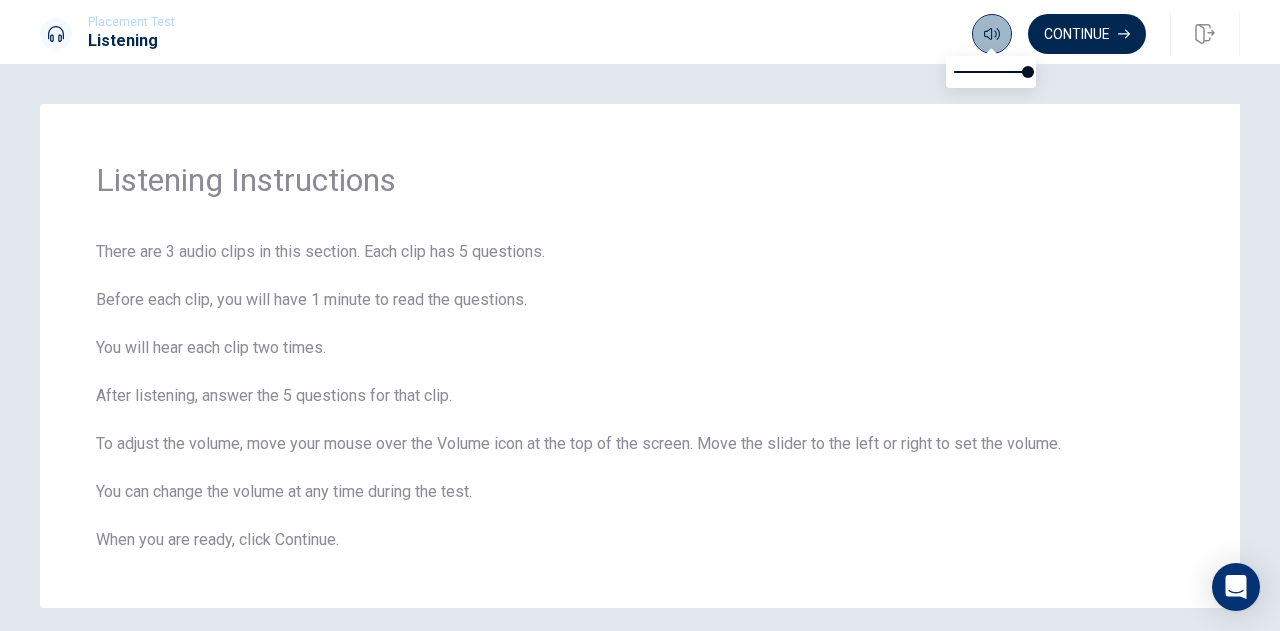 click 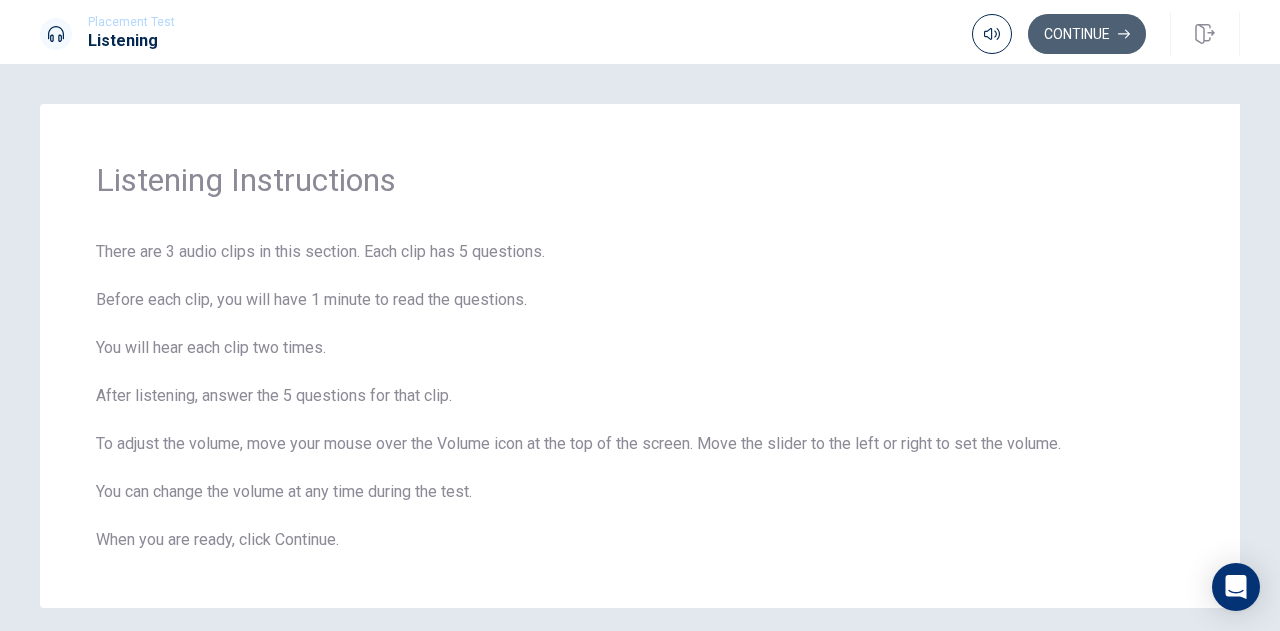 click 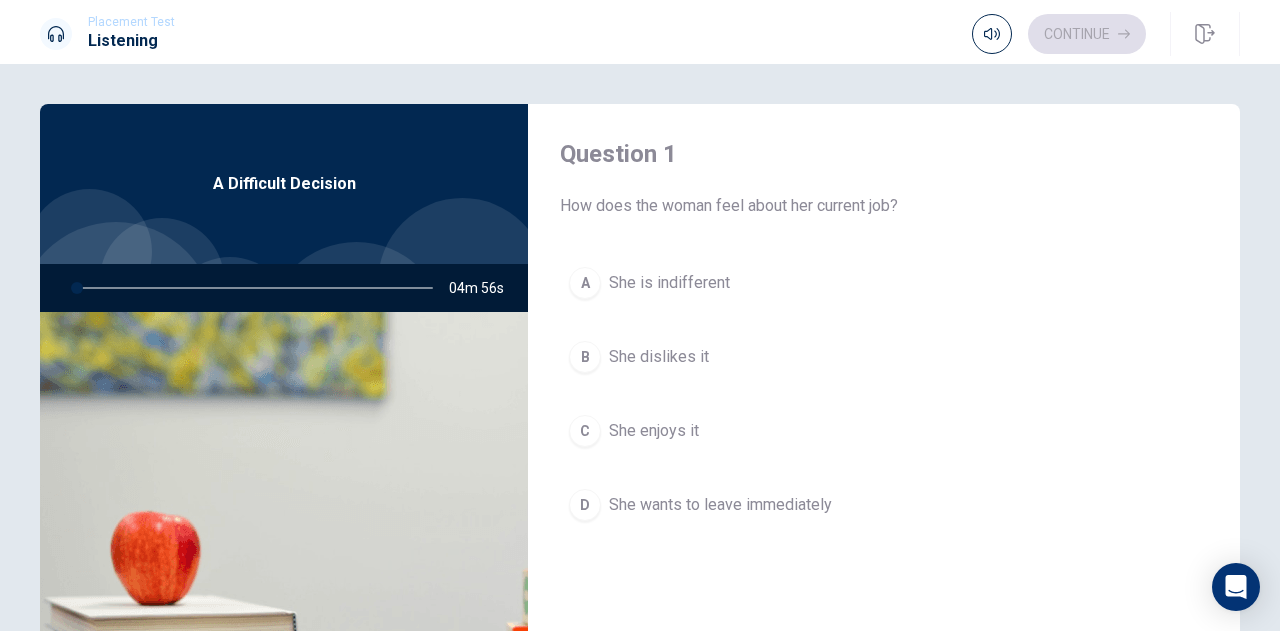 scroll, scrollTop: 2, scrollLeft: 0, axis: vertical 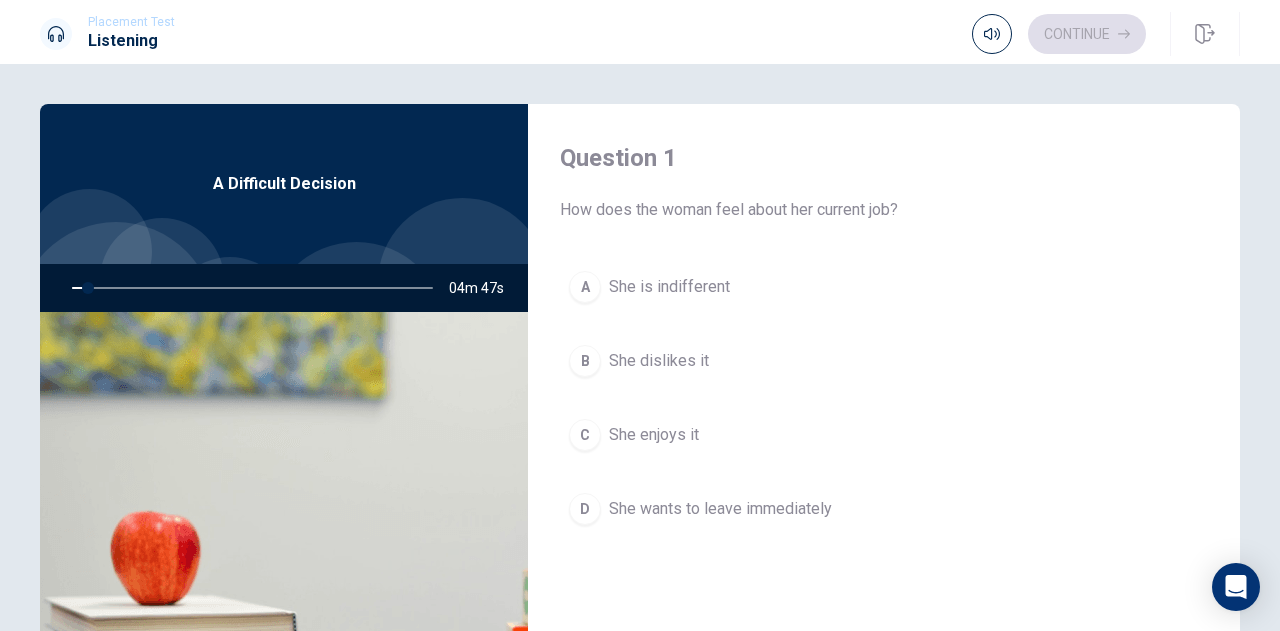 click on "Question 1 How does the woman feel about her current job? A She is indifferent B She dislikes it C She enjoys it D She wants to leave immediately Question 2 What does the man suggest she do to help her decide? A Ask for a higher salary B Talk to friends C Make a list of pros and cons D Quit her current job Question 3 How far away is the new city? A Three hours B Five hours C Two hours D One hour Question 4 Why is the decision difficult? A She doesn’t like the new company B The new job has a lower salary C She has to work longer hours D It would mean moving to a new city Question 5 What is the woman considering? A A new job offer B A new apartment C A promotion at her current job D A study abroad opportunity A Difficult Decision 04m 47s" at bounding box center [640, 451] 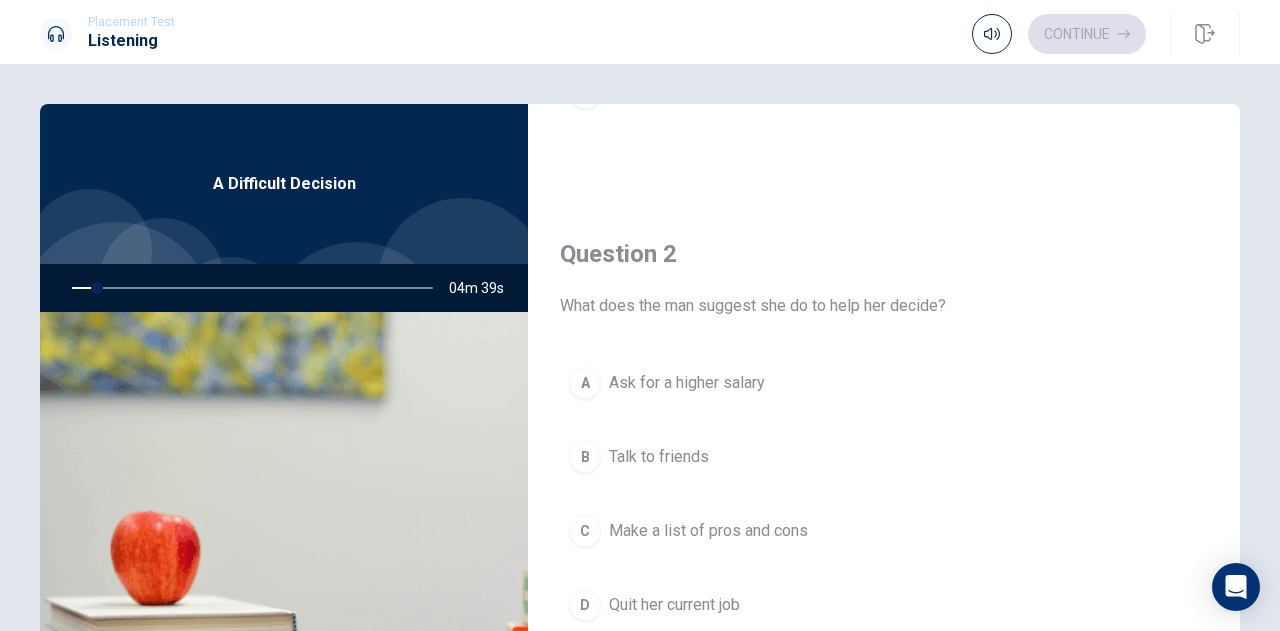 scroll, scrollTop: 423, scrollLeft: 0, axis: vertical 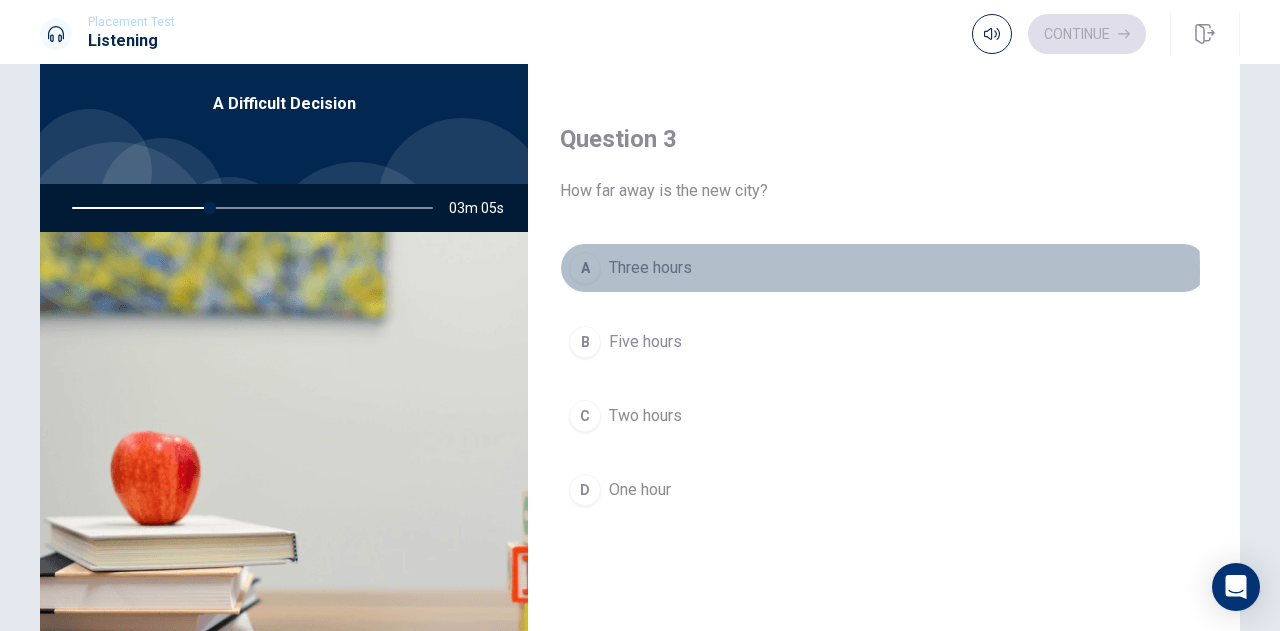 click on "A" at bounding box center (585, 268) 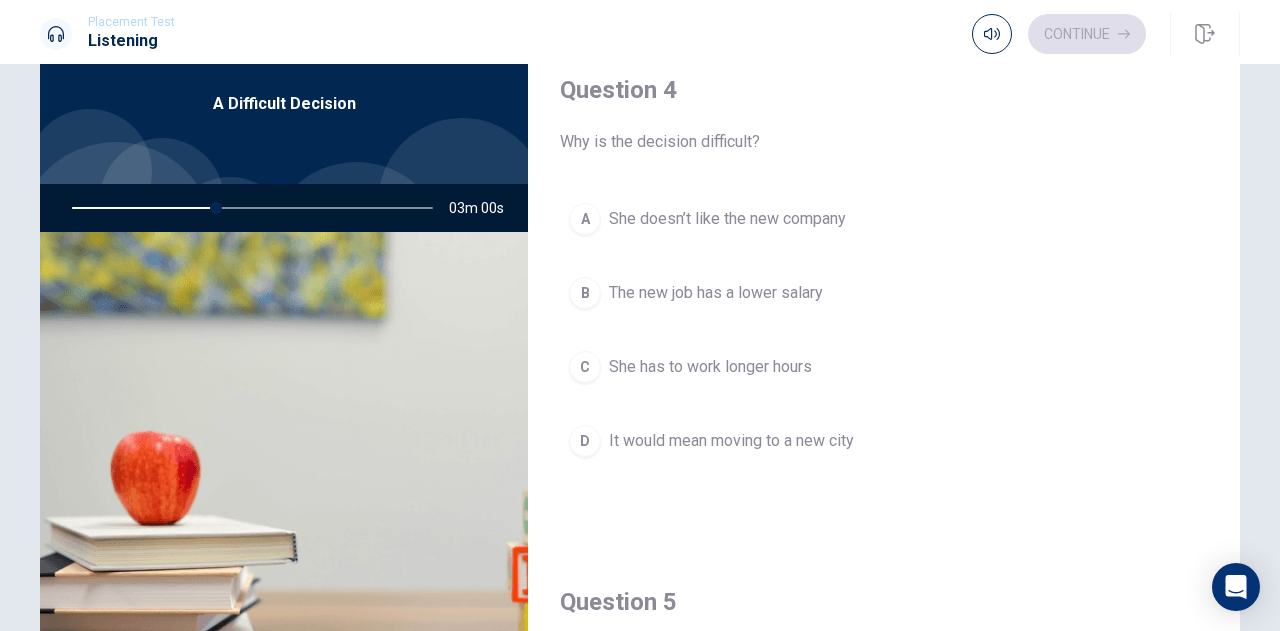 scroll, scrollTop: 1525, scrollLeft: 0, axis: vertical 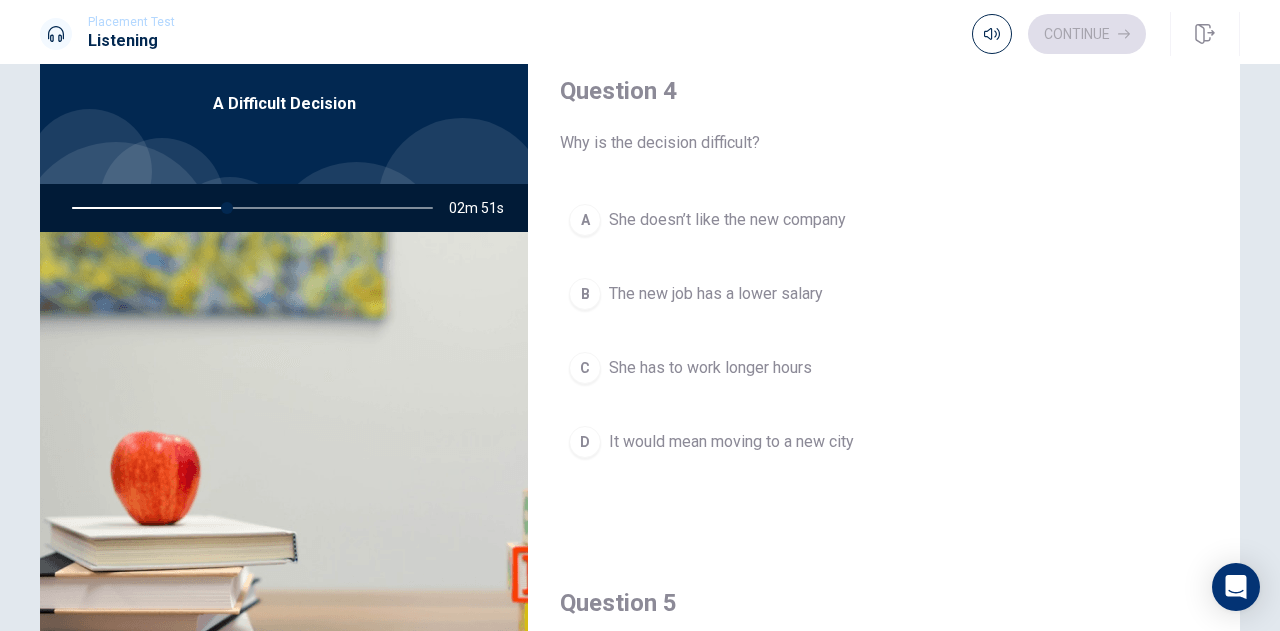 click on "D" at bounding box center [585, 442] 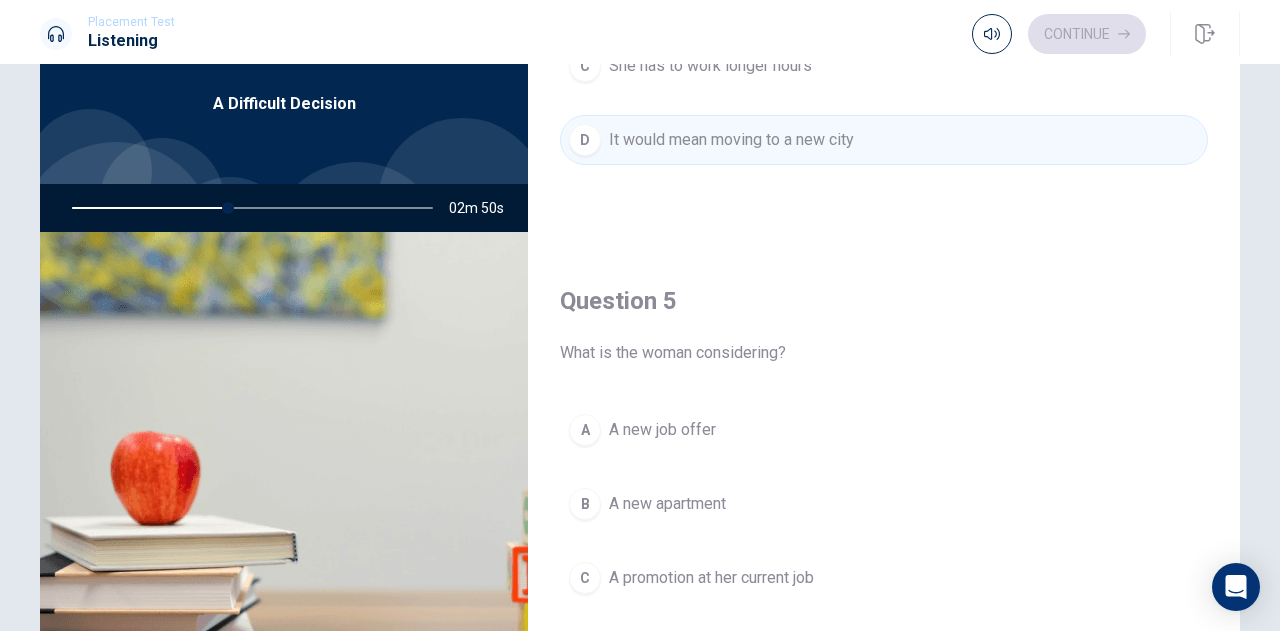 scroll, scrollTop: 1851, scrollLeft: 0, axis: vertical 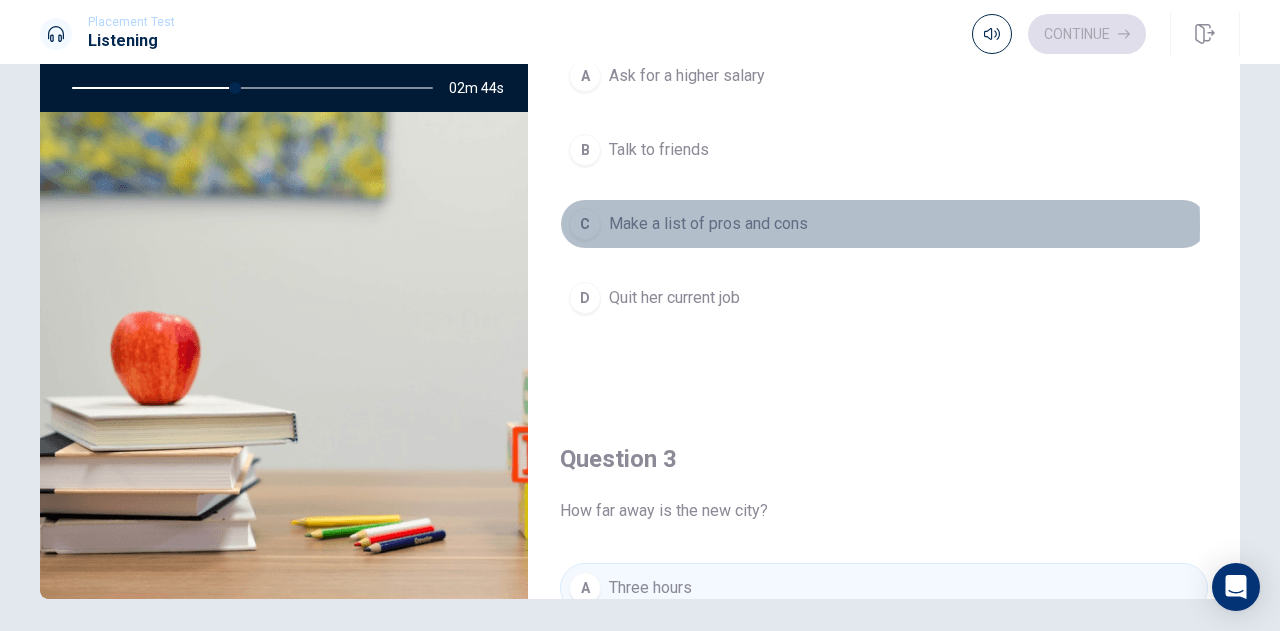 click on "C" at bounding box center (585, 224) 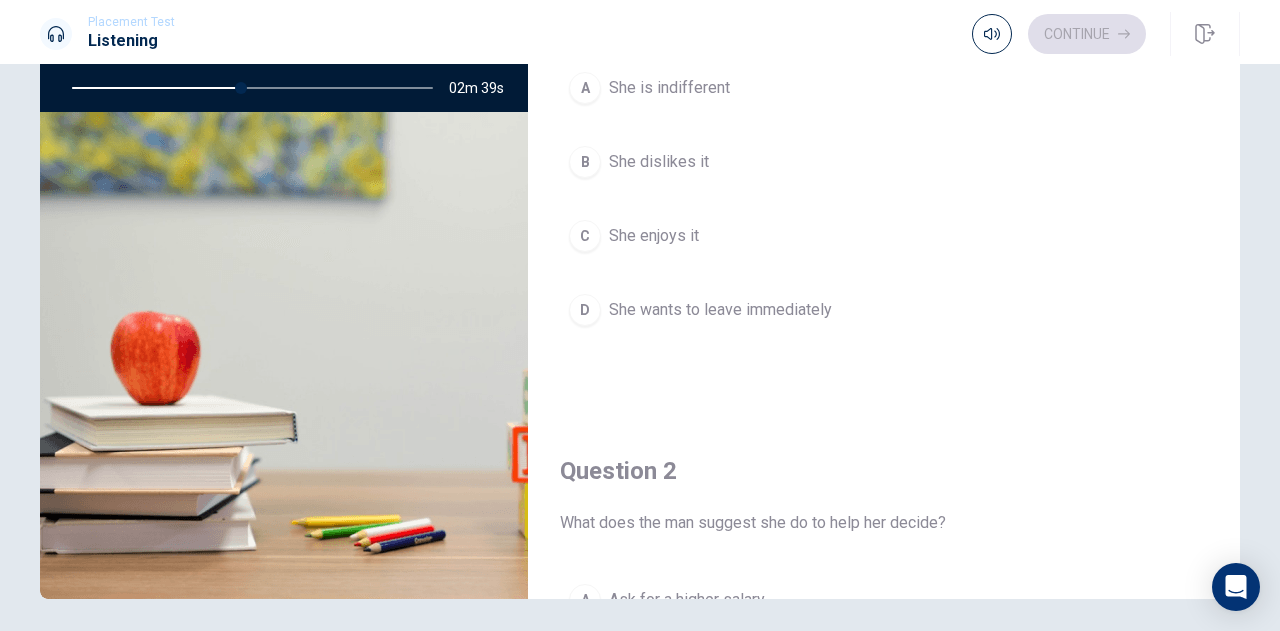scroll, scrollTop: 0, scrollLeft: 0, axis: both 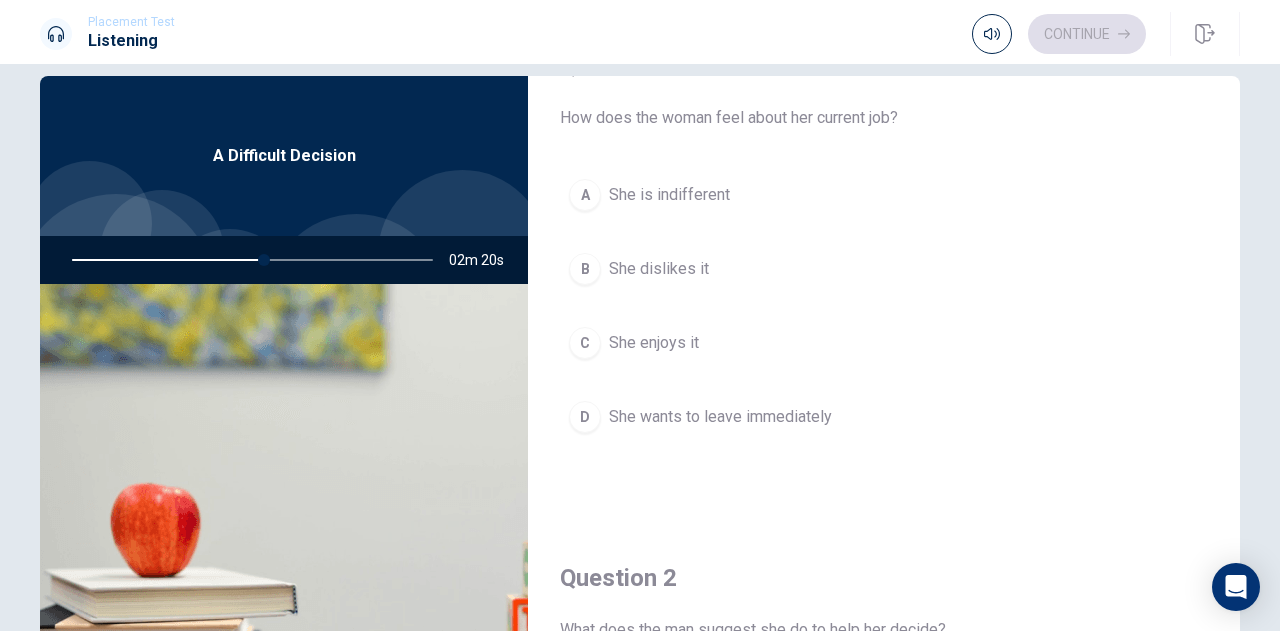 click on "C" at bounding box center (585, 343) 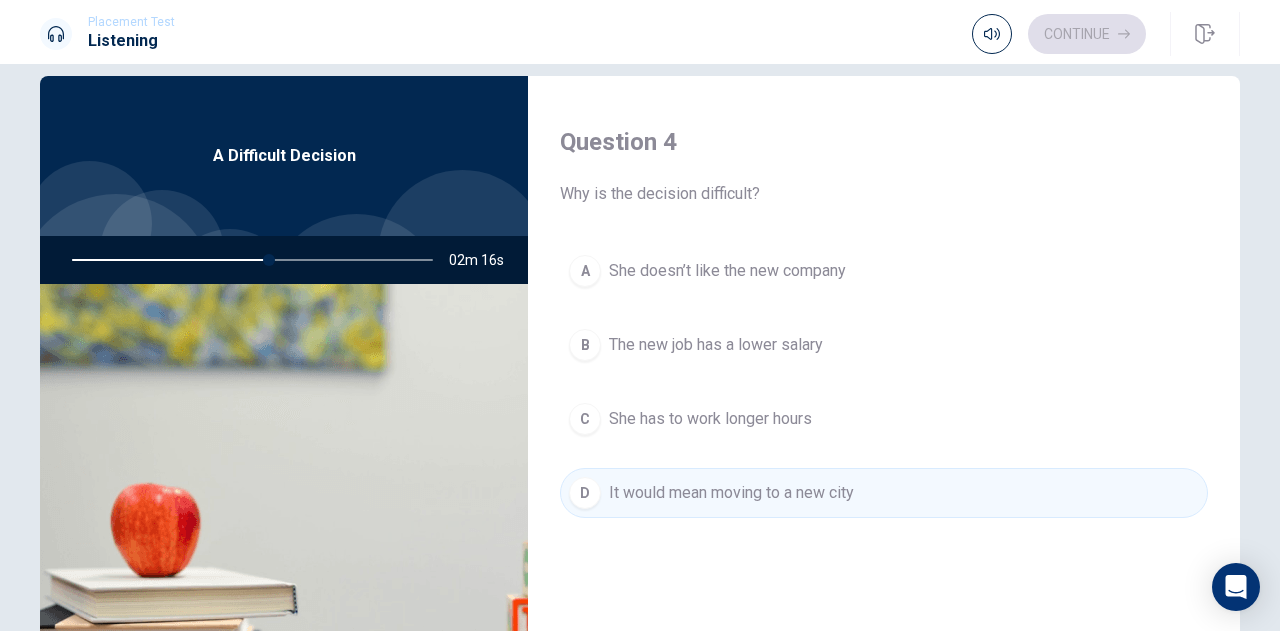 scroll, scrollTop: 1851, scrollLeft: 0, axis: vertical 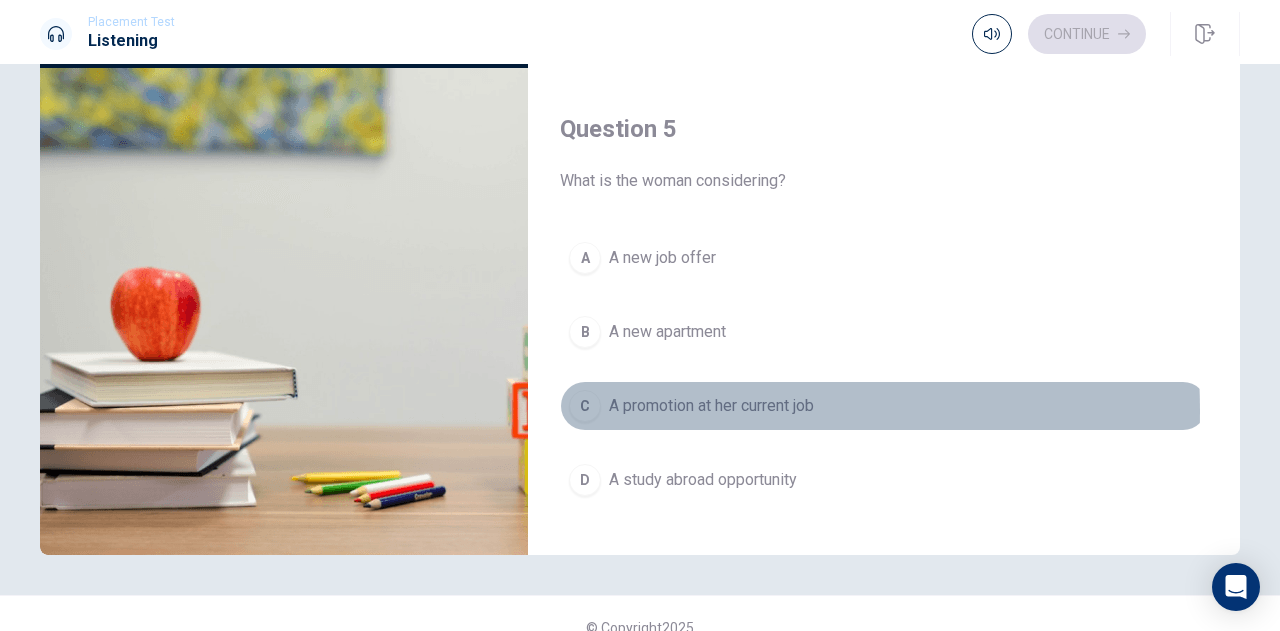 click on "C" at bounding box center (585, 406) 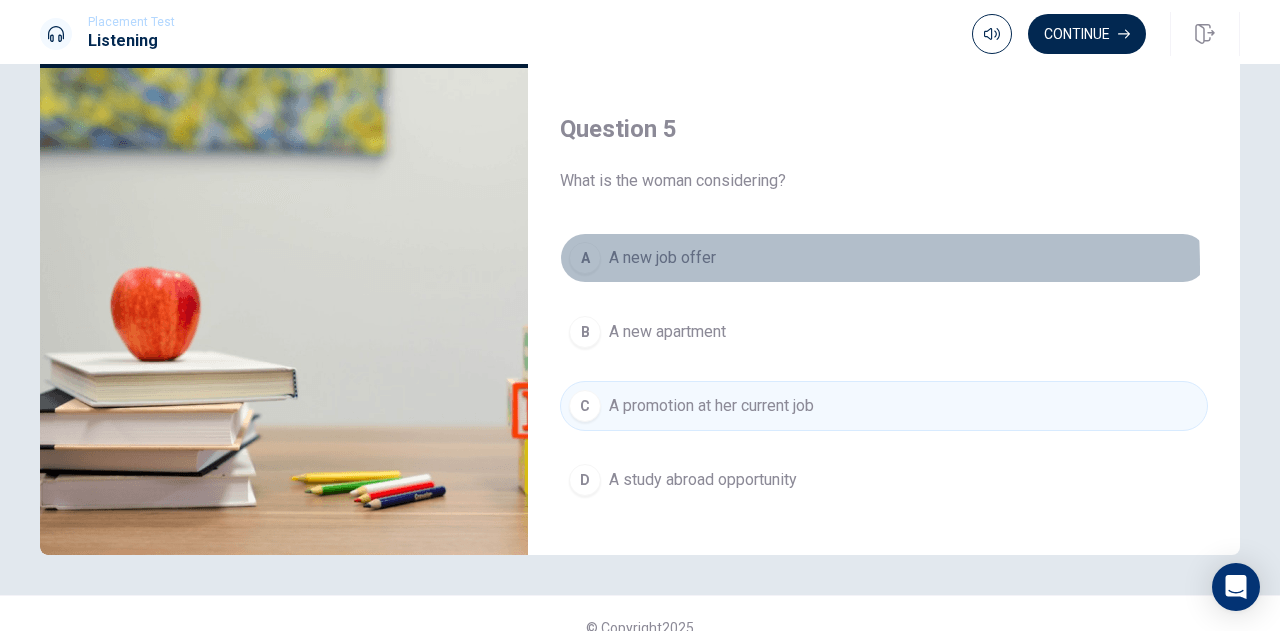 click on "A" at bounding box center (585, 258) 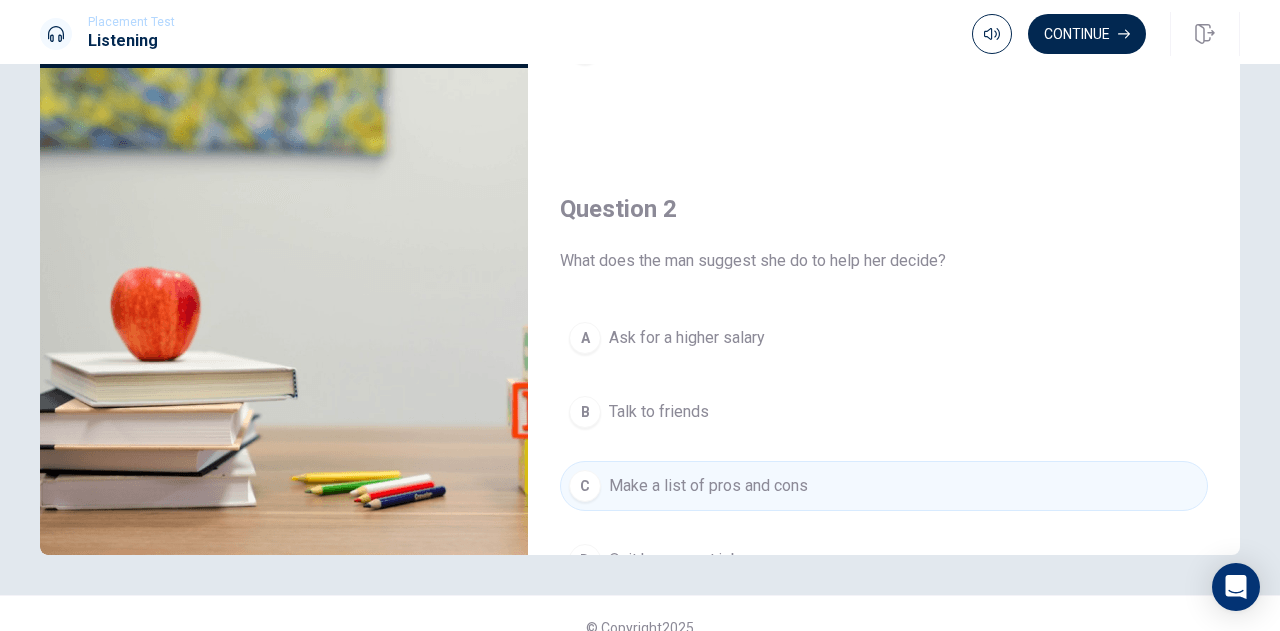 scroll, scrollTop: 0, scrollLeft: 0, axis: both 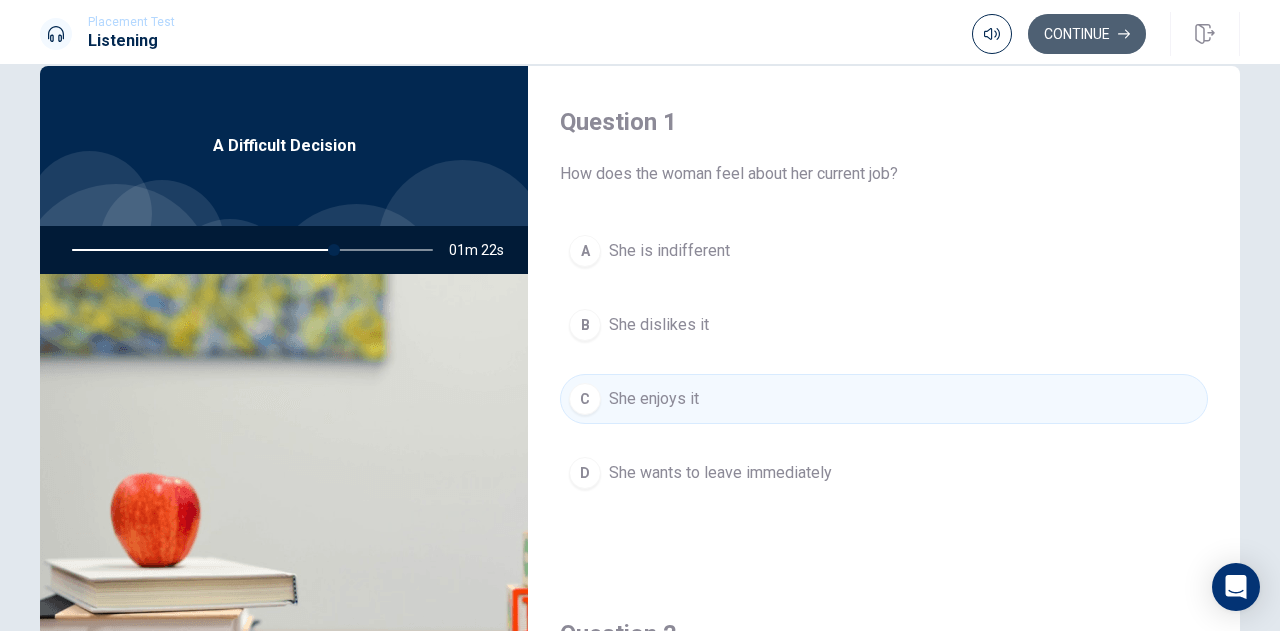 click on "Continue" at bounding box center (1087, 34) 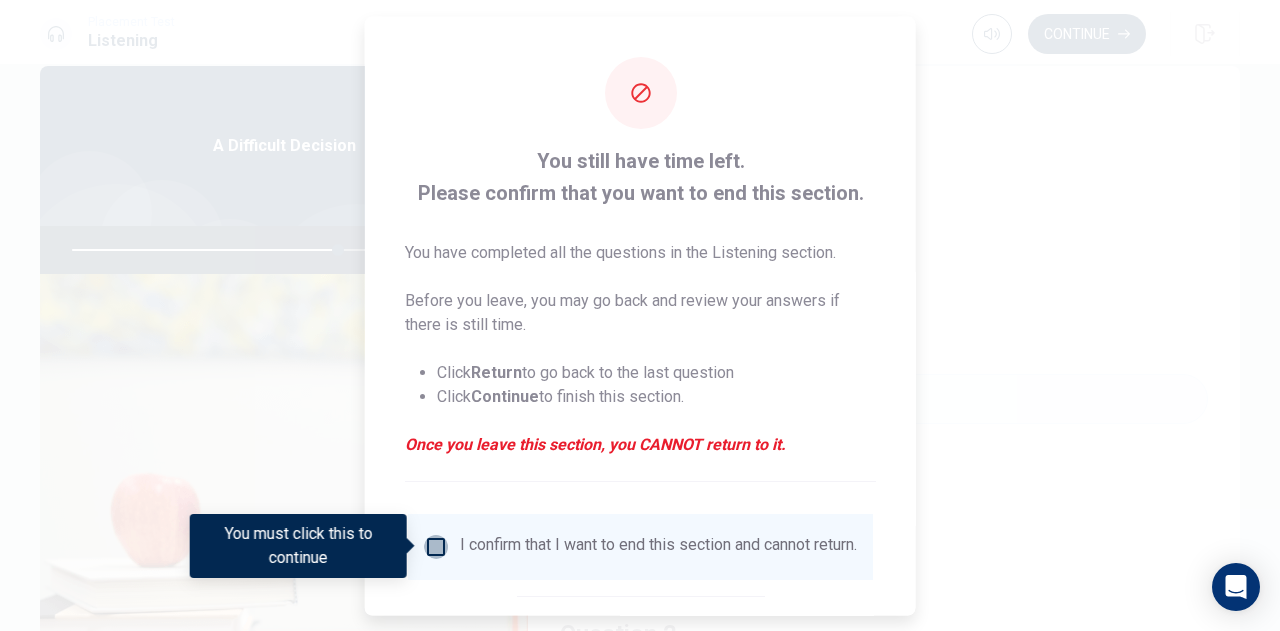 click at bounding box center [436, 546] 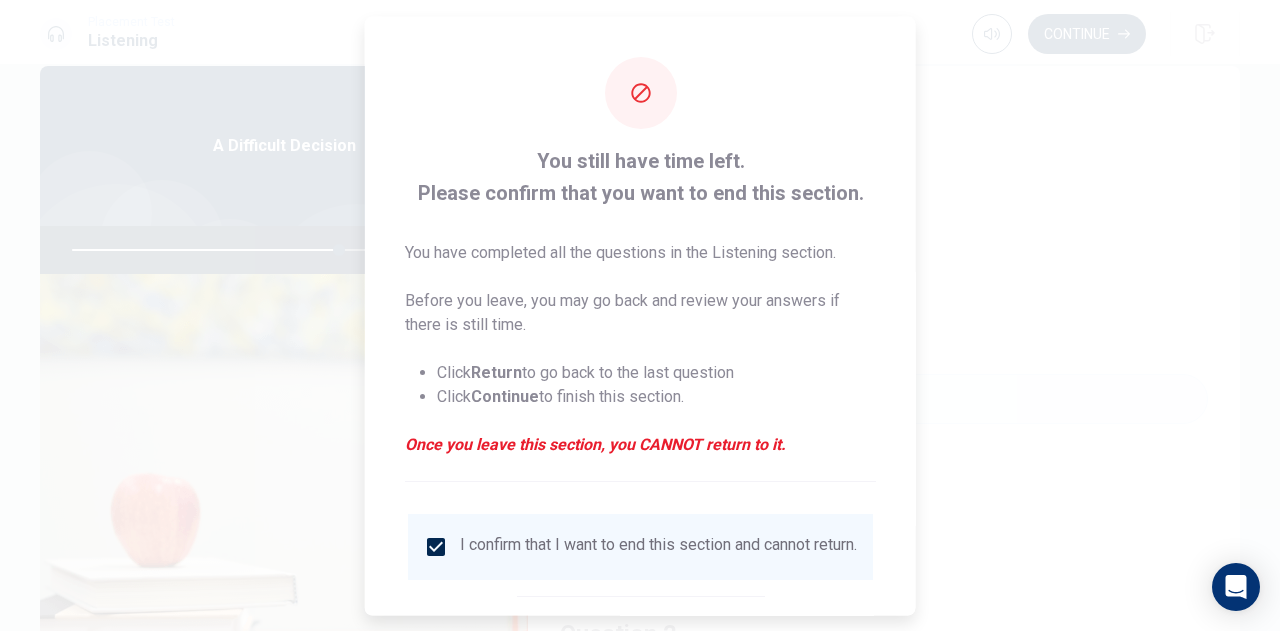 scroll, scrollTop: 114, scrollLeft: 0, axis: vertical 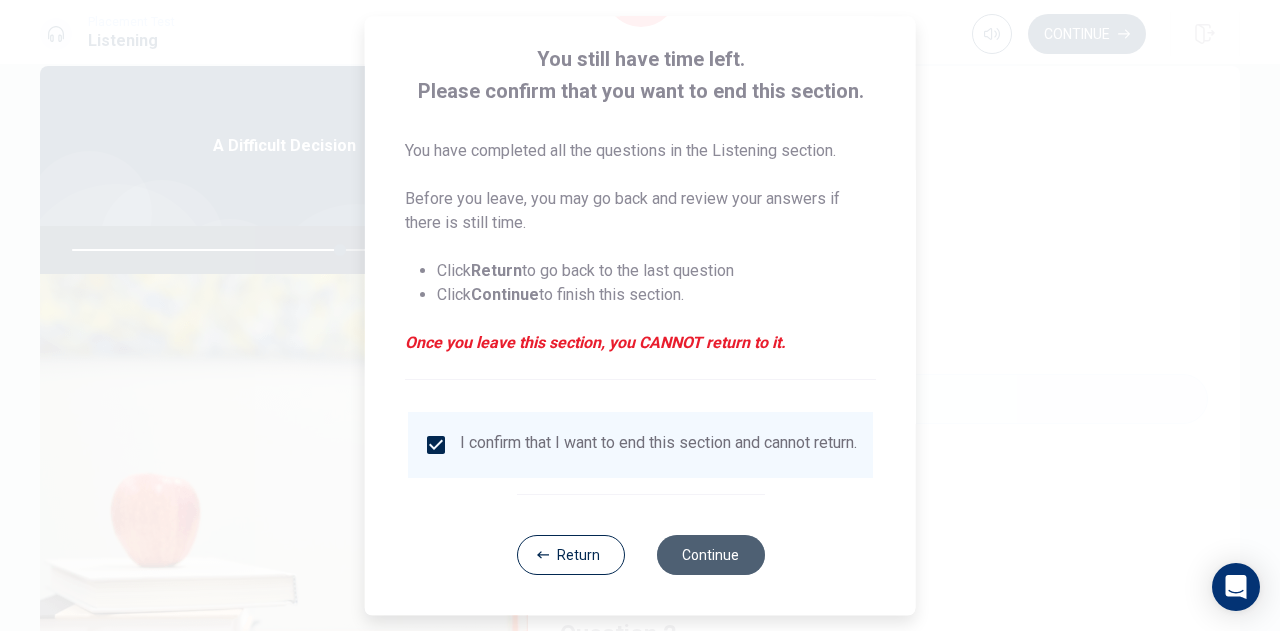 click on "Continue" at bounding box center (710, 555) 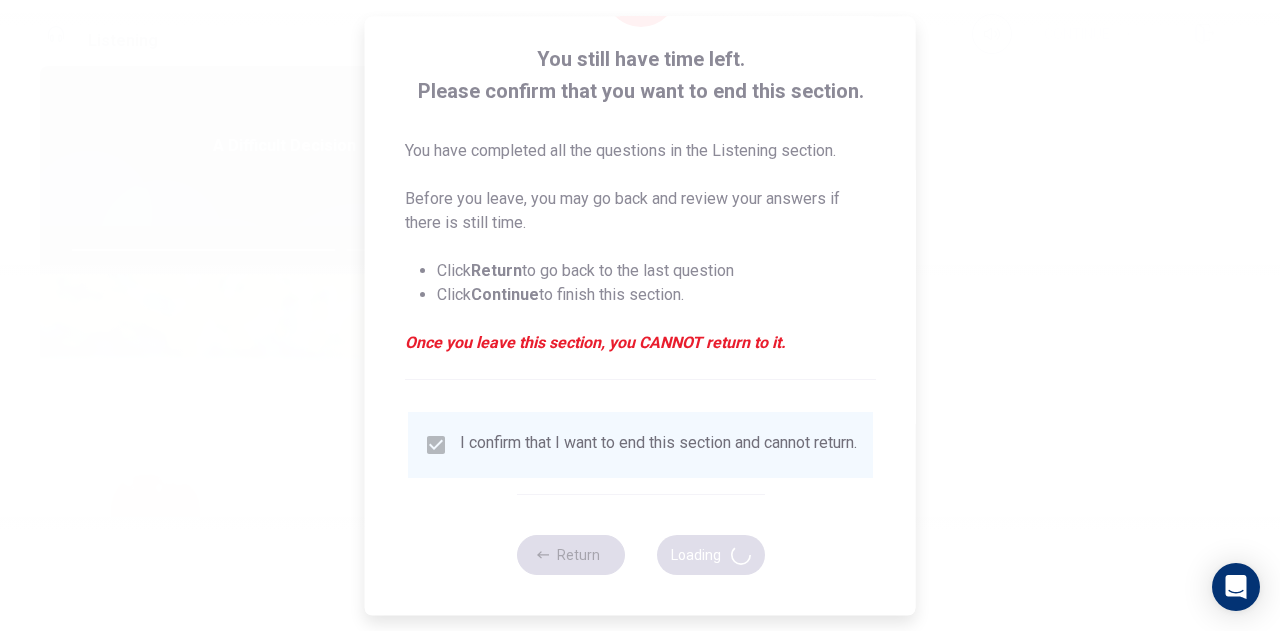 type on "75" 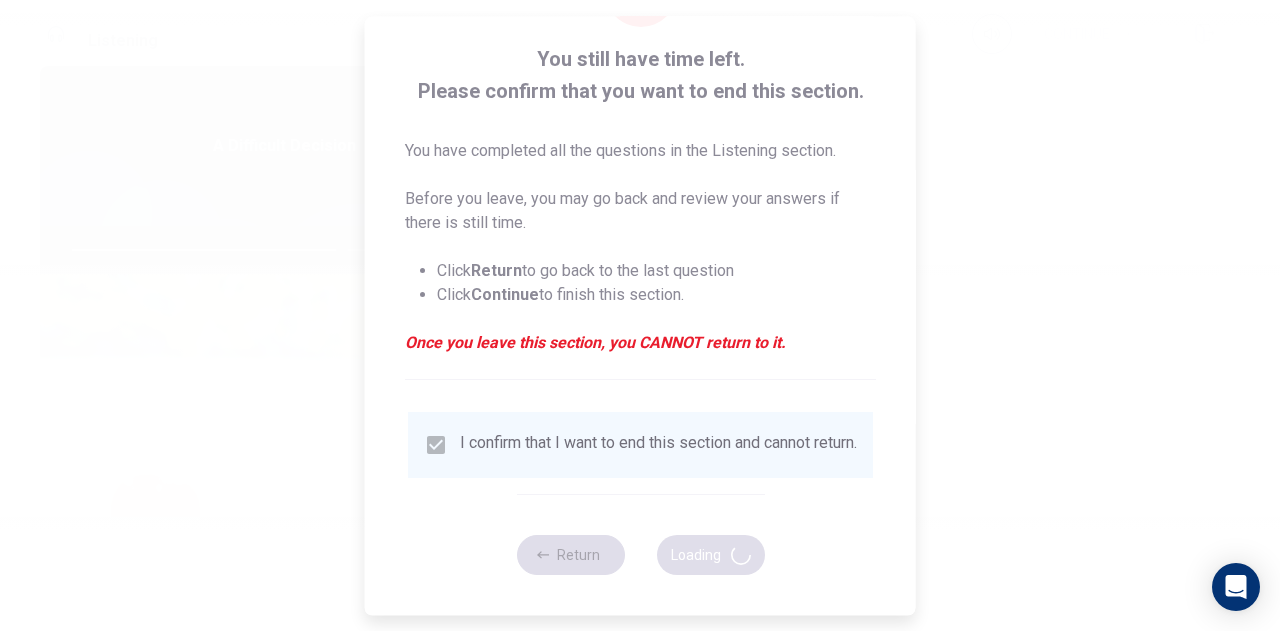 scroll, scrollTop: 0, scrollLeft: 0, axis: both 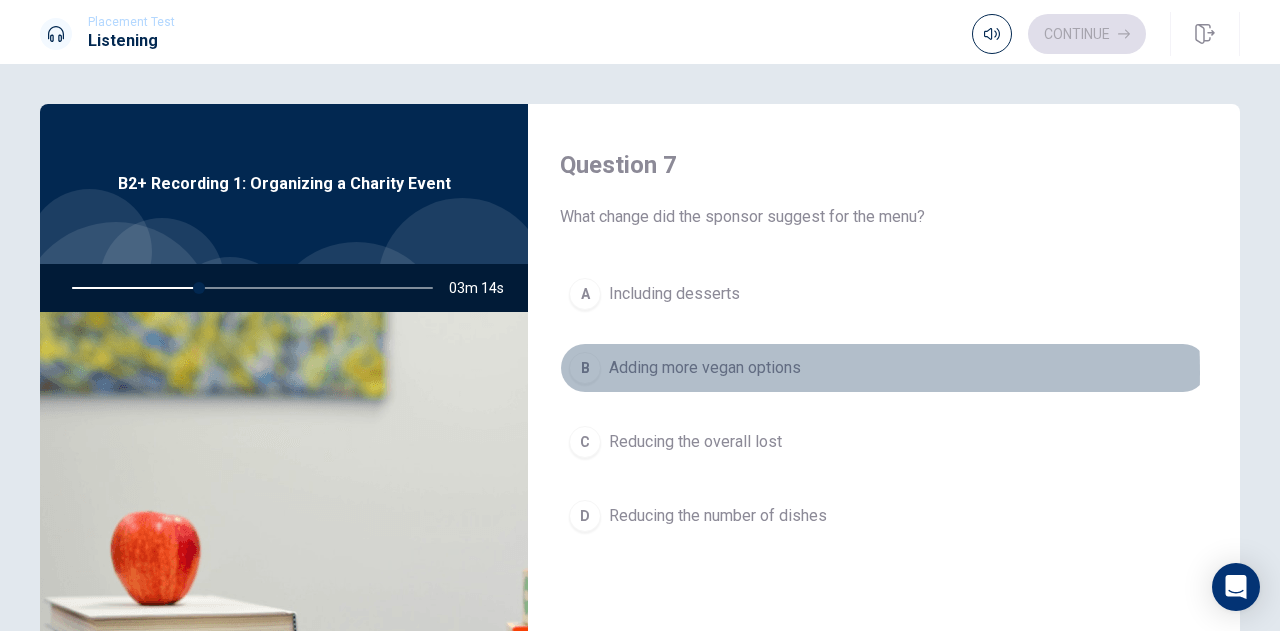 click on "Adding more vegan options" at bounding box center (705, 368) 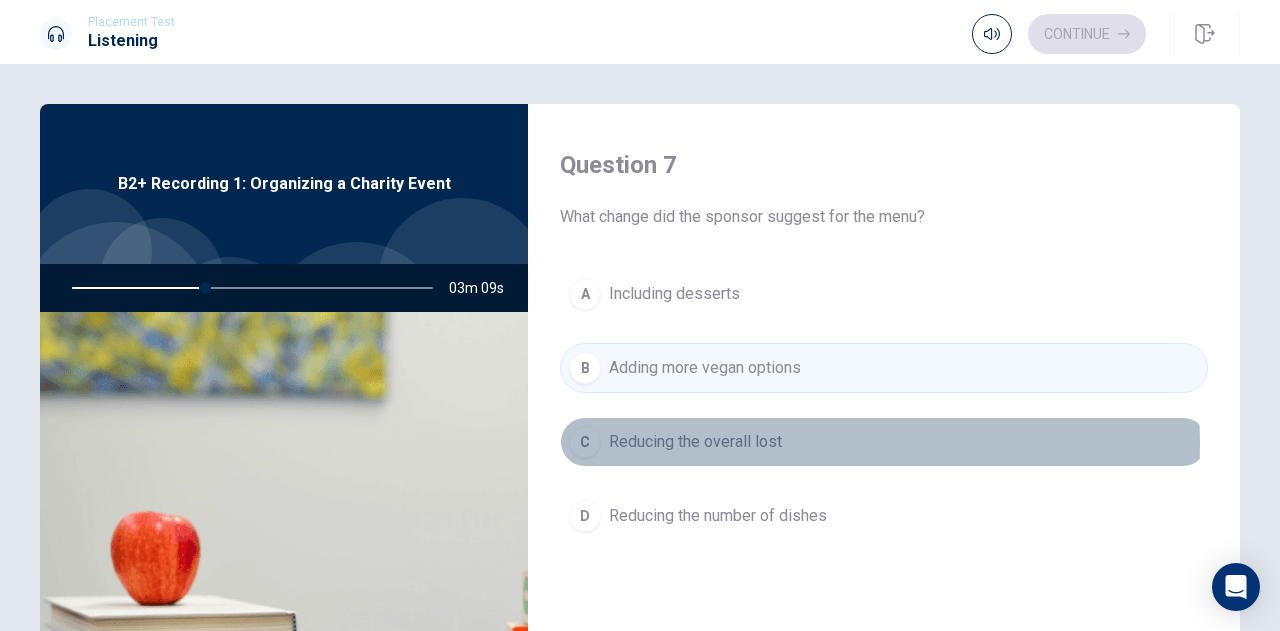 click on "Reducing the overall lost" at bounding box center (695, 442) 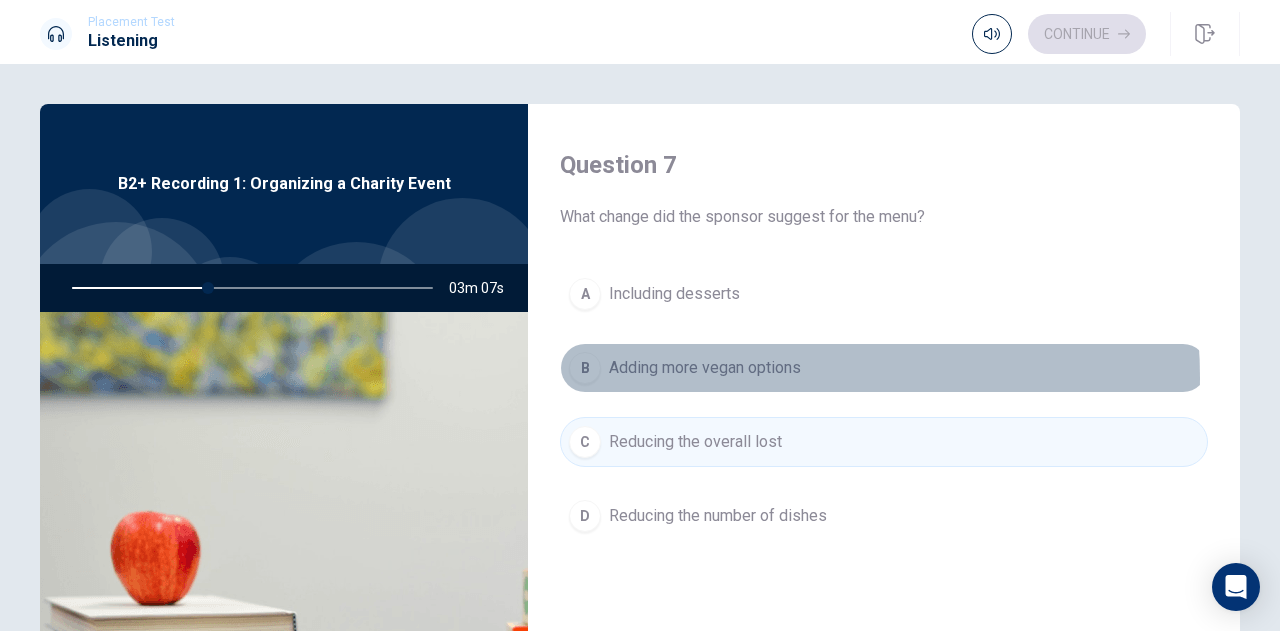 click on "Adding more vegan options" at bounding box center (705, 368) 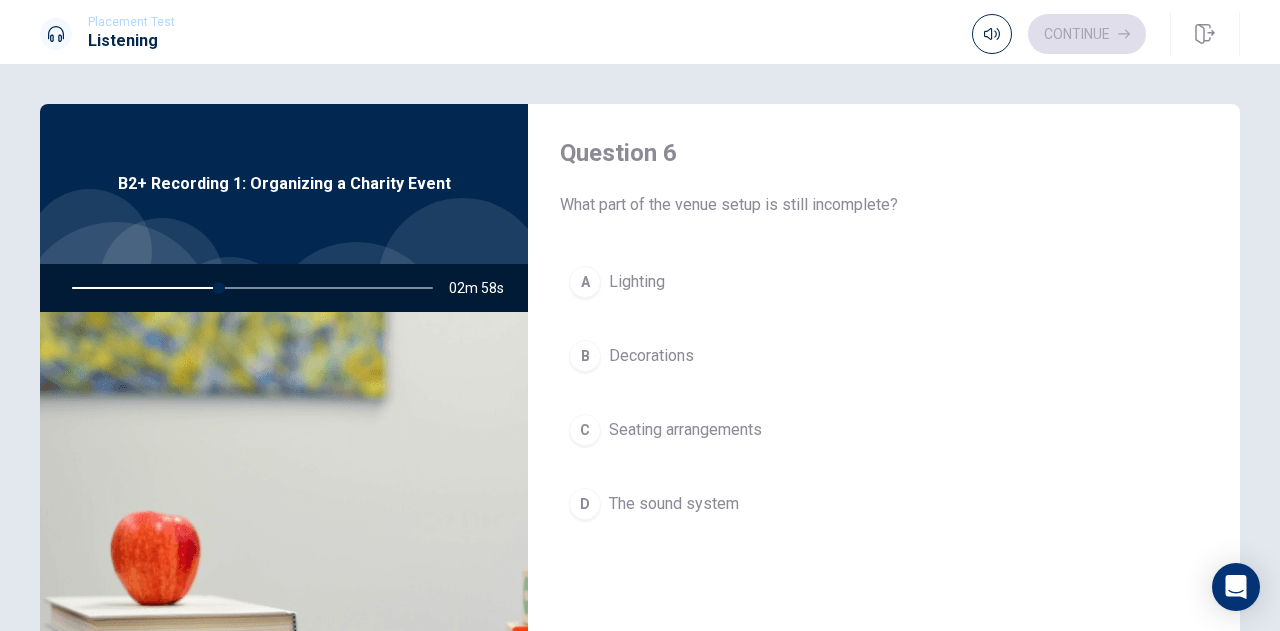 scroll, scrollTop: 0, scrollLeft: 0, axis: both 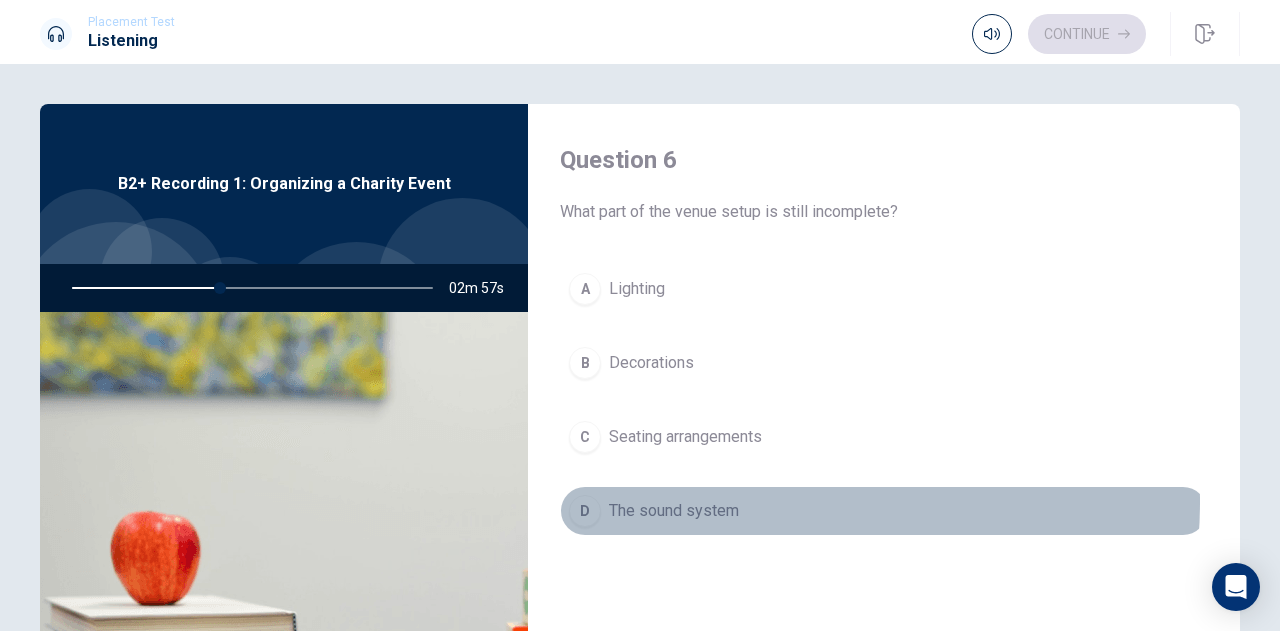 click on "The sound system" at bounding box center [674, 511] 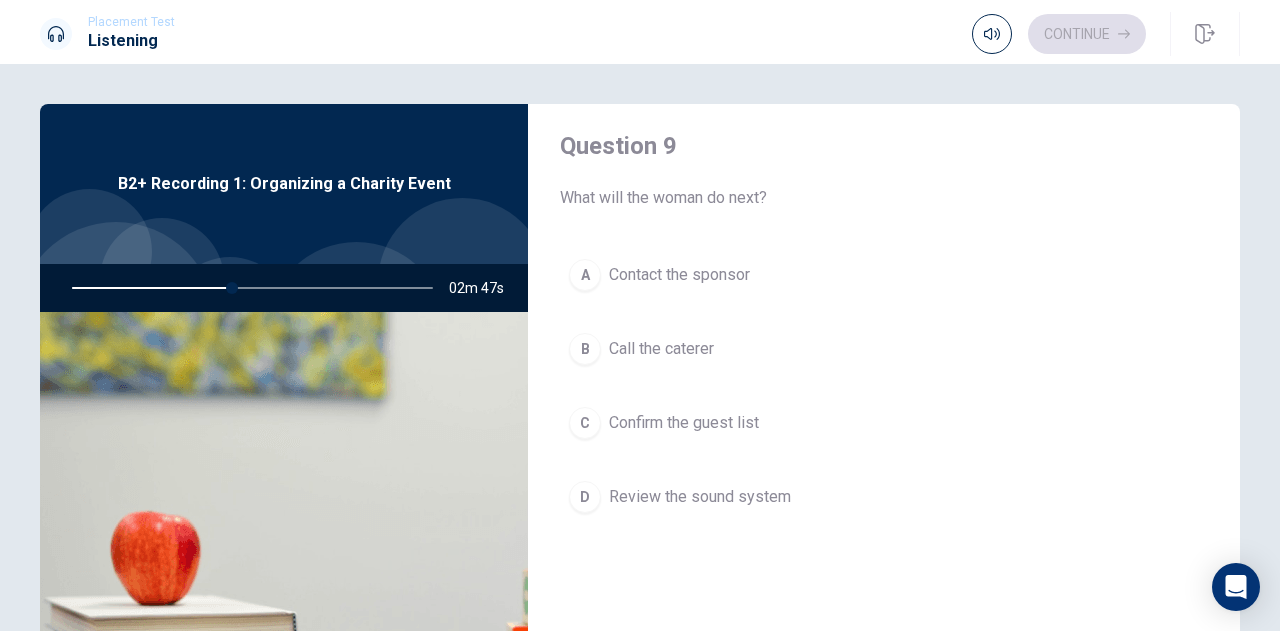 scroll, scrollTop: 1553, scrollLeft: 0, axis: vertical 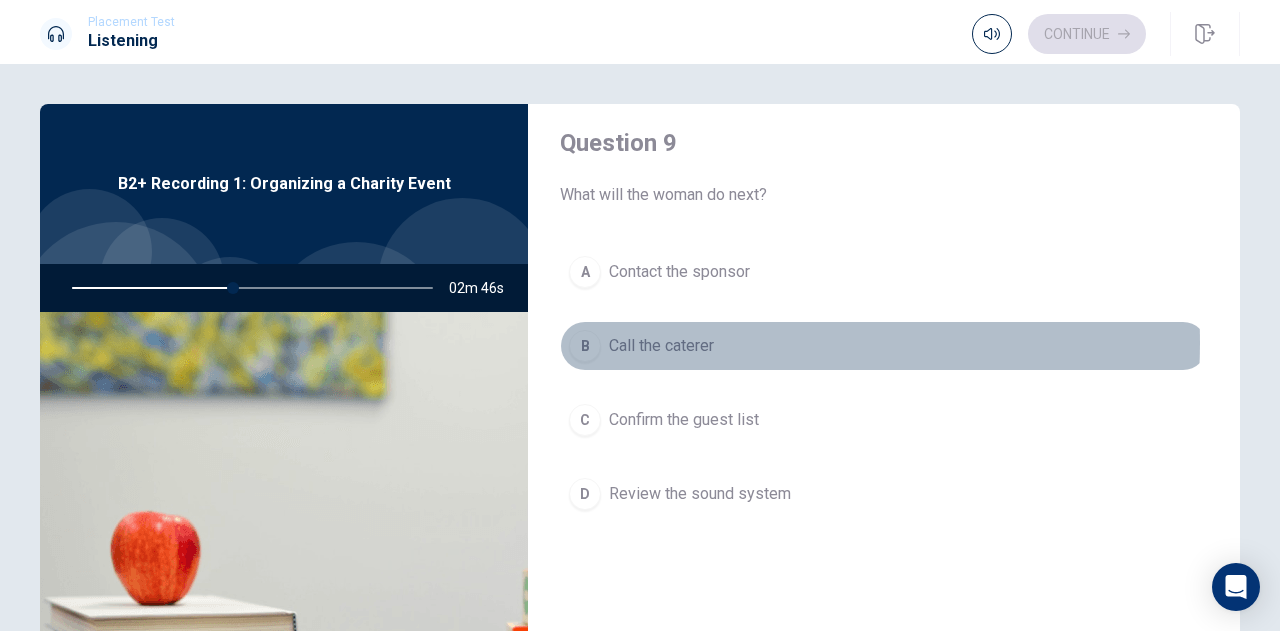 click on "Call the caterer" at bounding box center [661, 346] 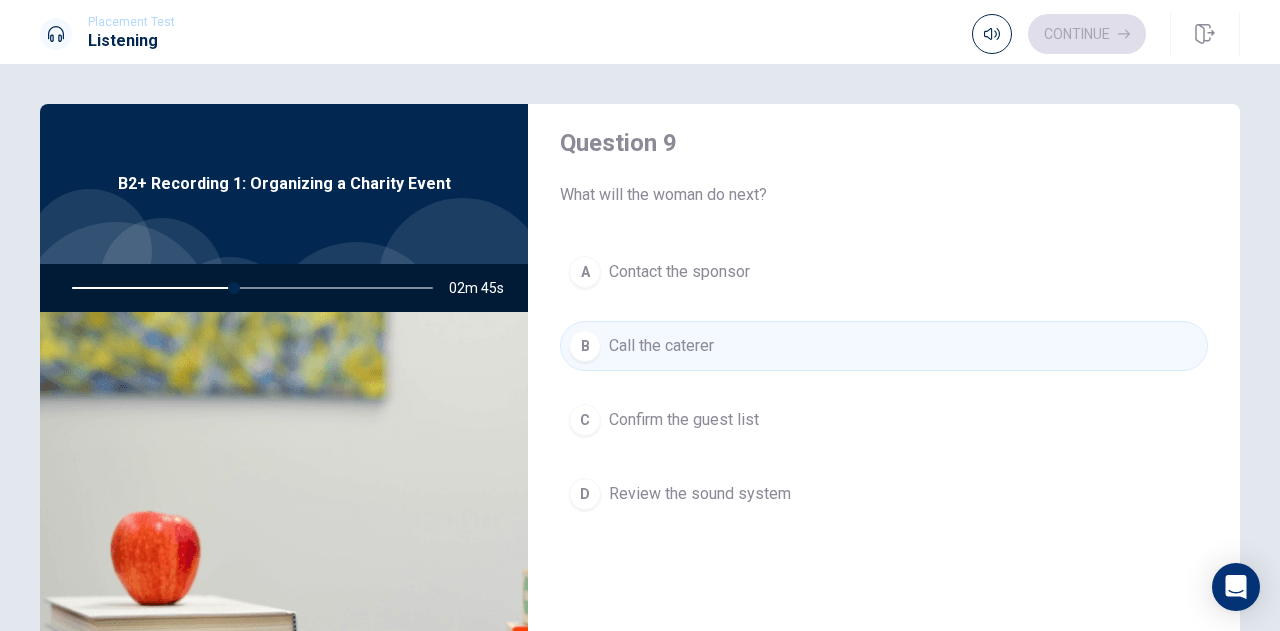 scroll, scrollTop: 1851, scrollLeft: 0, axis: vertical 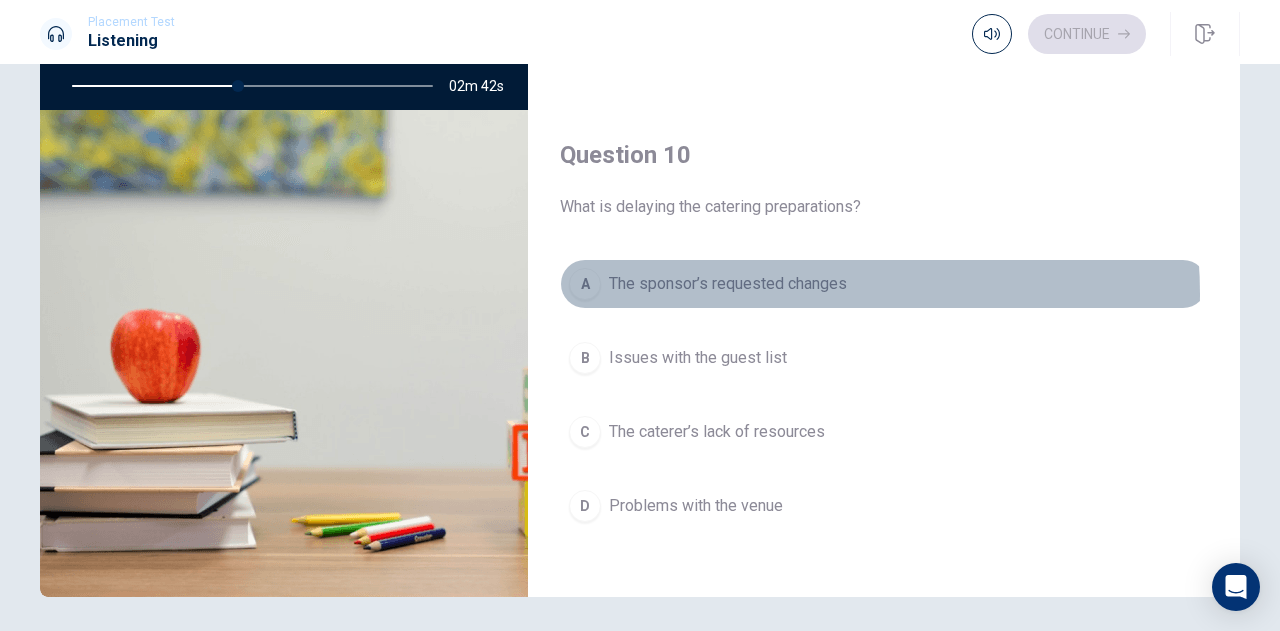 click on "The sponsor’s requested changes" at bounding box center (728, 284) 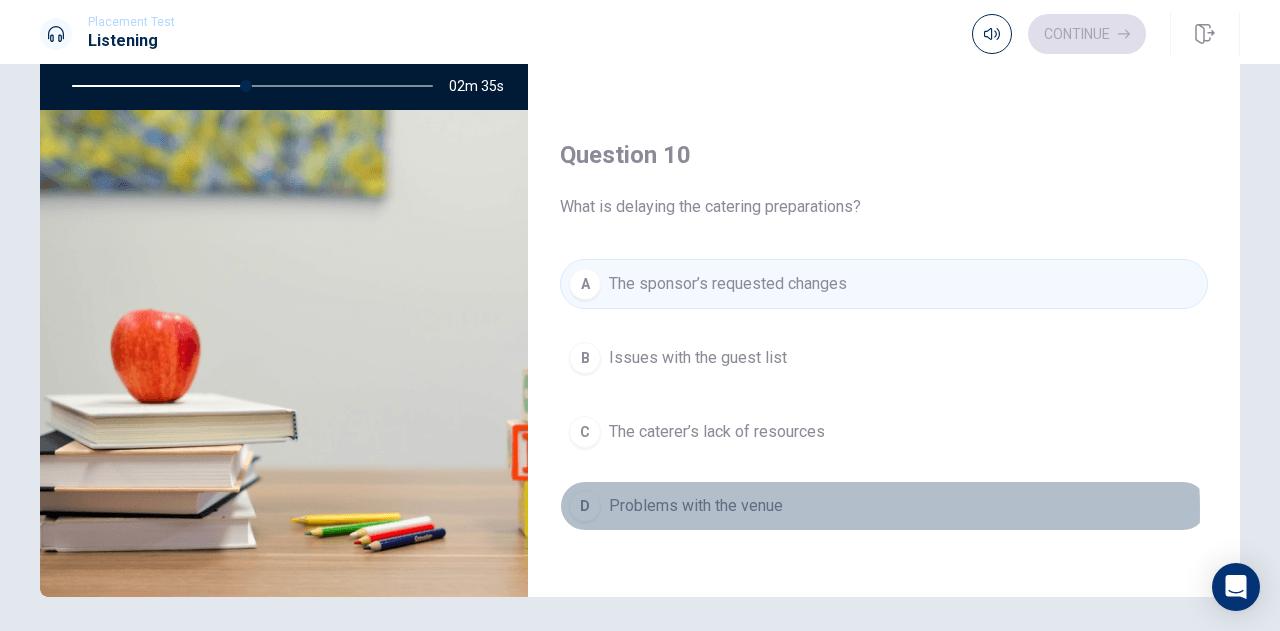 click on "Problems with the venue" at bounding box center [696, 506] 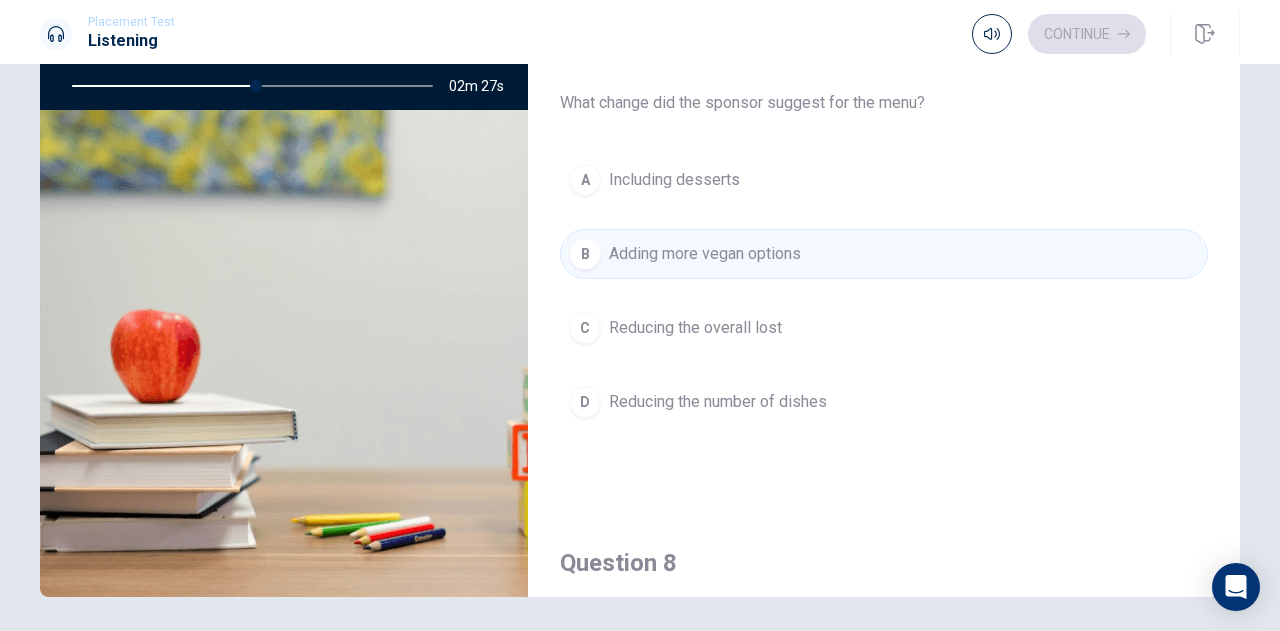 scroll, scrollTop: 410, scrollLeft: 0, axis: vertical 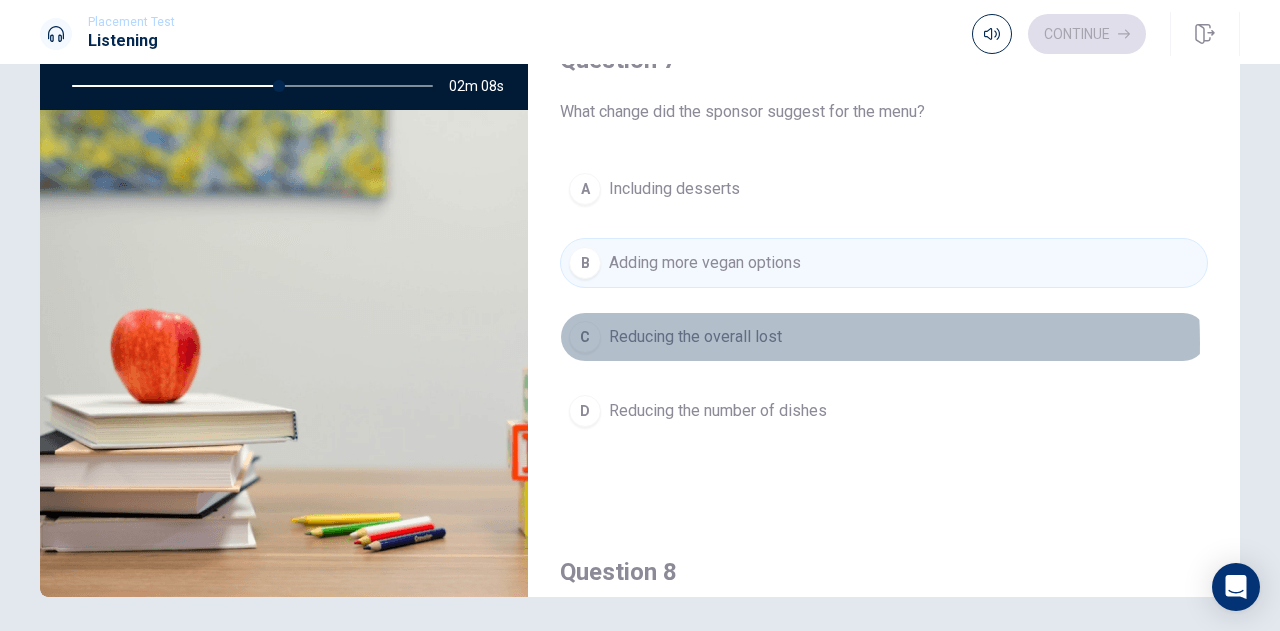 click on "Reducing the overall lost" at bounding box center [695, 337] 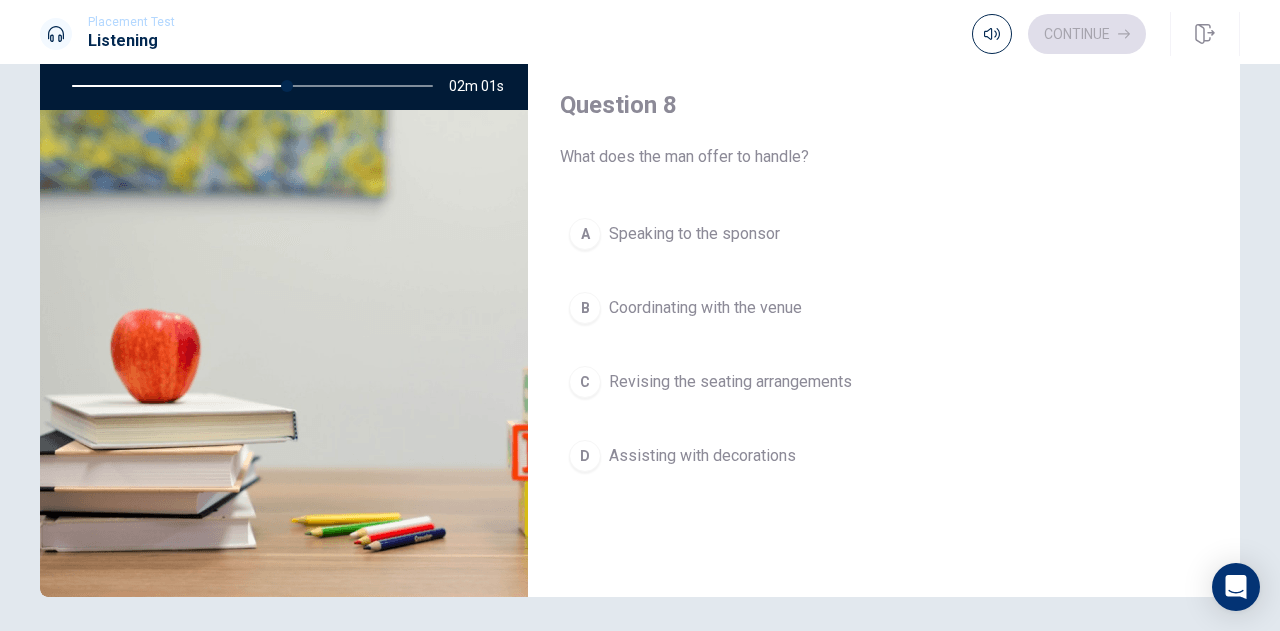 scroll, scrollTop: 879, scrollLeft: 0, axis: vertical 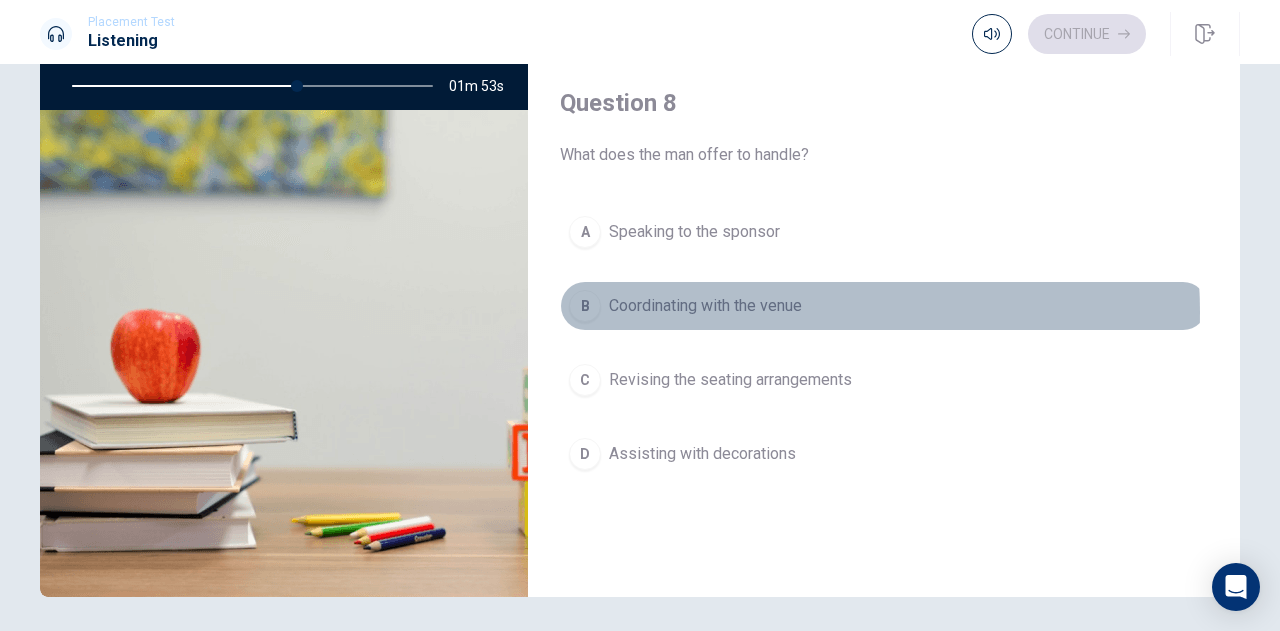 click on "Coordinating with the venue" at bounding box center (705, 306) 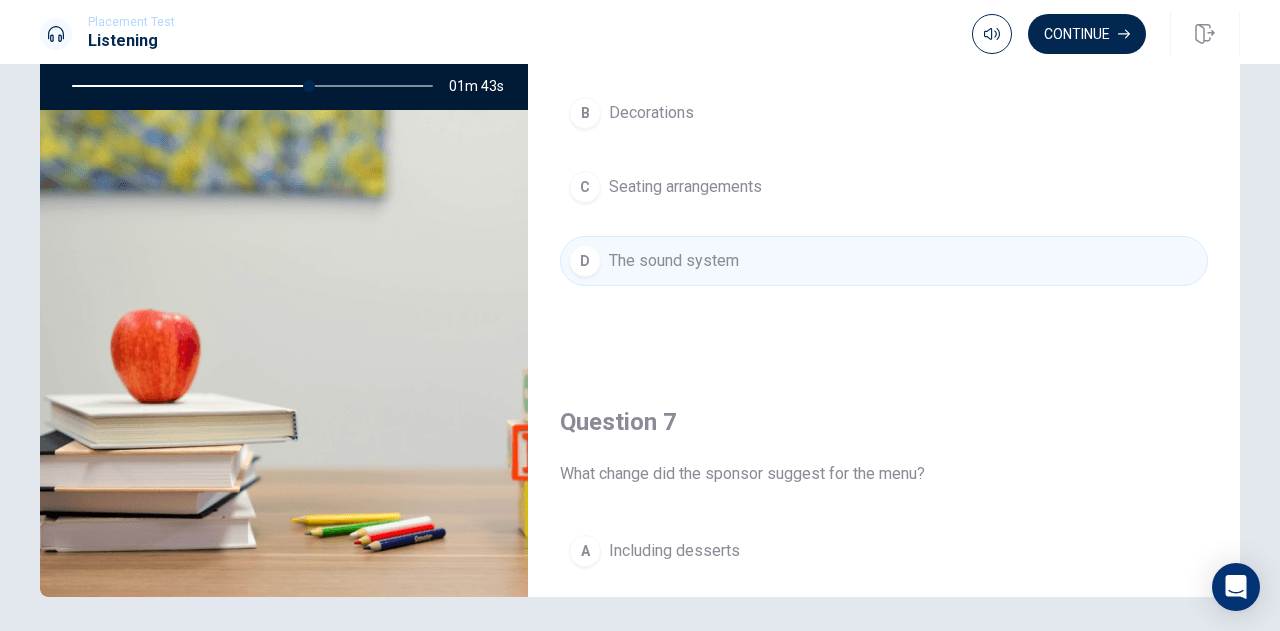 scroll, scrollTop: 0, scrollLeft: 0, axis: both 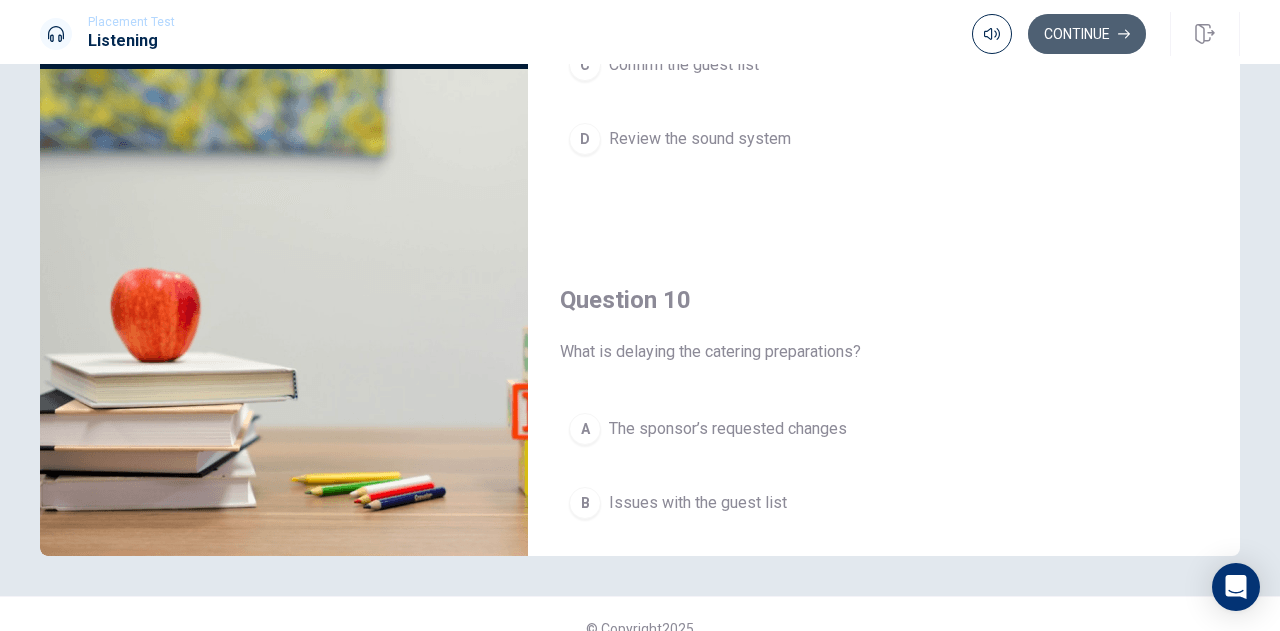 click on "Continue" at bounding box center [1087, 34] 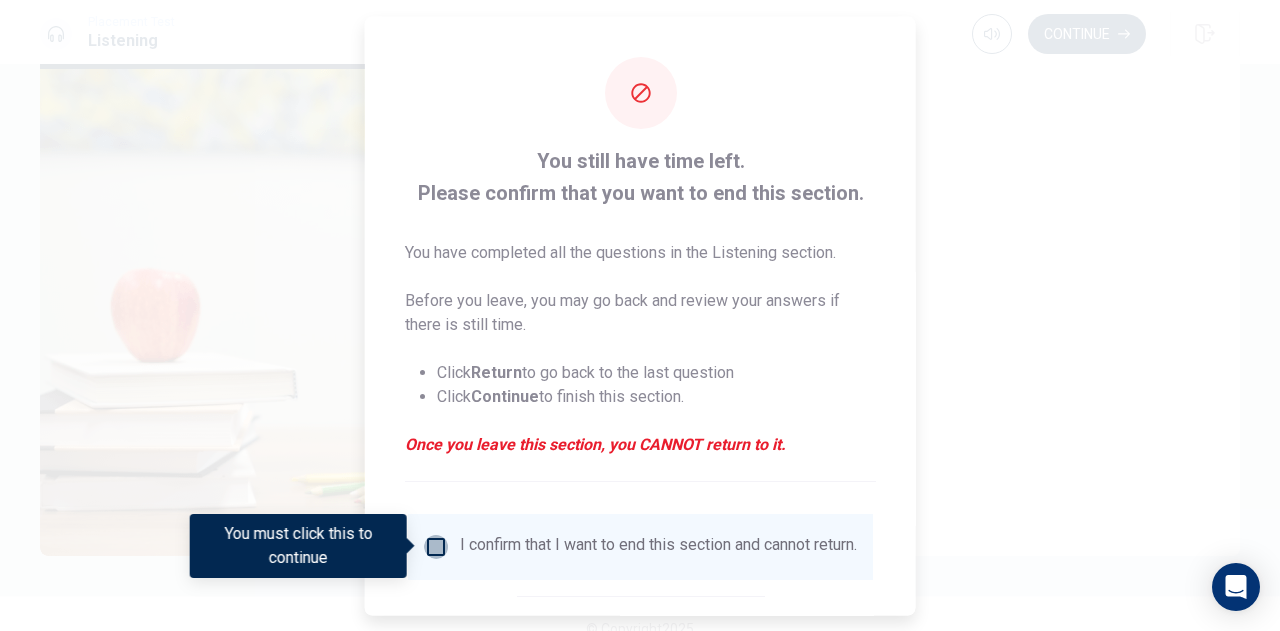 click at bounding box center [436, 546] 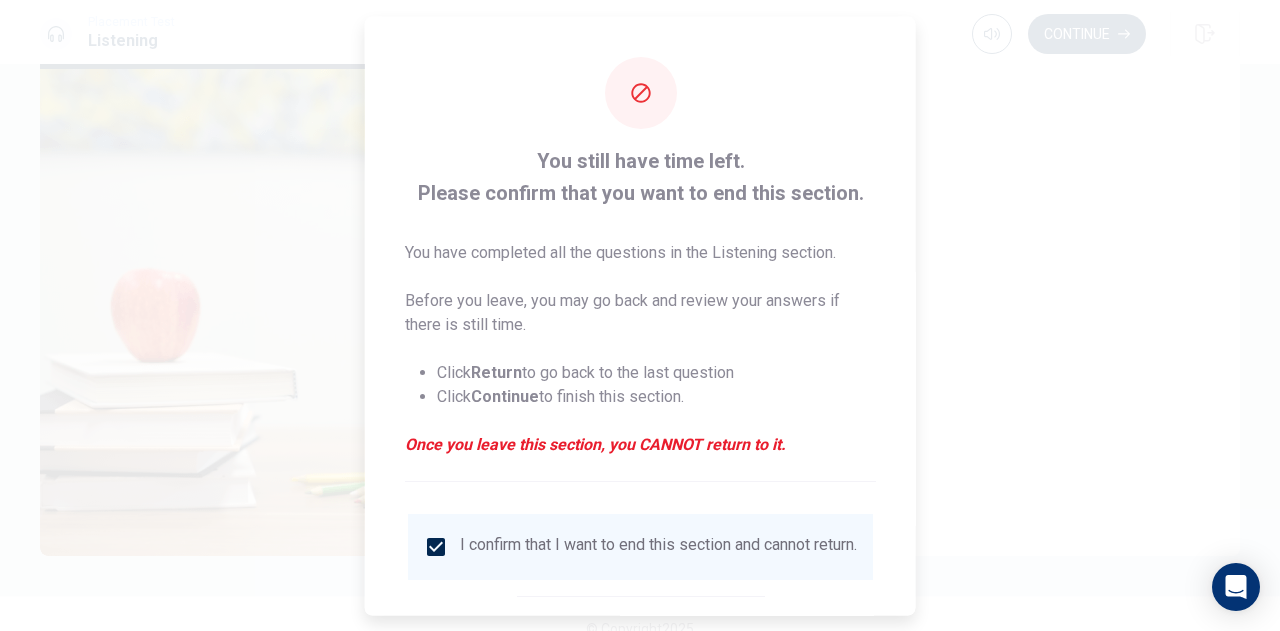 scroll, scrollTop: 114, scrollLeft: 0, axis: vertical 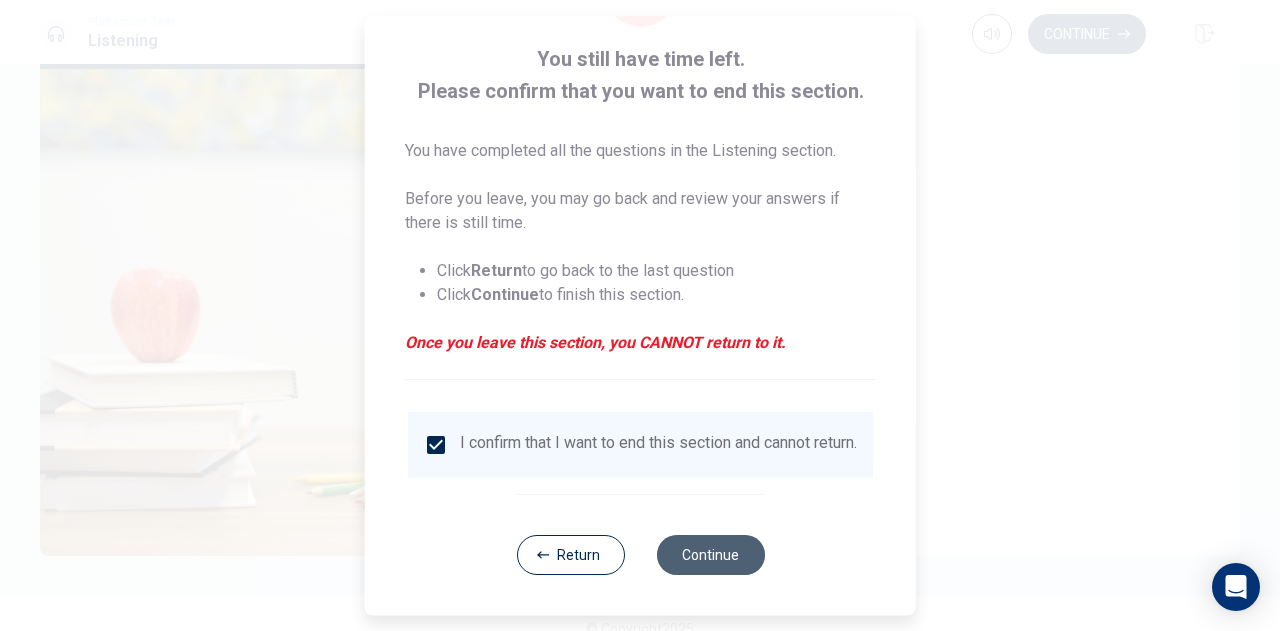 click on "Continue" at bounding box center (710, 555) 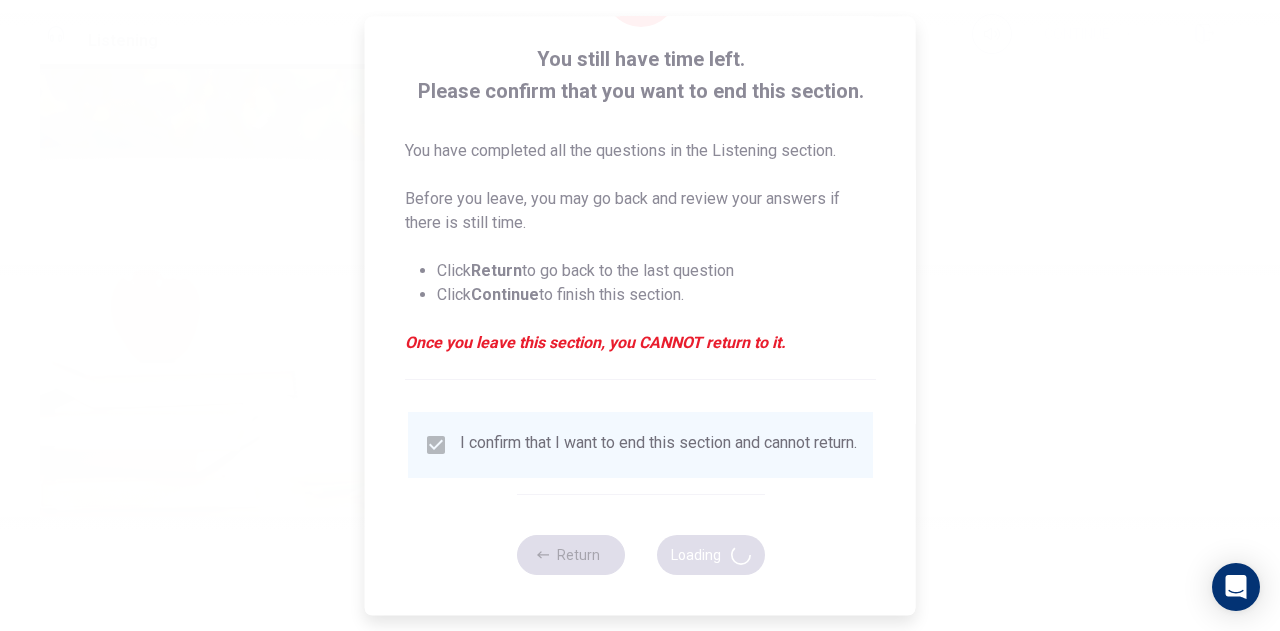 type on "75" 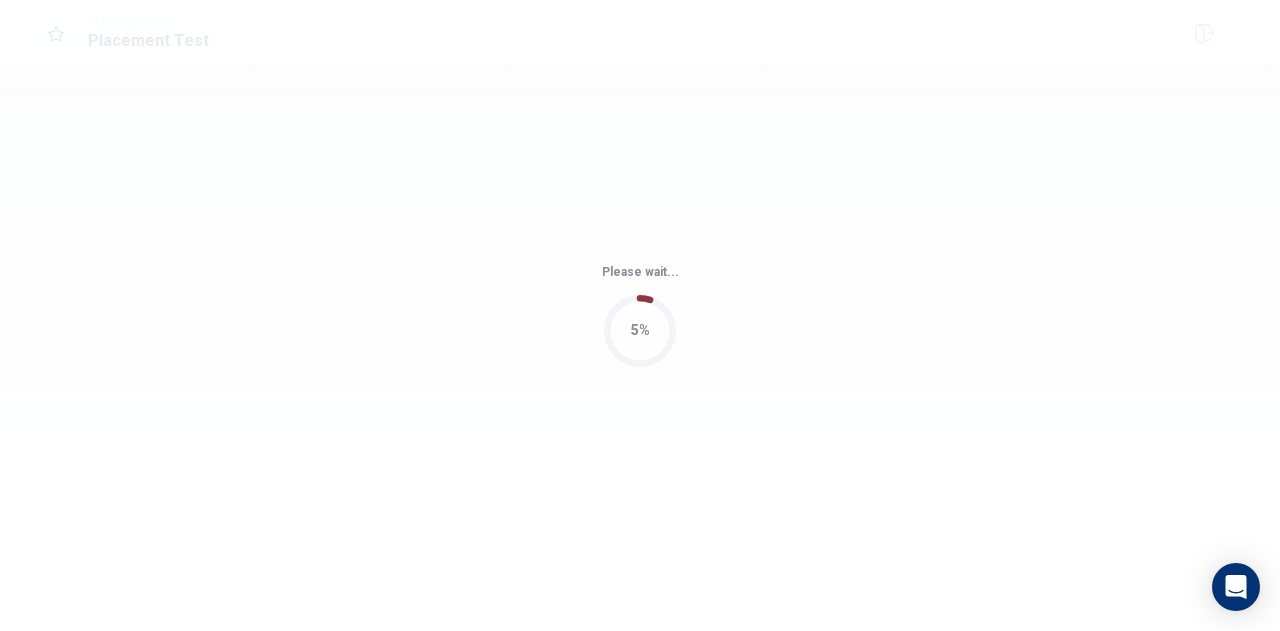 scroll, scrollTop: 0, scrollLeft: 0, axis: both 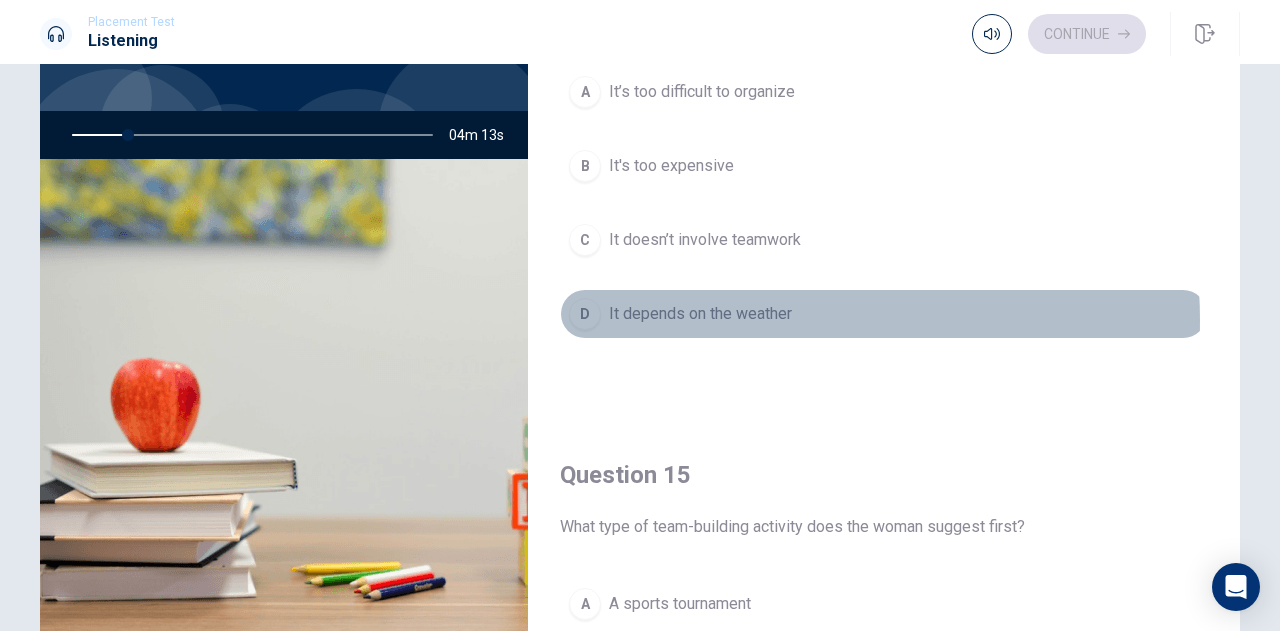 click on "It depends on the weather" at bounding box center (700, 314) 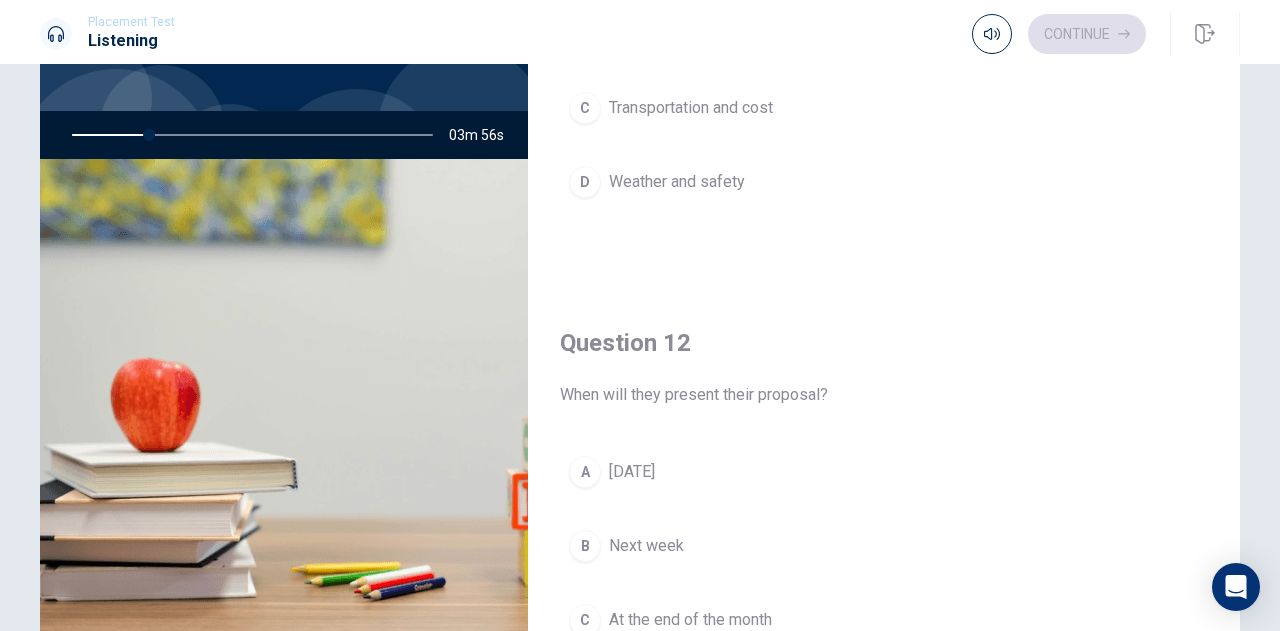 scroll, scrollTop: 0, scrollLeft: 0, axis: both 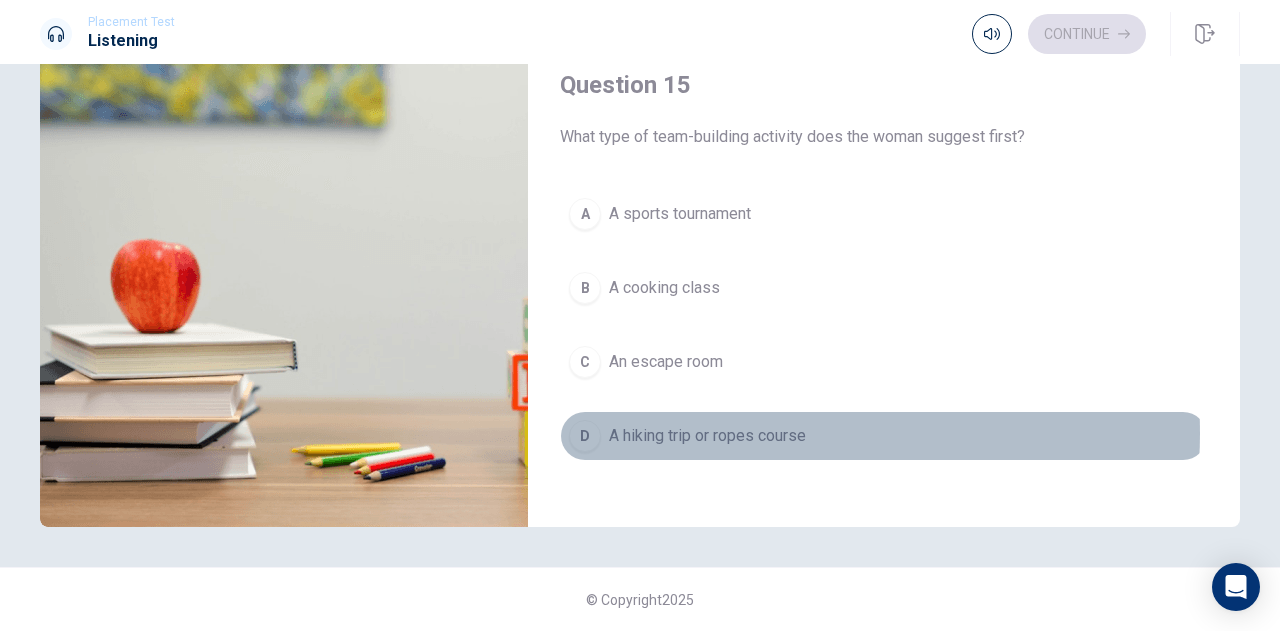 click on "A hiking trip or ropes course" at bounding box center [707, 436] 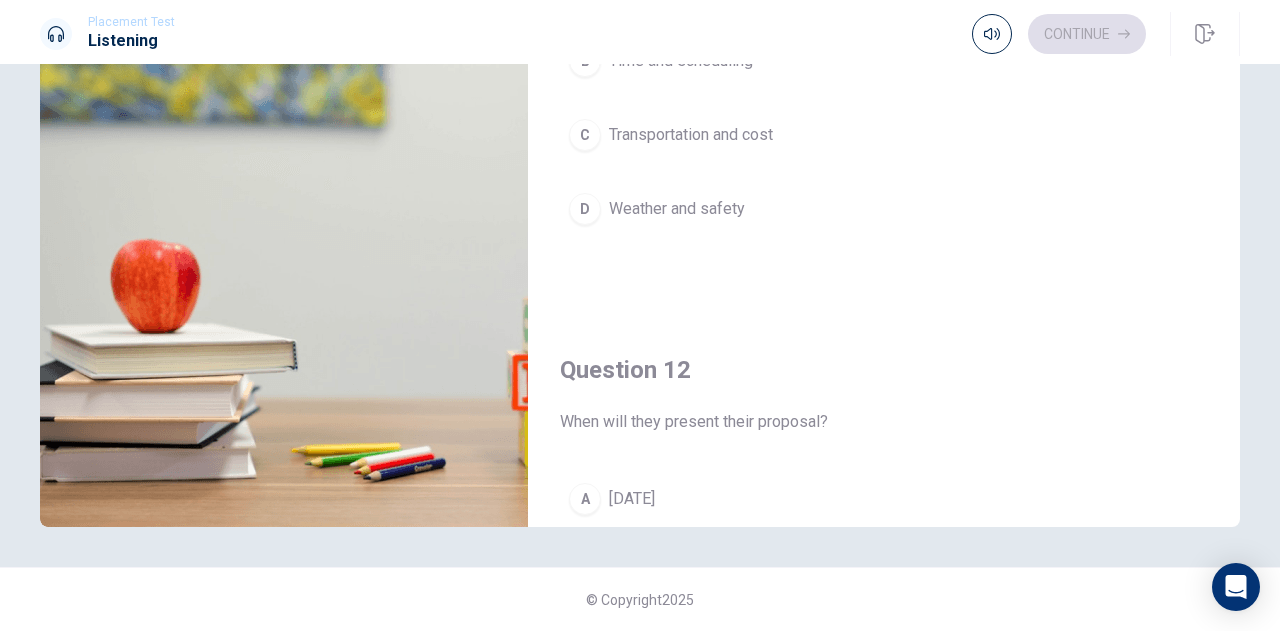 scroll, scrollTop: 0, scrollLeft: 0, axis: both 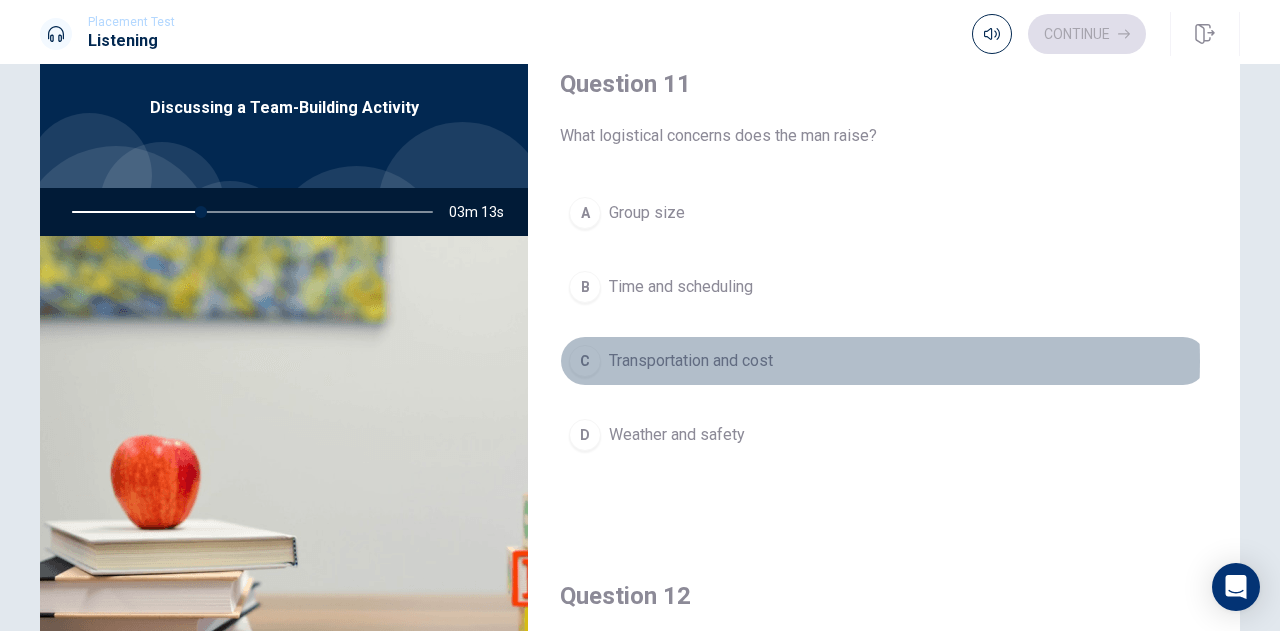 click on "Transportation and cost" at bounding box center (691, 361) 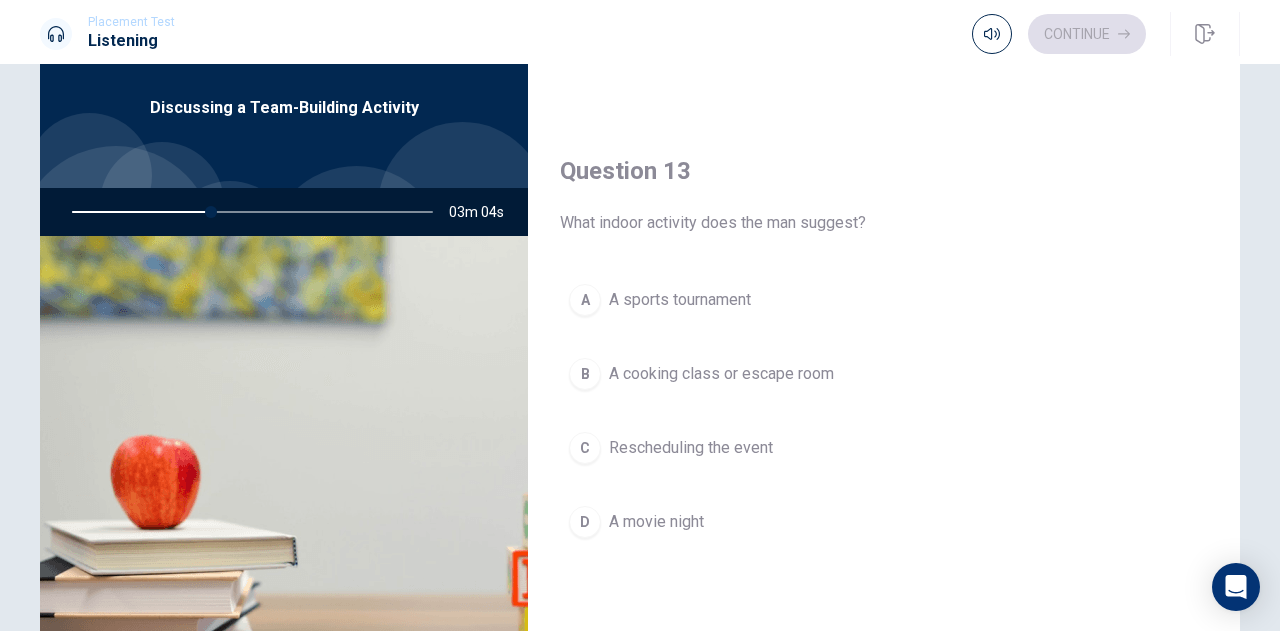 scroll, scrollTop: 939, scrollLeft: 0, axis: vertical 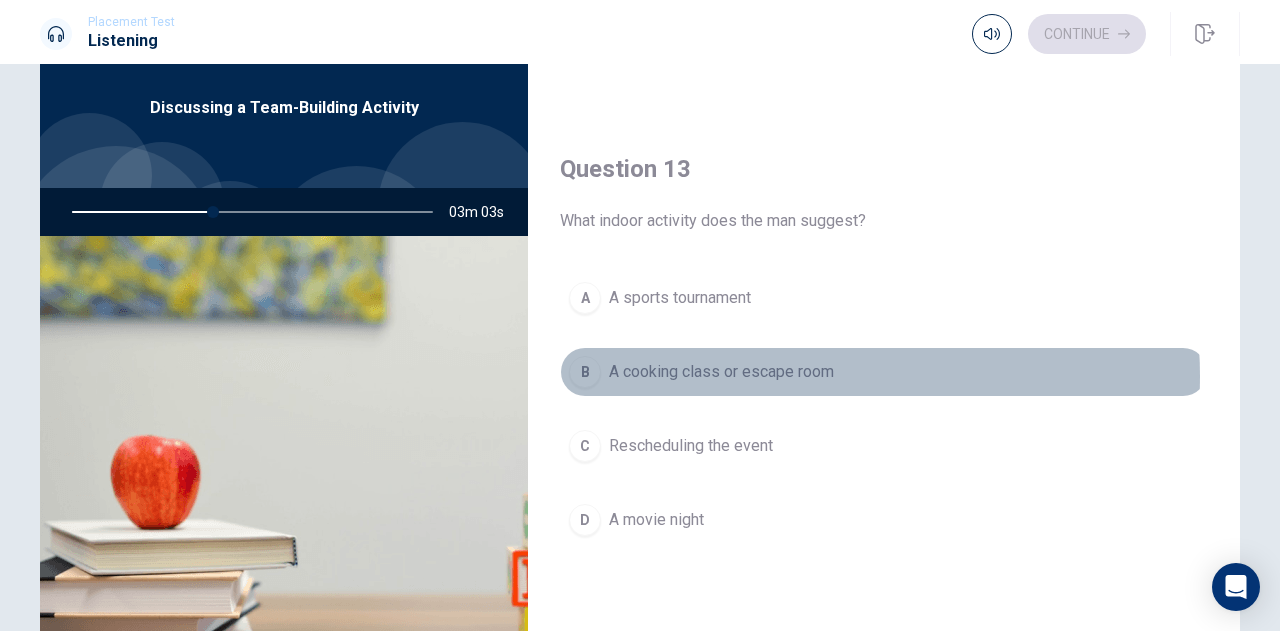 click on "A cooking class or escape room" at bounding box center [721, 372] 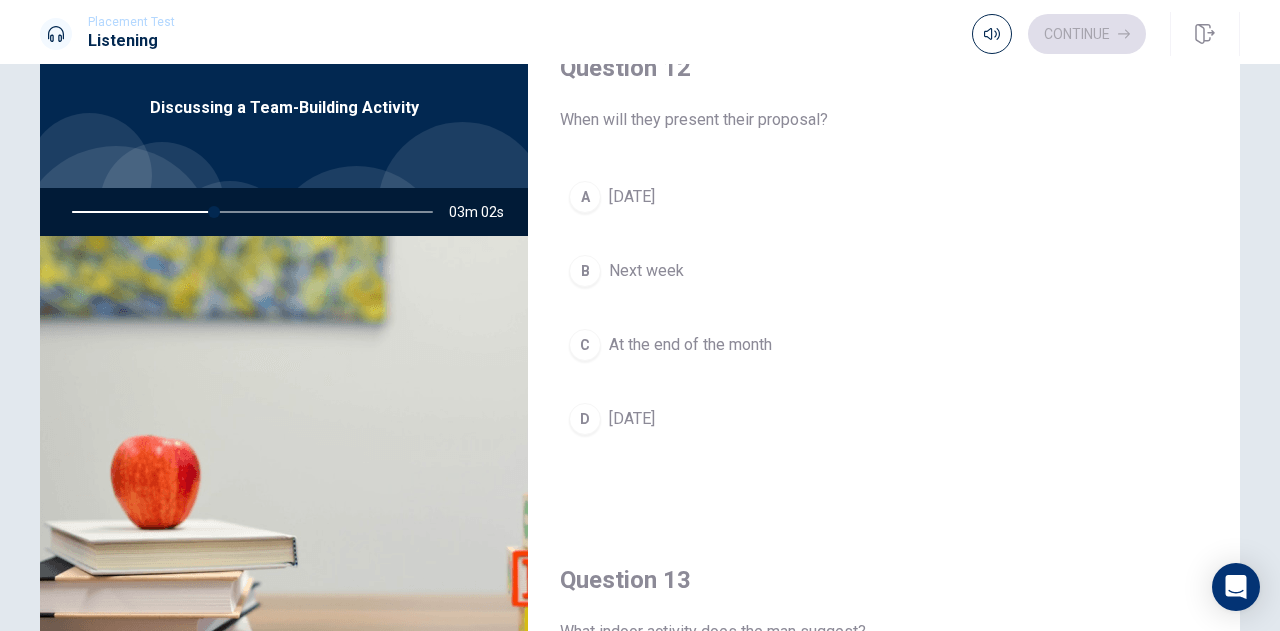 scroll, scrollTop: 527, scrollLeft: 0, axis: vertical 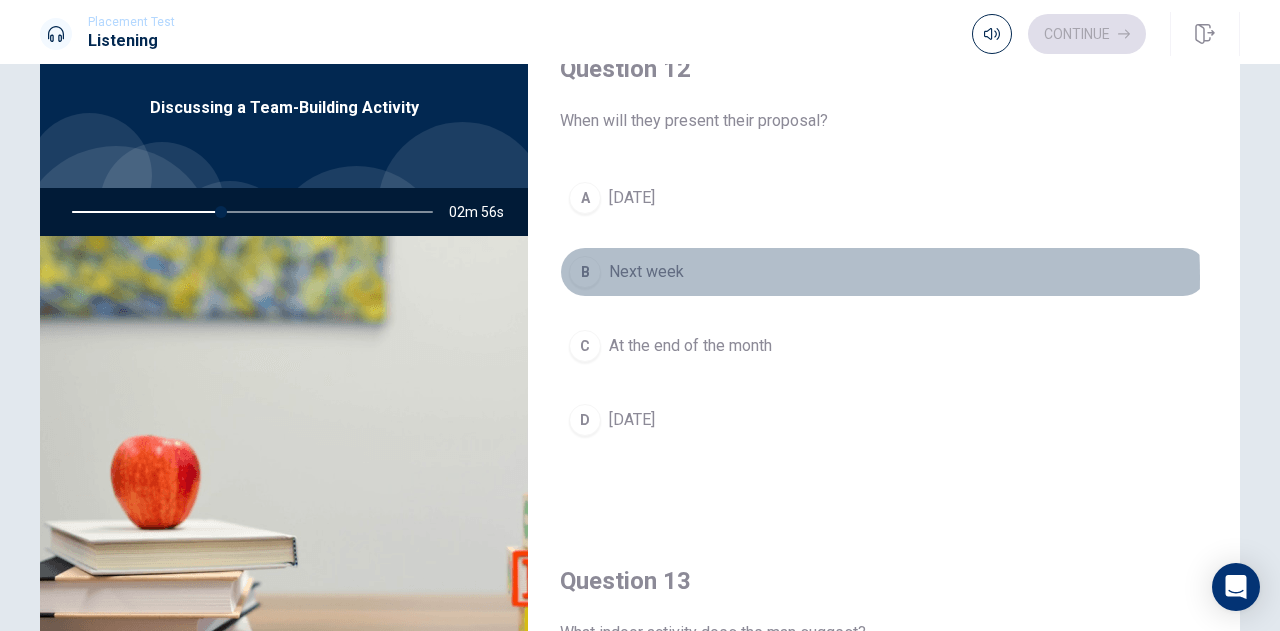 click on "B Next week" at bounding box center (884, 272) 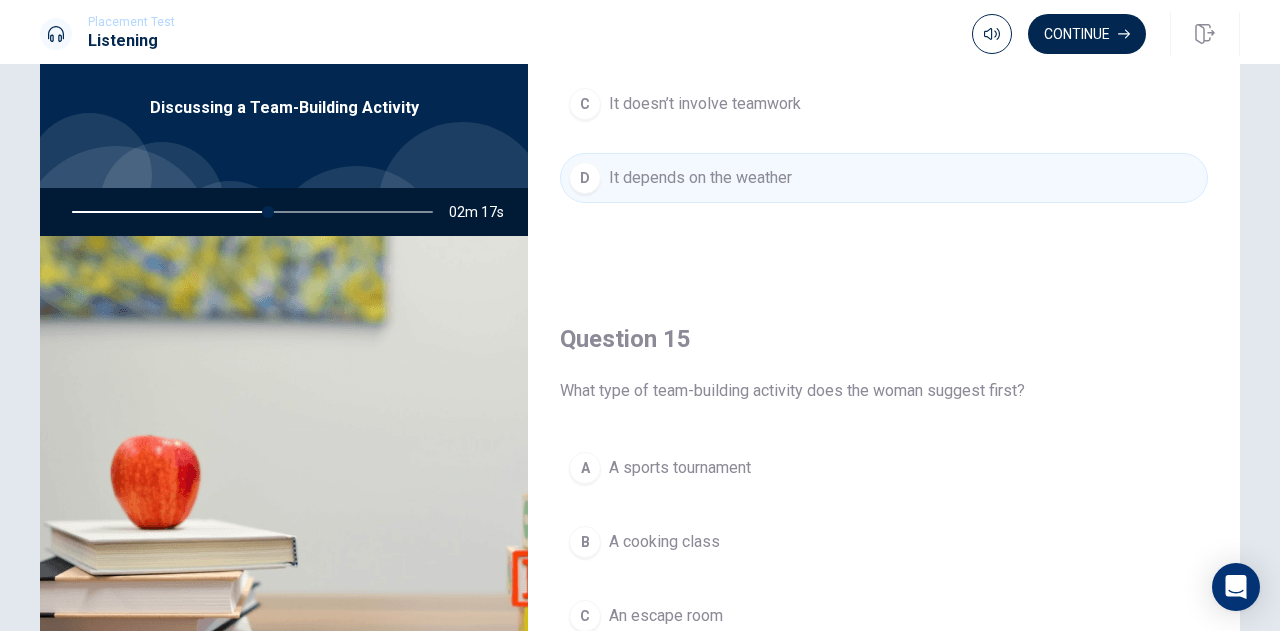 scroll, scrollTop: 1851, scrollLeft: 0, axis: vertical 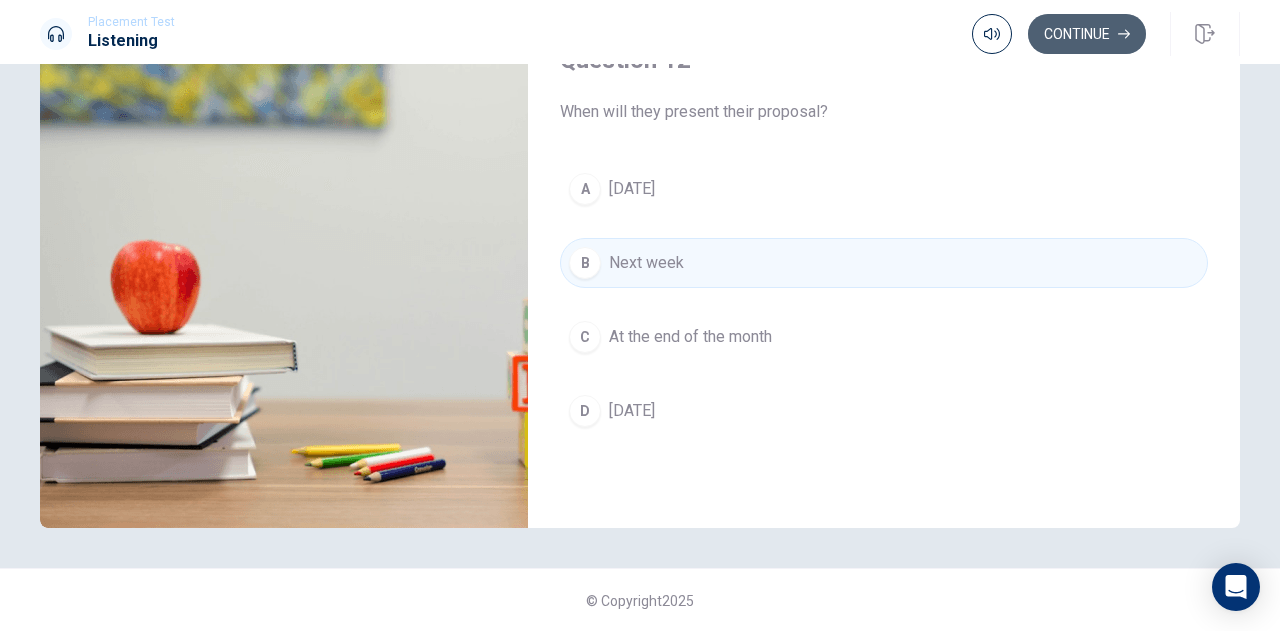 click on "Continue" at bounding box center (1087, 34) 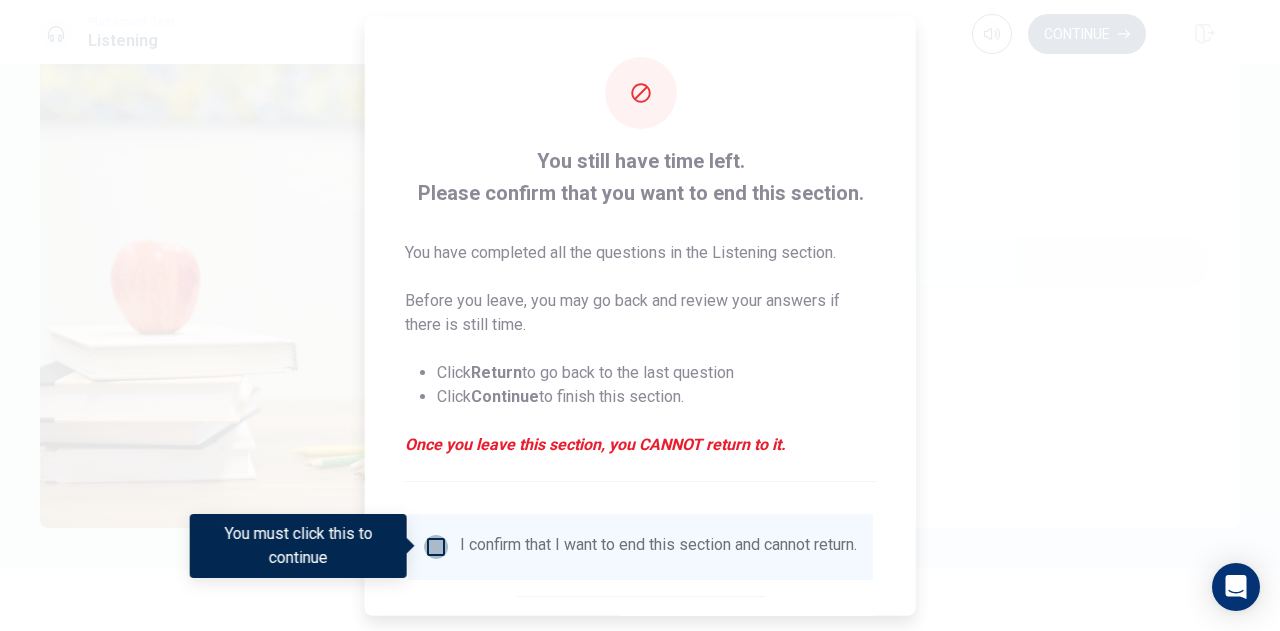click at bounding box center [436, 546] 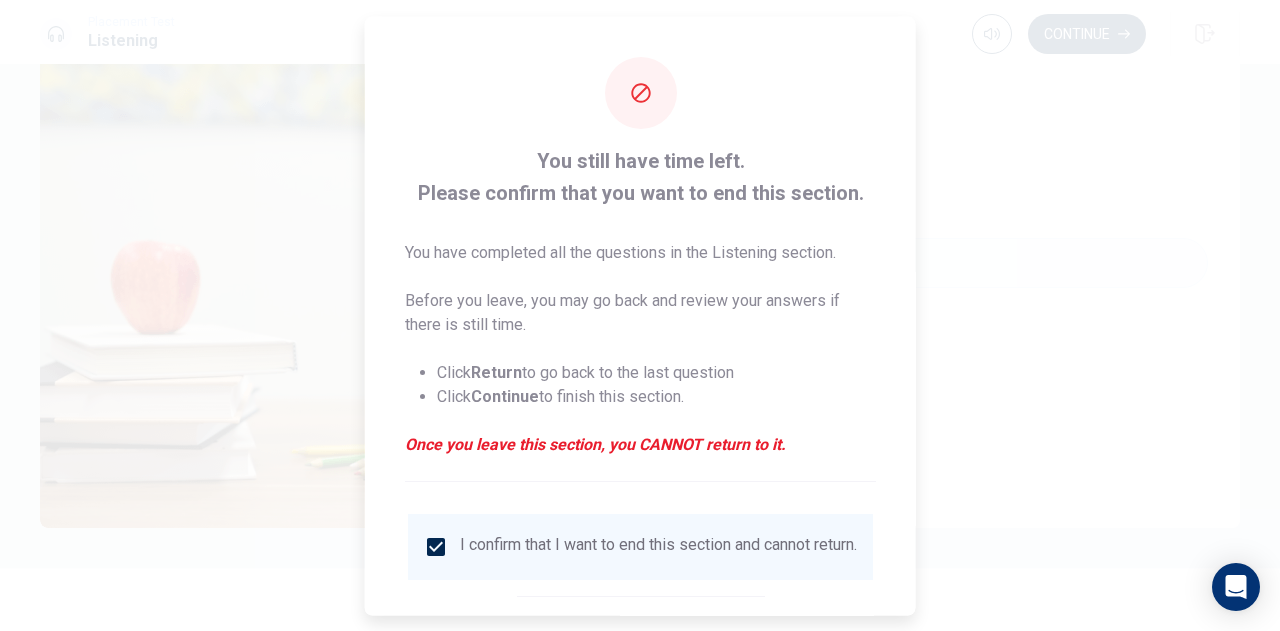 scroll, scrollTop: 114, scrollLeft: 0, axis: vertical 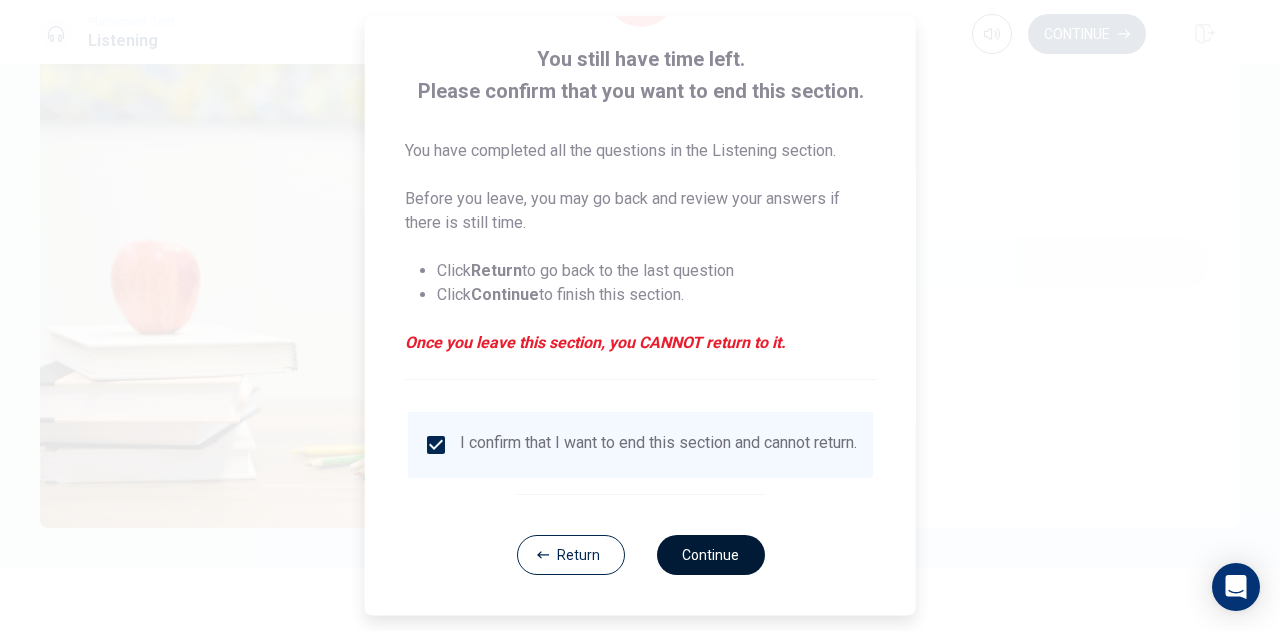 click on "Continue" at bounding box center (710, 555) 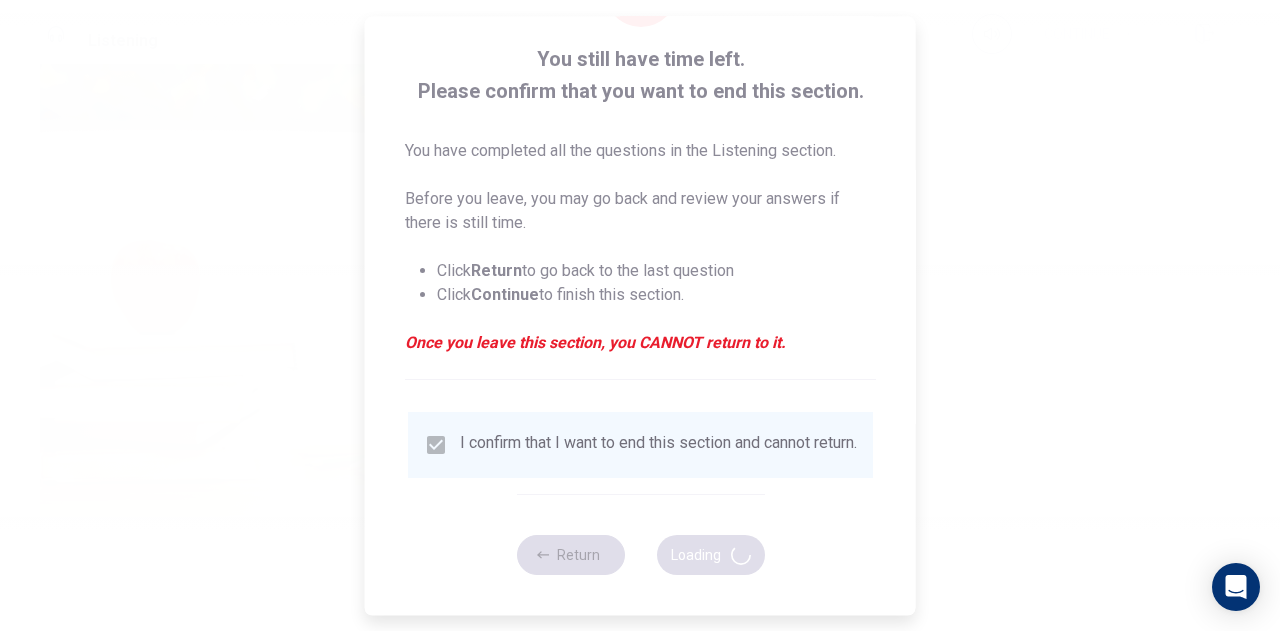 type on "60" 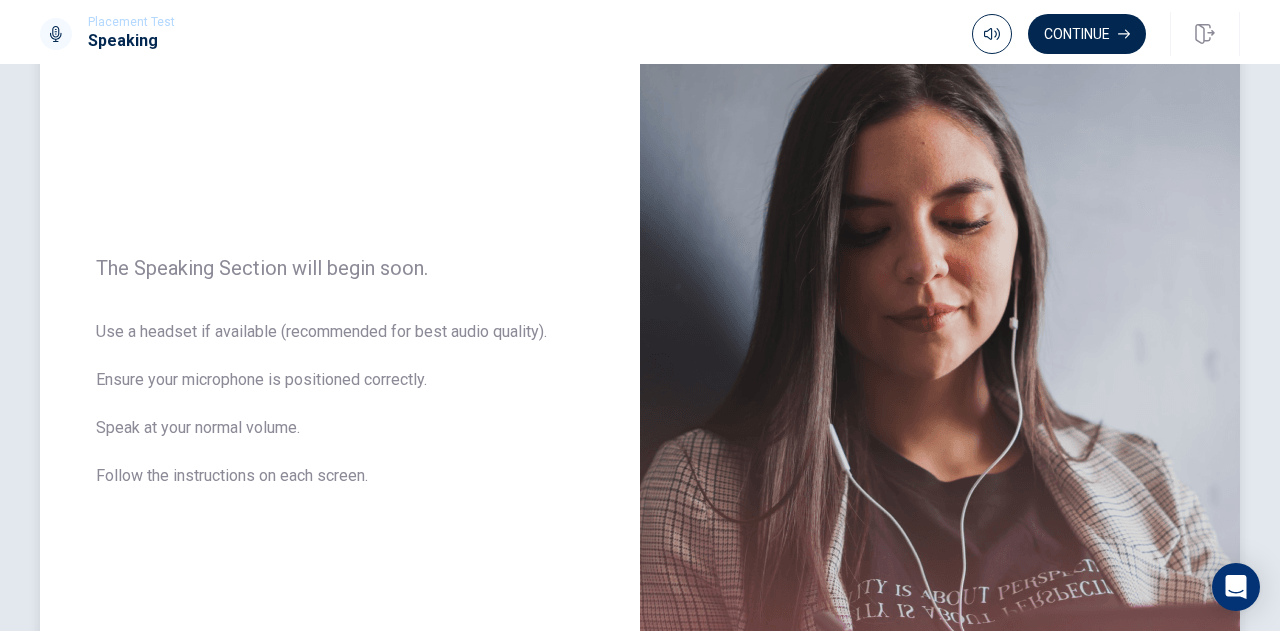 scroll, scrollTop: 160, scrollLeft: 0, axis: vertical 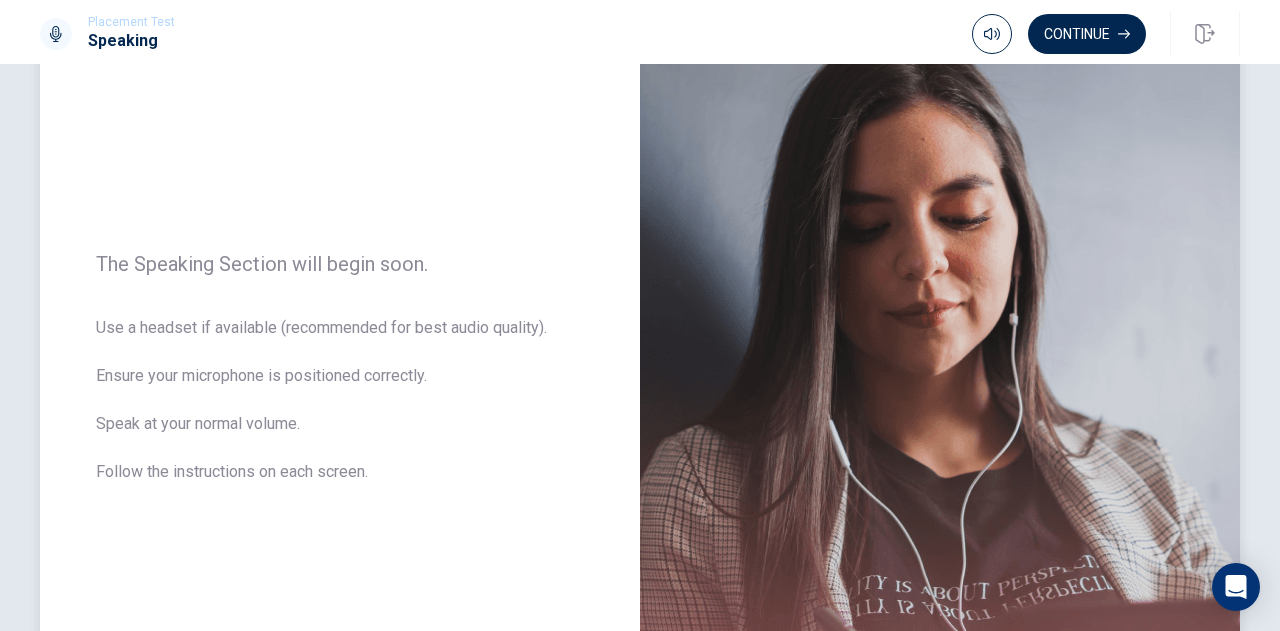 click at bounding box center [940, 380] 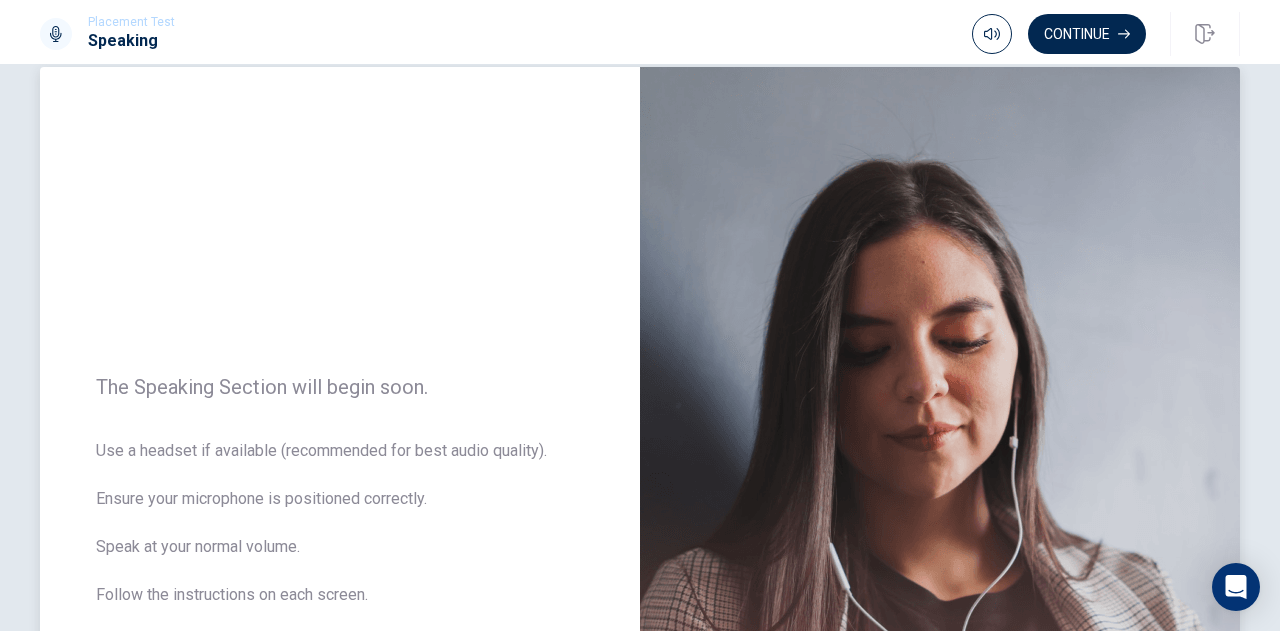 scroll, scrollTop: 36, scrollLeft: 0, axis: vertical 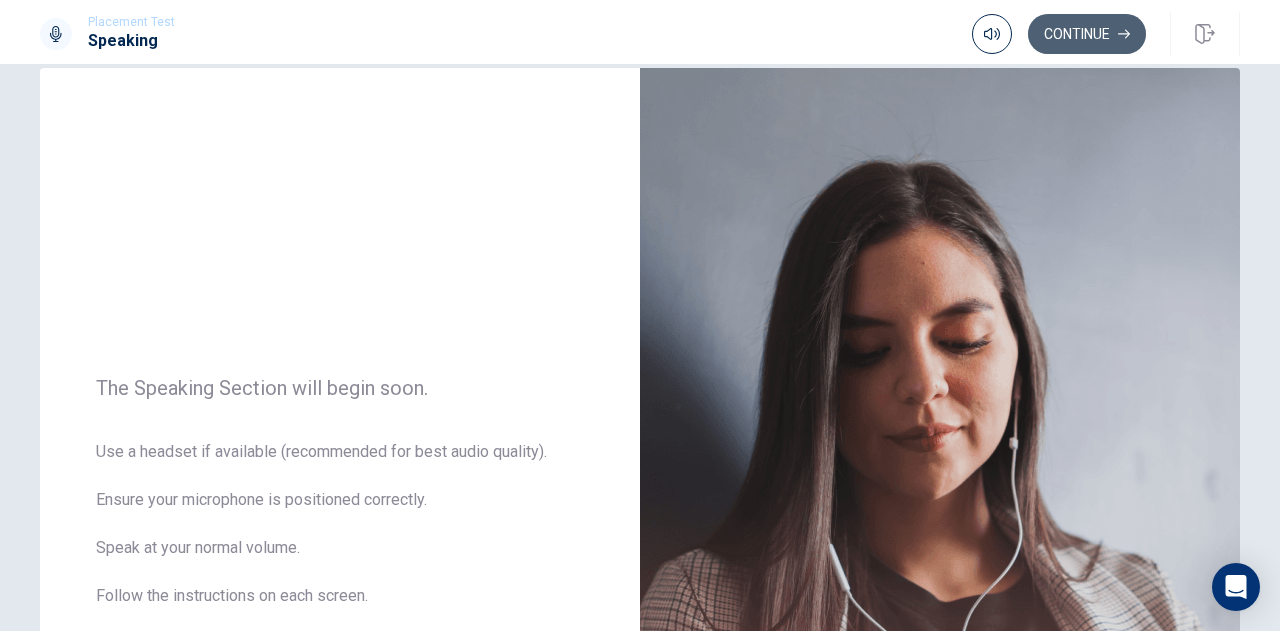 click on "Continue" at bounding box center [1087, 34] 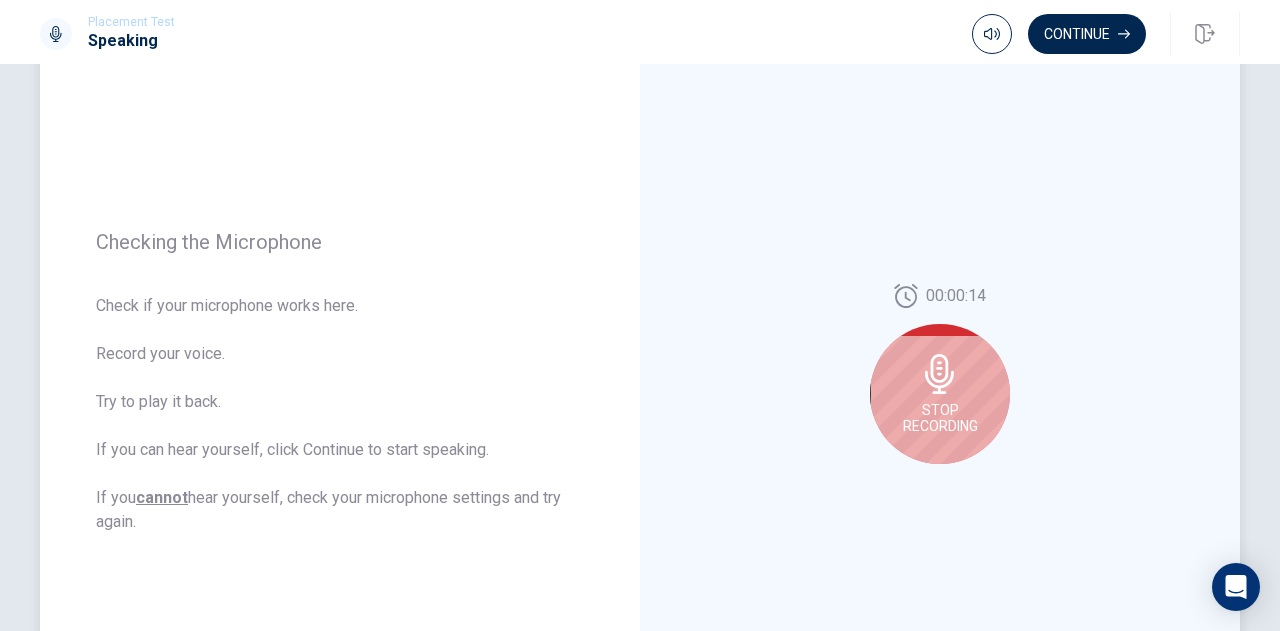 scroll, scrollTop: 174, scrollLeft: 0, axis: vertical 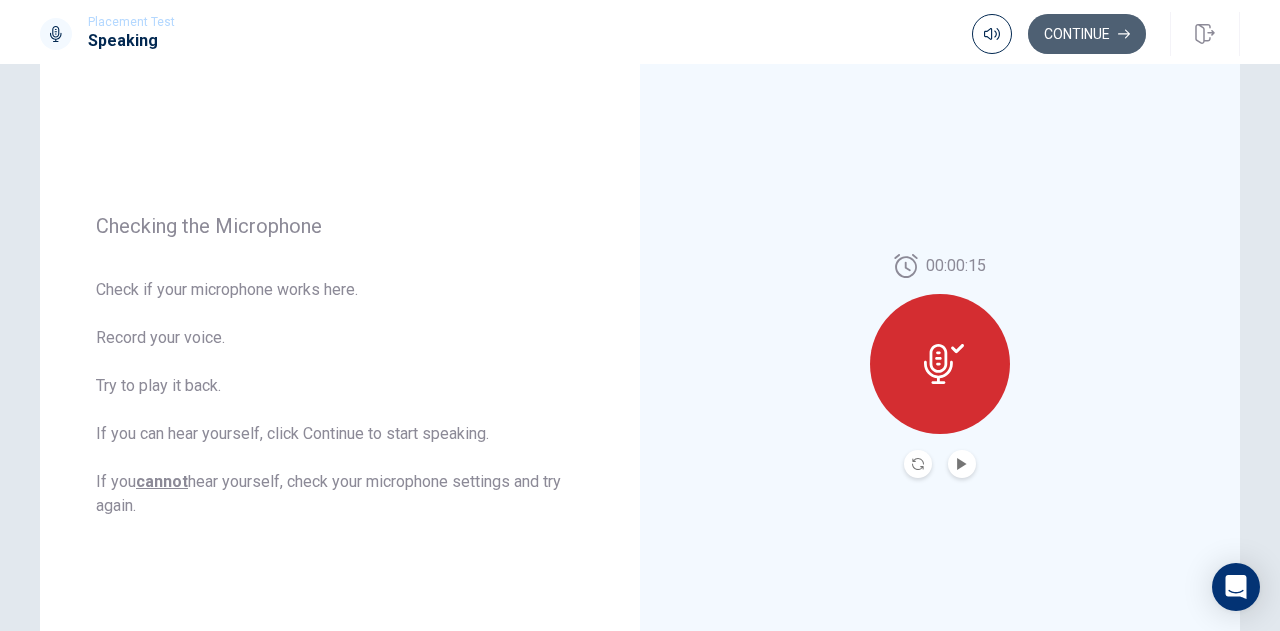 click on "Continue" at bounding box center [1087, 34] 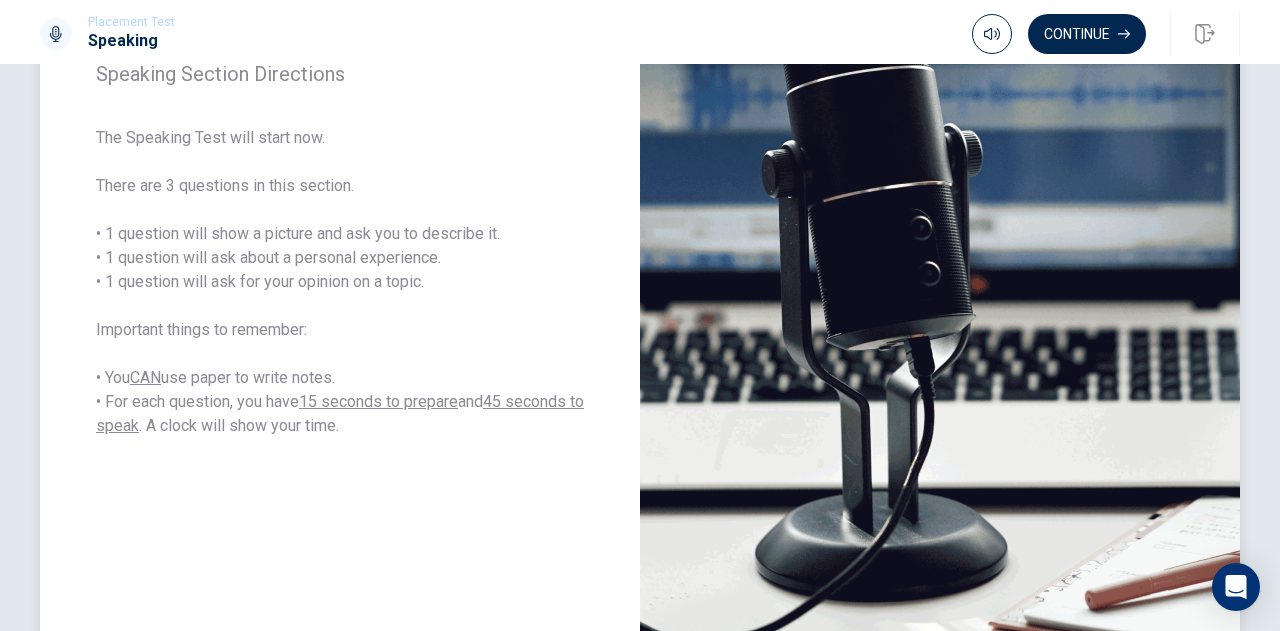 scroll, scrollTop: 326, scrollLeft: 0, axis: vertical 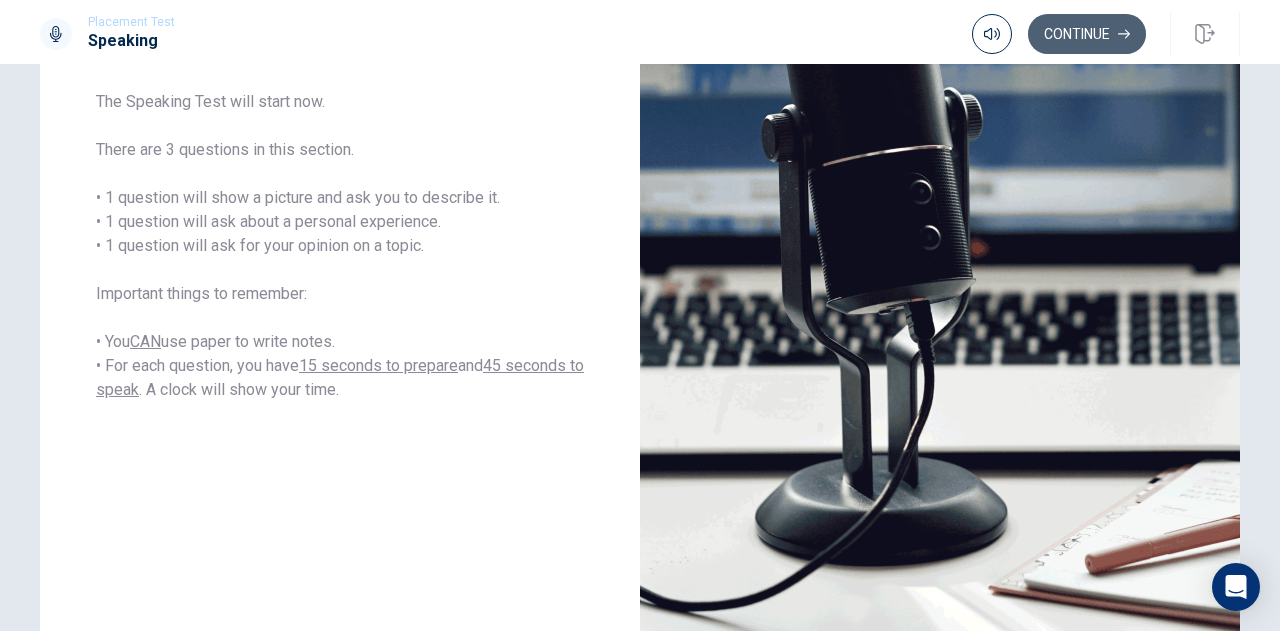 click on "Continue" at bounding box center (1087, 34) 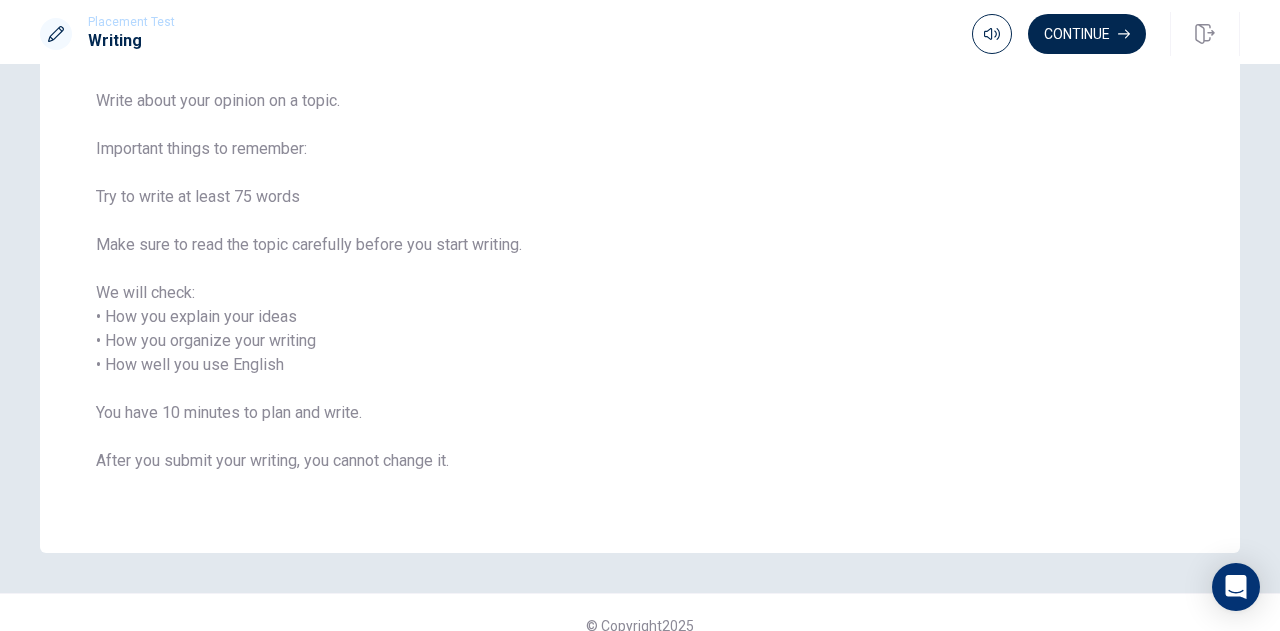 scroll, scrollTop: 157, scrollLeft: 0, axis: vertical 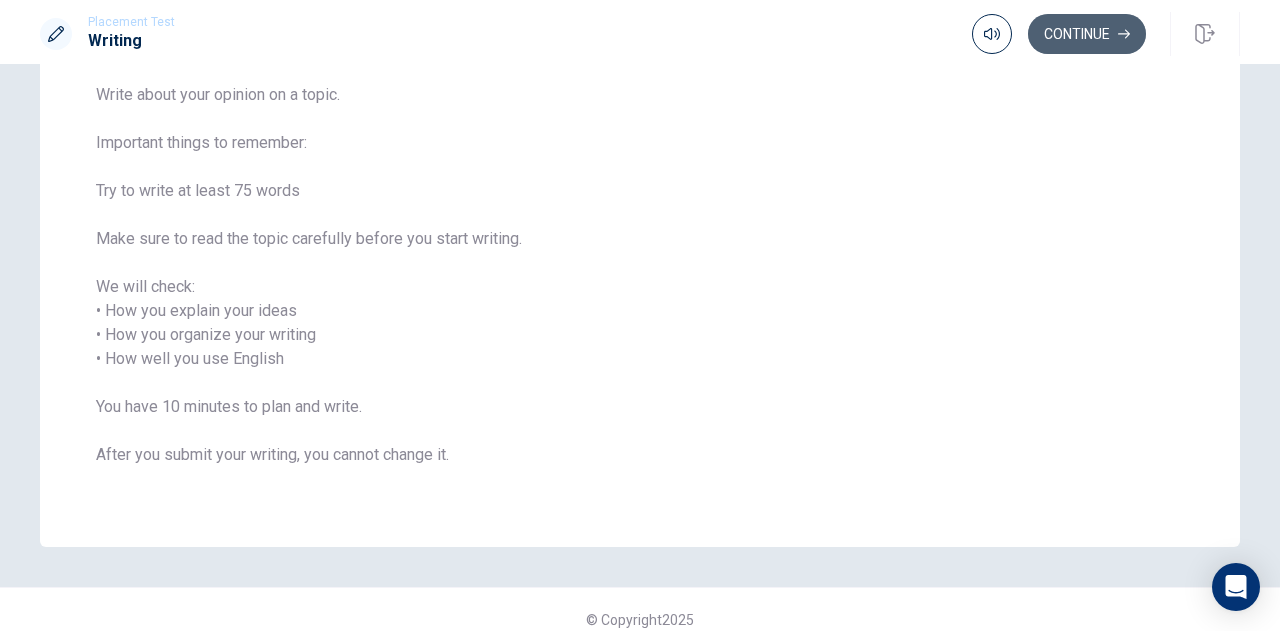 click on "Continue" at bounding box center (1087, 34) 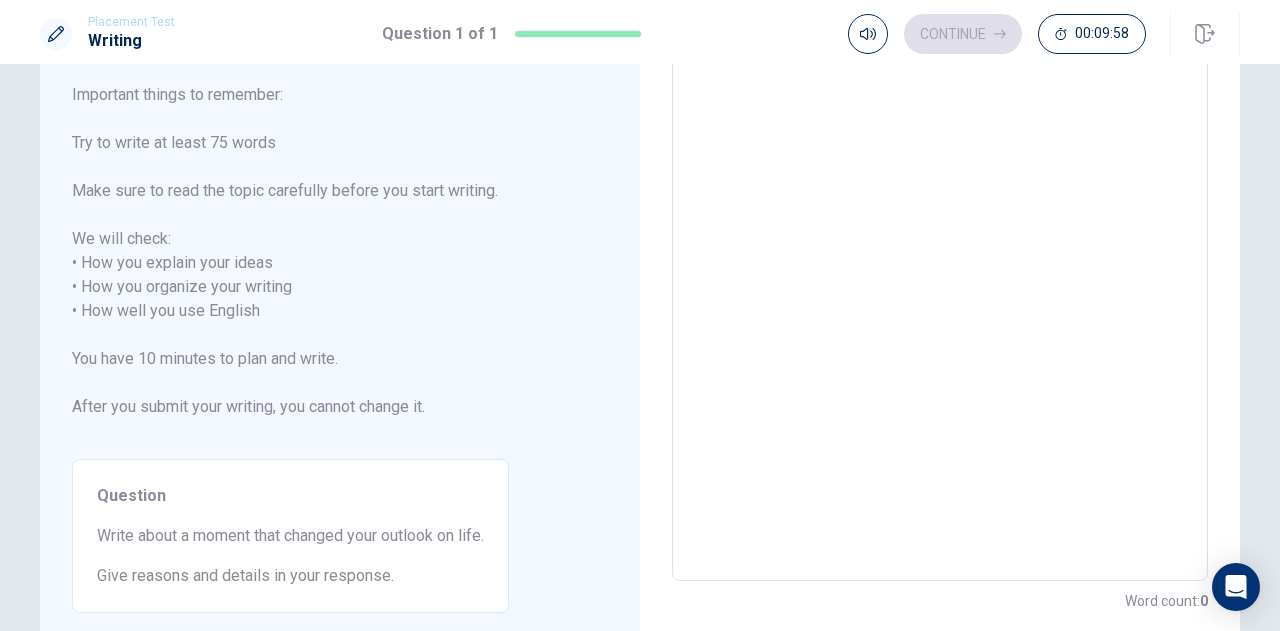 scroll, scrollTop: 0, scrollLeft: 0, axis: both 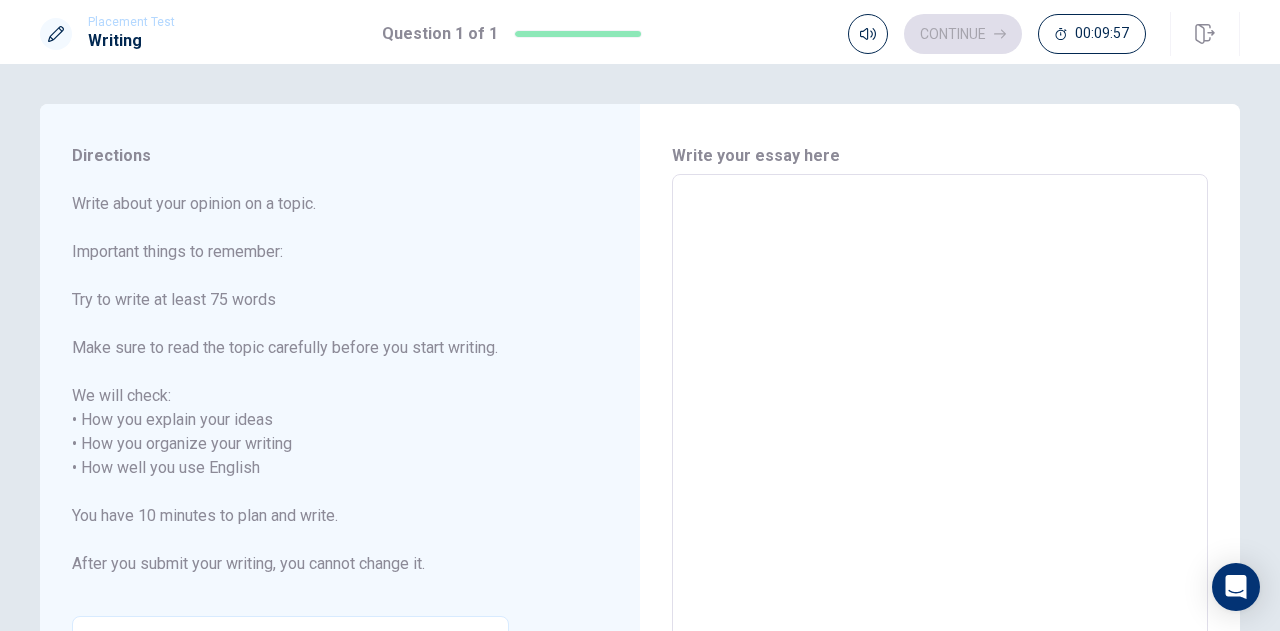 click on "x ​" at bounding box center [940, 456] 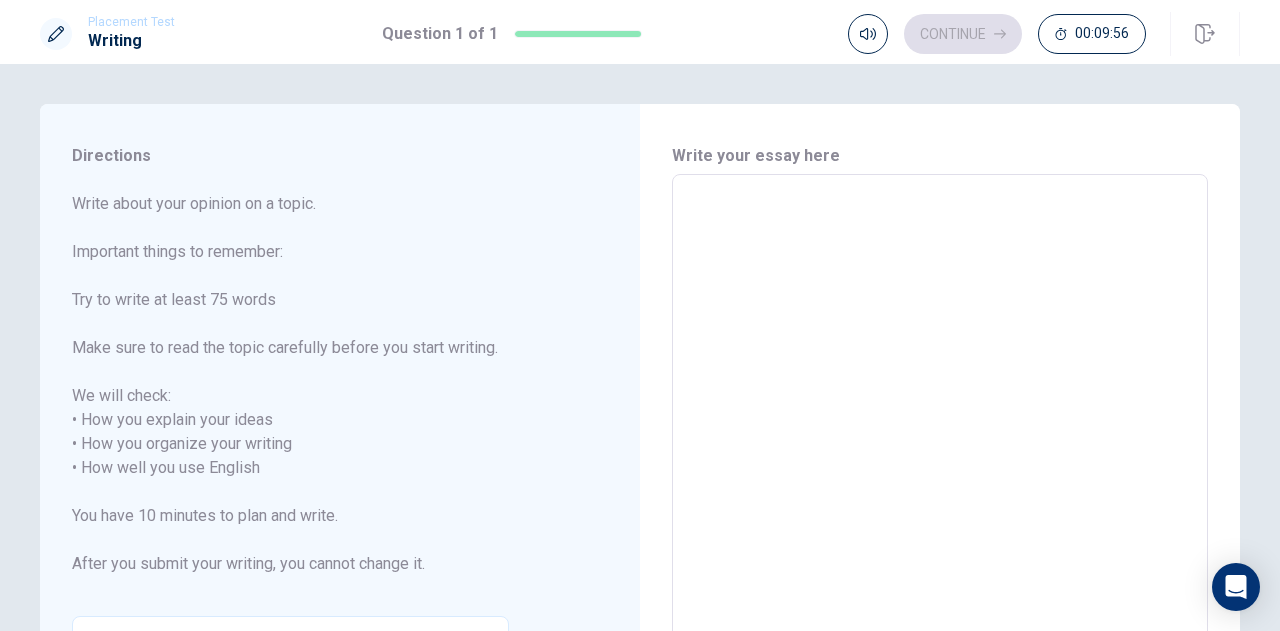 type on "a" 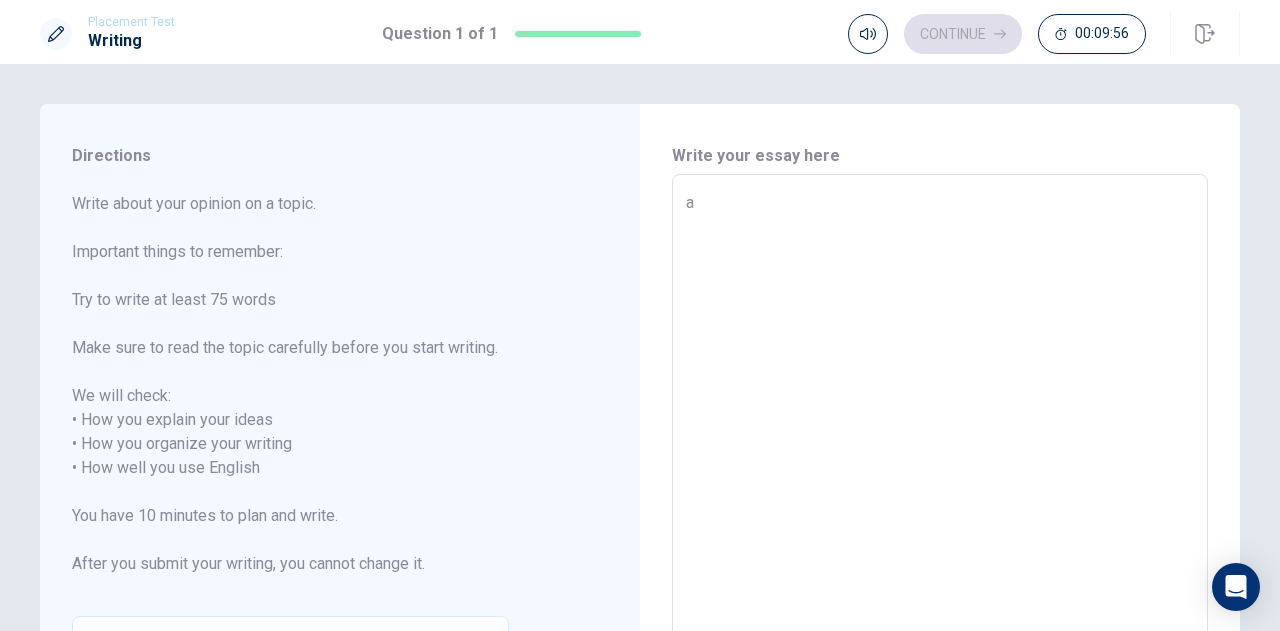 type on "x" 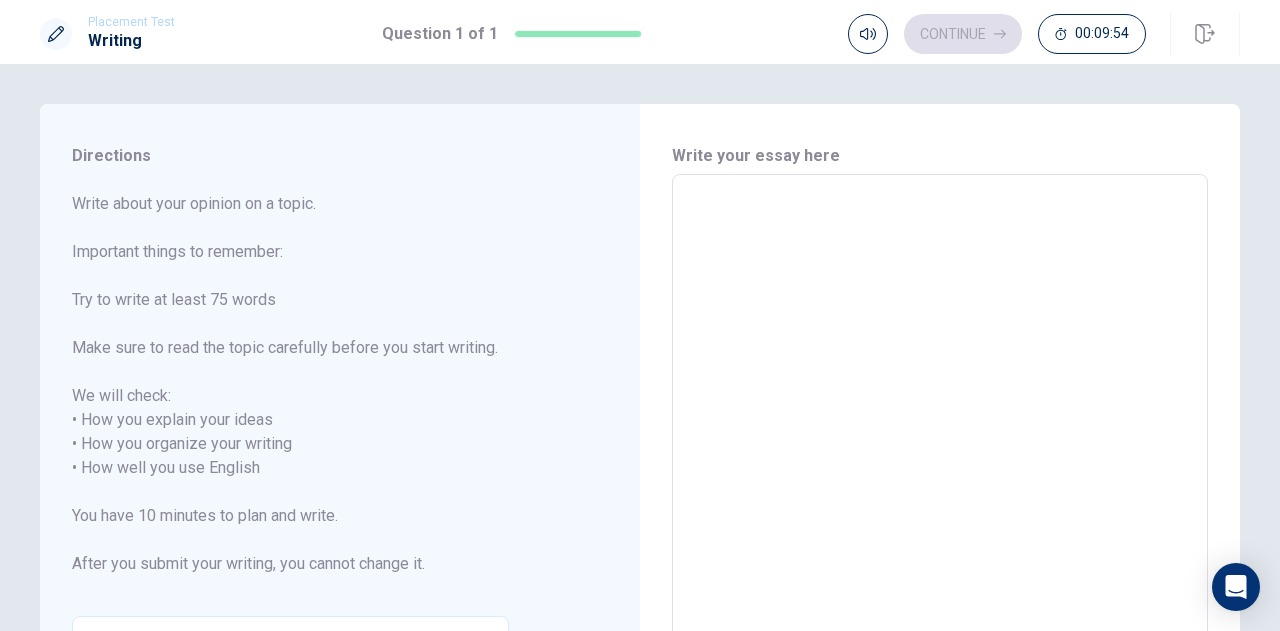 type on "あ" 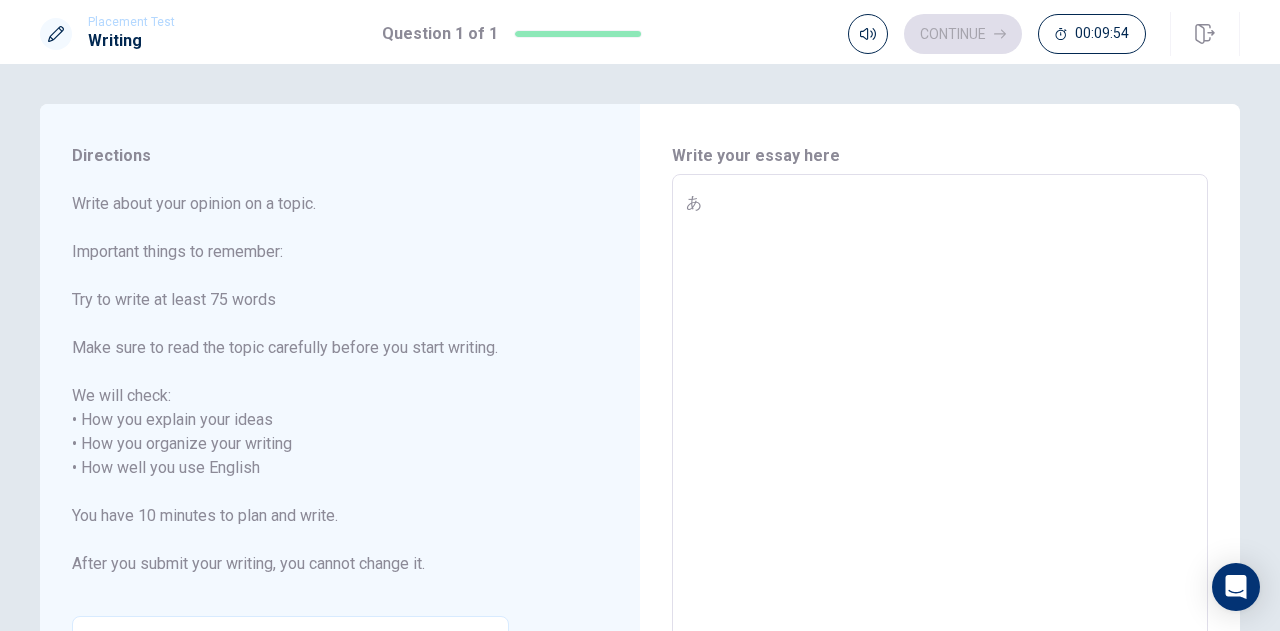 type on "x" 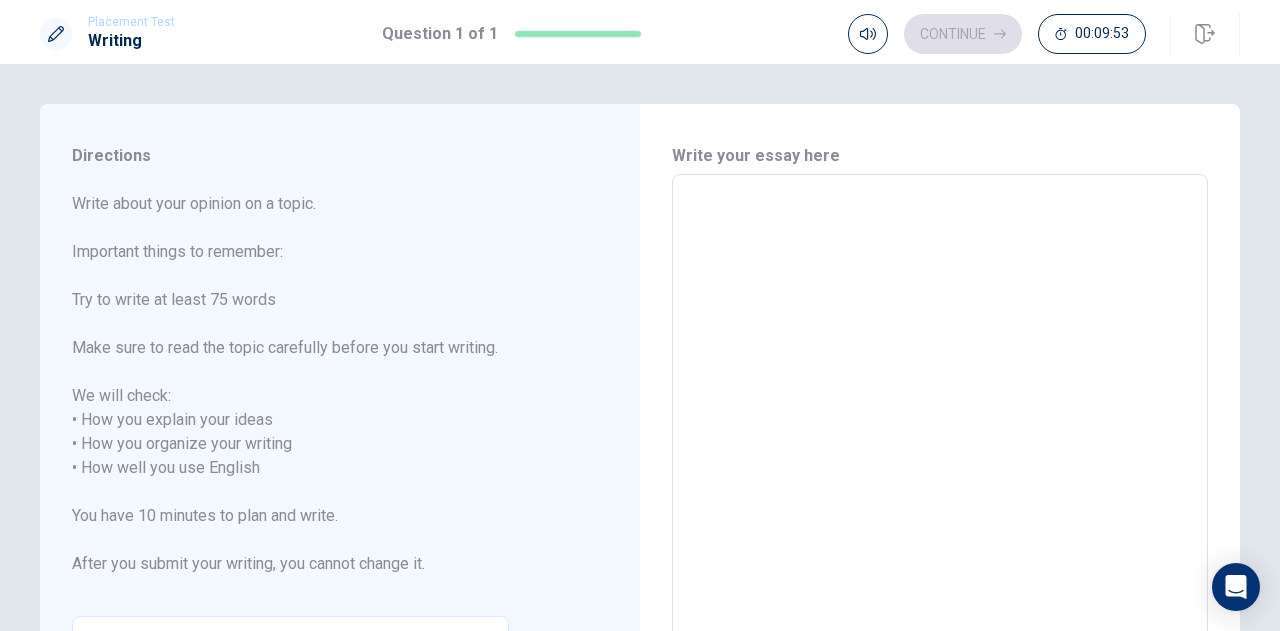 type on "a" 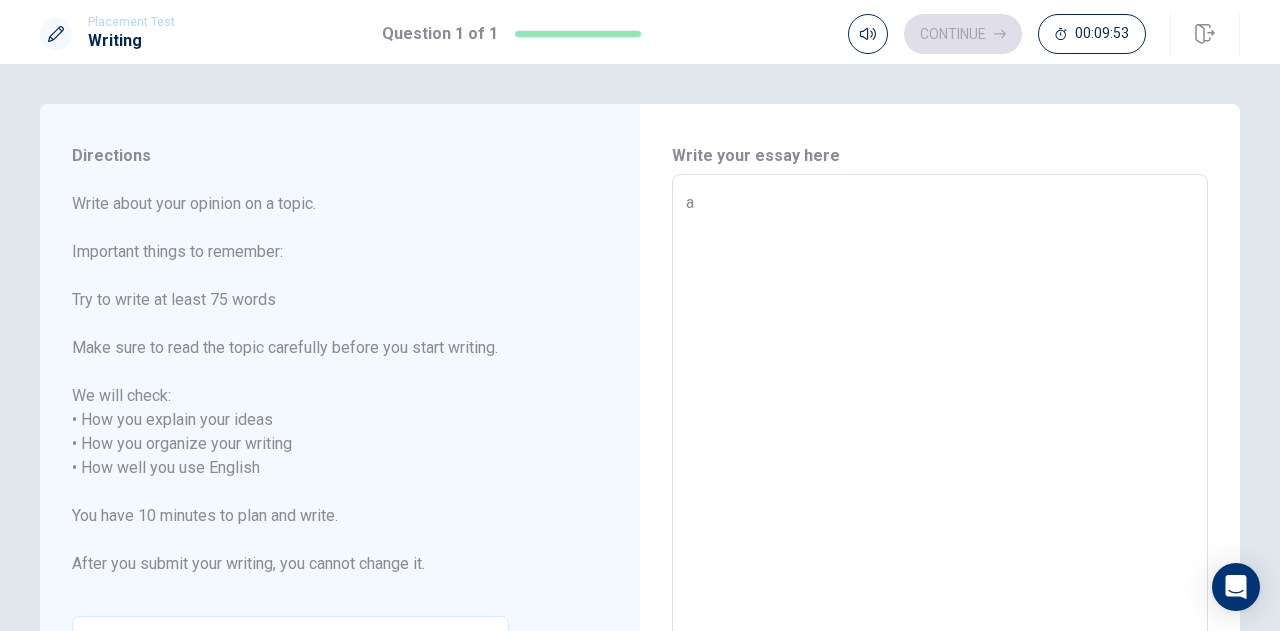 type on "x" 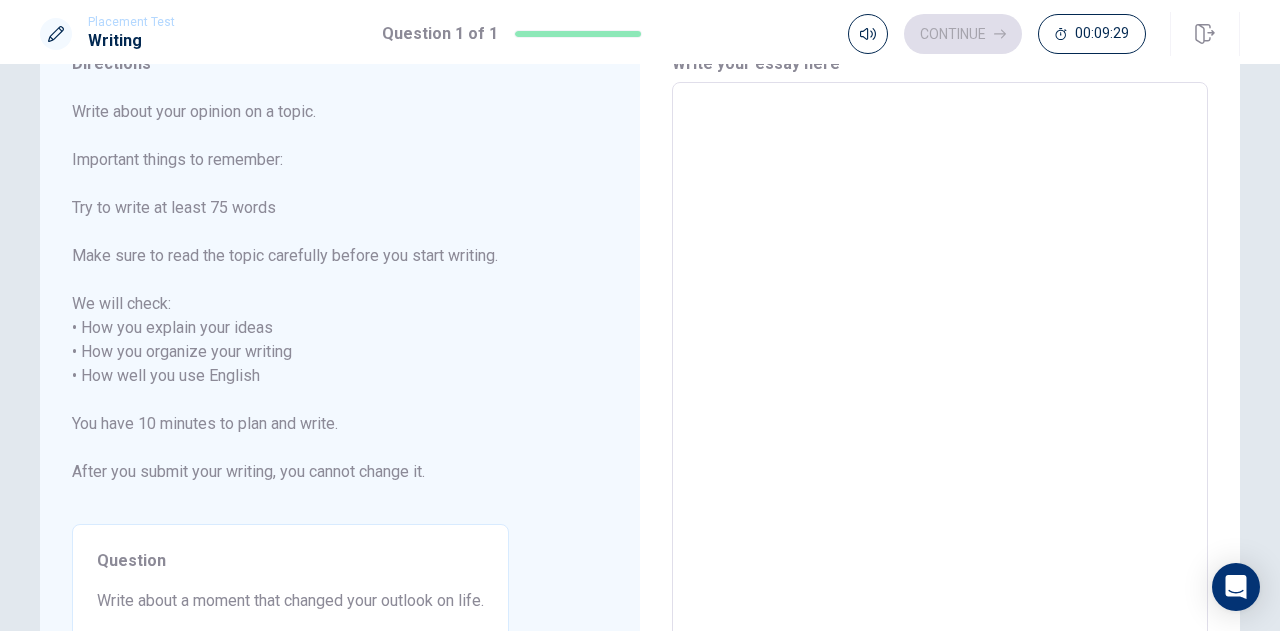 scroll, scrollTop: 91, scrollLeft: 0, axis: vertical 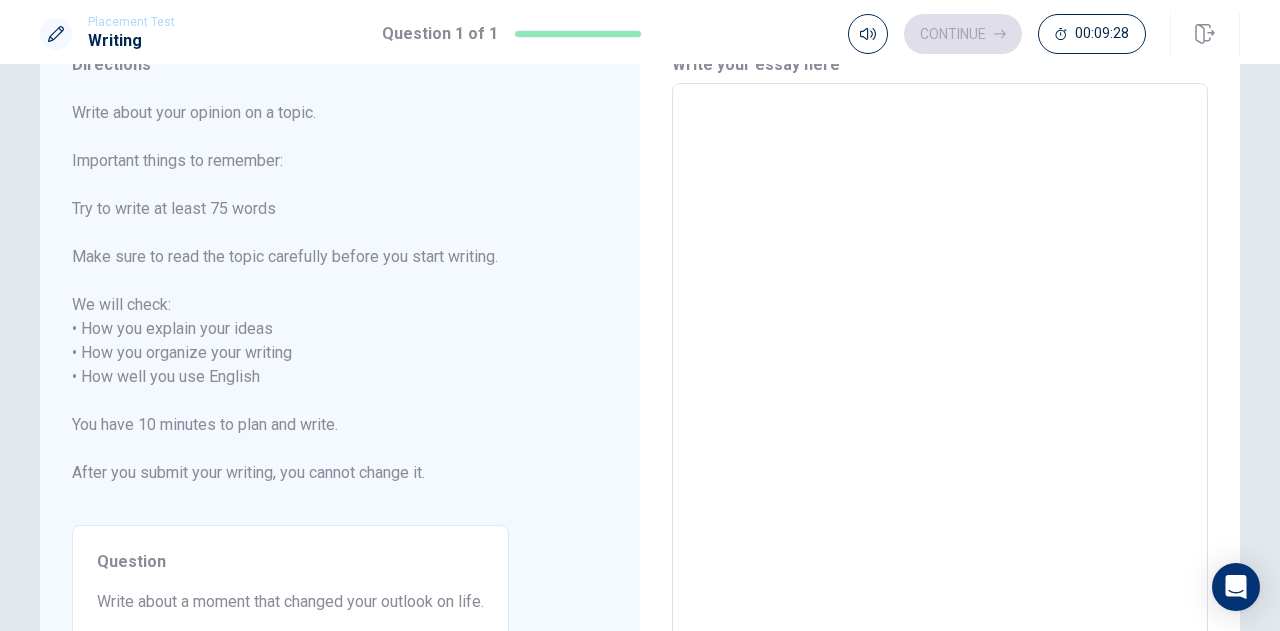 type on "w" 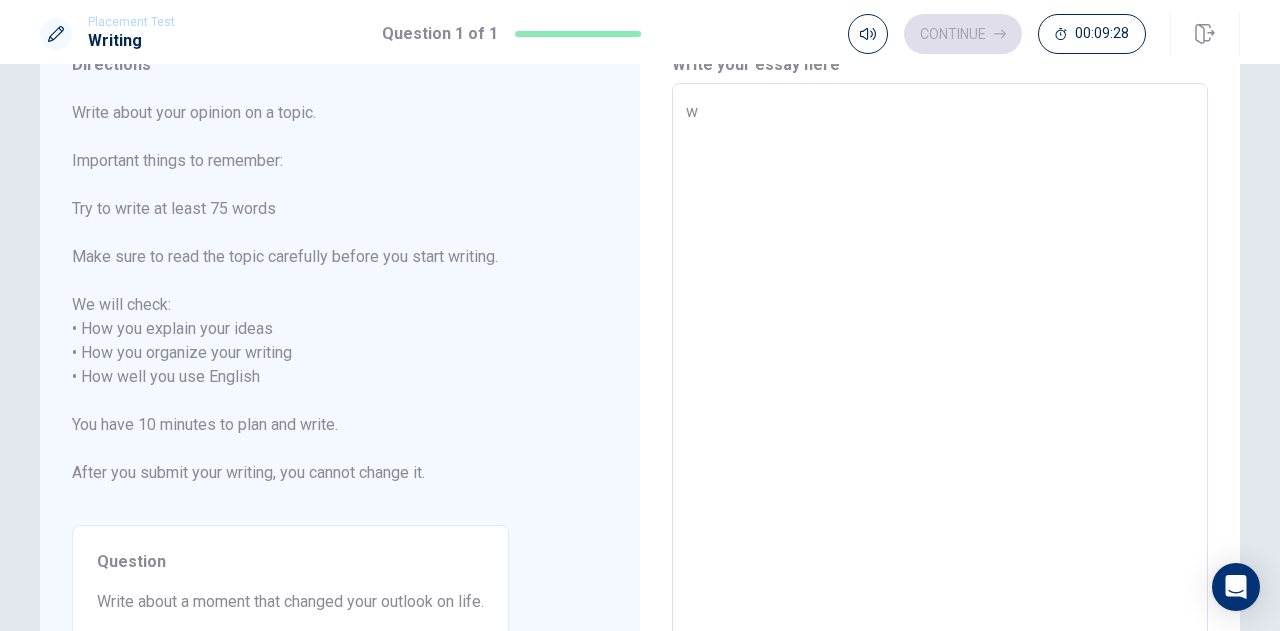 type on "x" 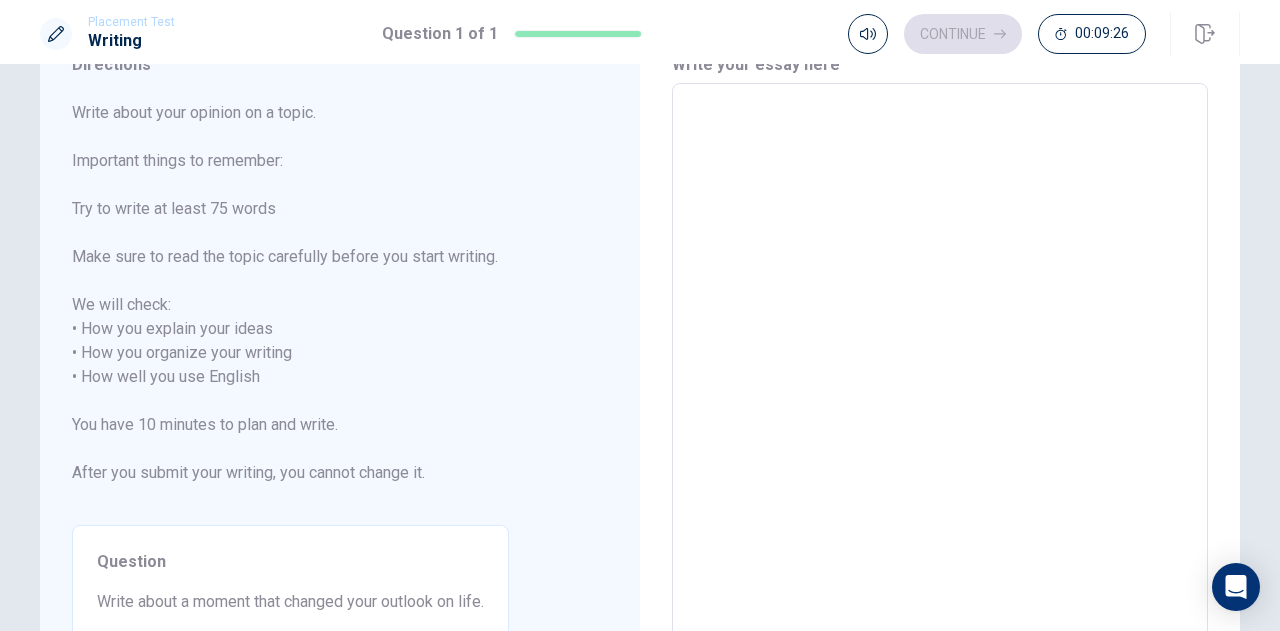 type on "W" 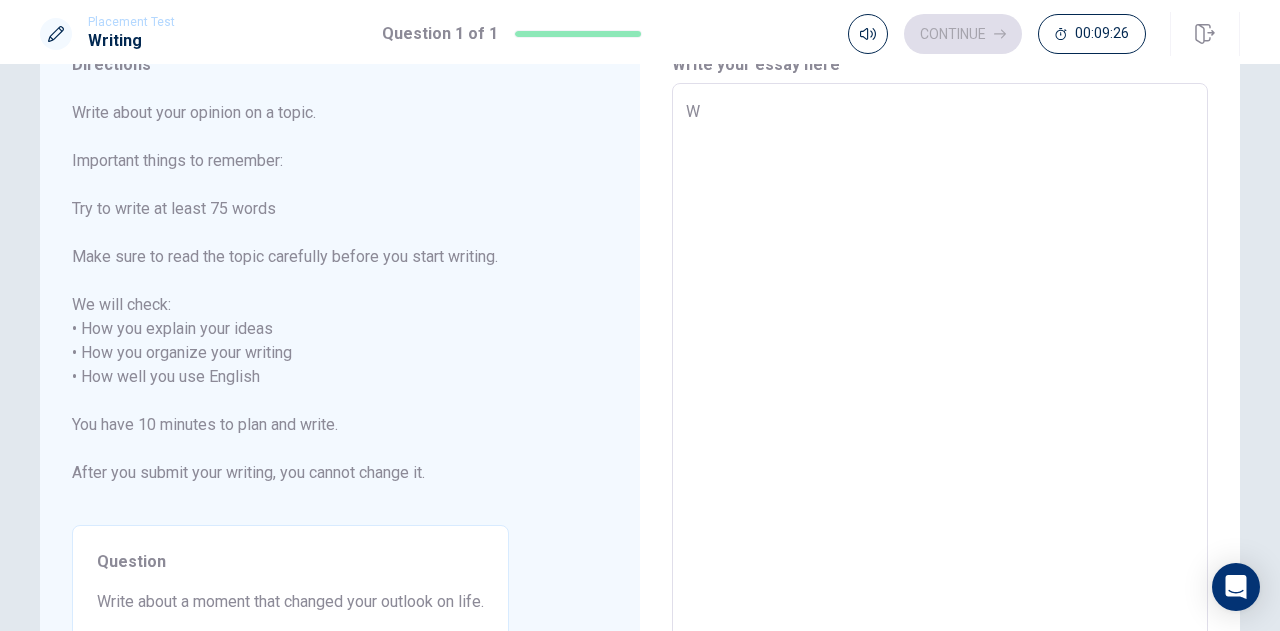 type on "x" 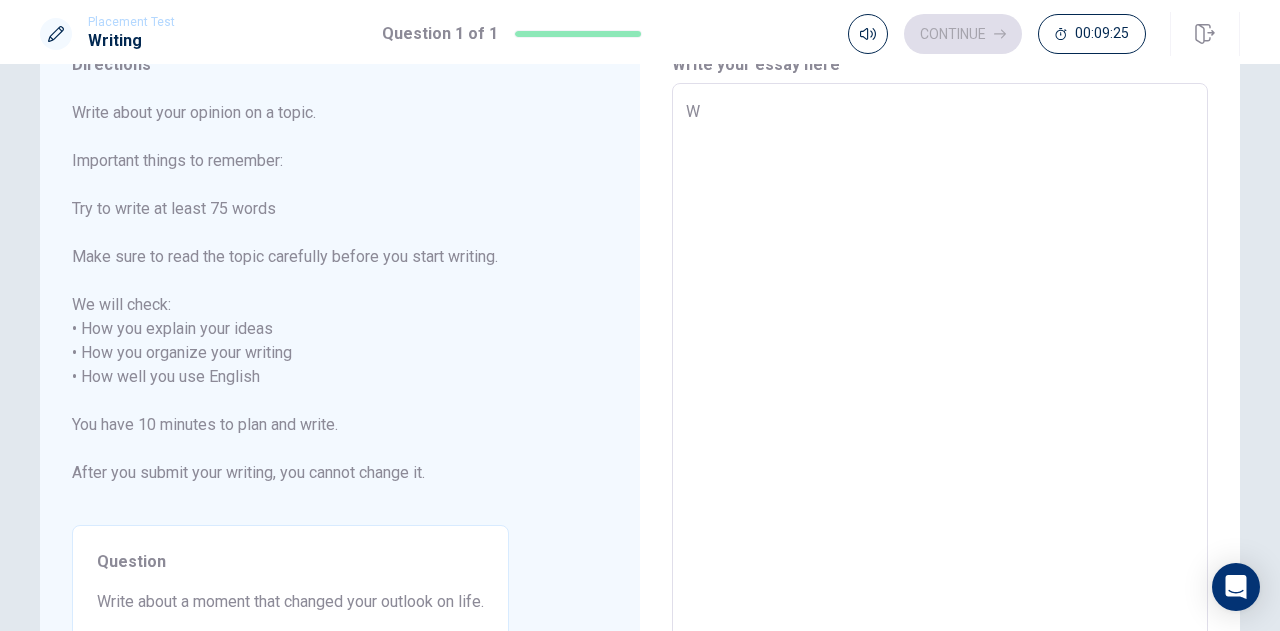 type on "Wh" 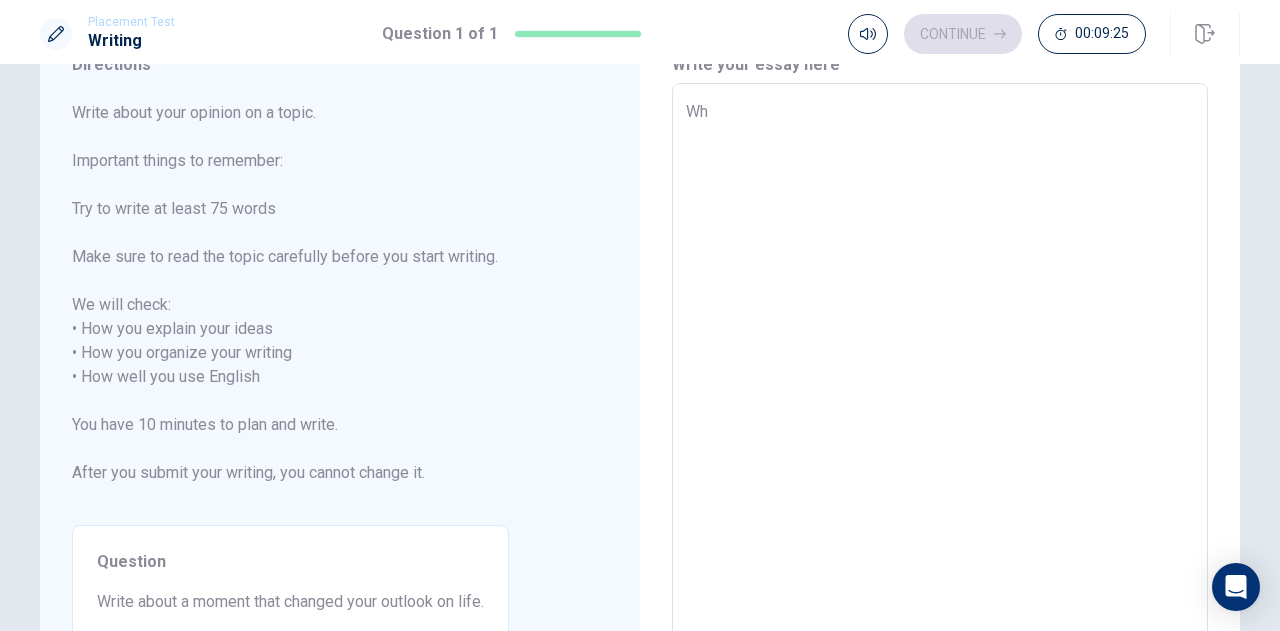 type on "x" 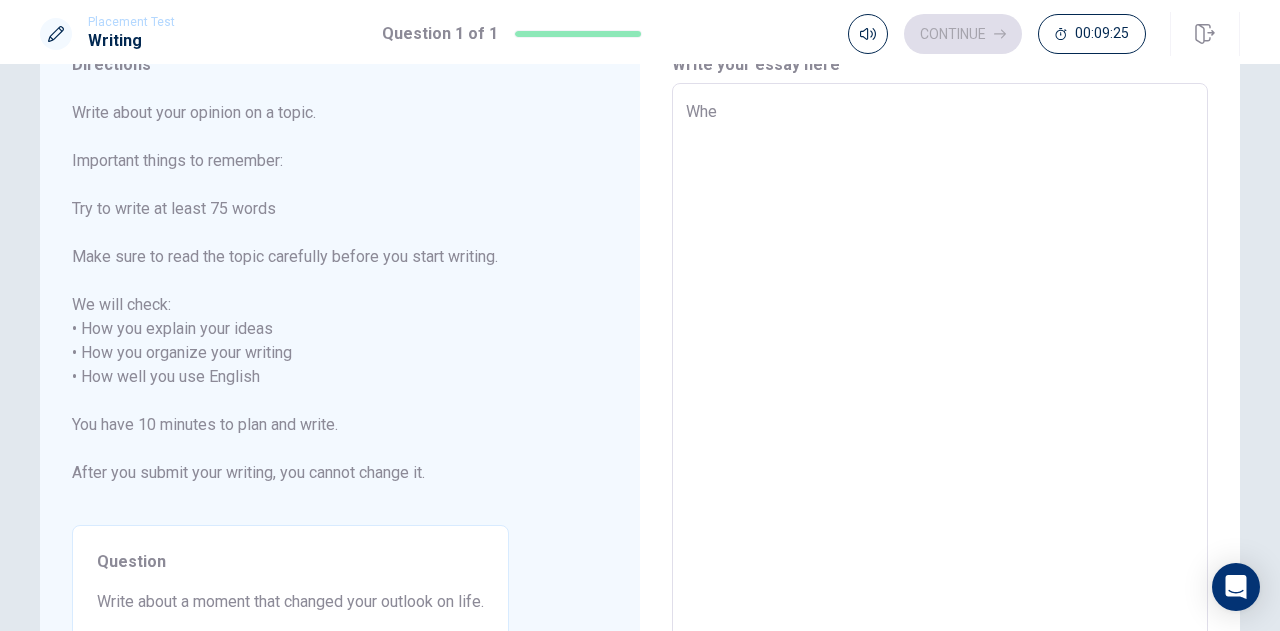 type on "x" 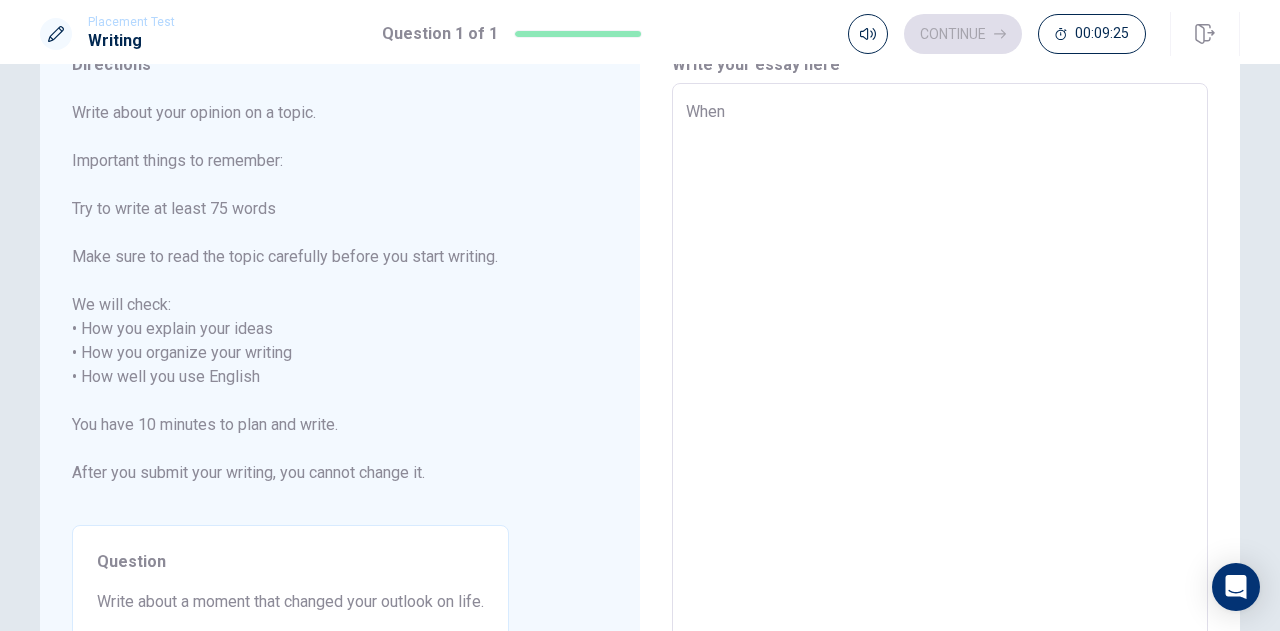 type on "x" 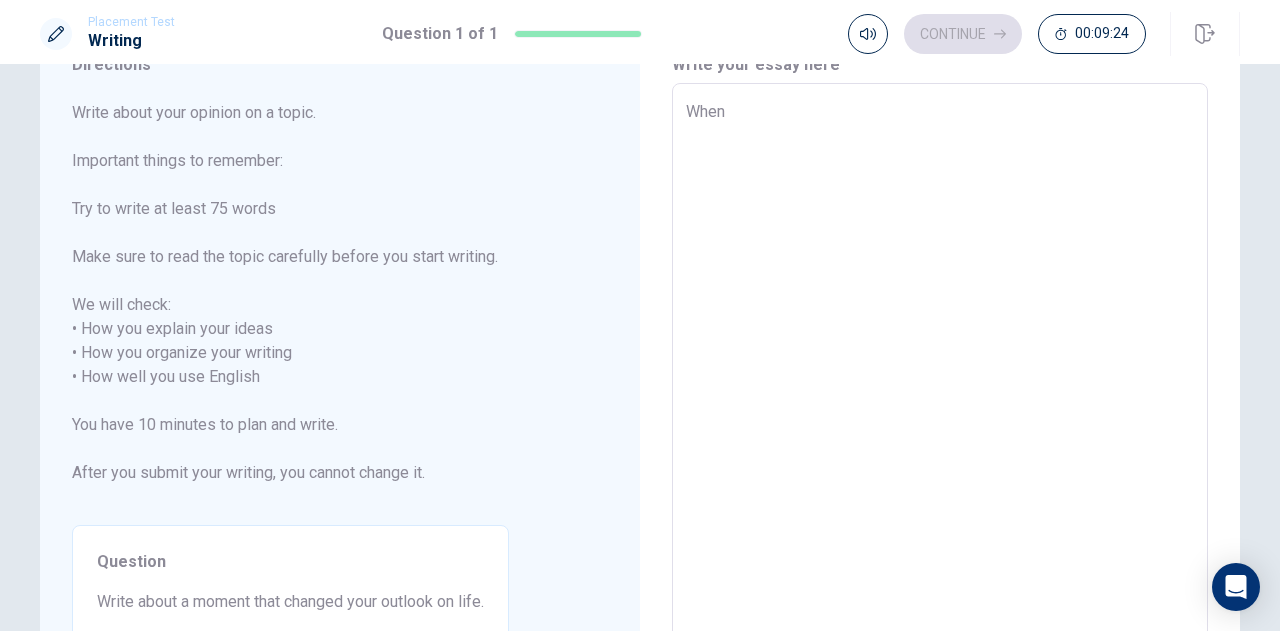 type on "When" 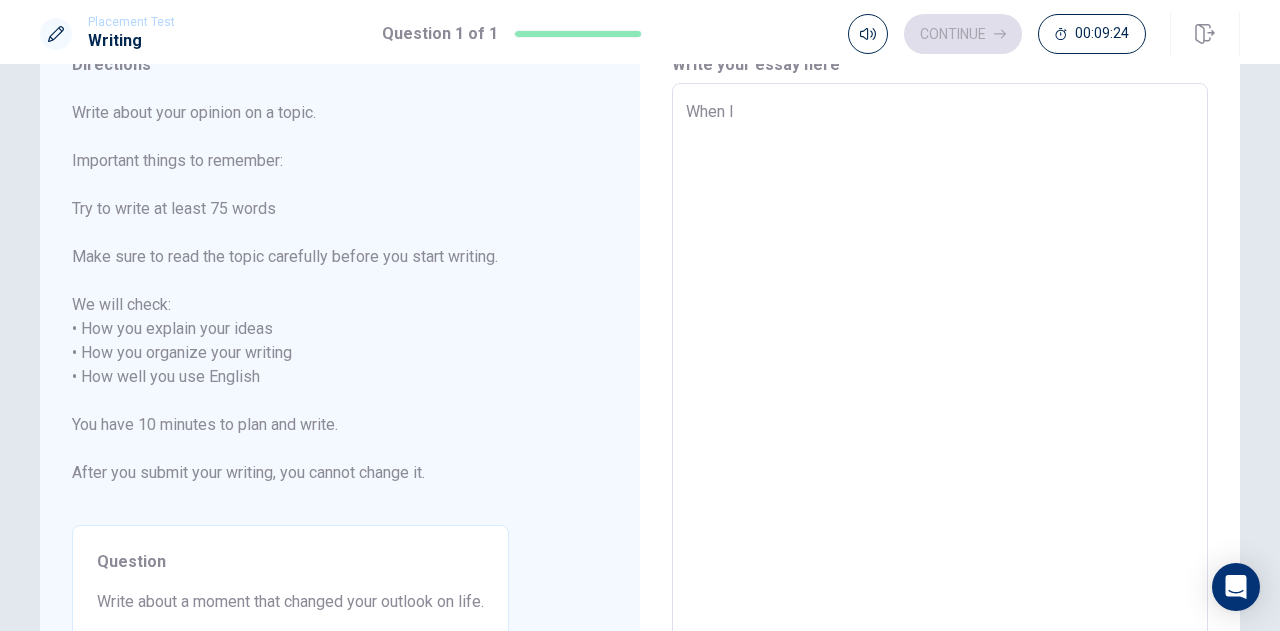 type on "x" 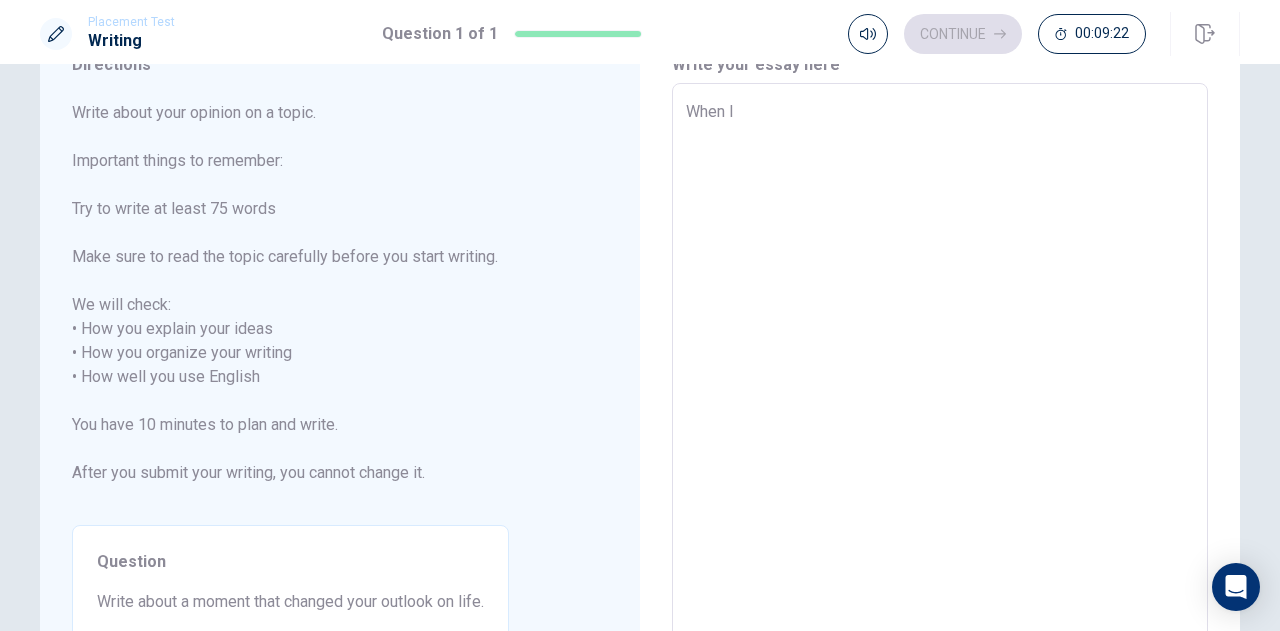 type on "x" 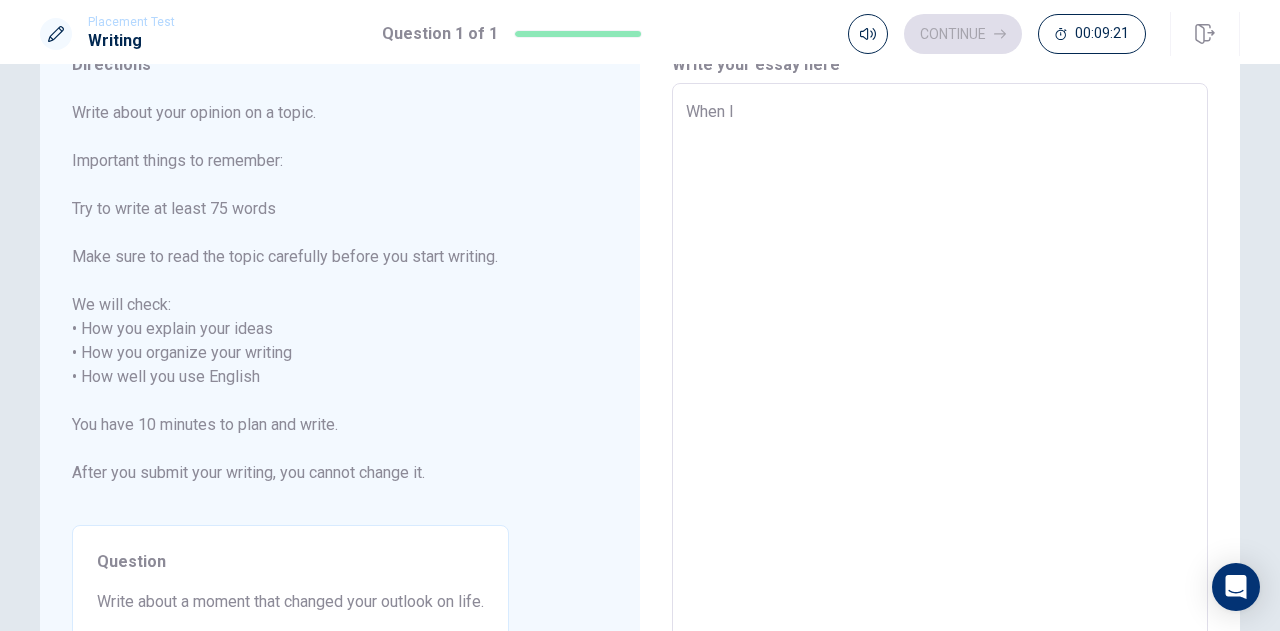 type on "When I w" 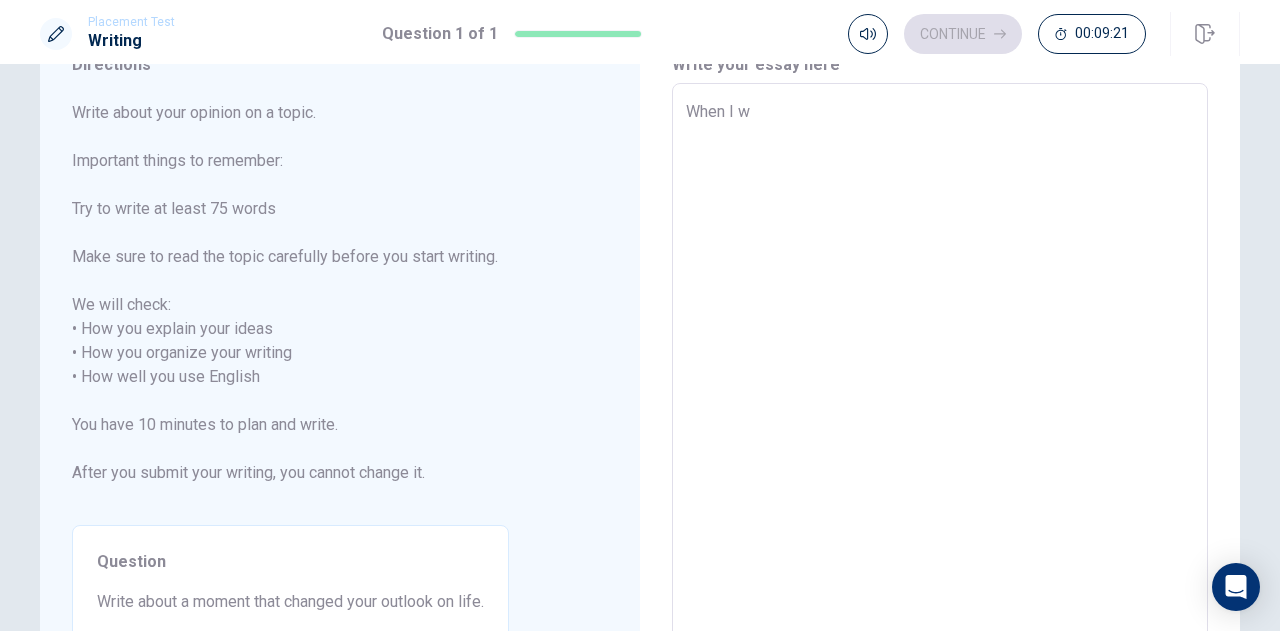 type on "x" 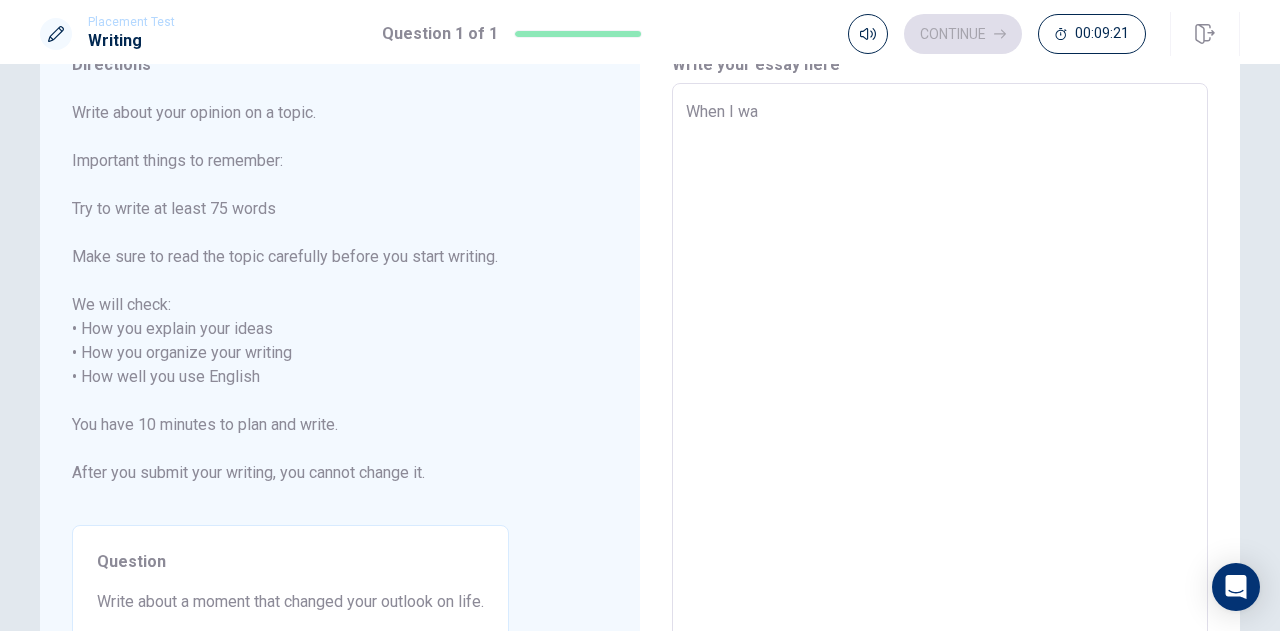 type on "x" 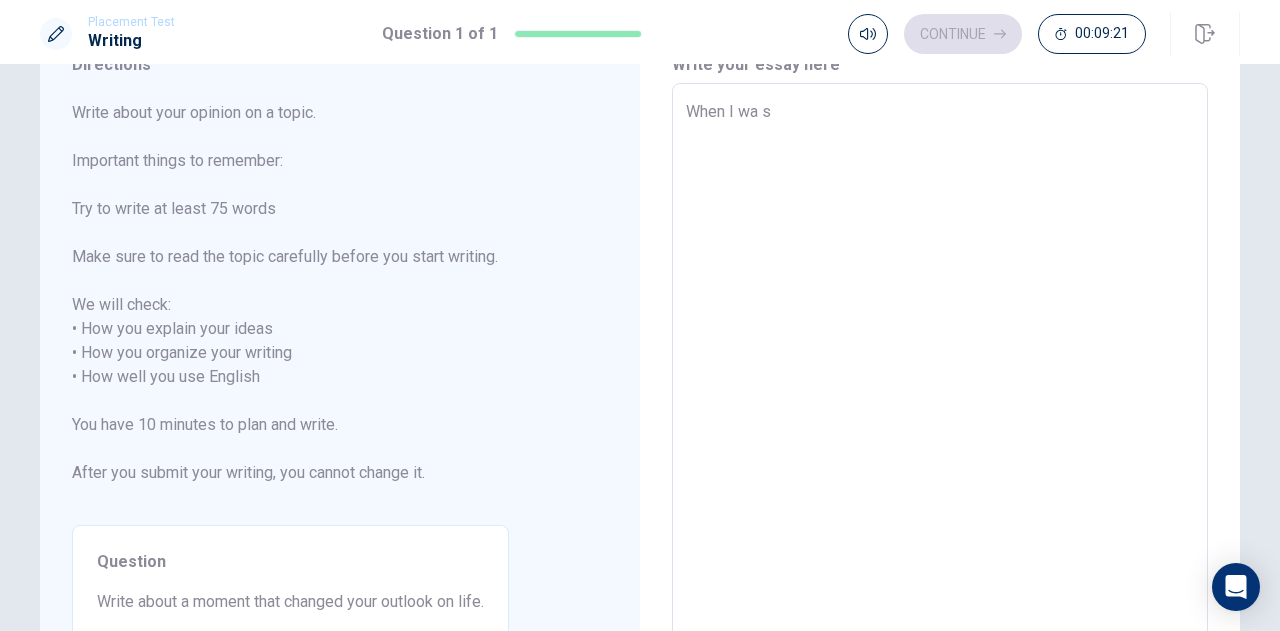 type on "x" 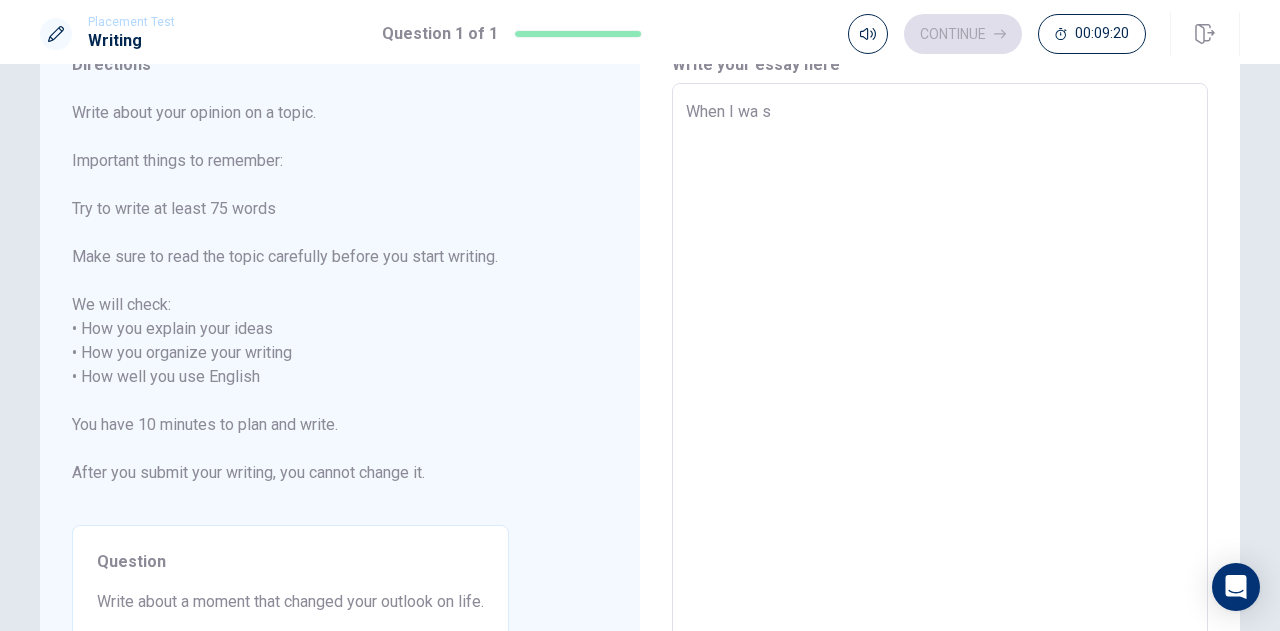 type on "When I wa" 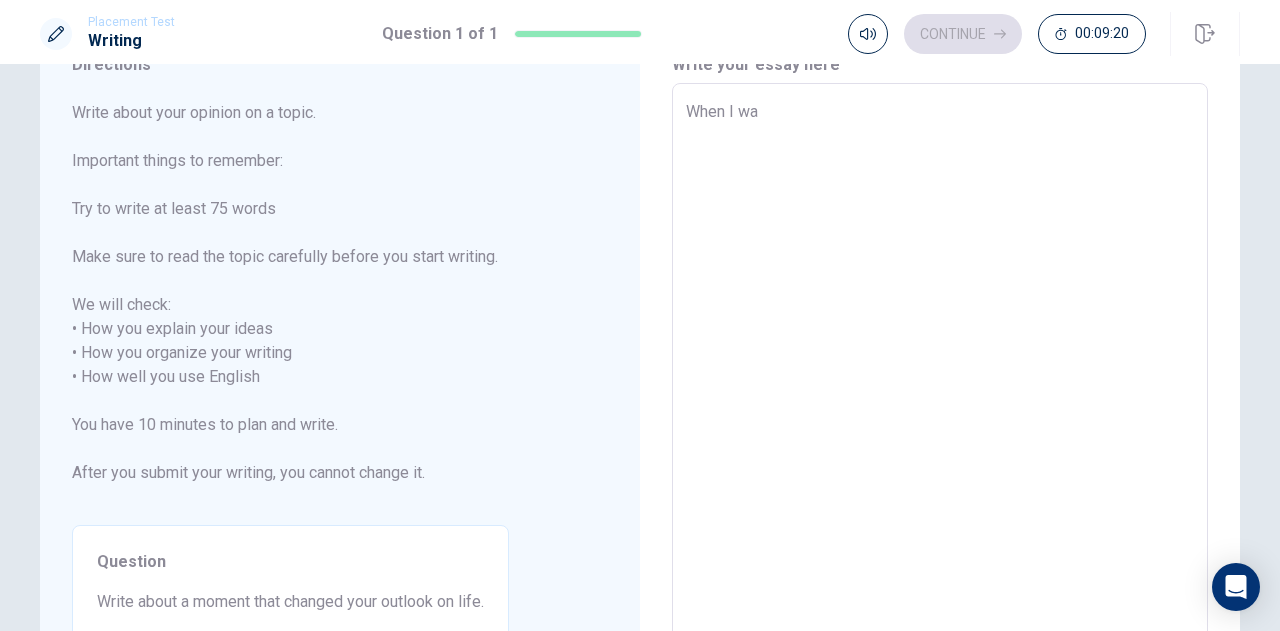 type on "x" 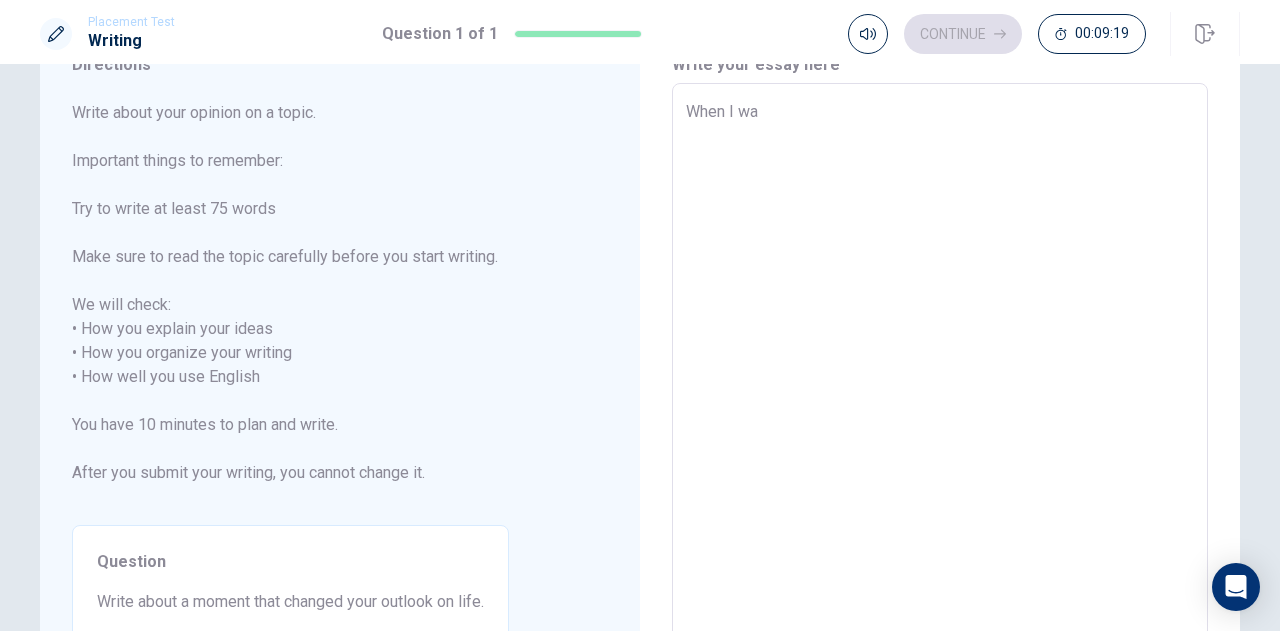 type on "When I w" 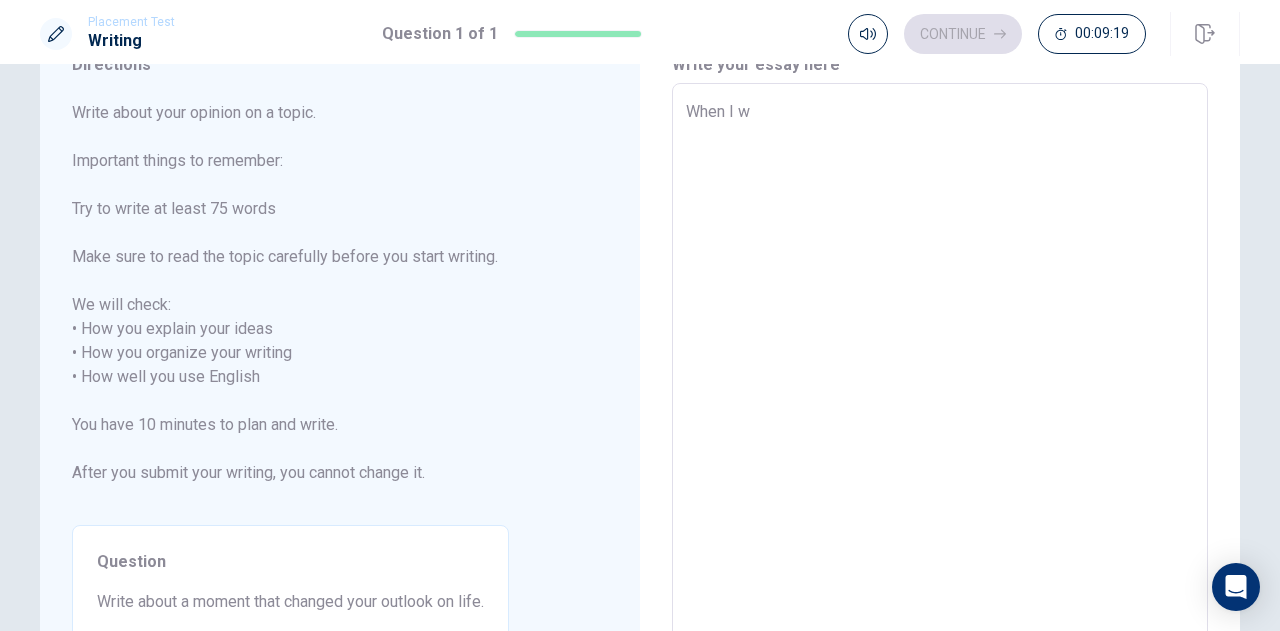 type on "x" 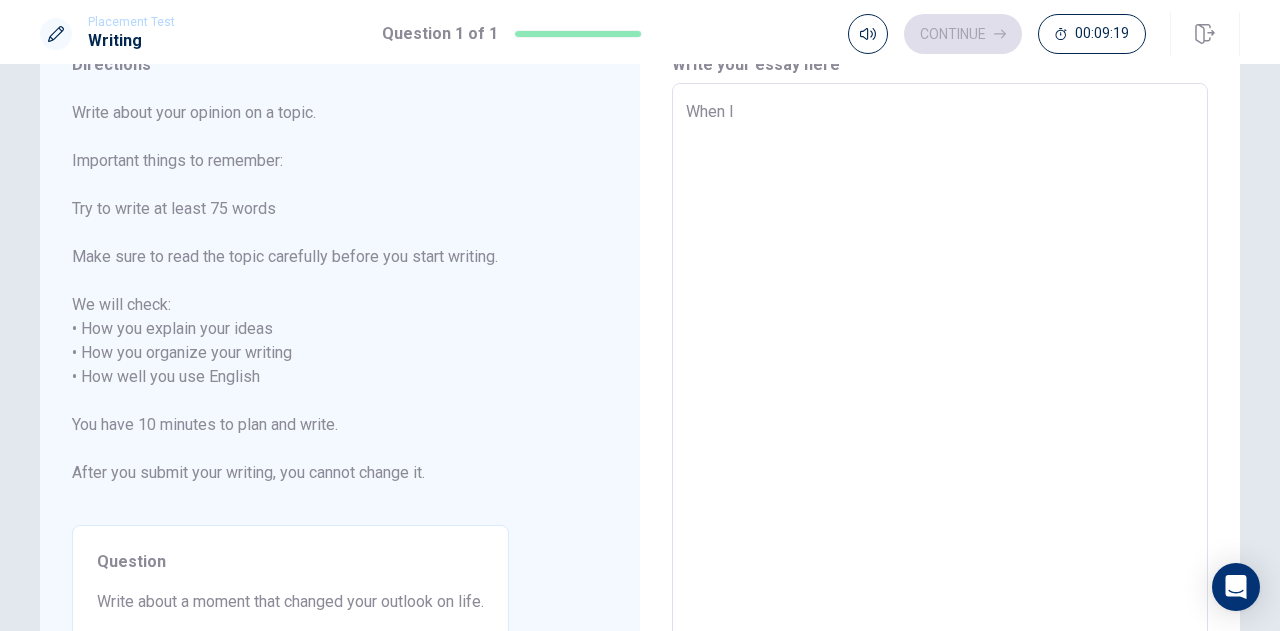 type on "x" 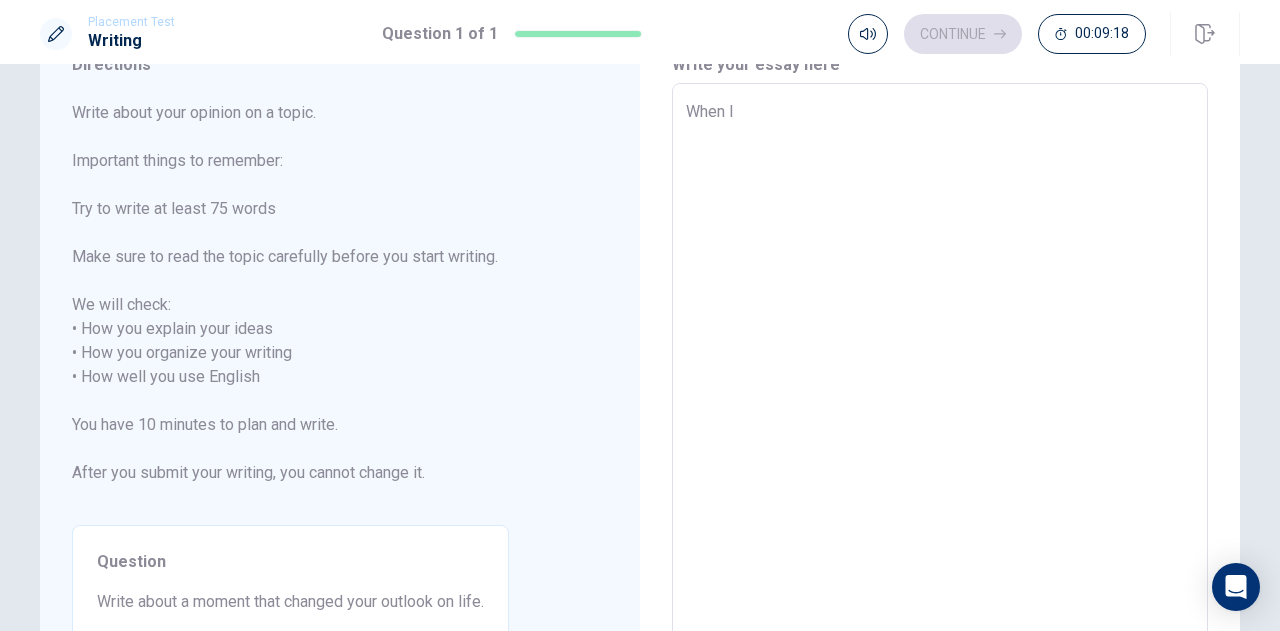 type on "When I l" 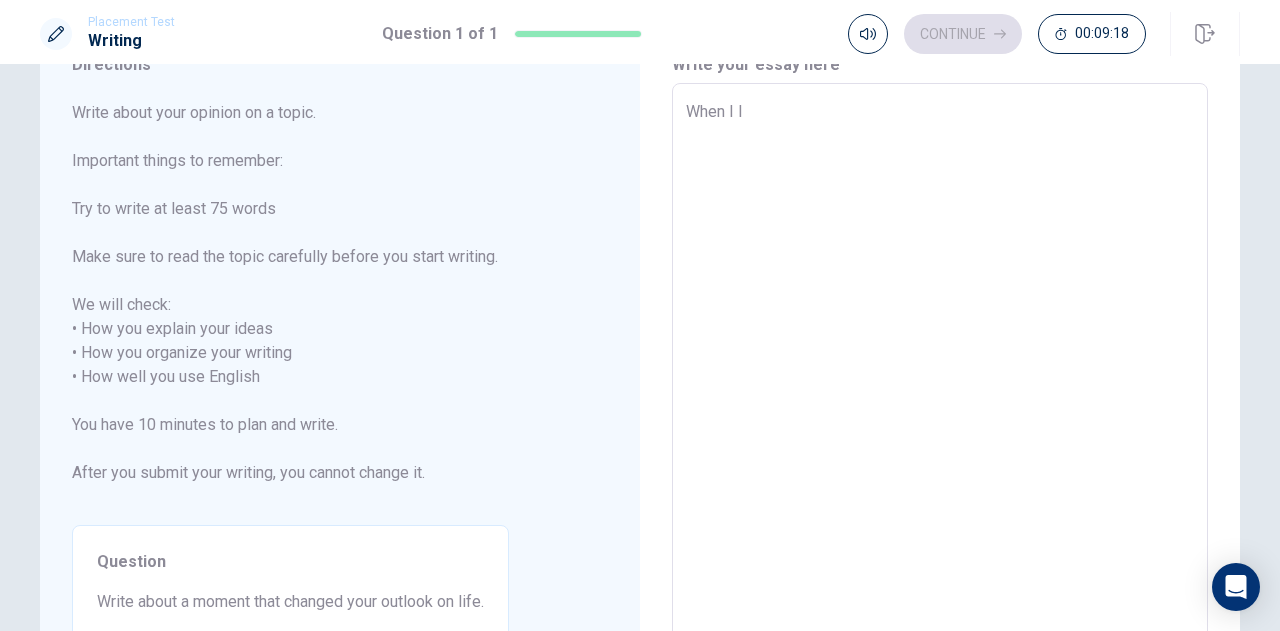 type on "x" 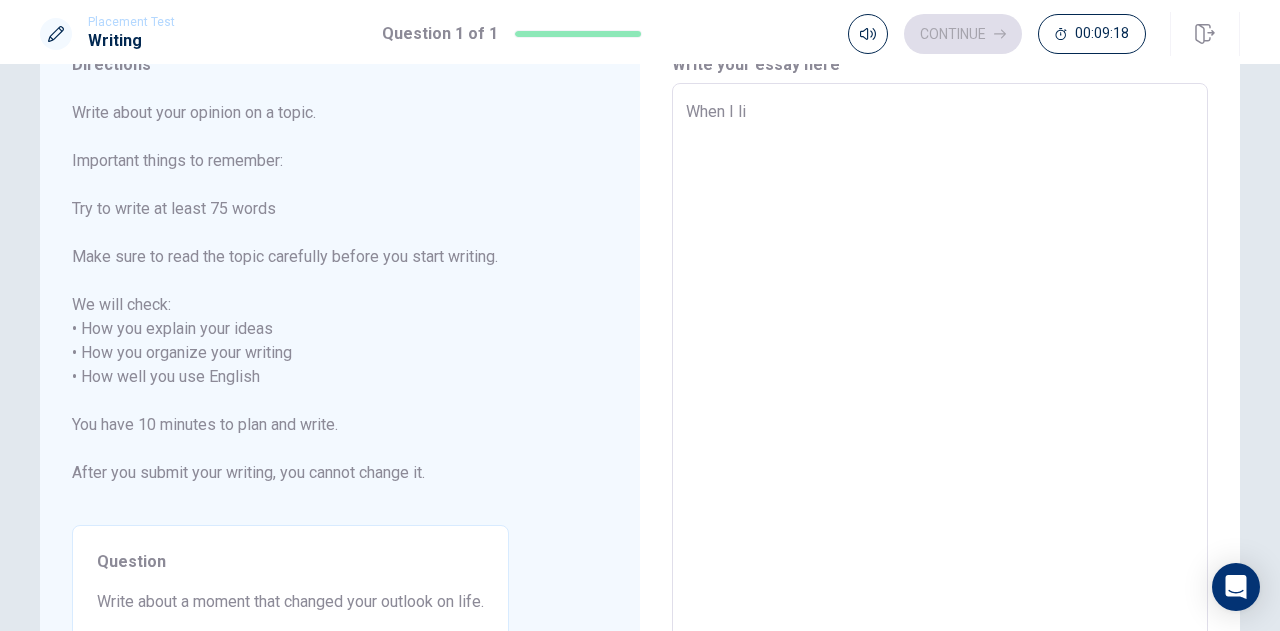 type on "x" 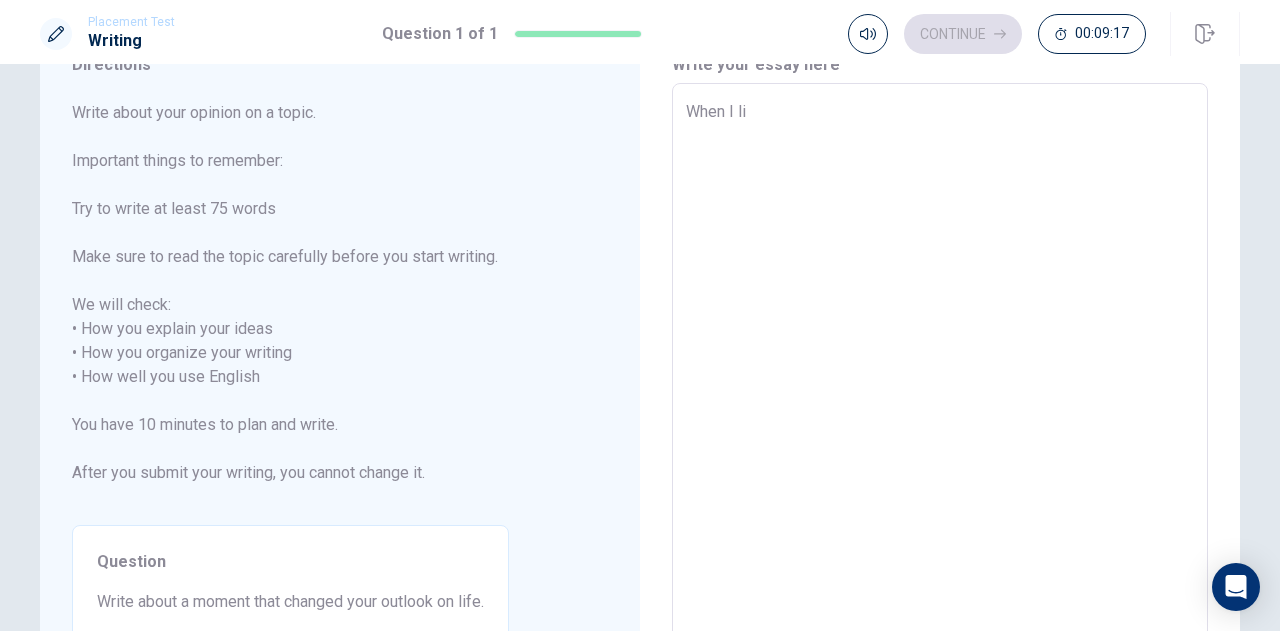 type on "When I liv" 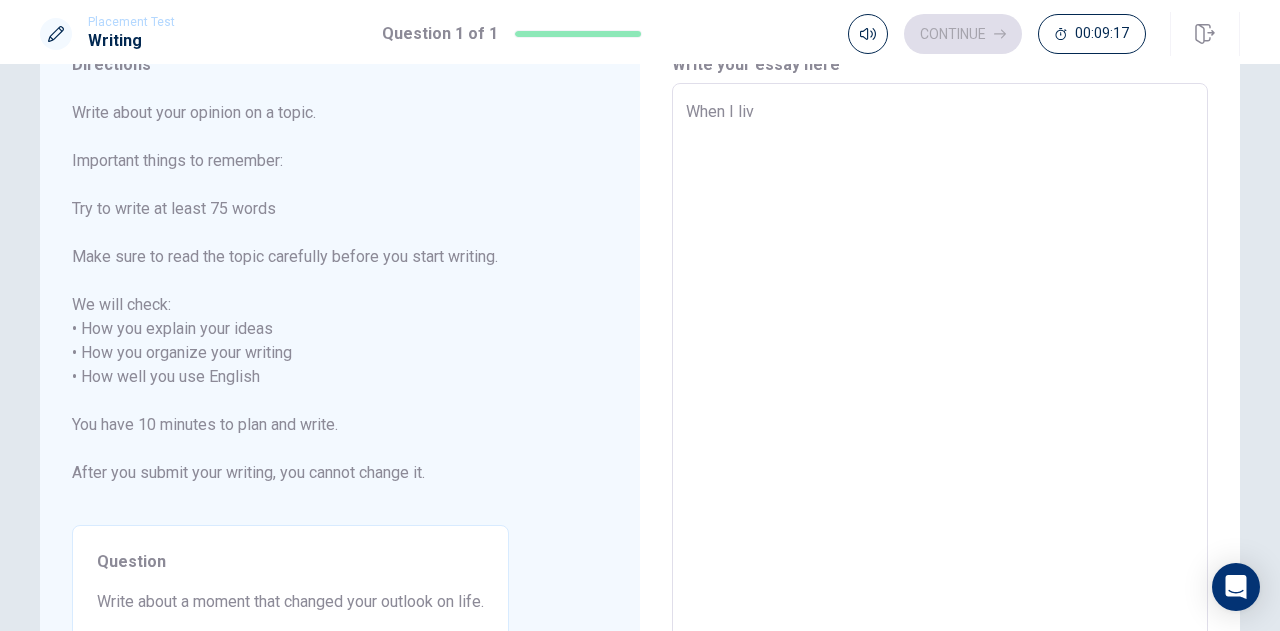 type on "x" 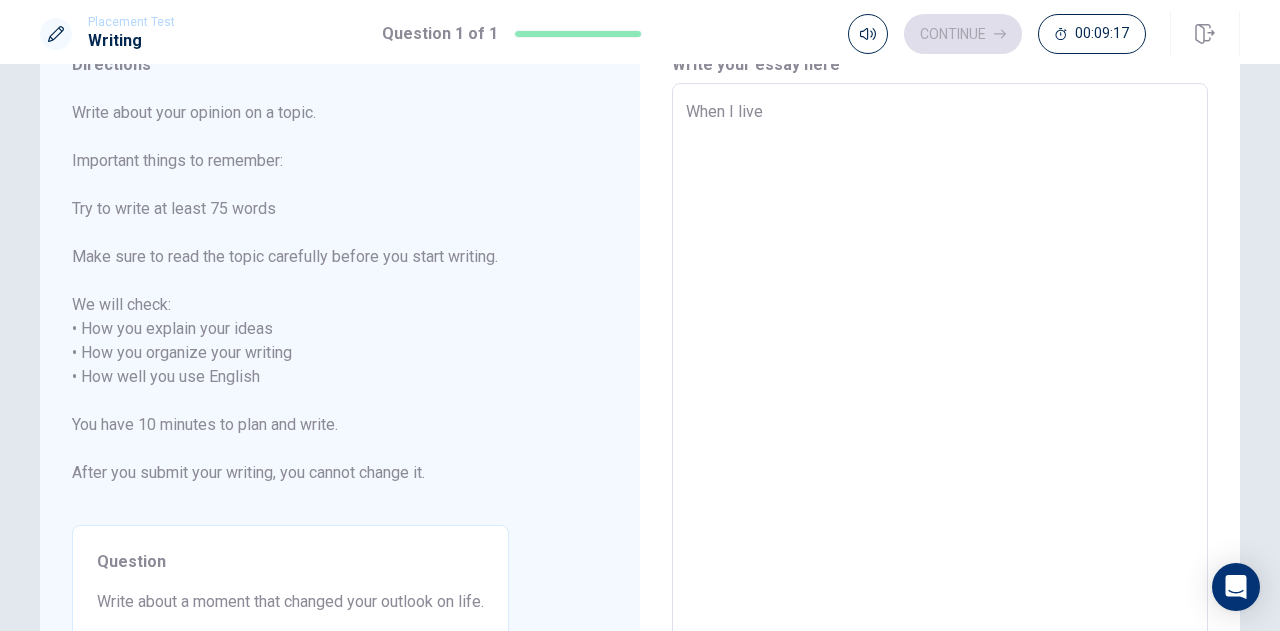 type on "x" 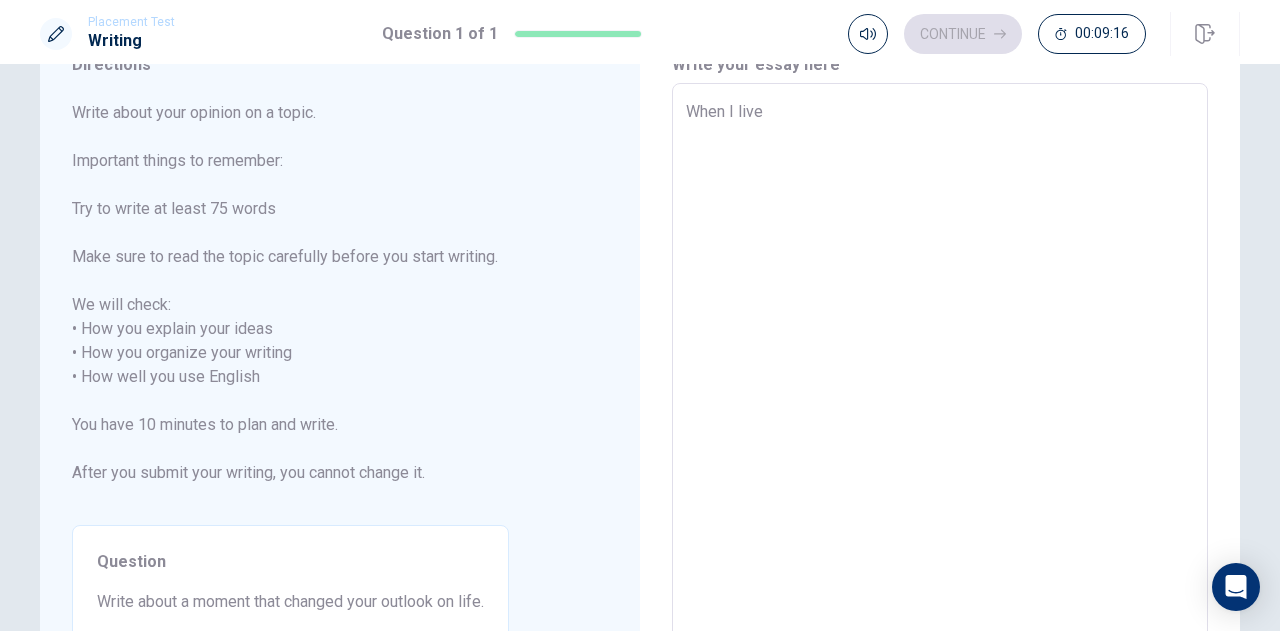 type on "When I lives" 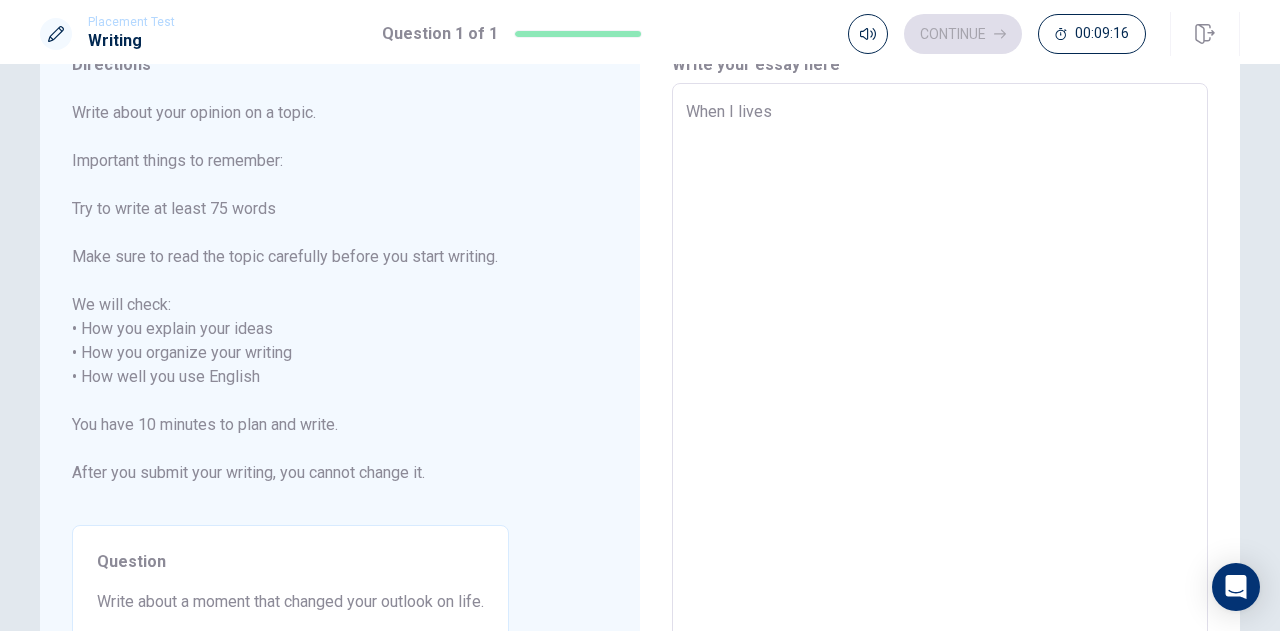 type on "x" 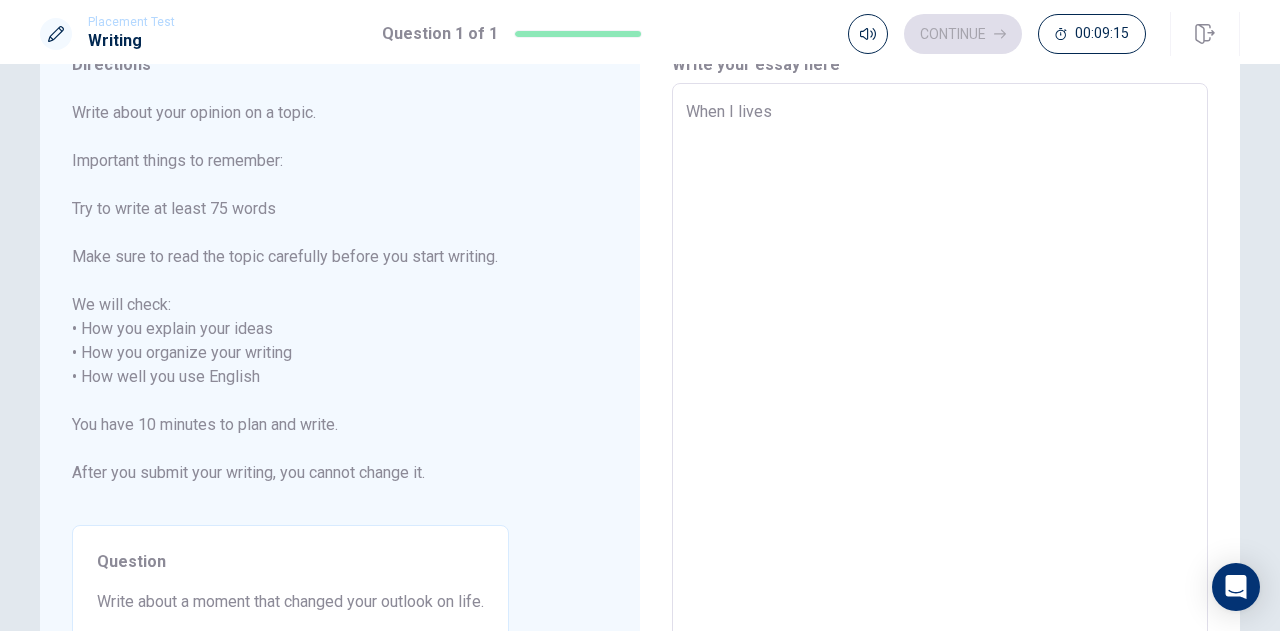 type on "When I lives a" 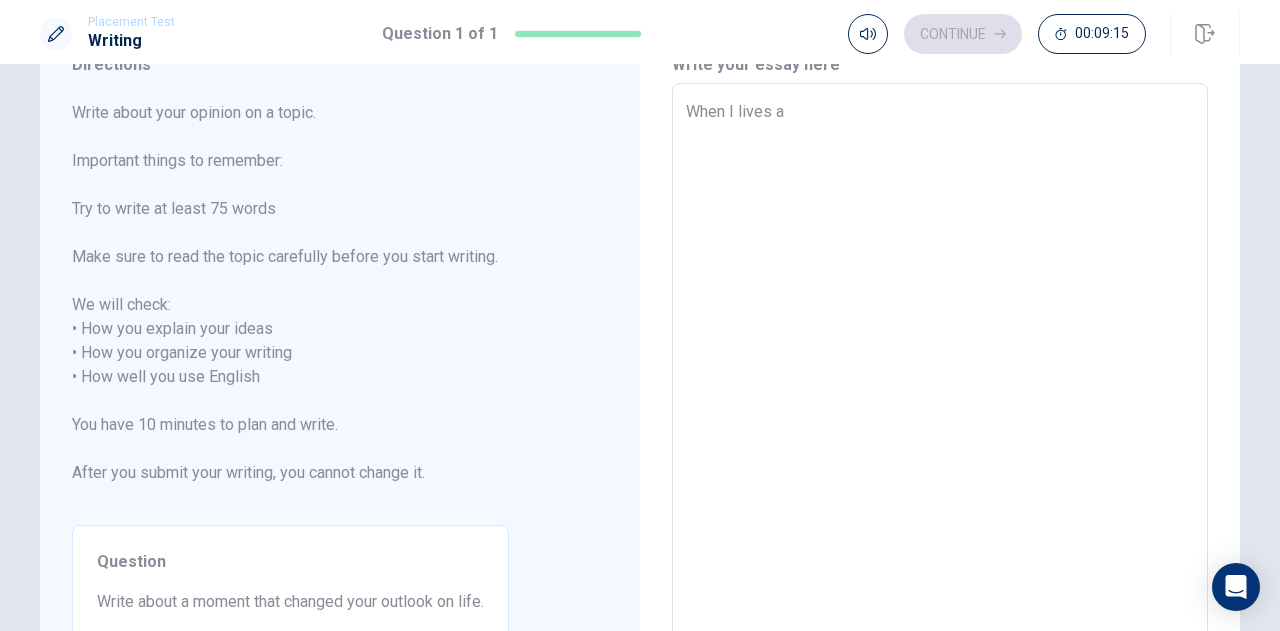 type on "x" 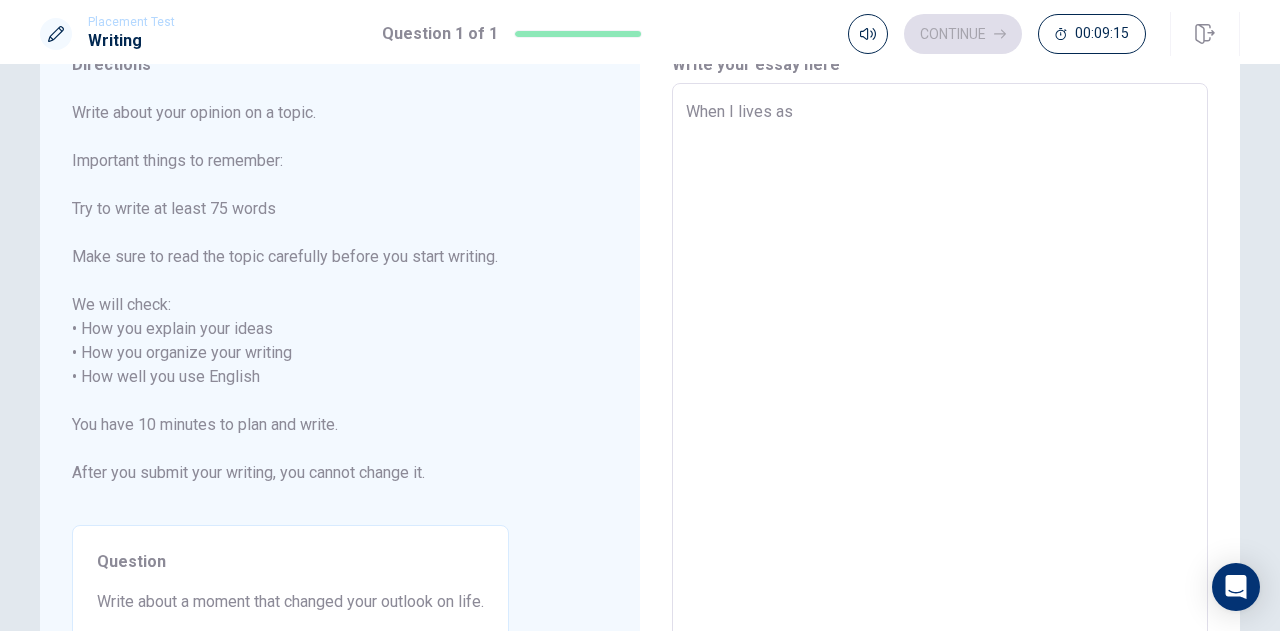 type on "x" 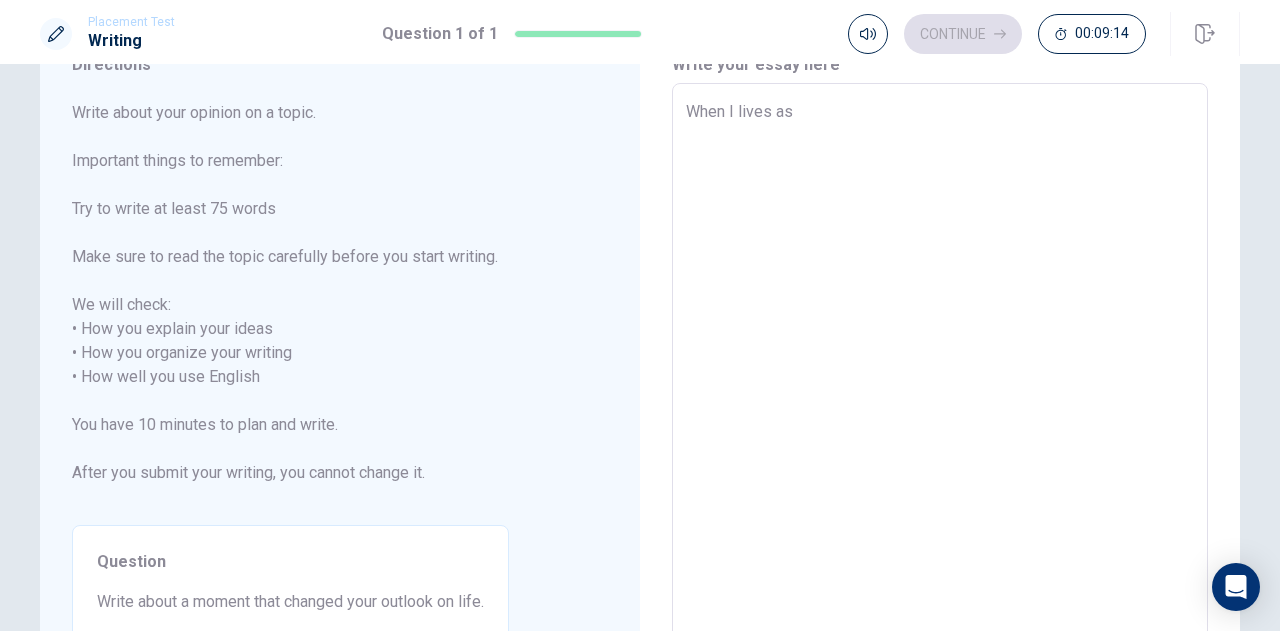 type on "When I lives as" 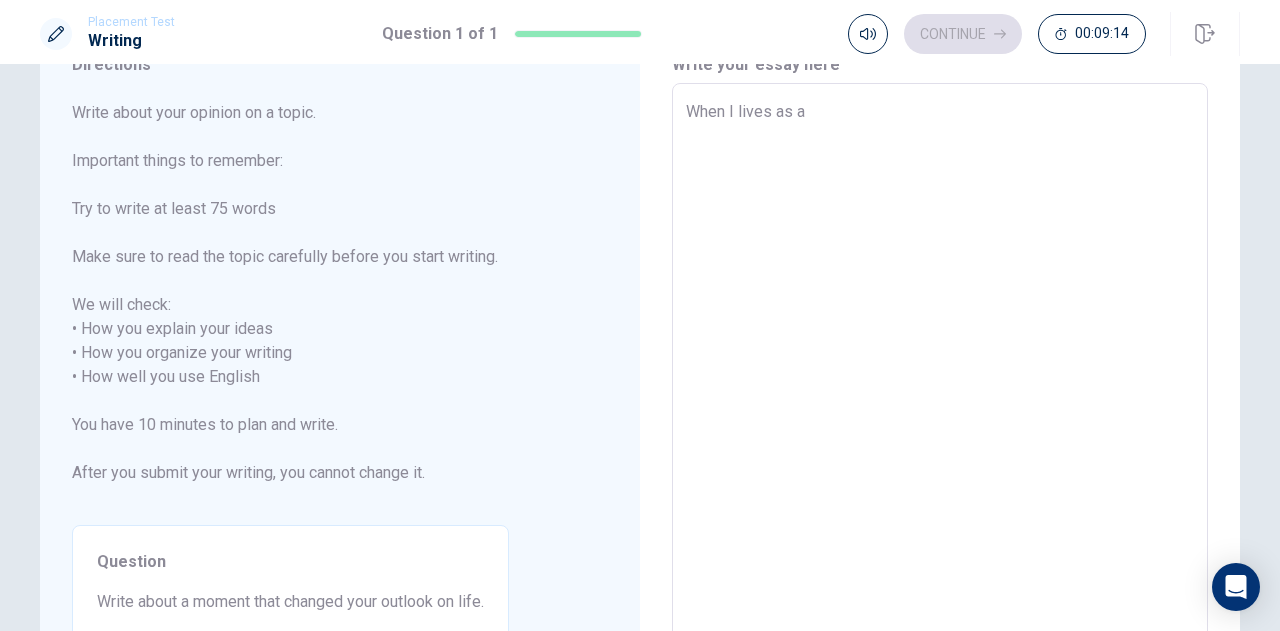 type on "x" 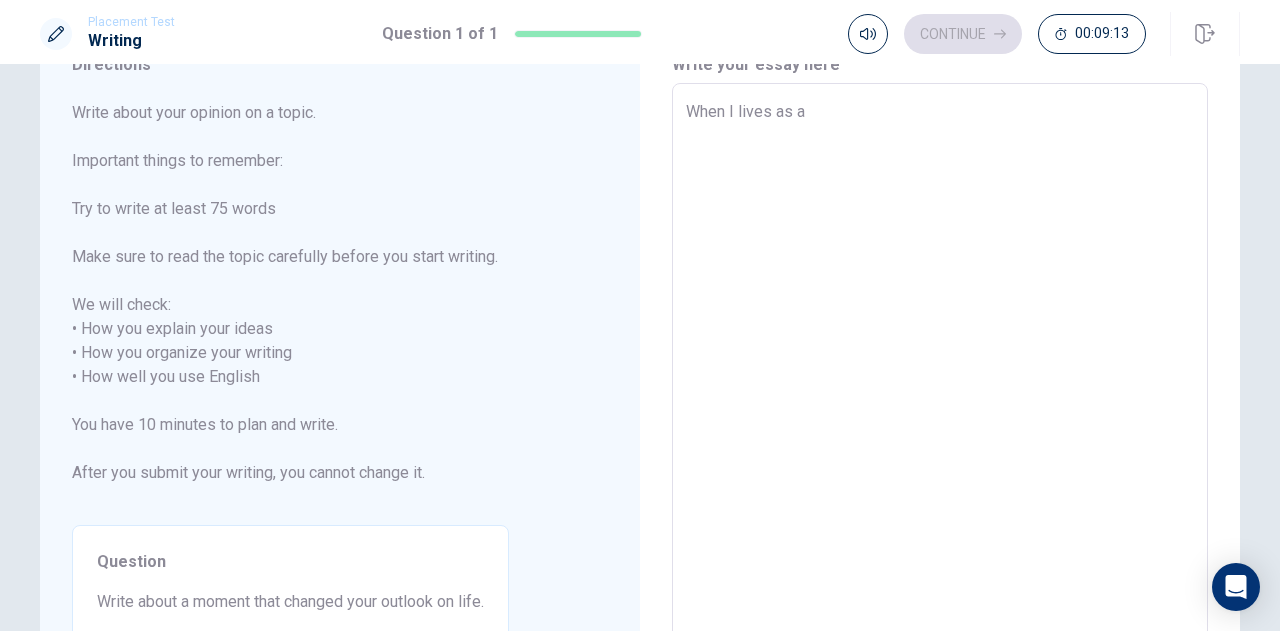 type on "When I lives as a h" 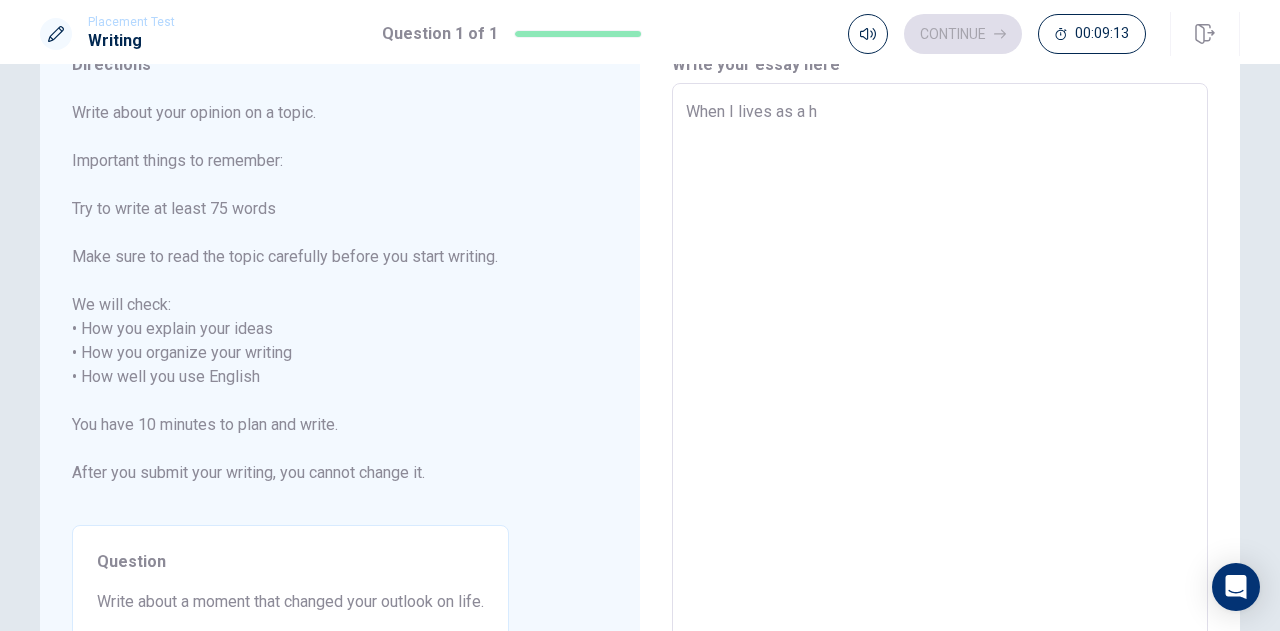 type on "x" 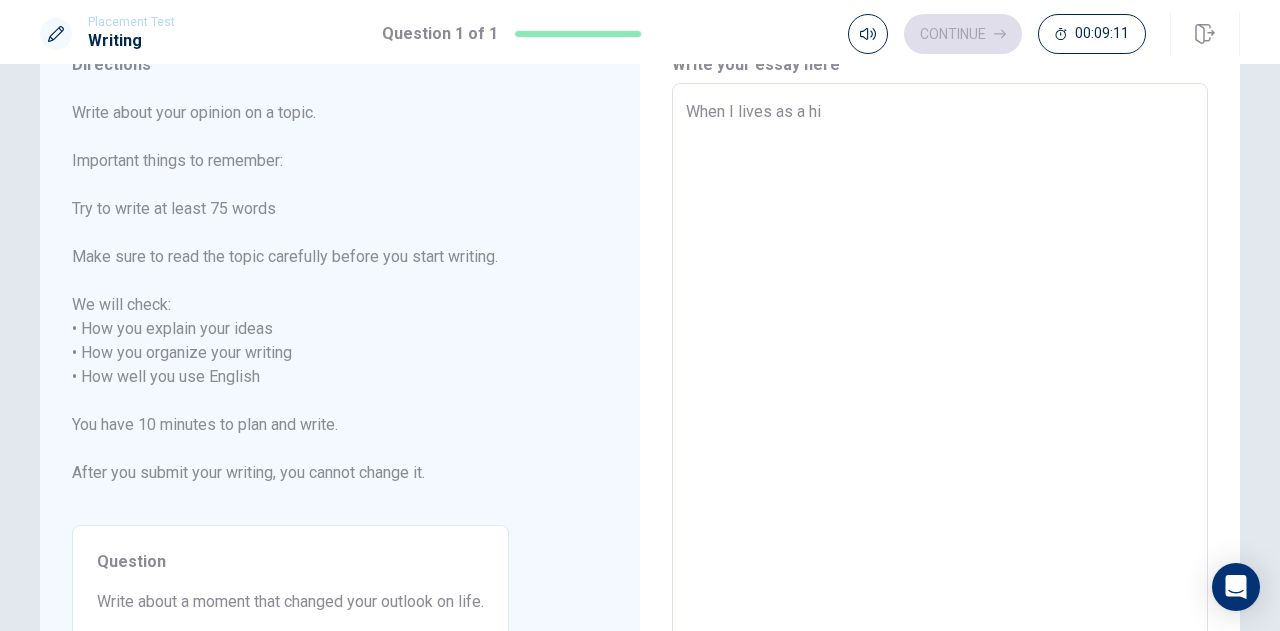 type on "x" 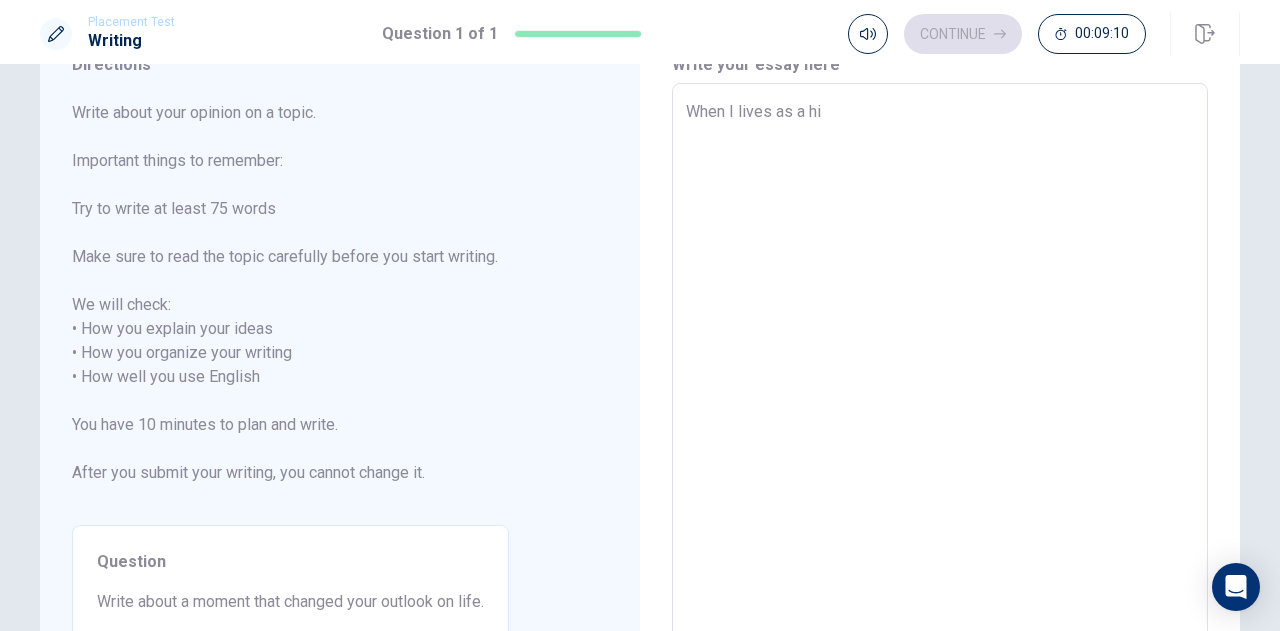 type on "When I lives as a hig" 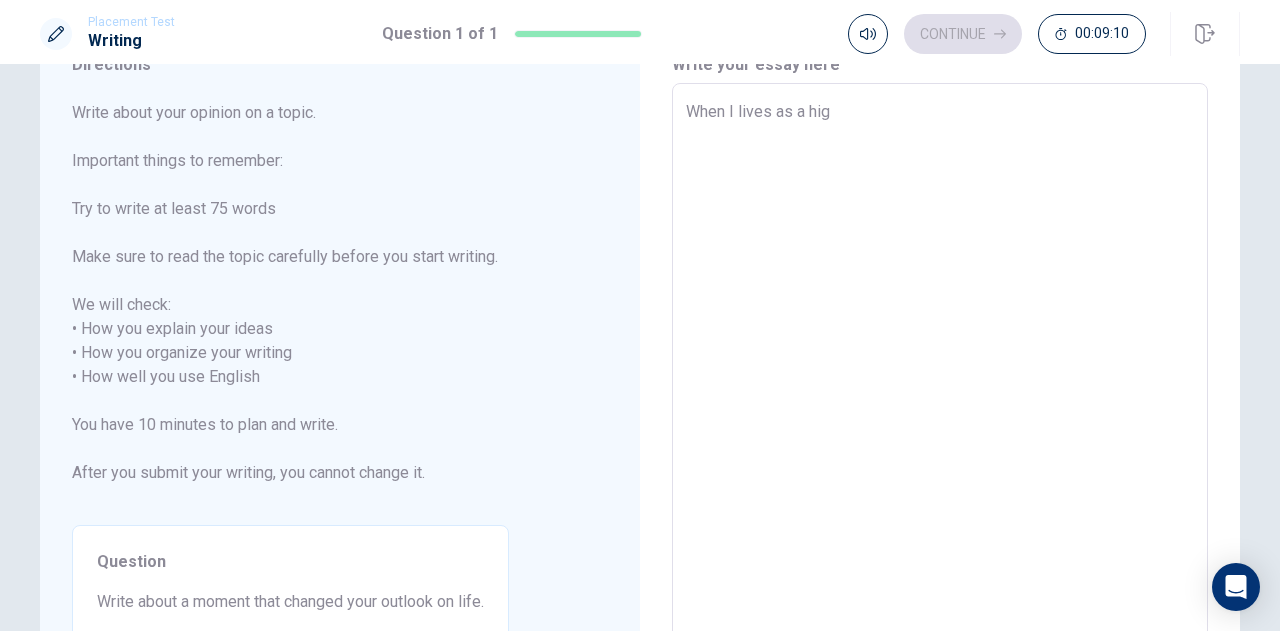 type on "x" 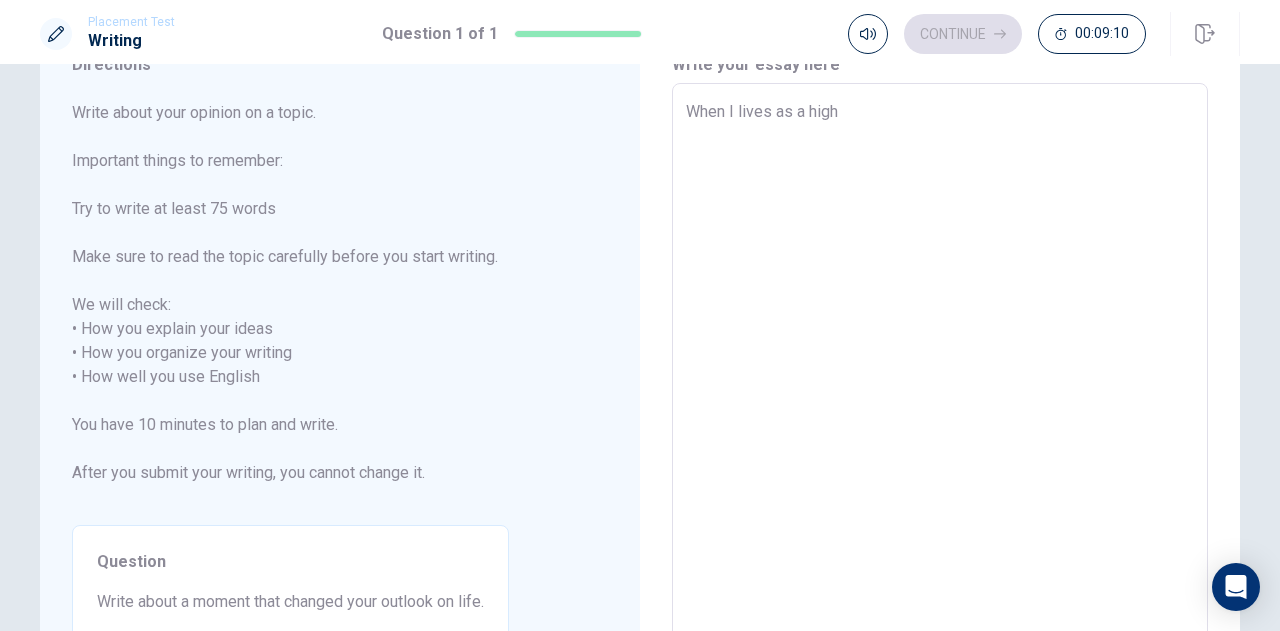 type on "x" 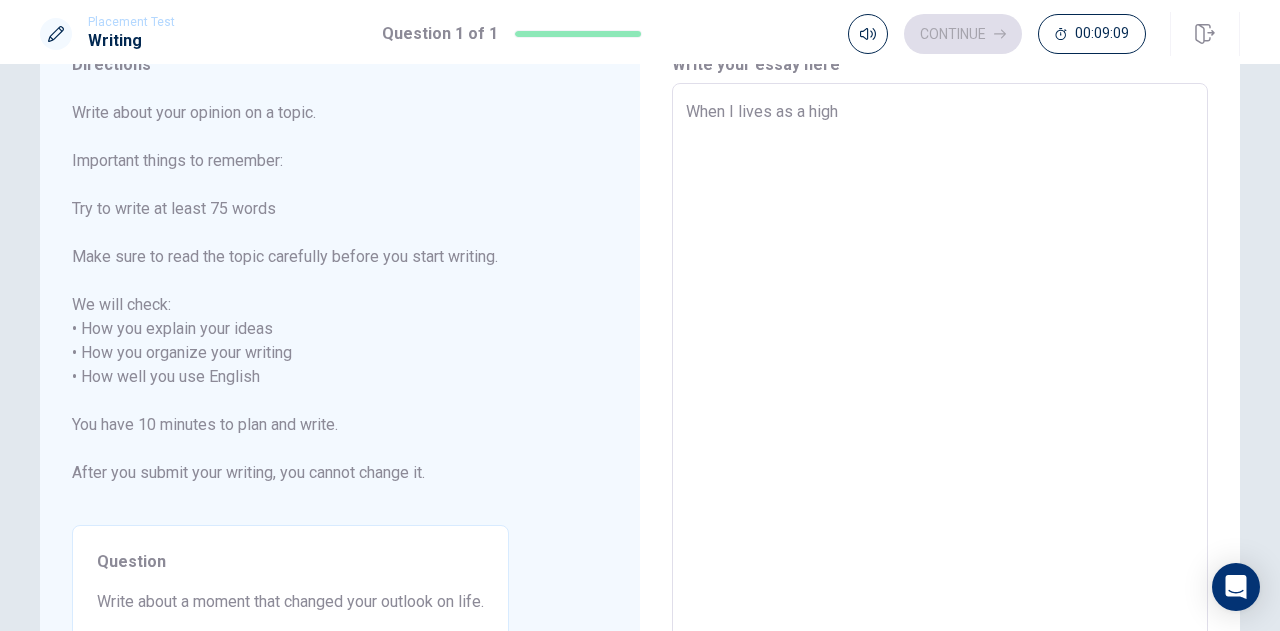 type on "When I lives as a high s" 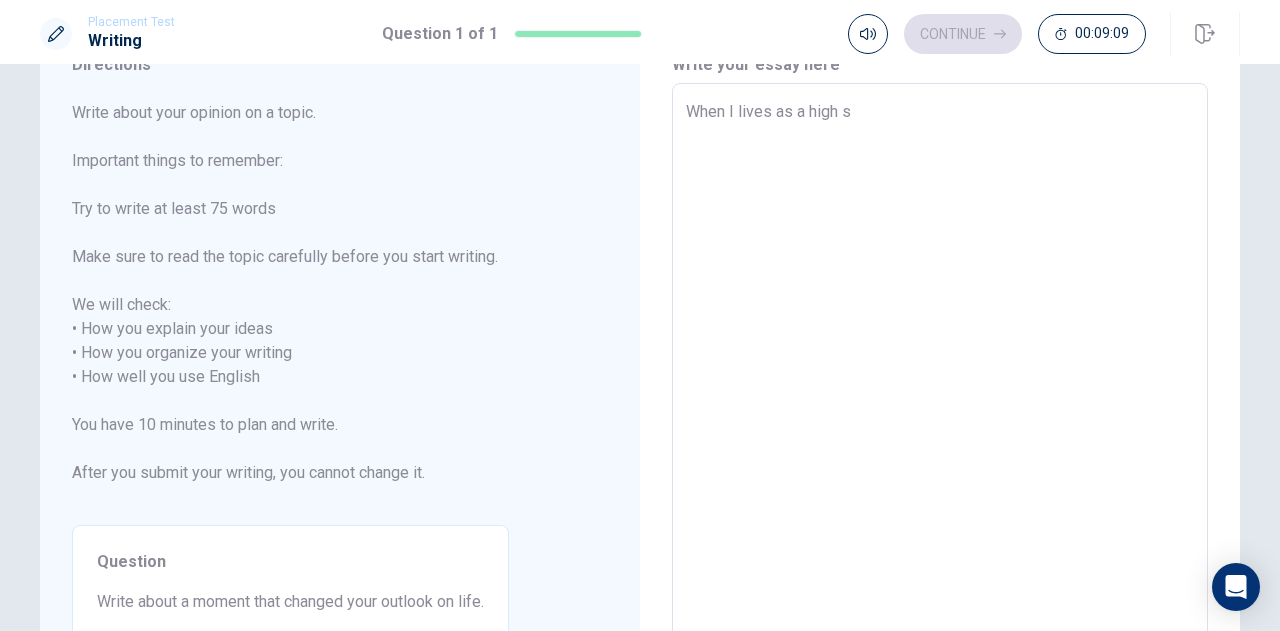 type on "x" 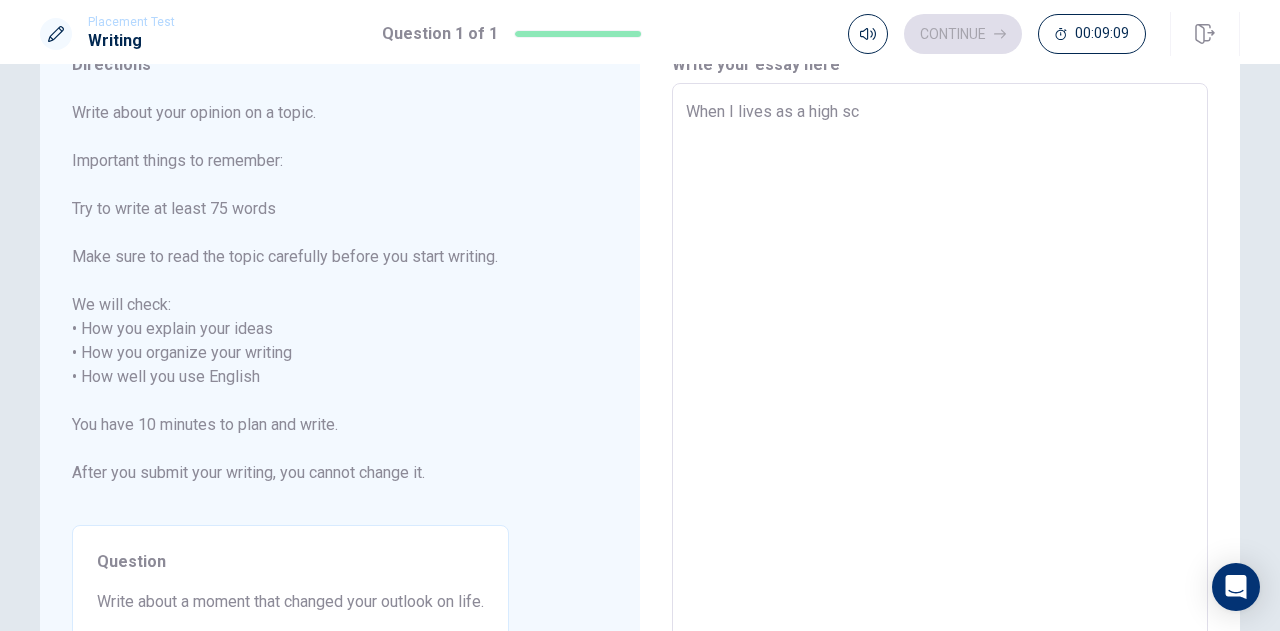 type on "x" 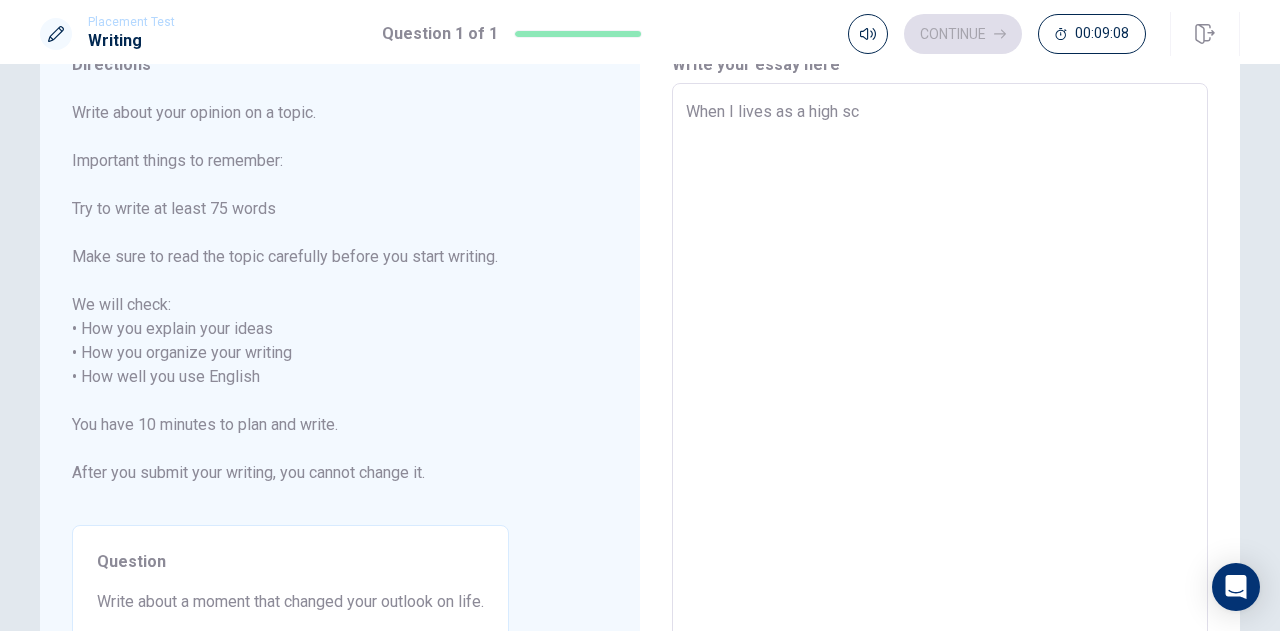 type on "When I lives as a high sco" 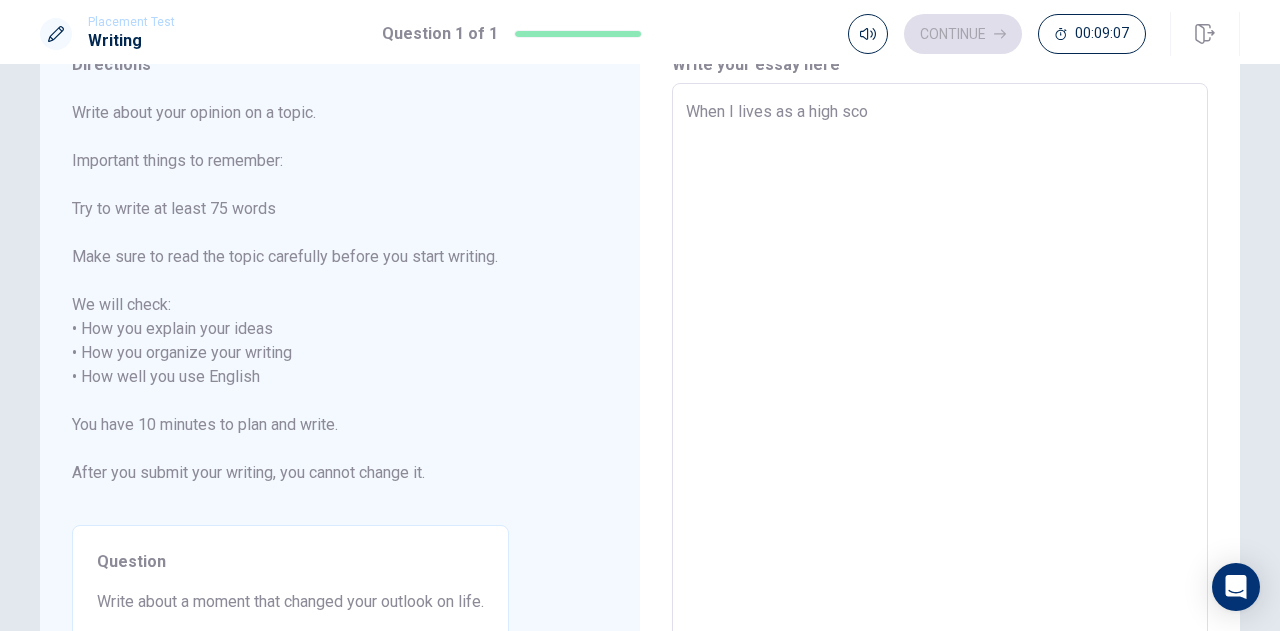 type on "x" 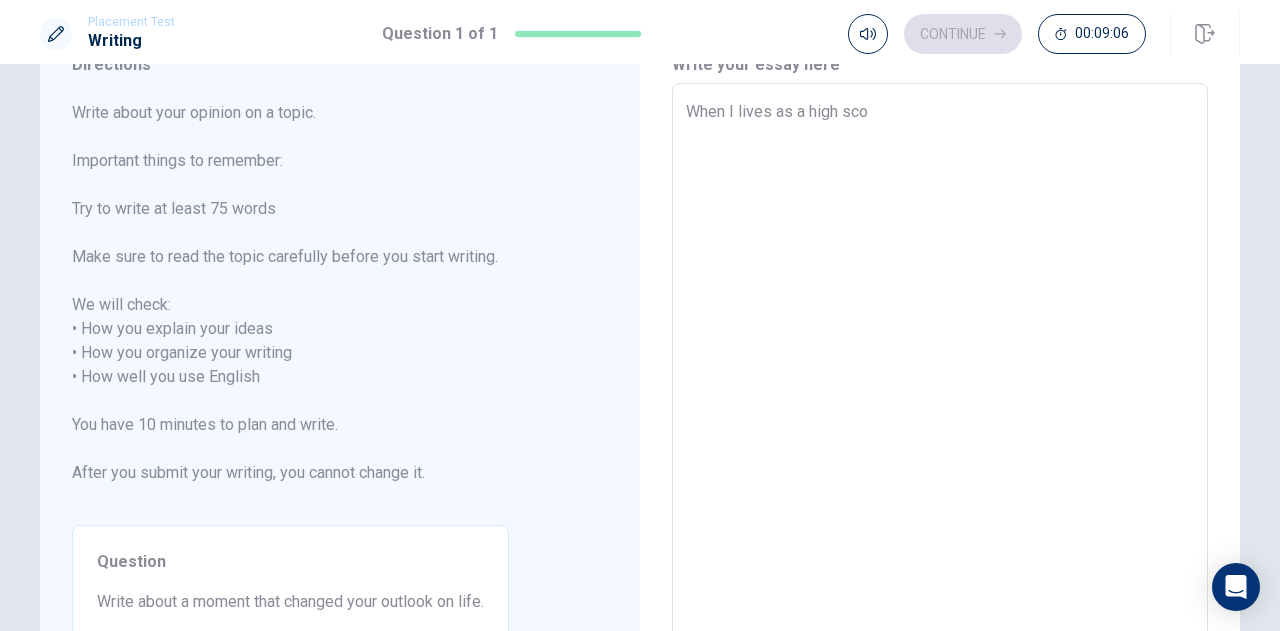 type on "When I lives as a high sc" 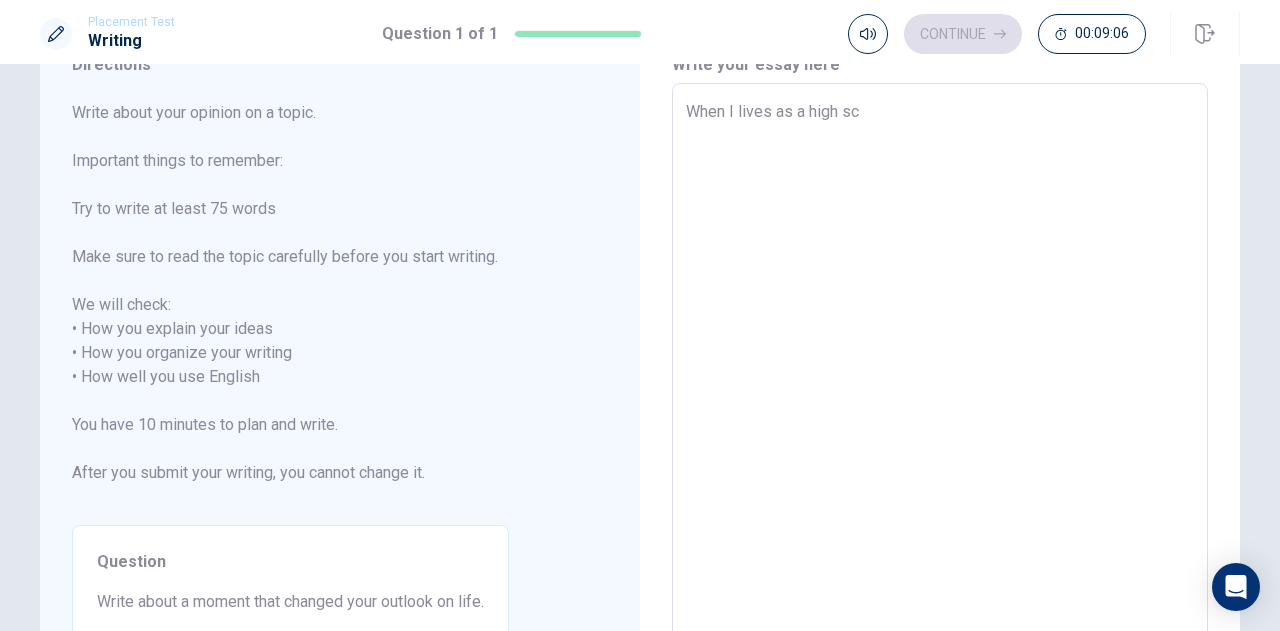 type on "x" 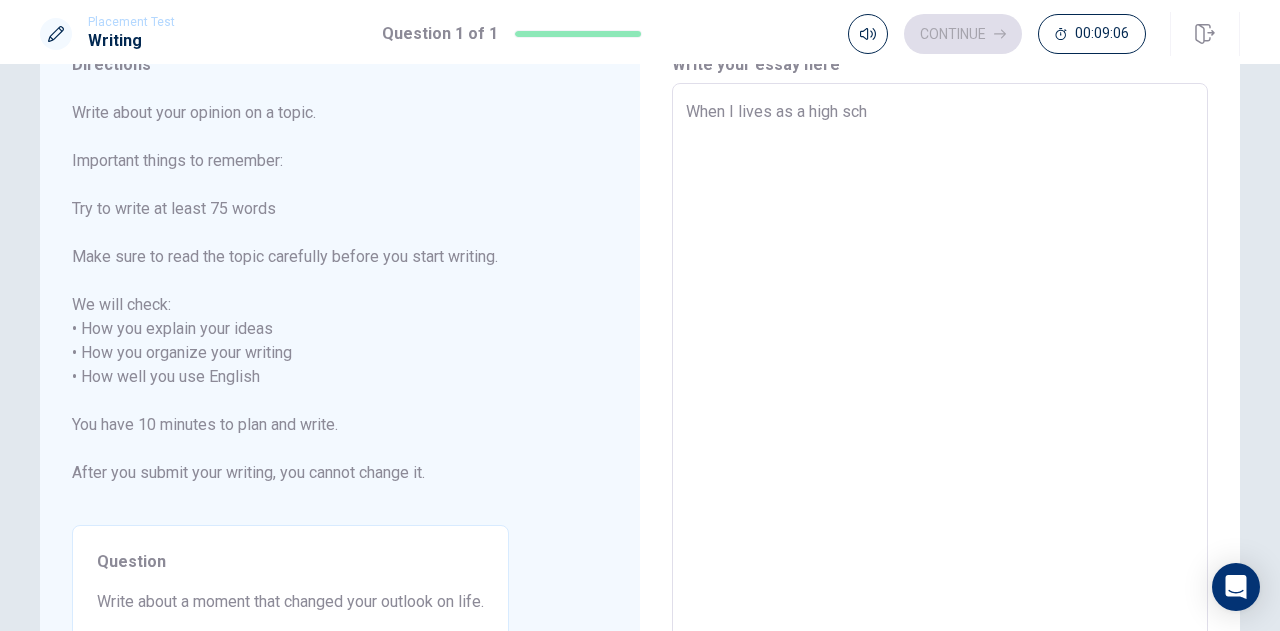 type on "x" 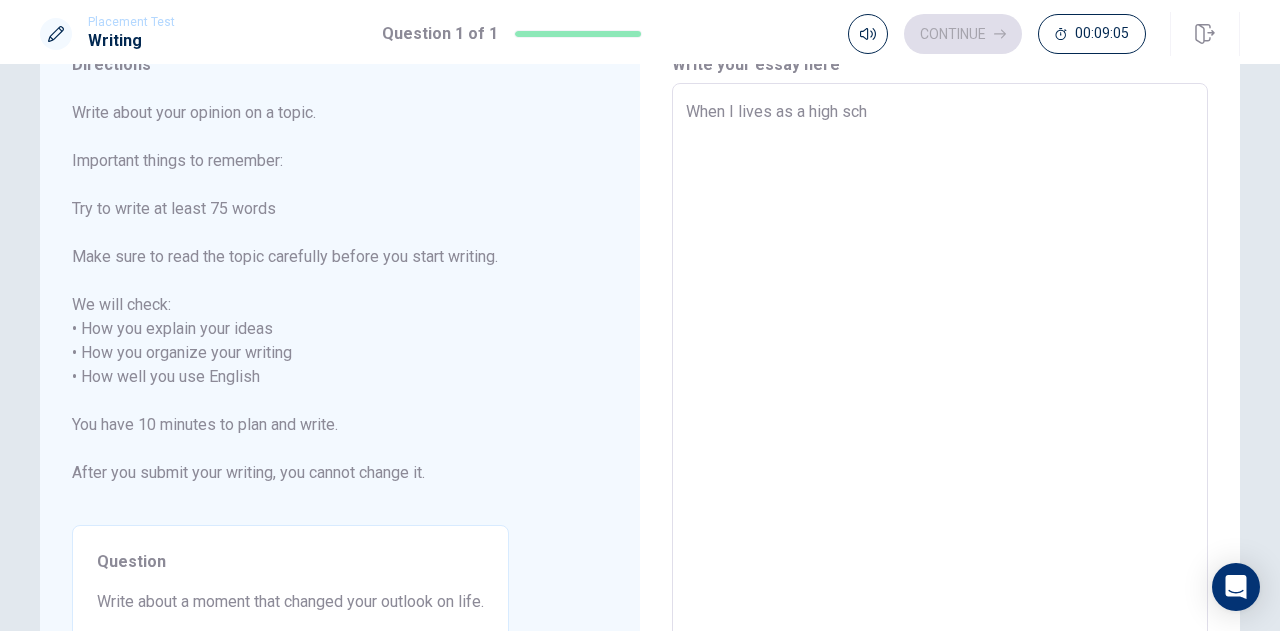 type on "When I lives as a high scho" 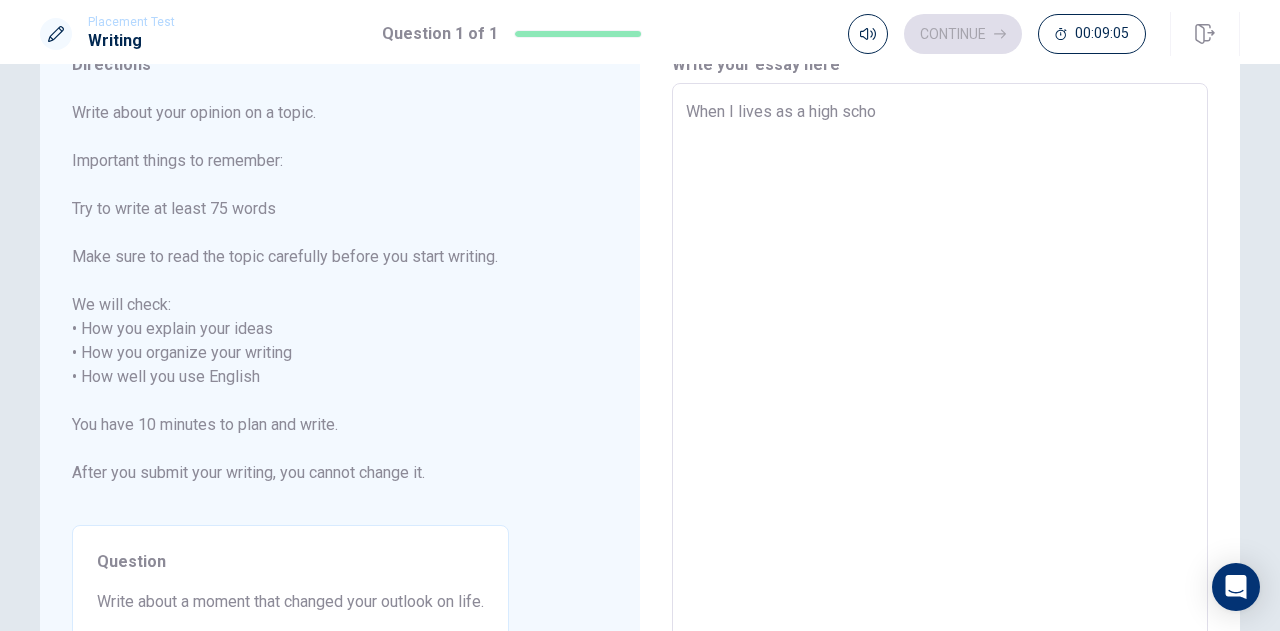 type on "x" 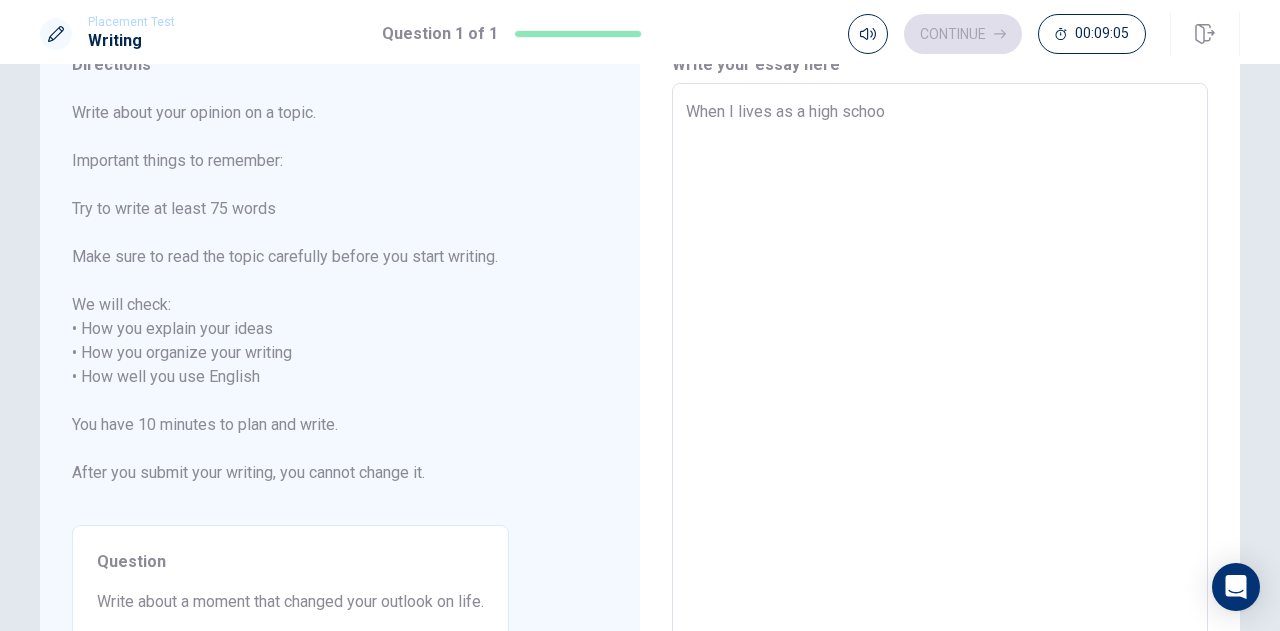 type on "x" 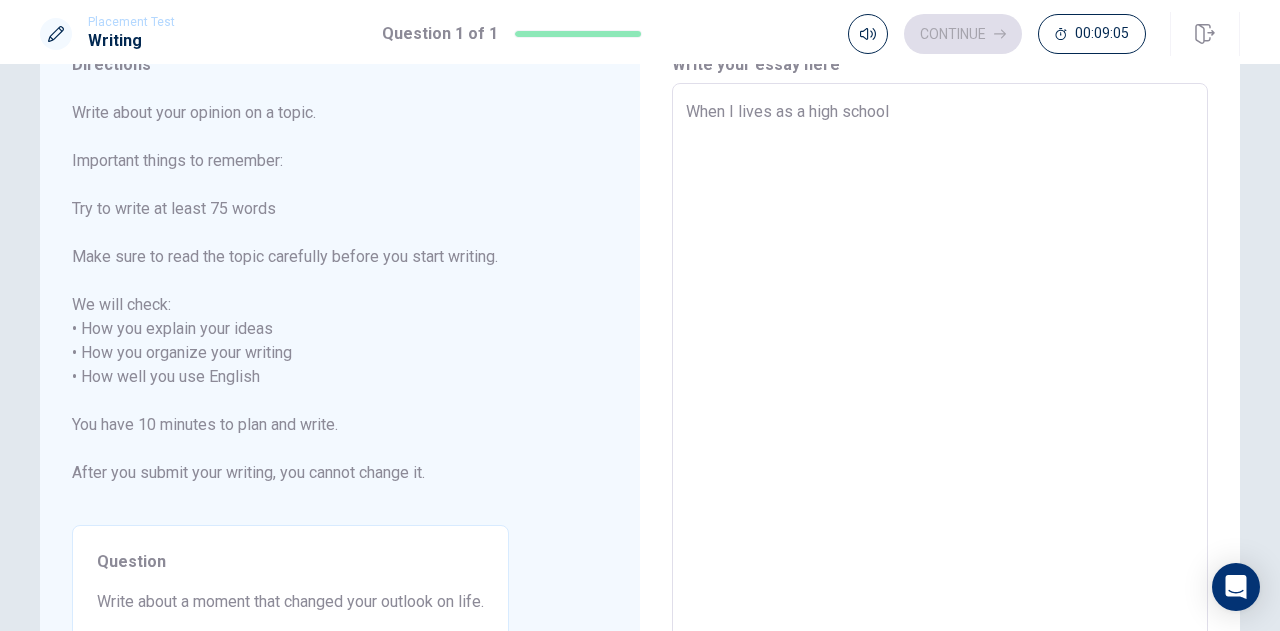 type on "x" 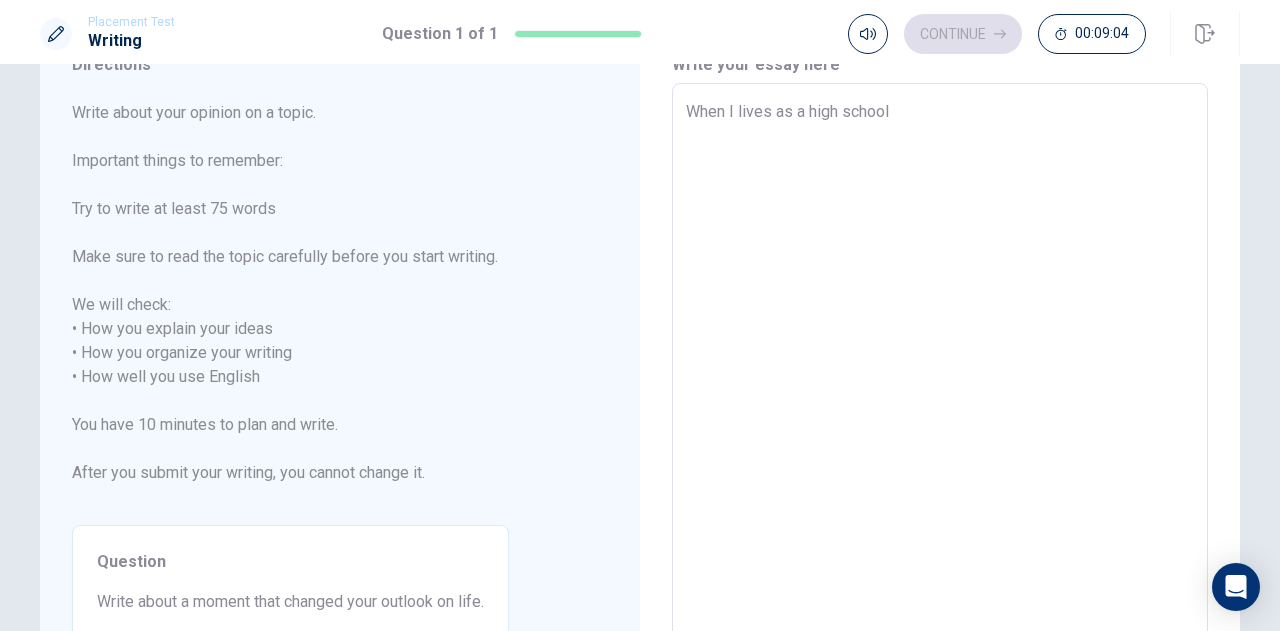 type on "When I lives as a high school" 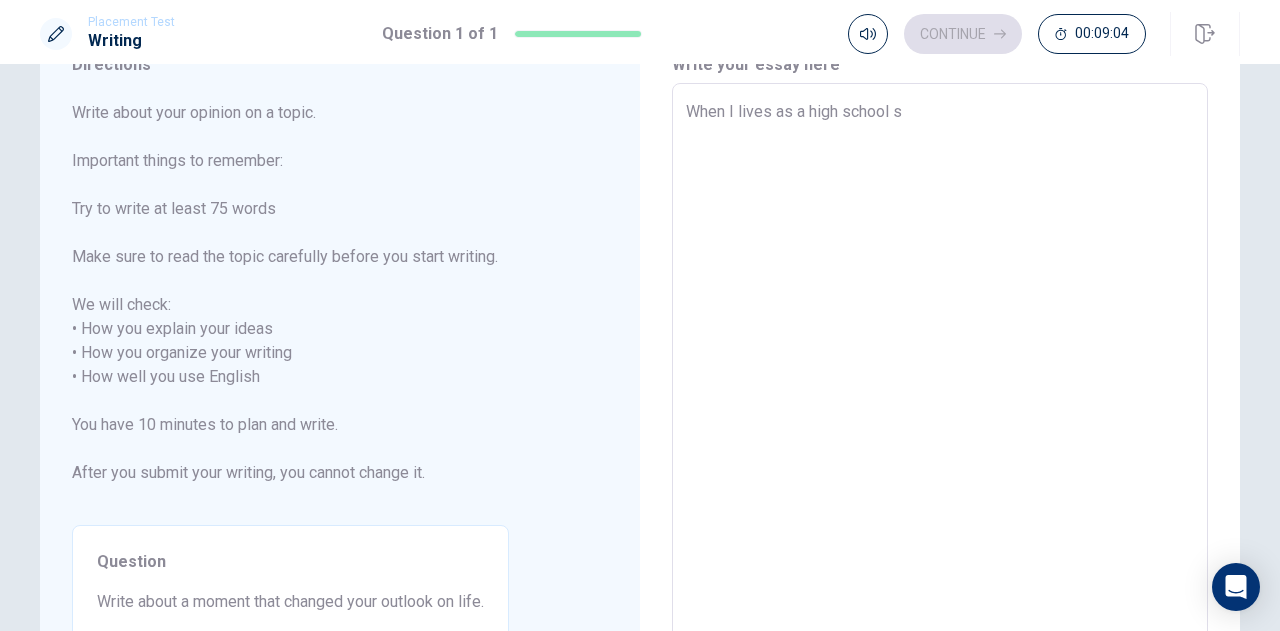 type on "x" 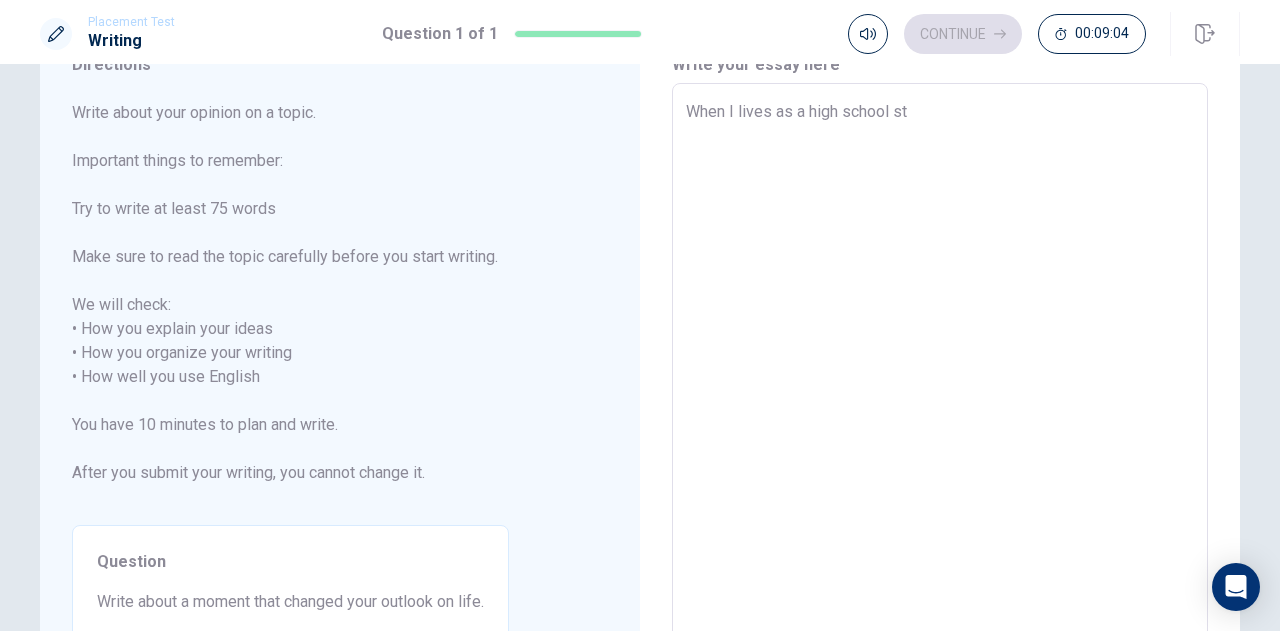 type on "x" 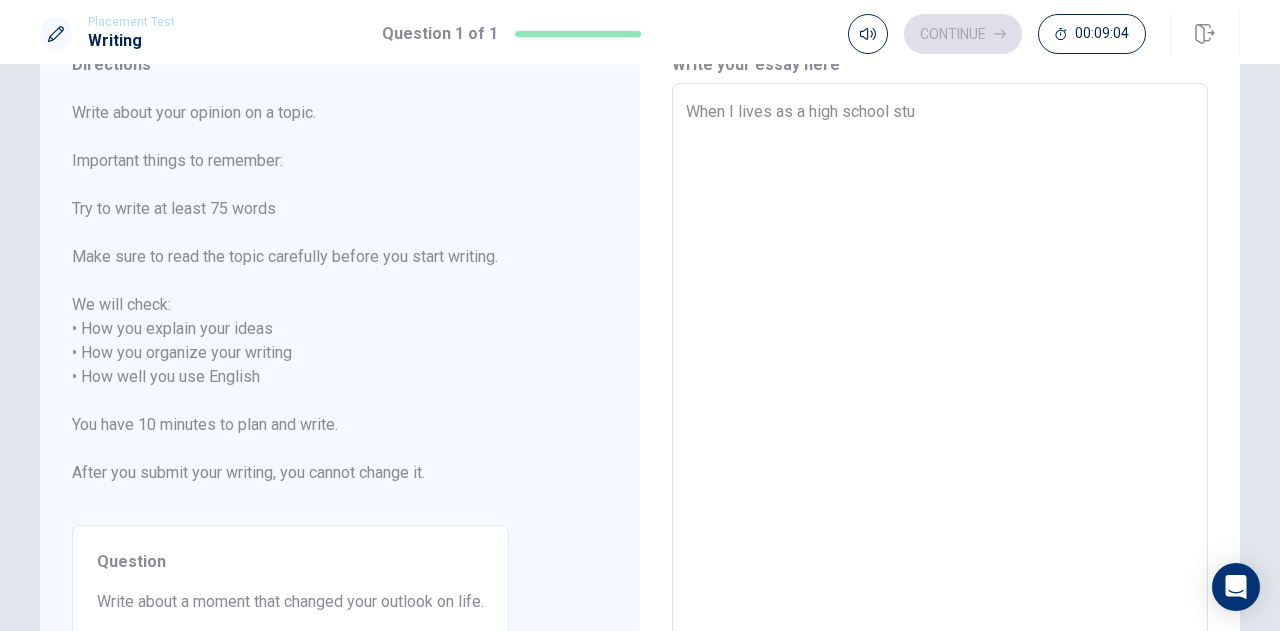 type on "x" 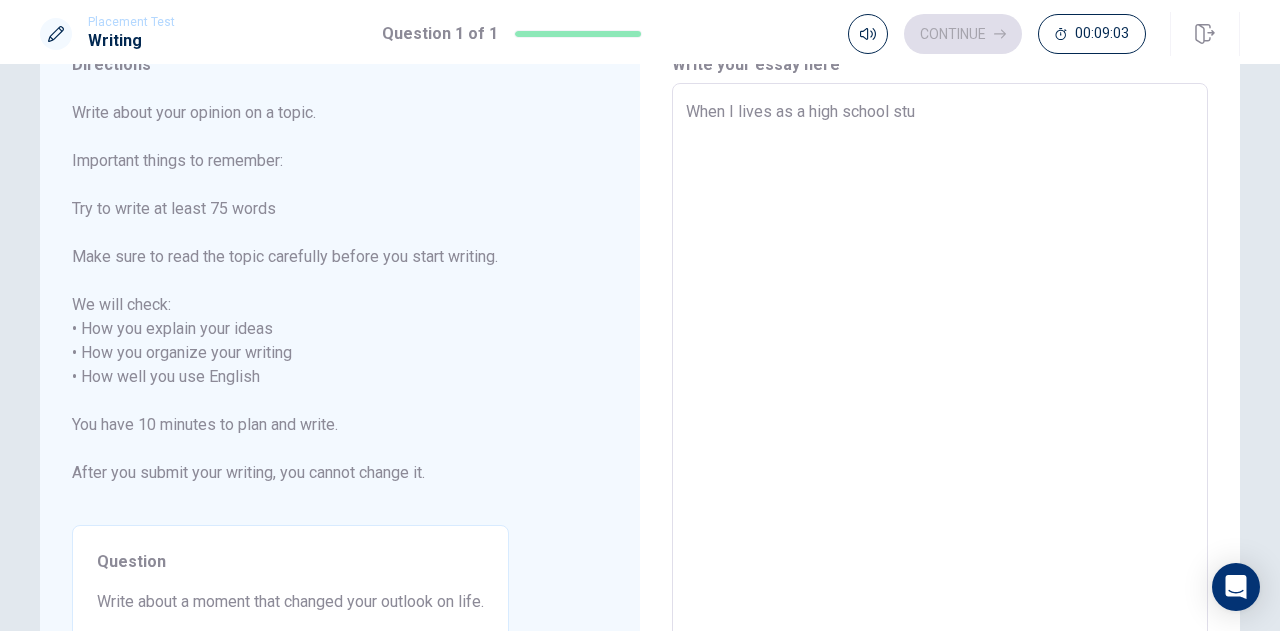 type on "When I lives as a high school stud" 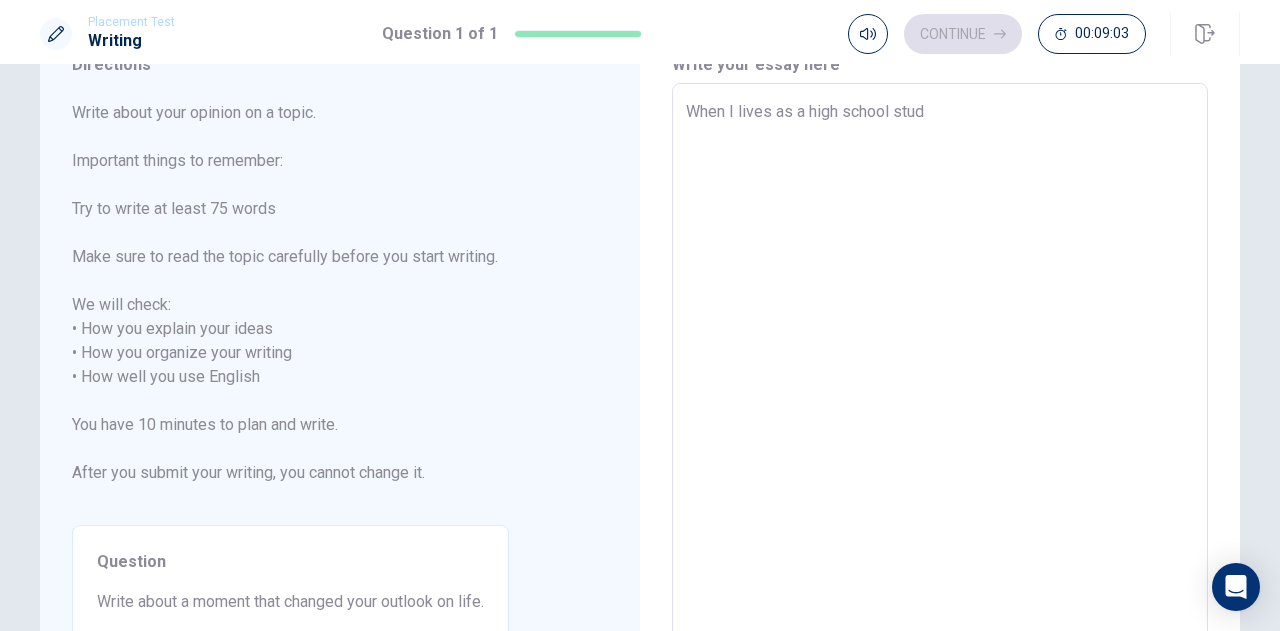 type on "x" 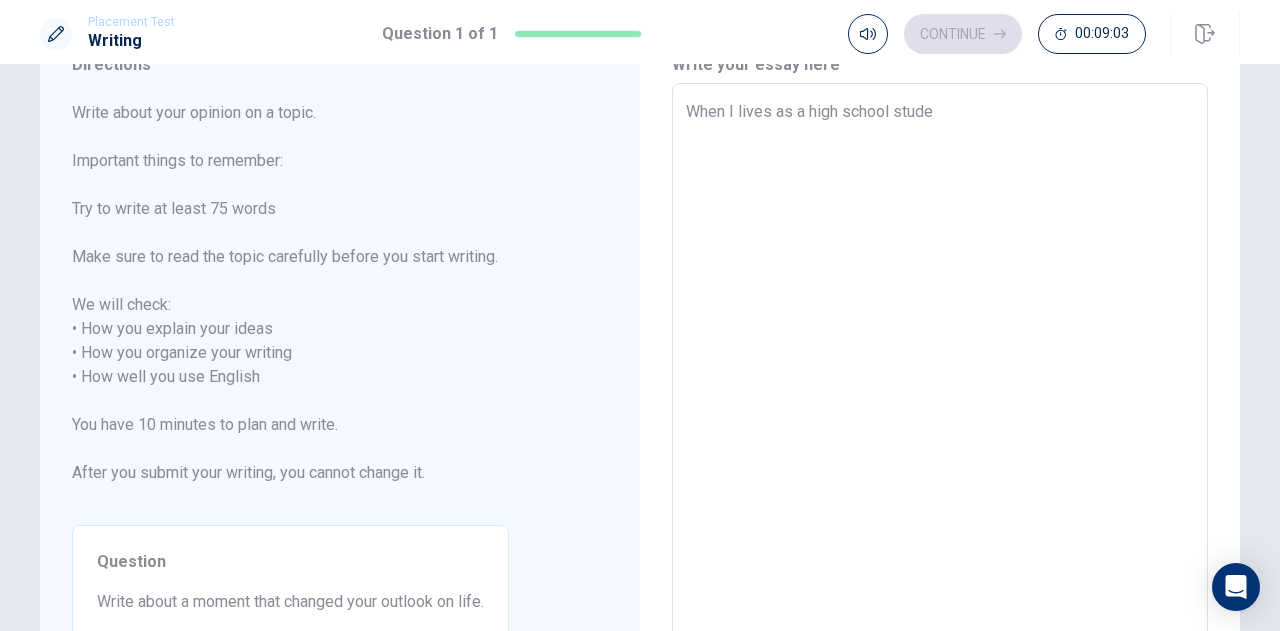 type on "x" 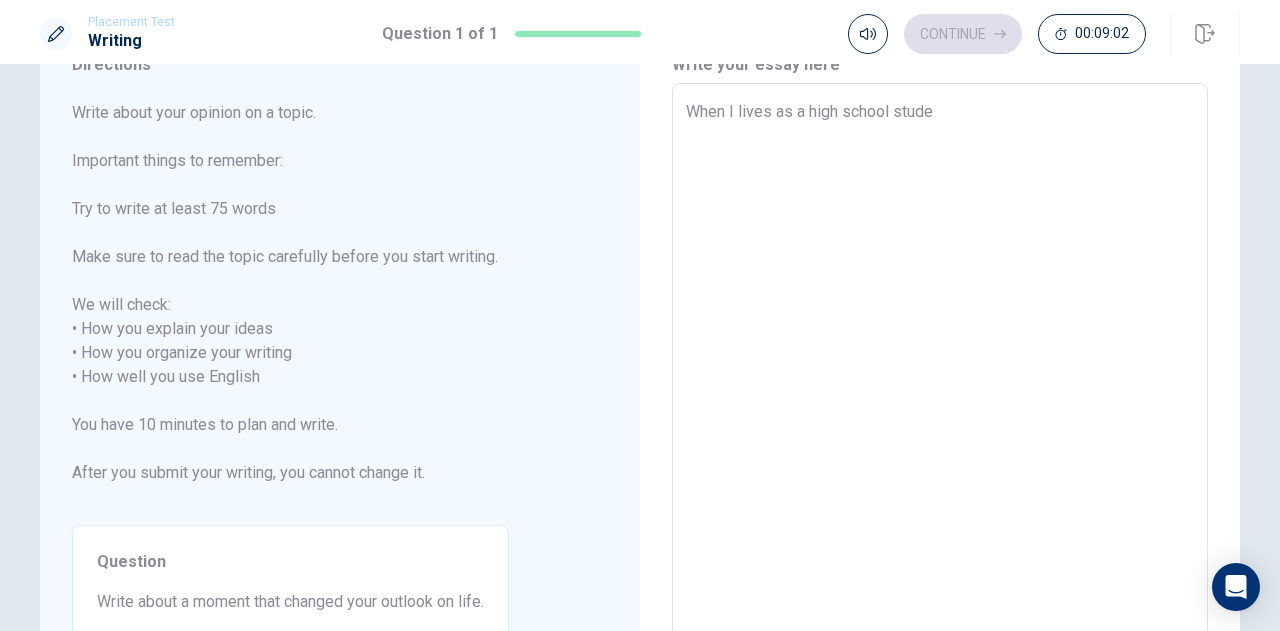 type on "When I lives as a high school studen" 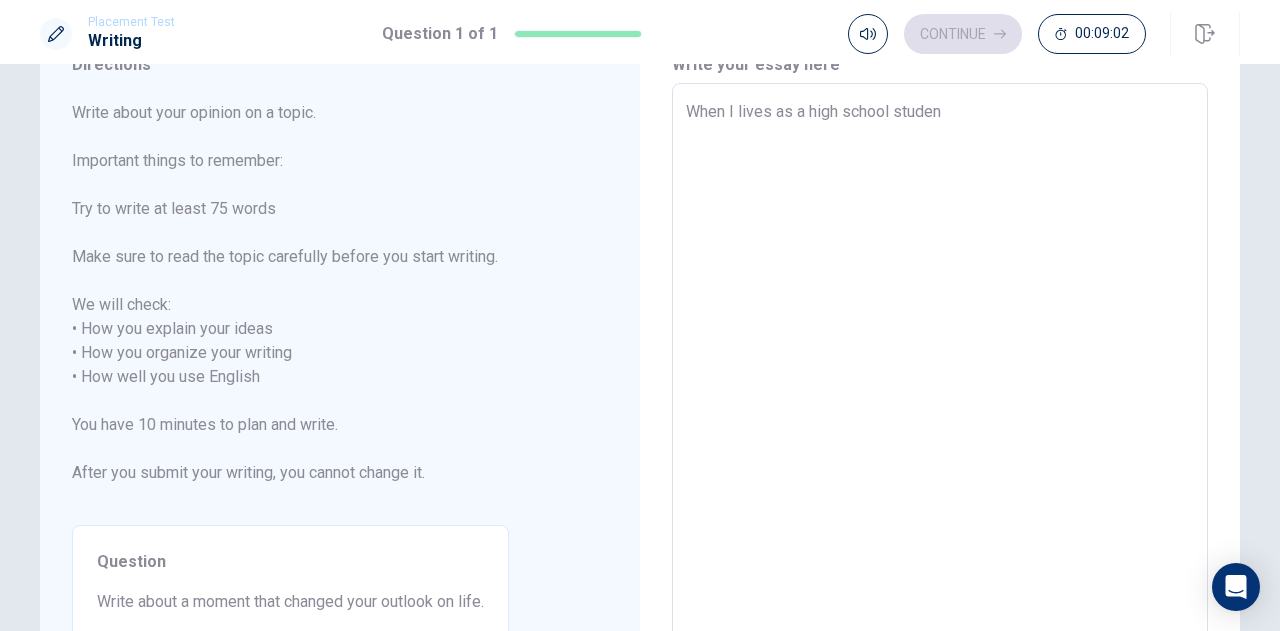 type on "x" 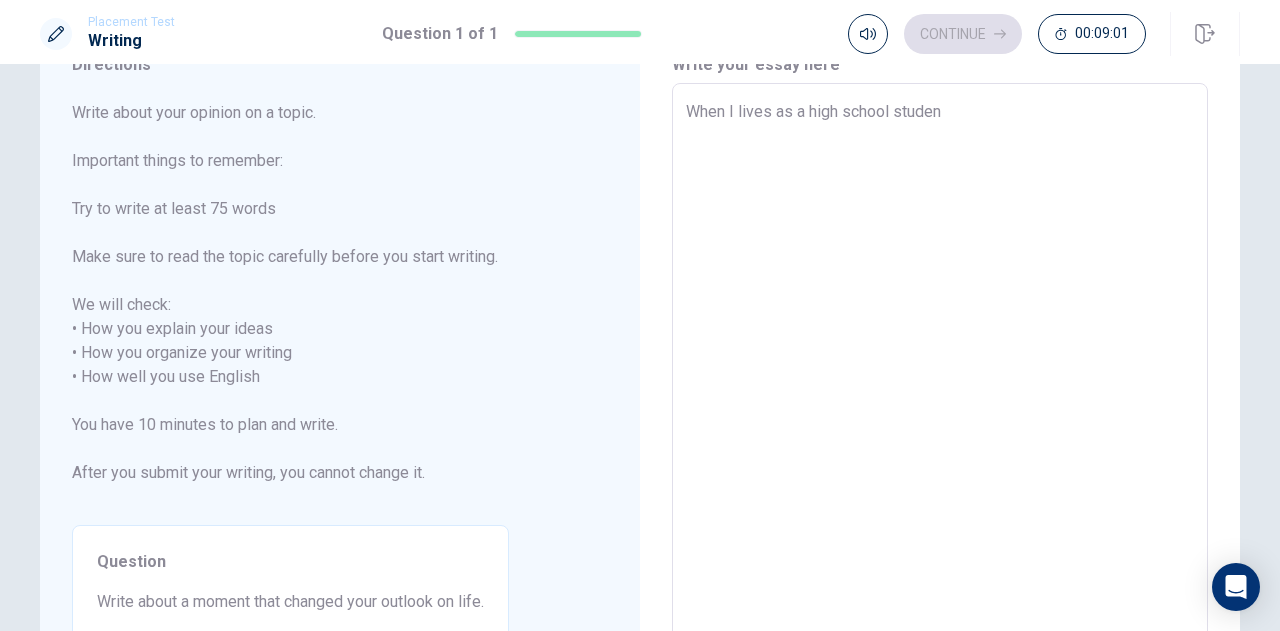 type on "When I lives as a high school student" 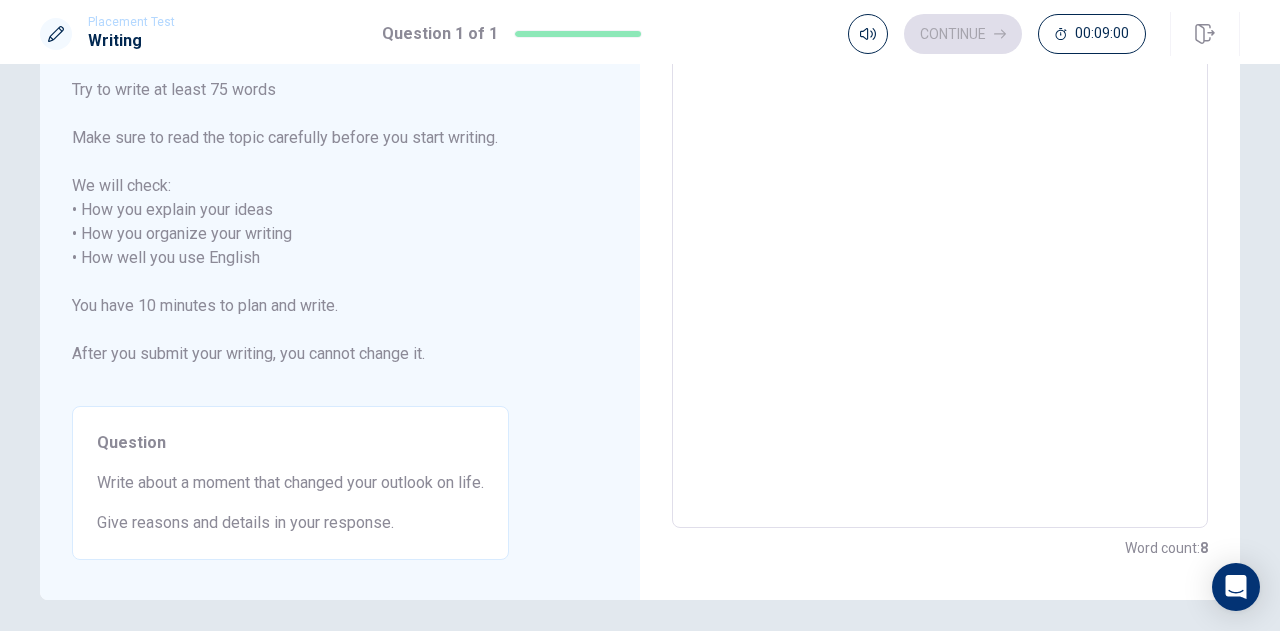 type on "x" 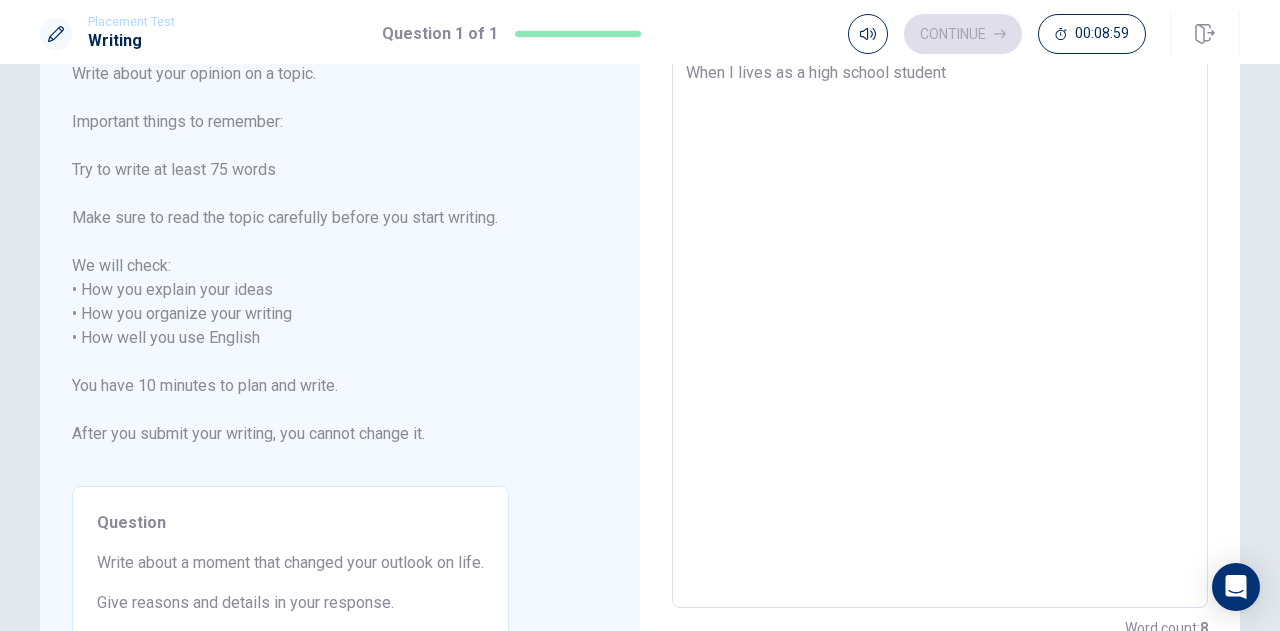 scroll, scrollTop: 0, scrollLeft: 0, axis: both 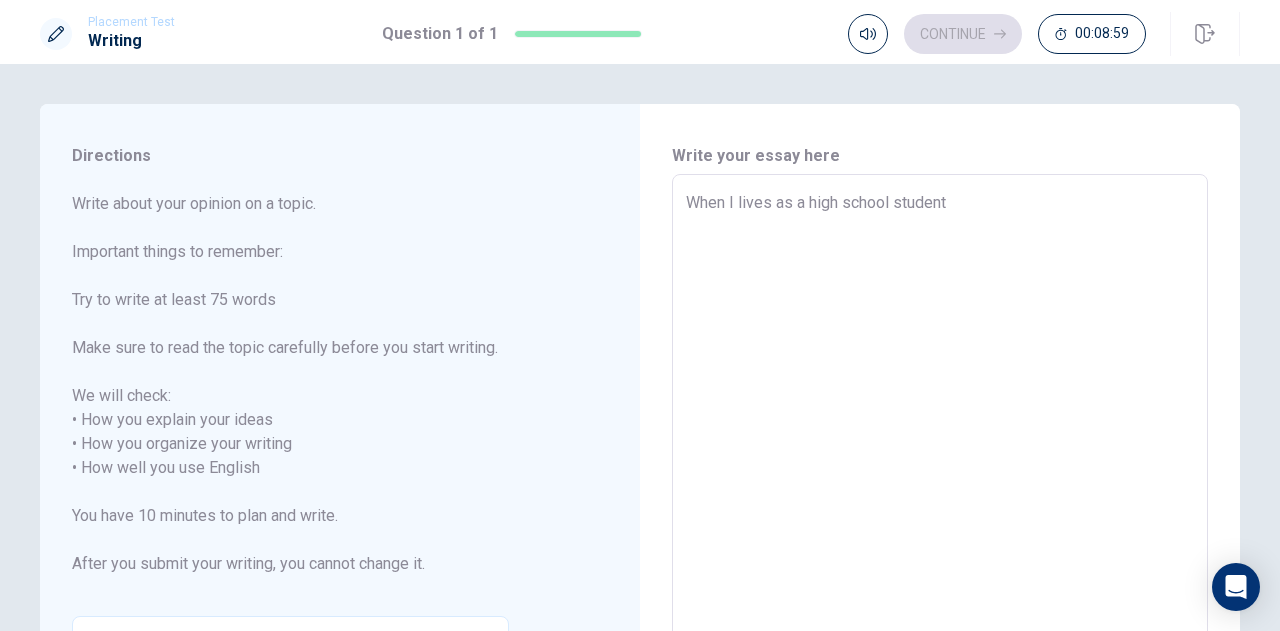 type on "When I lives as a high school student," 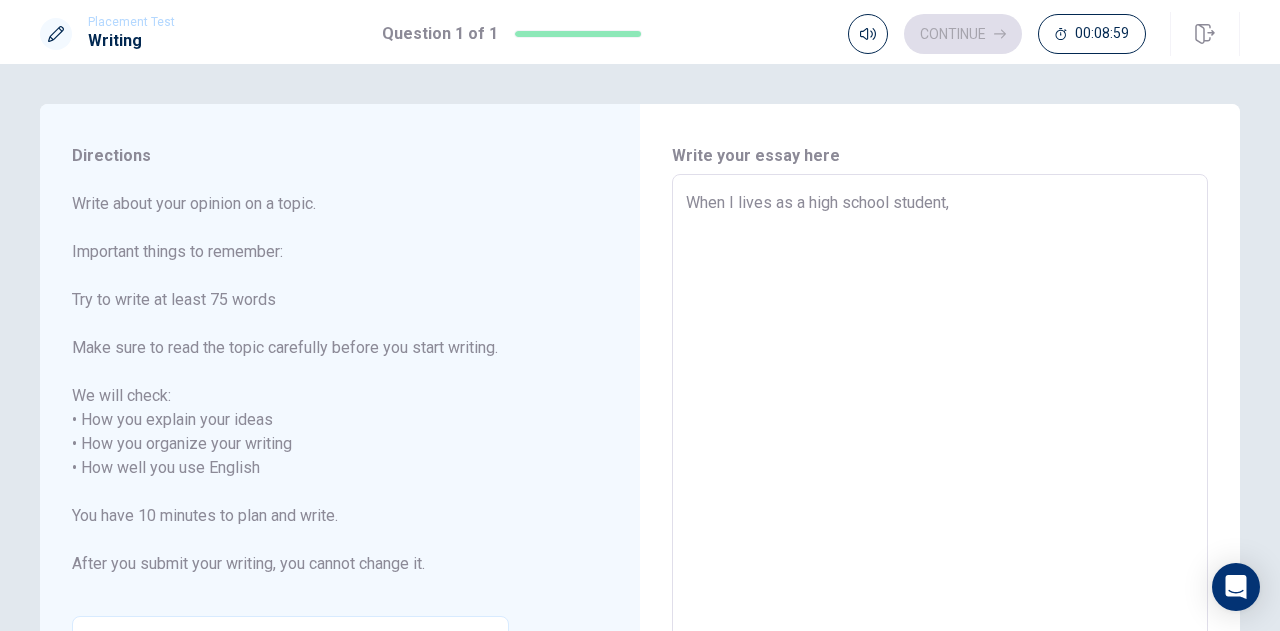 type on "x" 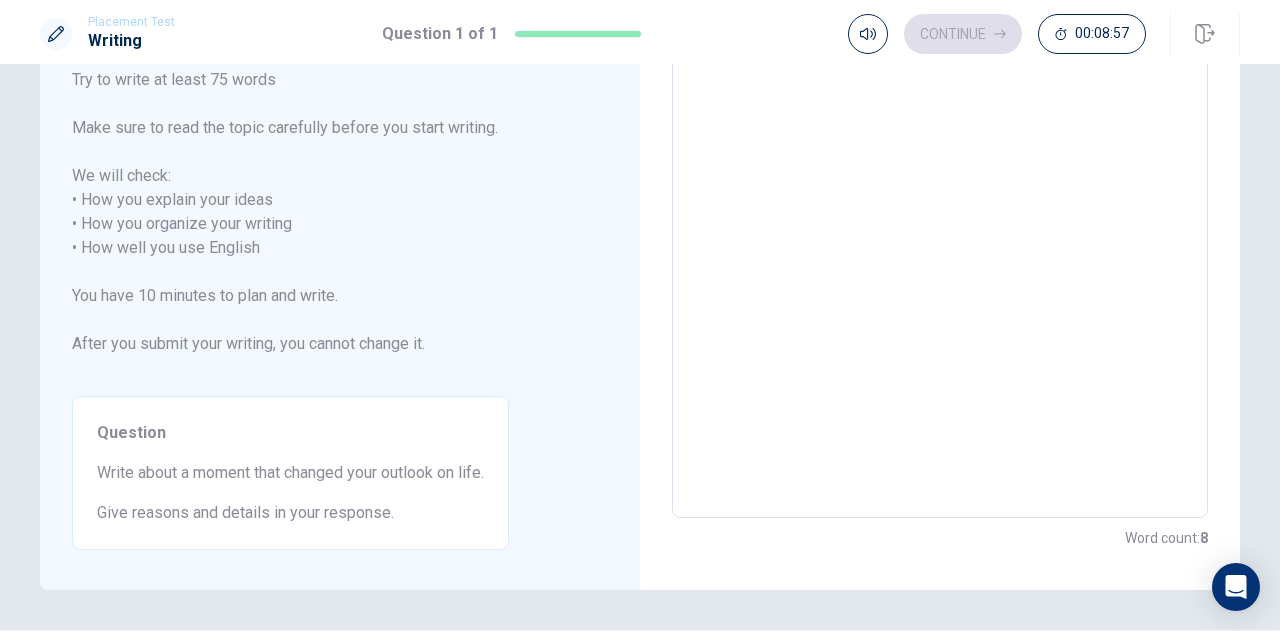 scroll, scrollTop: 0, scrollLeft: 0, axis: both 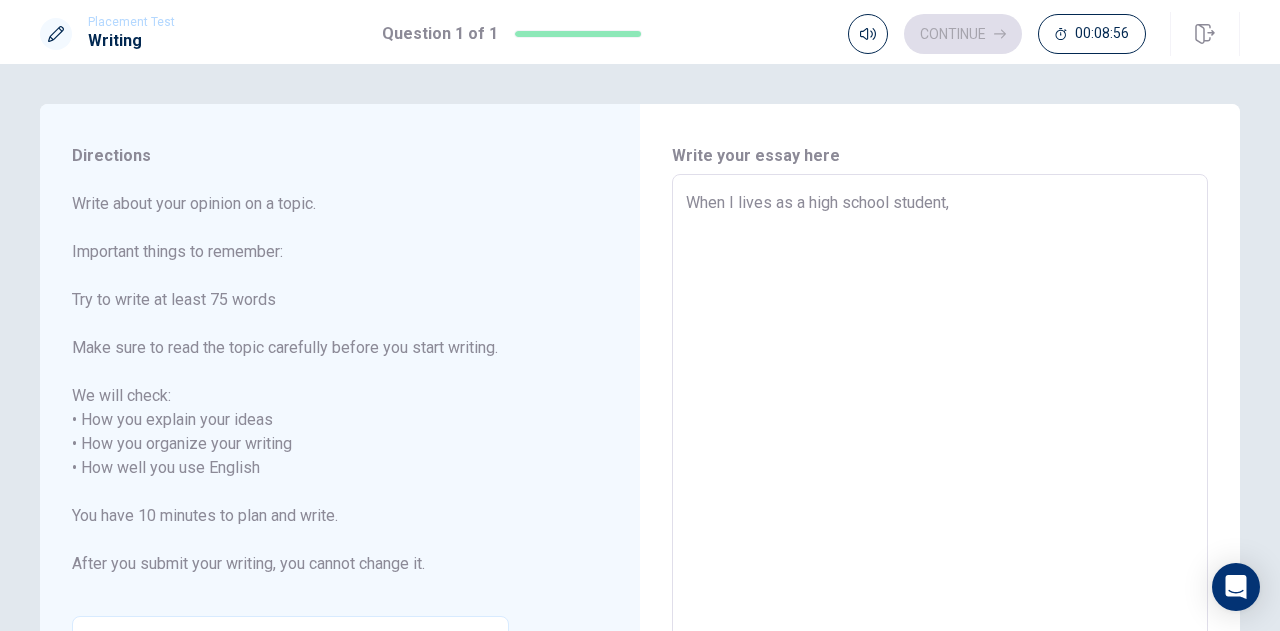 type on "x" 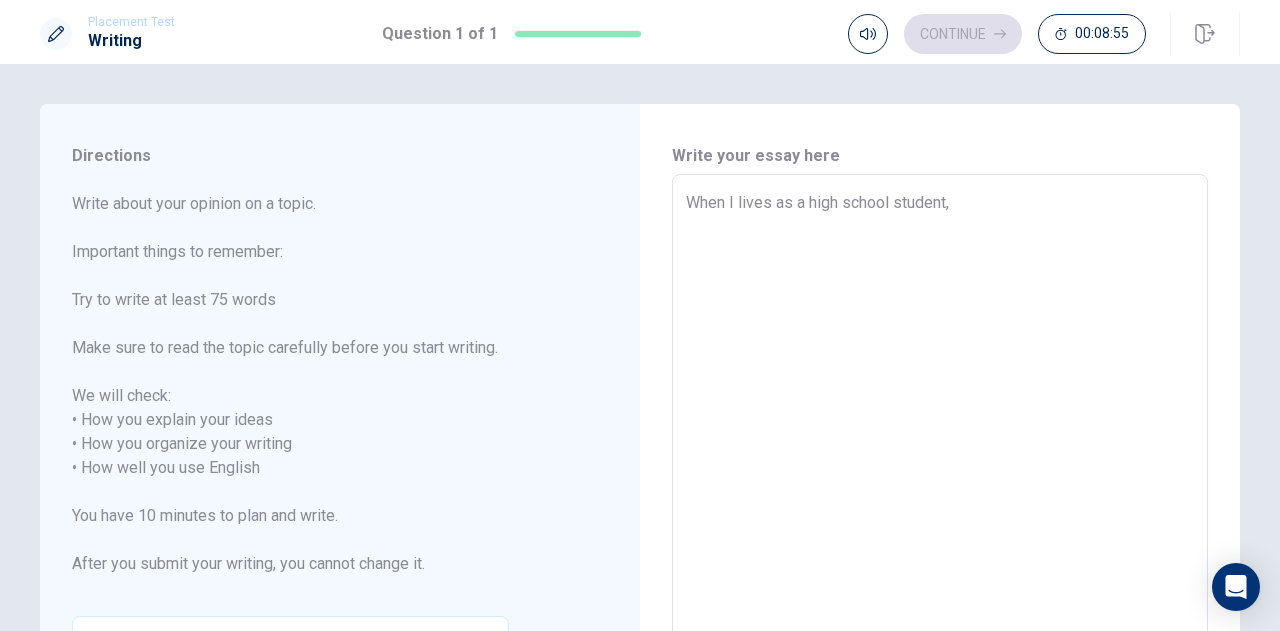 click on "When I lives as a high school student,  x ​" at bounding box center (940, 456) 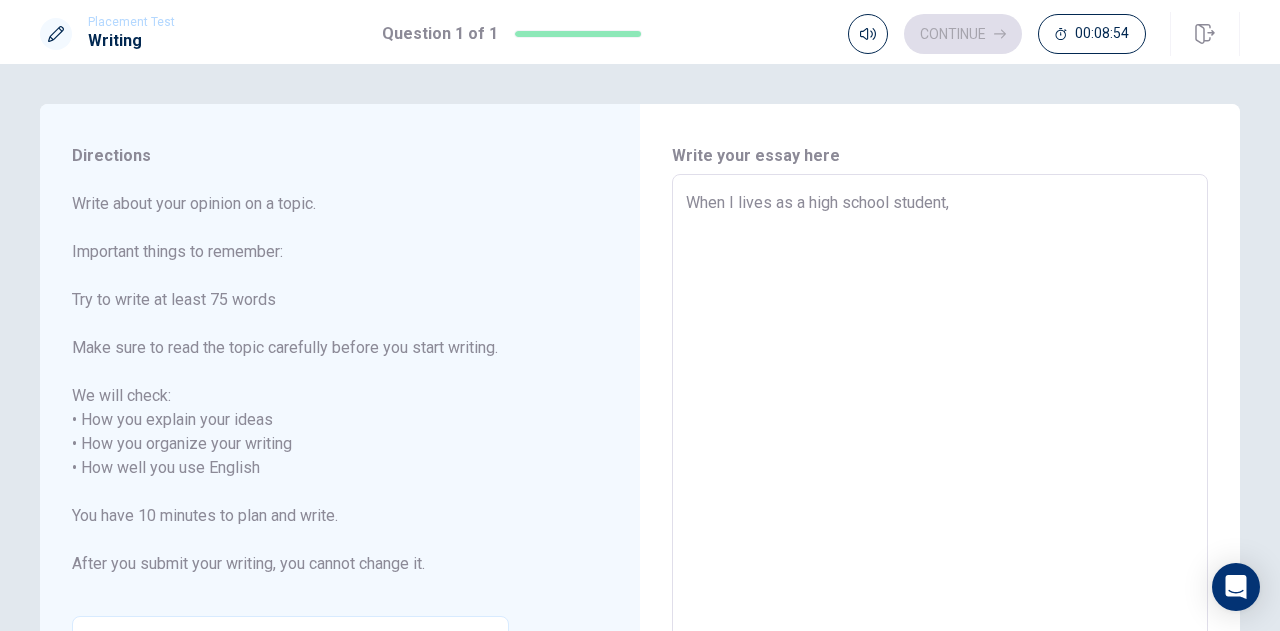 click on "When I lives as a high school student," at bounding box center [940, 456] 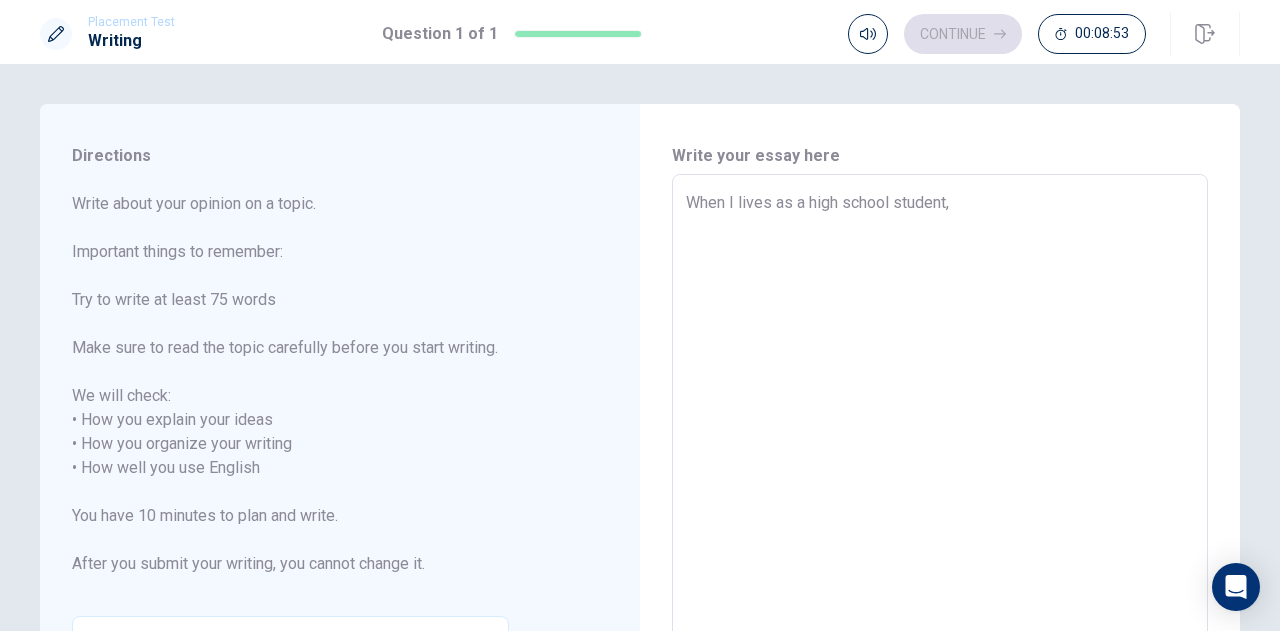 type 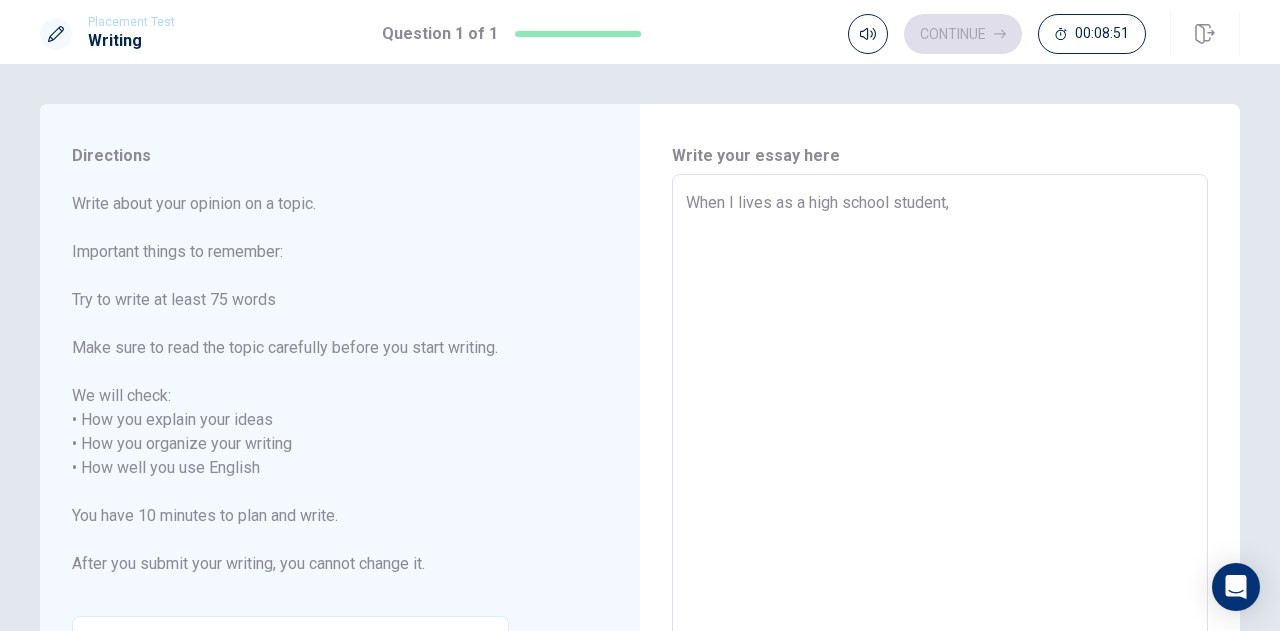 type on "x" 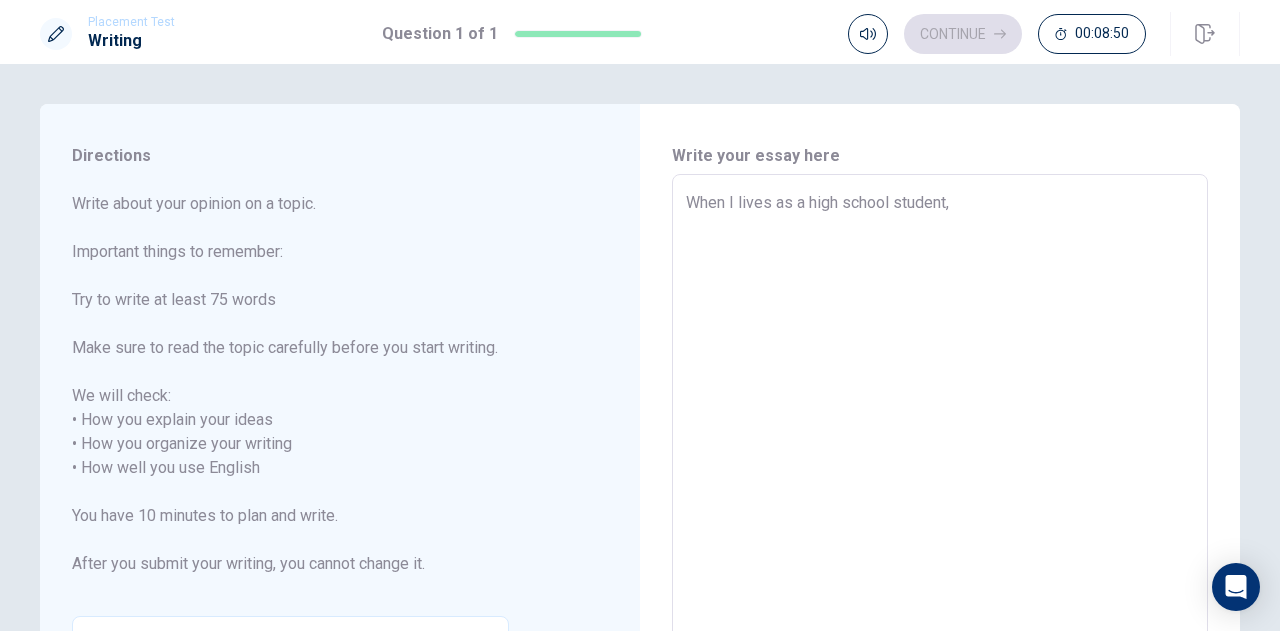 type 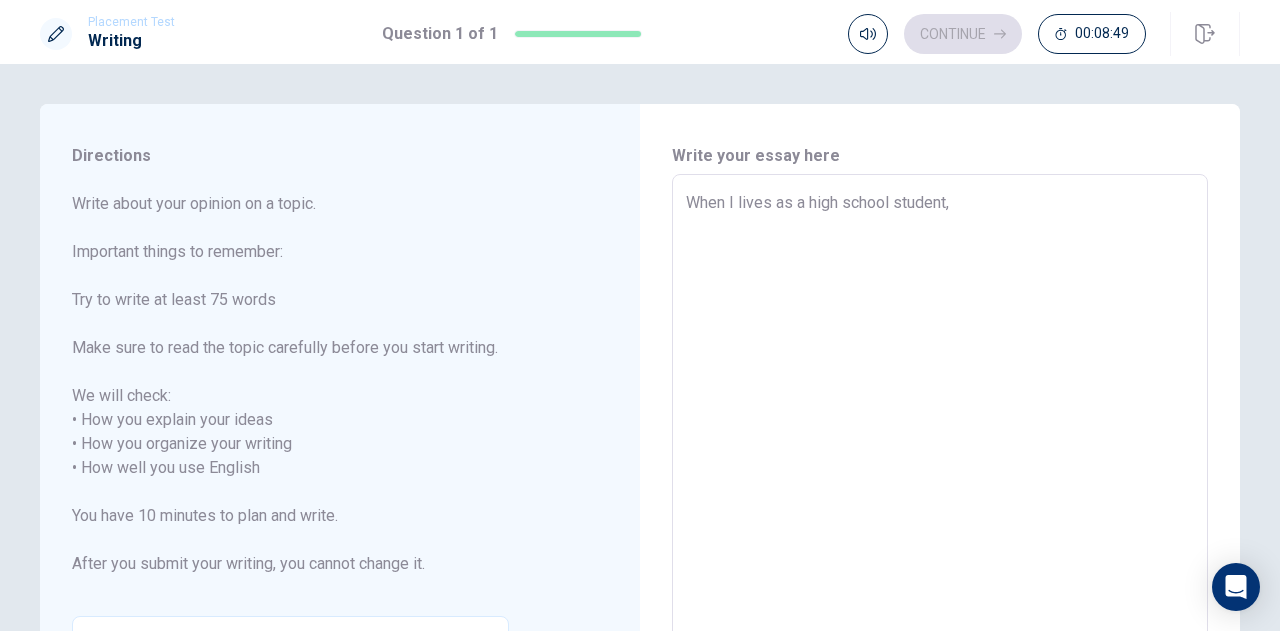 click on "When I lives as a high school student," at bounding box center (940, 456) 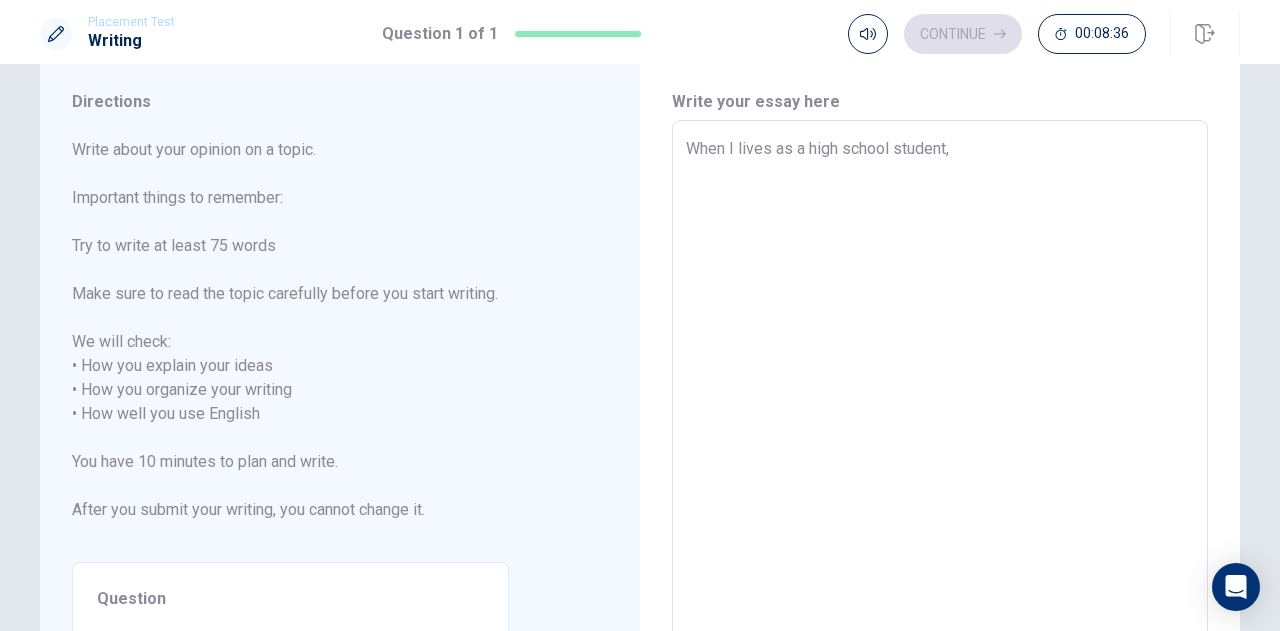 scroll, scrollTop: 52, scrollLeft: 0, axis: vertical 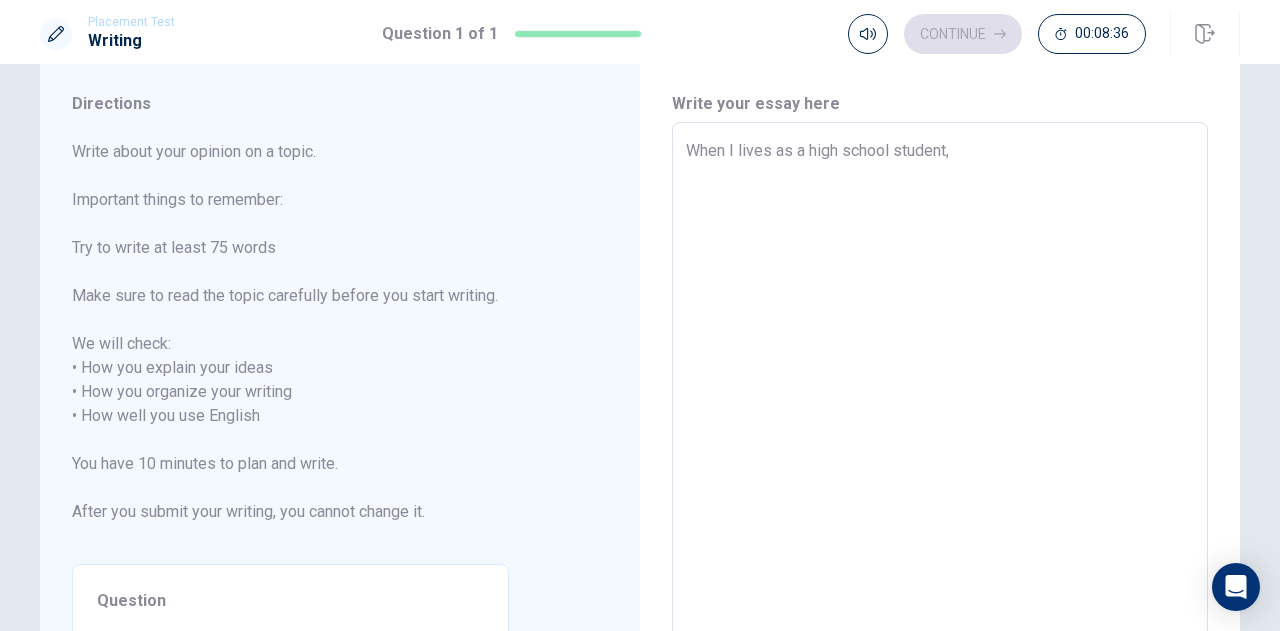 type on "x" 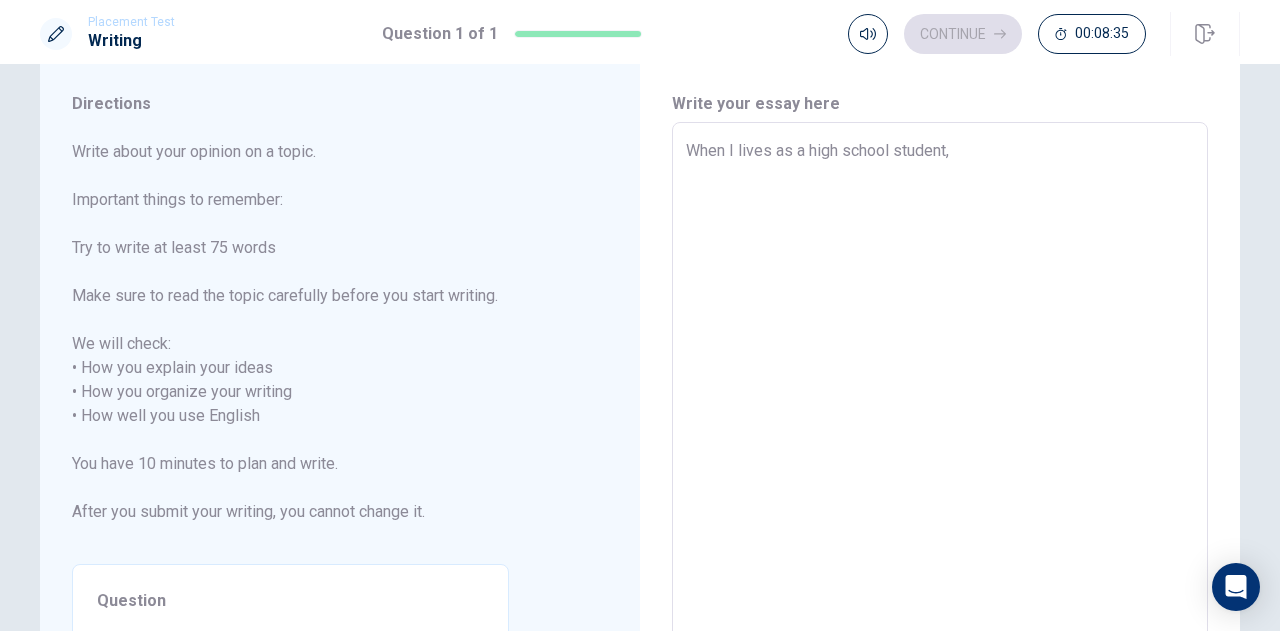 type on "When I lives as a high school student, I" 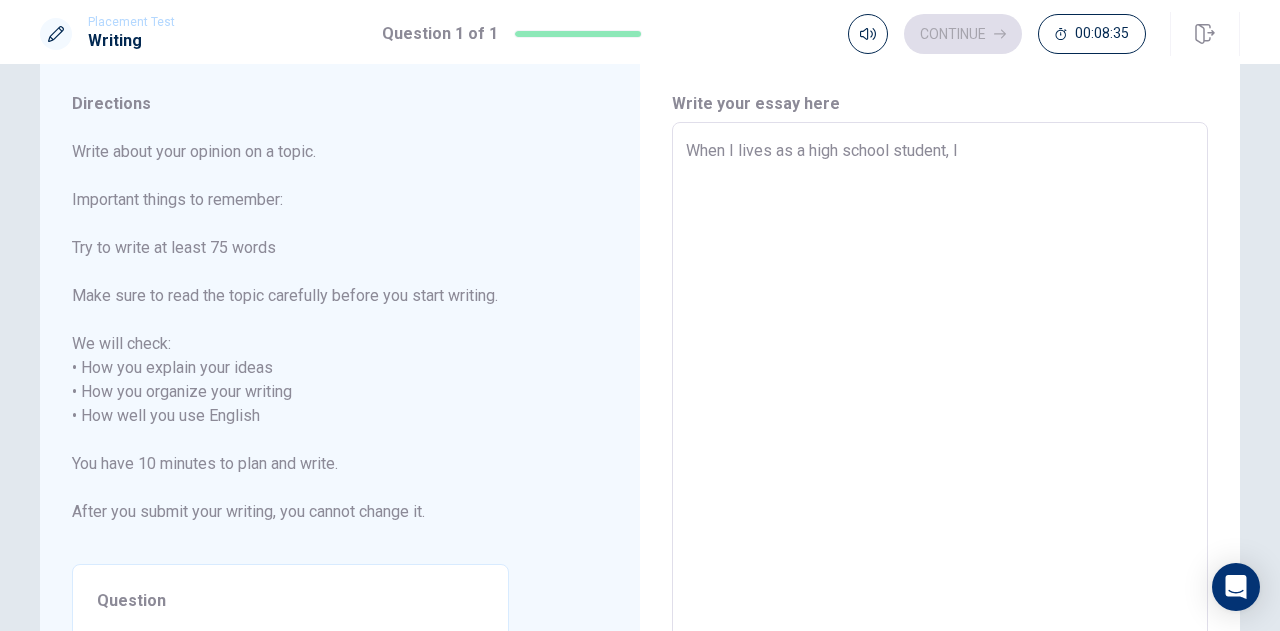 type on "x" 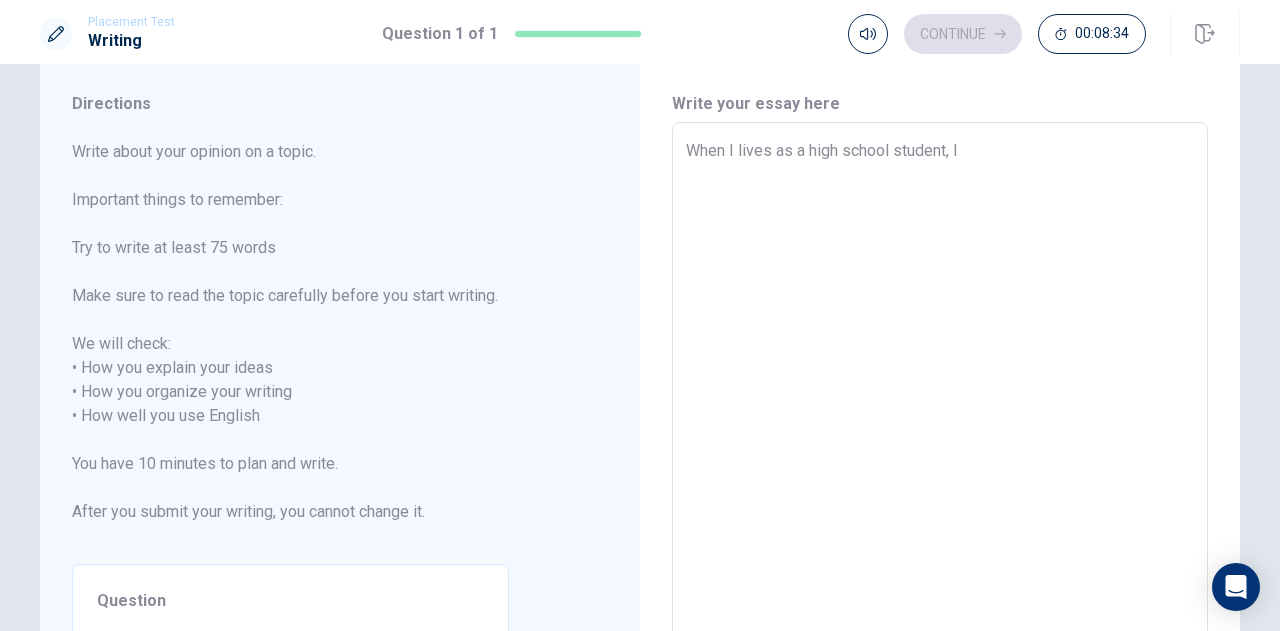 type on "When I lives as a high school student, I" 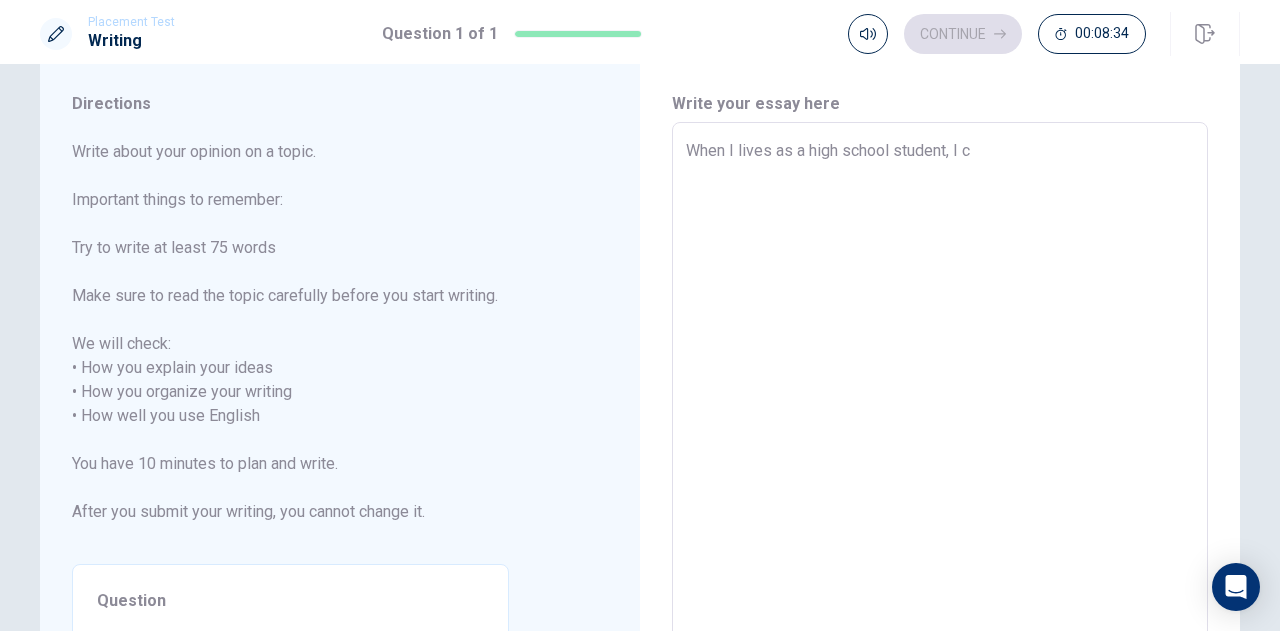 type on "x" 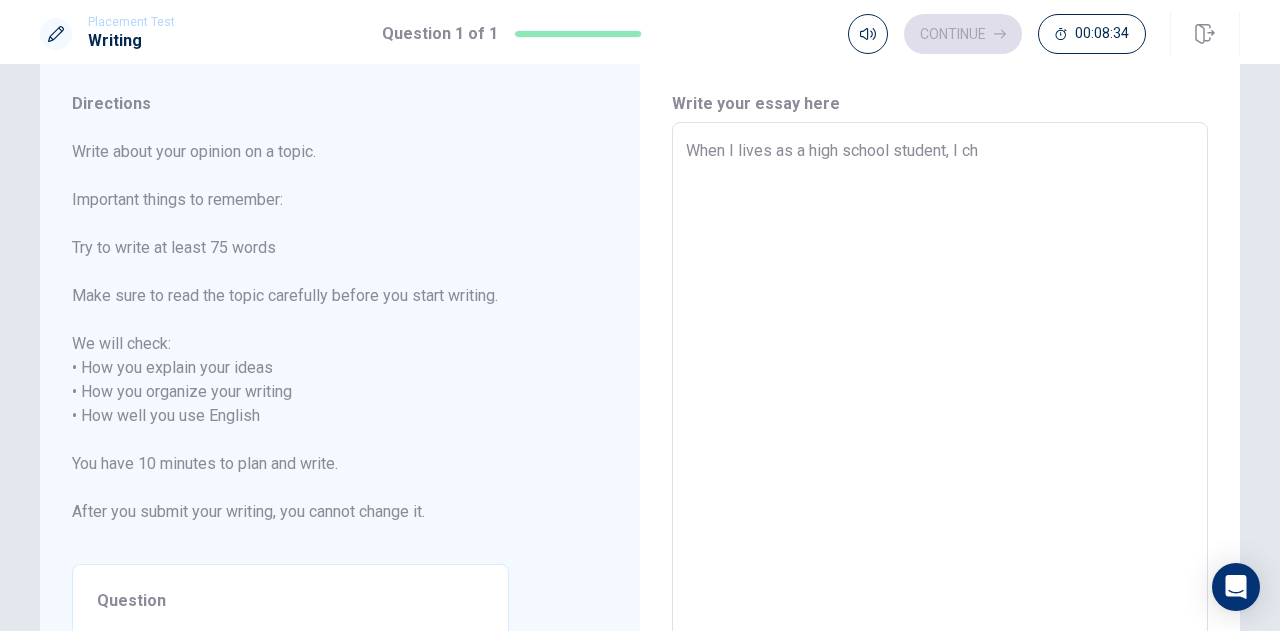type on "x" 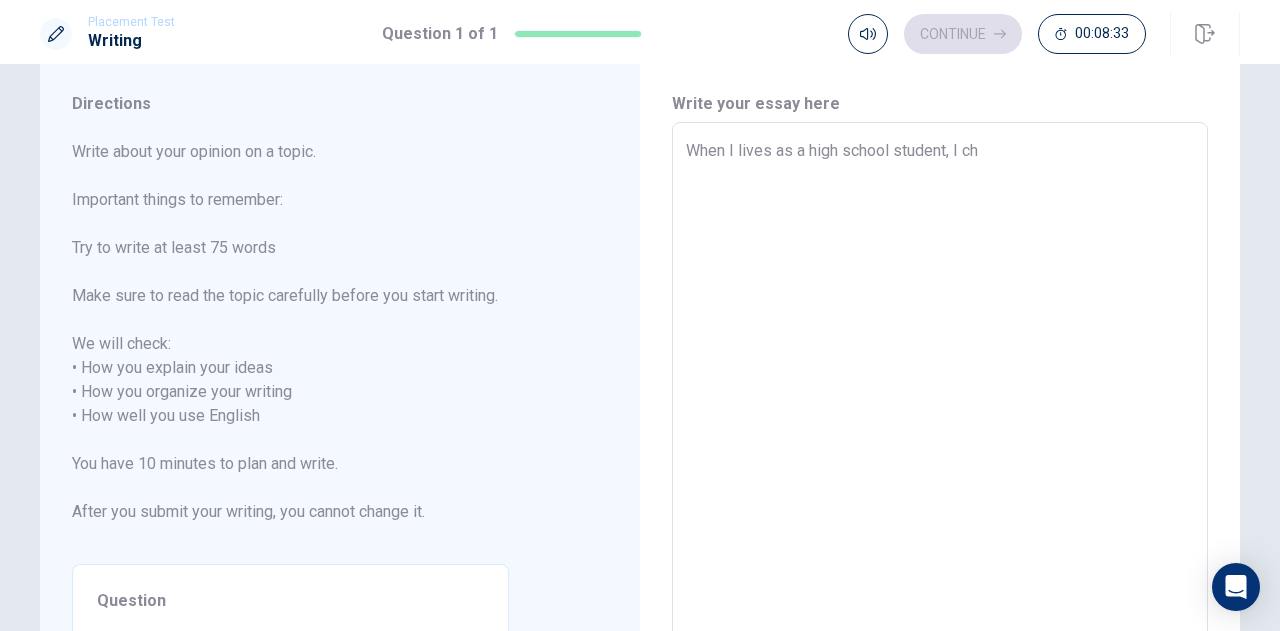 type on "When I lives as a high school student, I cha" 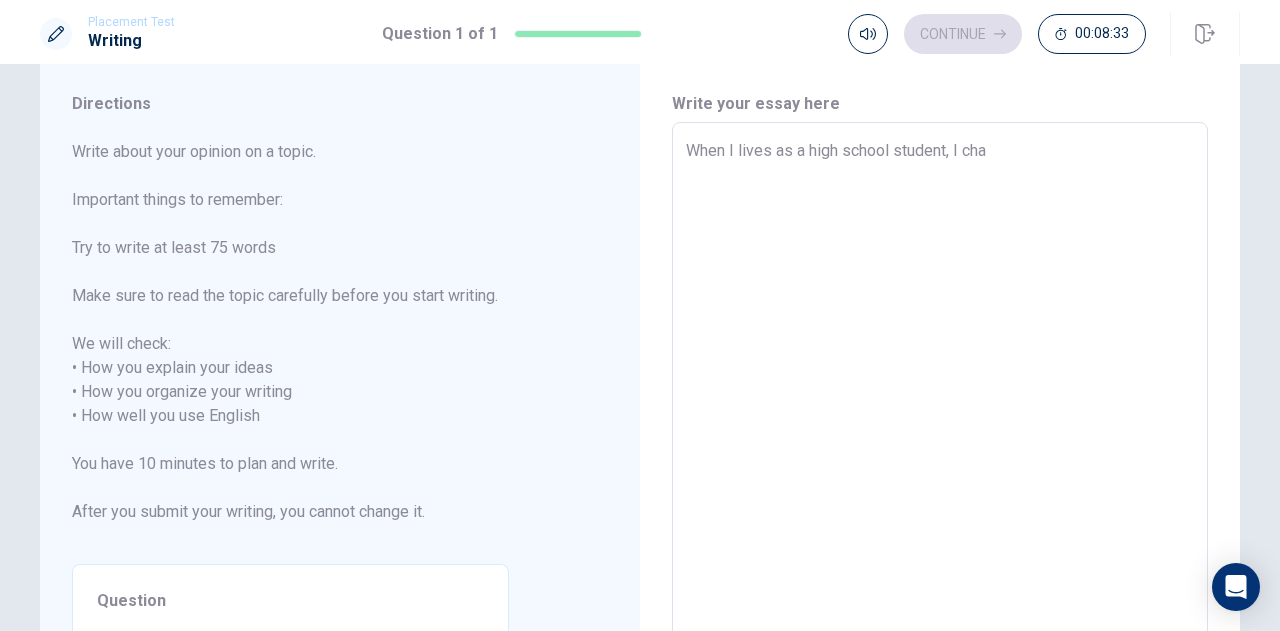type on "x" 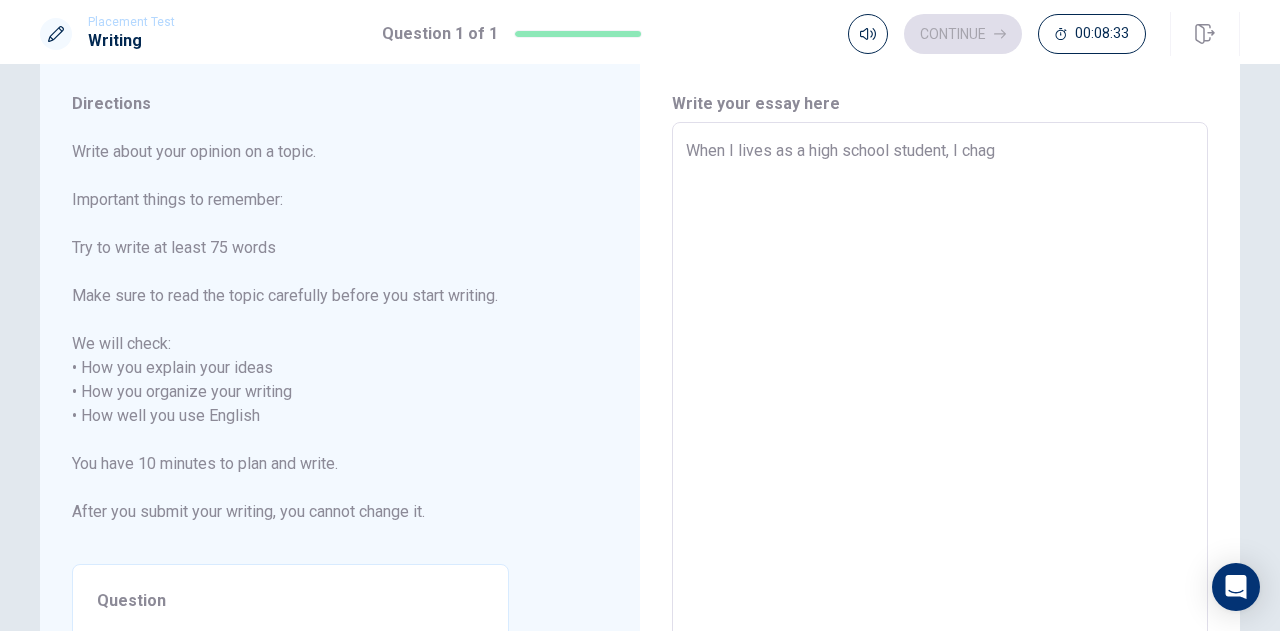 type on "x" 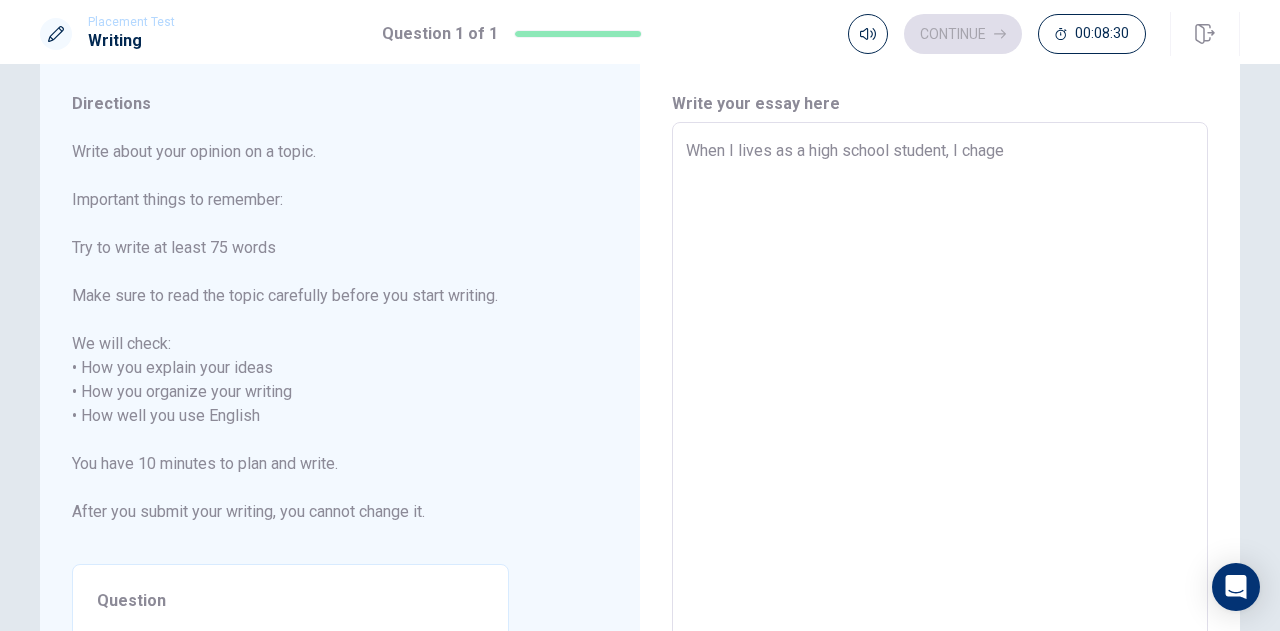 type on "x" 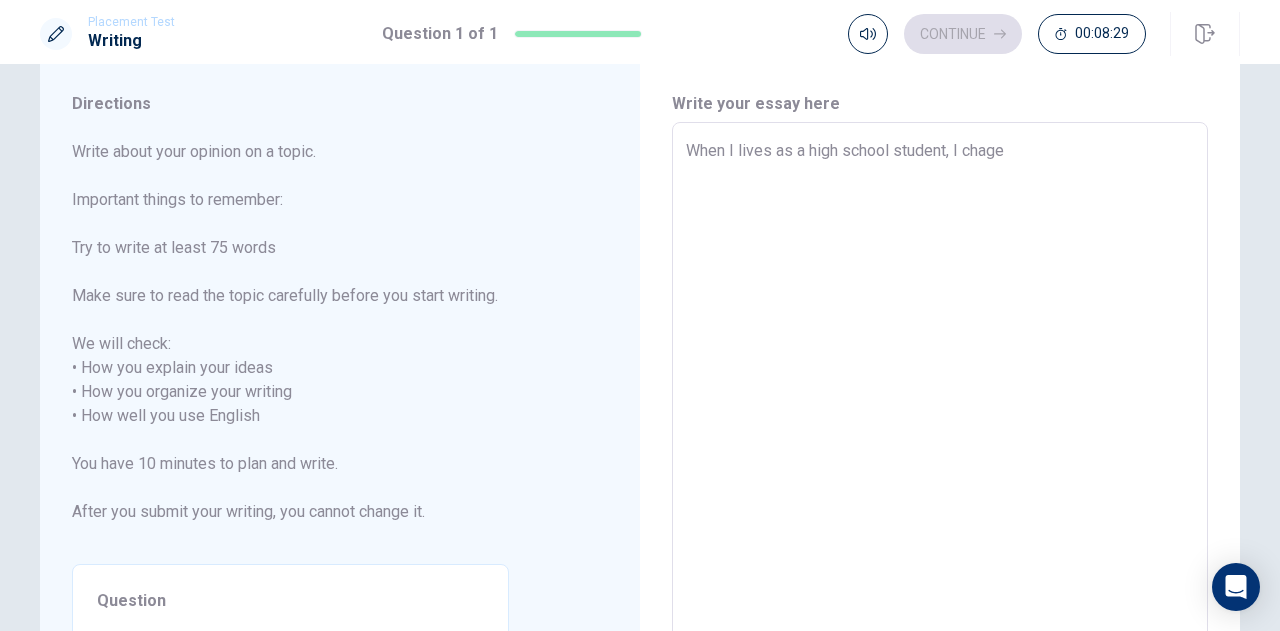 type on "When I lives as a high school student, I chag" 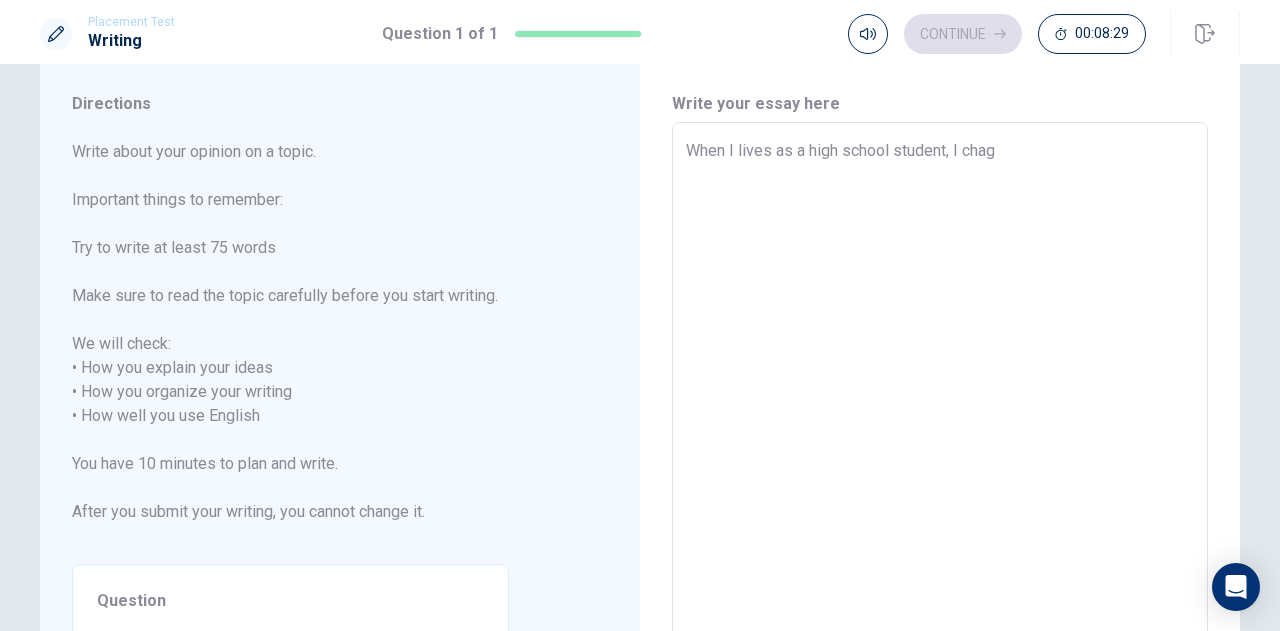 type on "x" 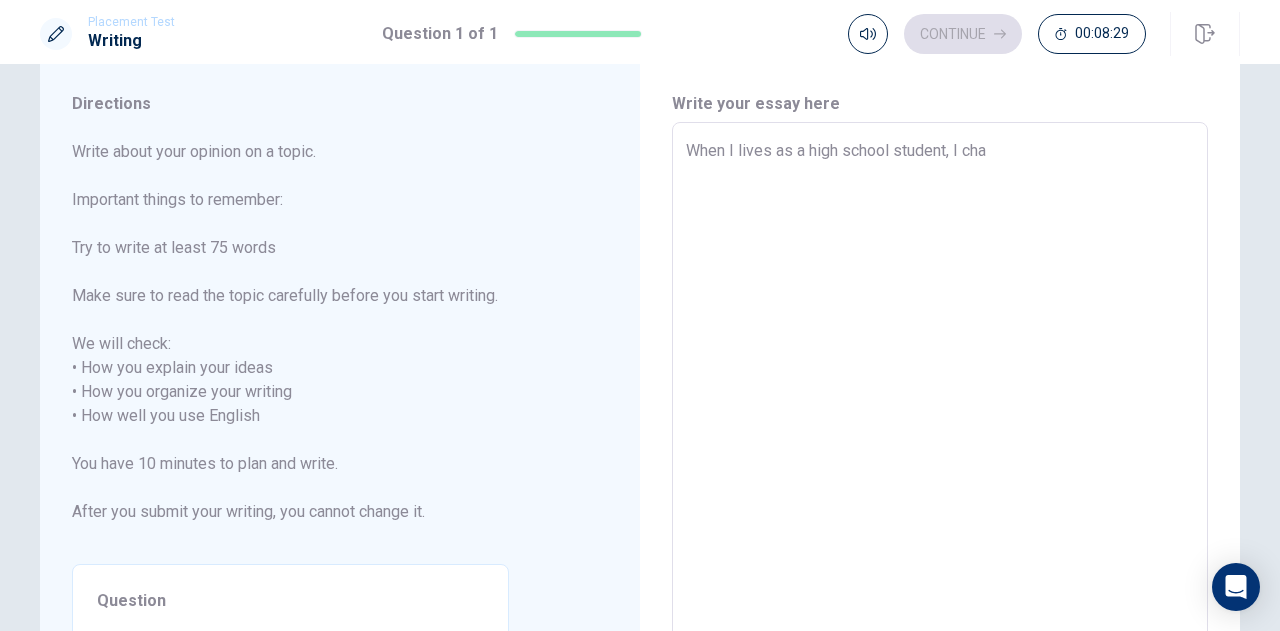 type on "x" 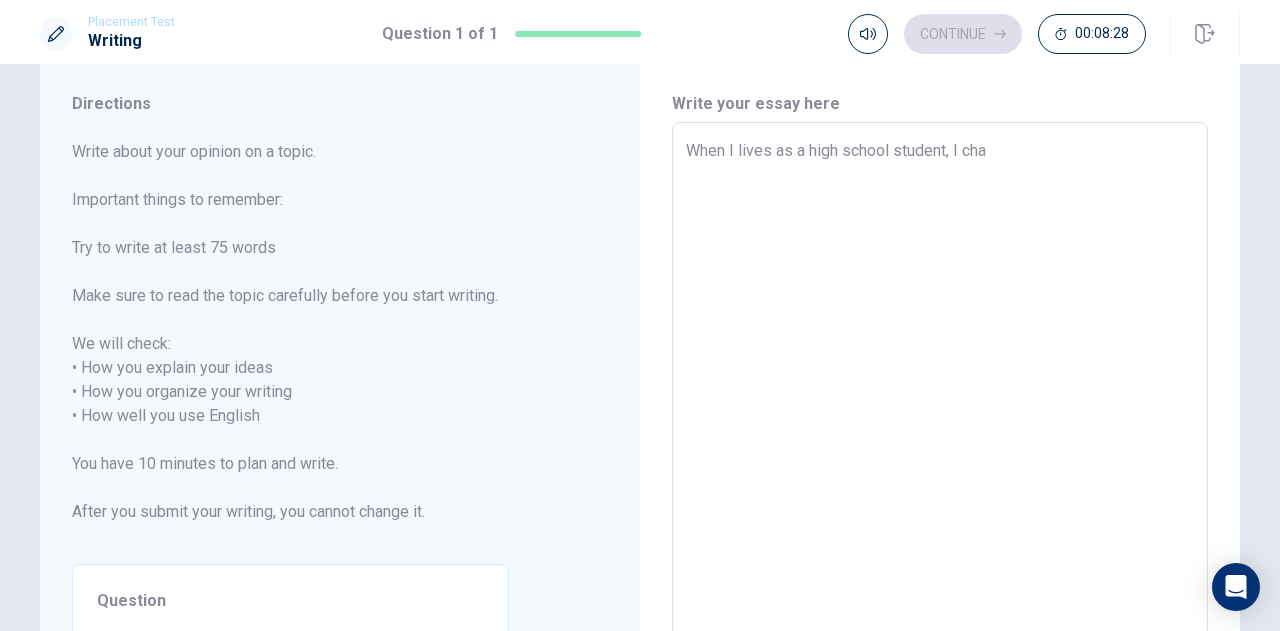 type on "When I lives as a high school student, I chan" 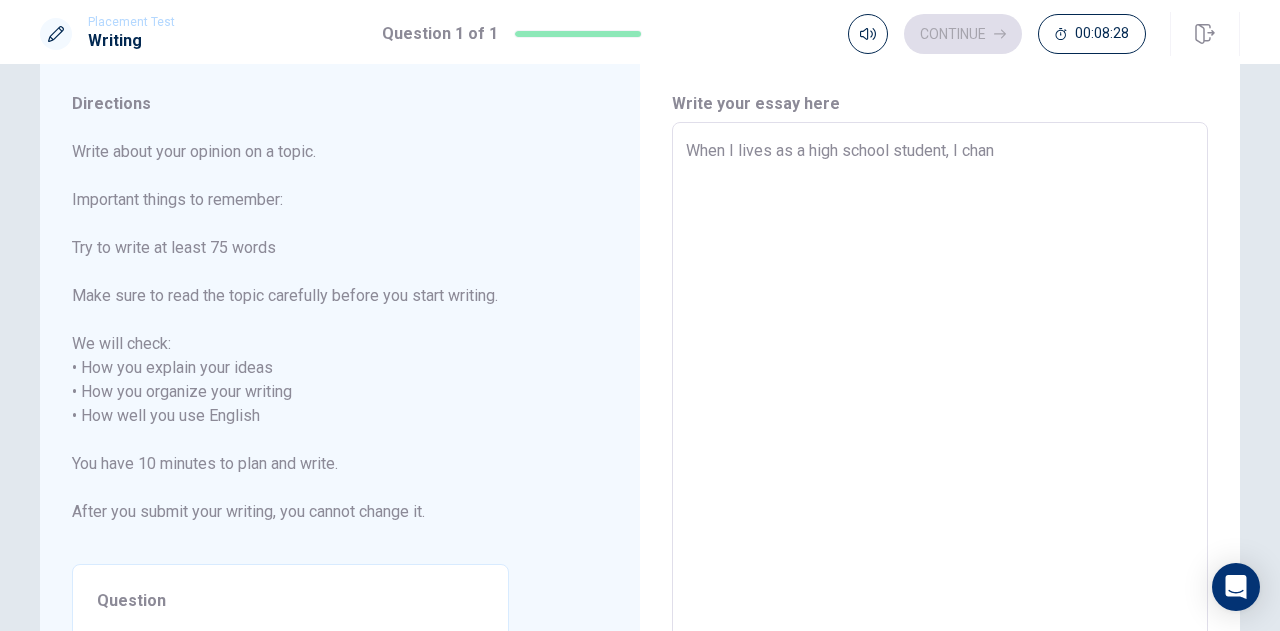 type on "x" 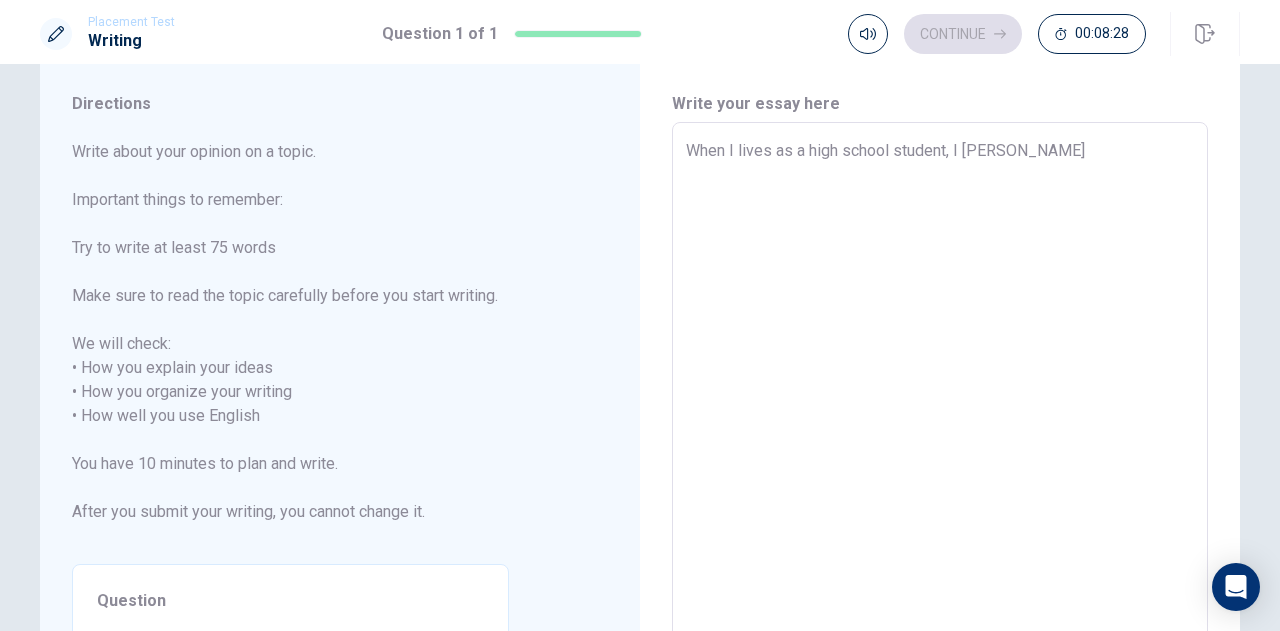 type on "x" 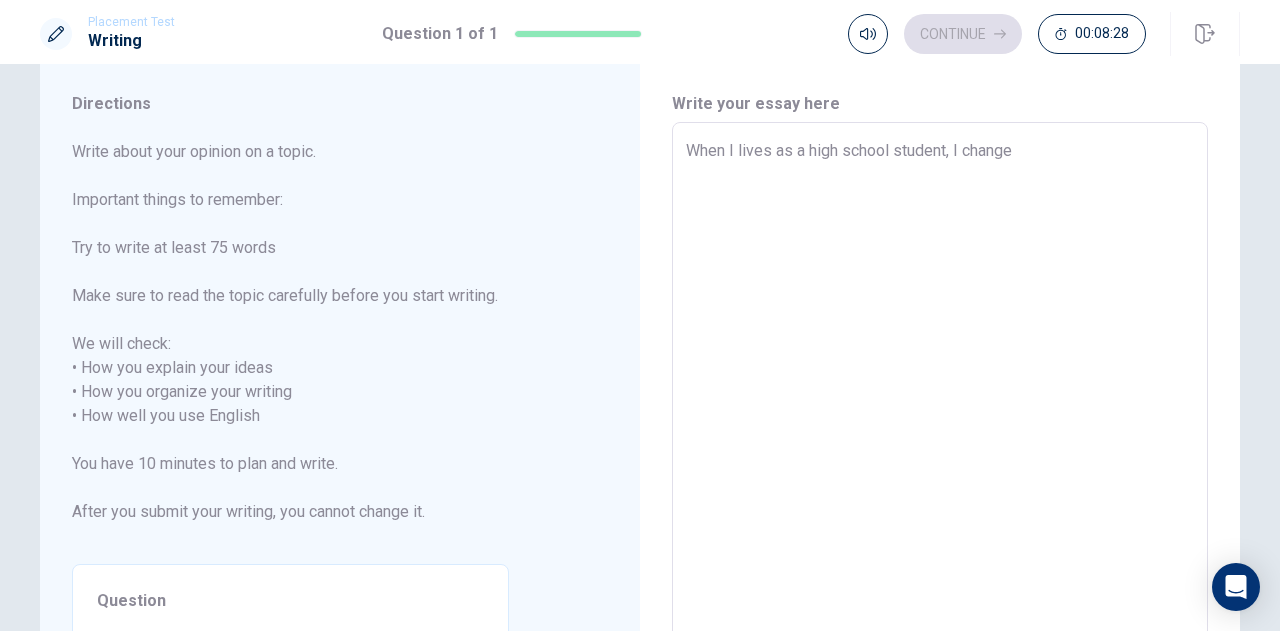 type on "x" 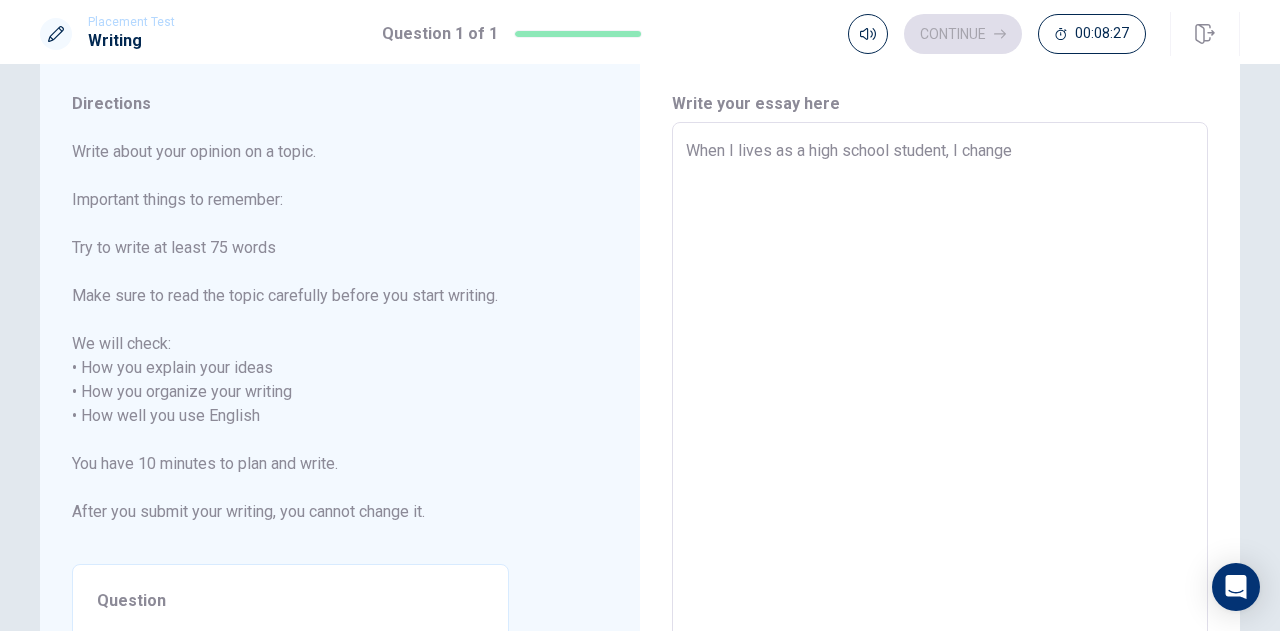 type on "When I lives as a high school student, I changed" 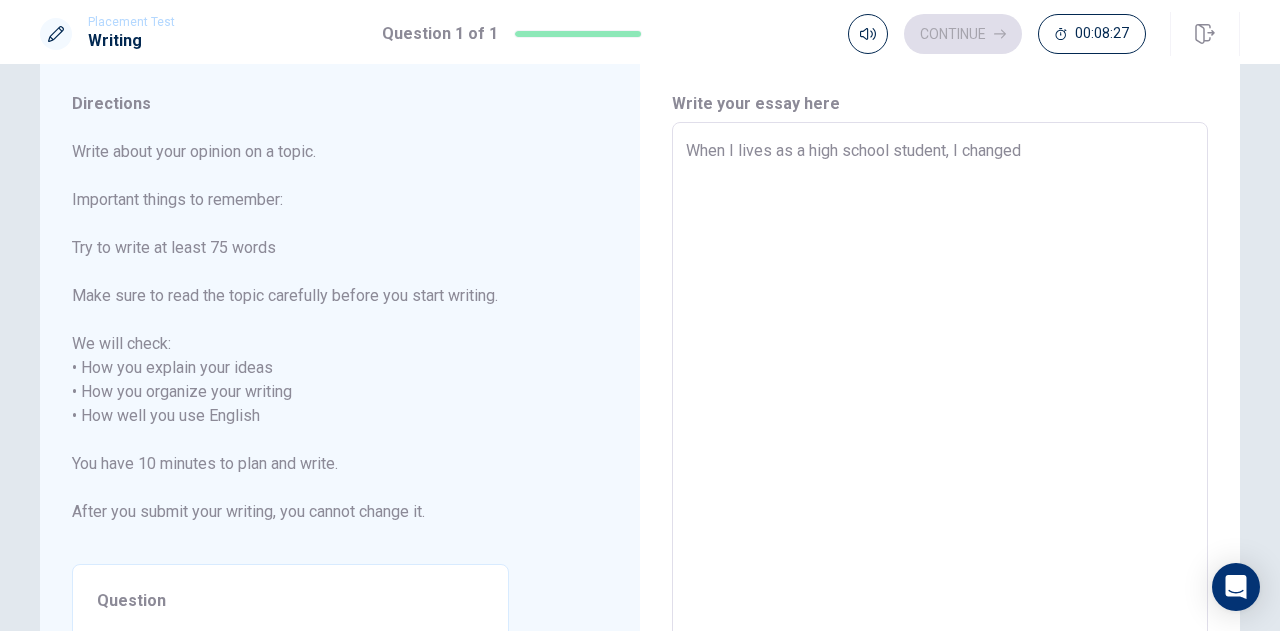 type on "x" 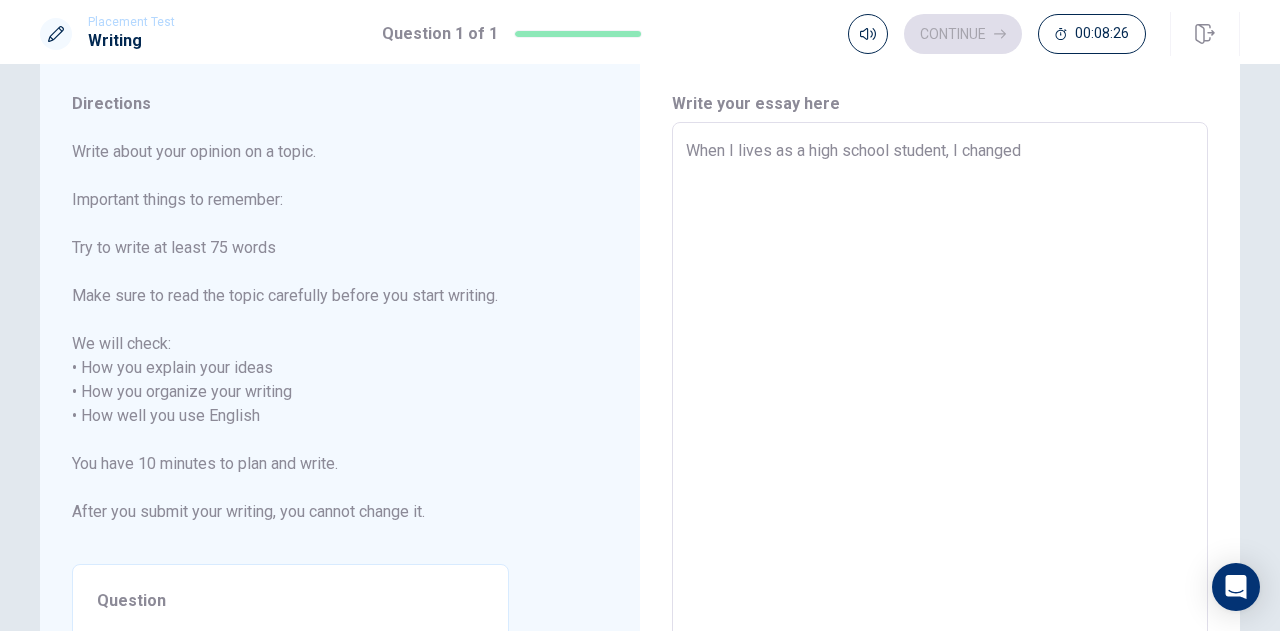 type on "When I lives as a high school student, I changed m" 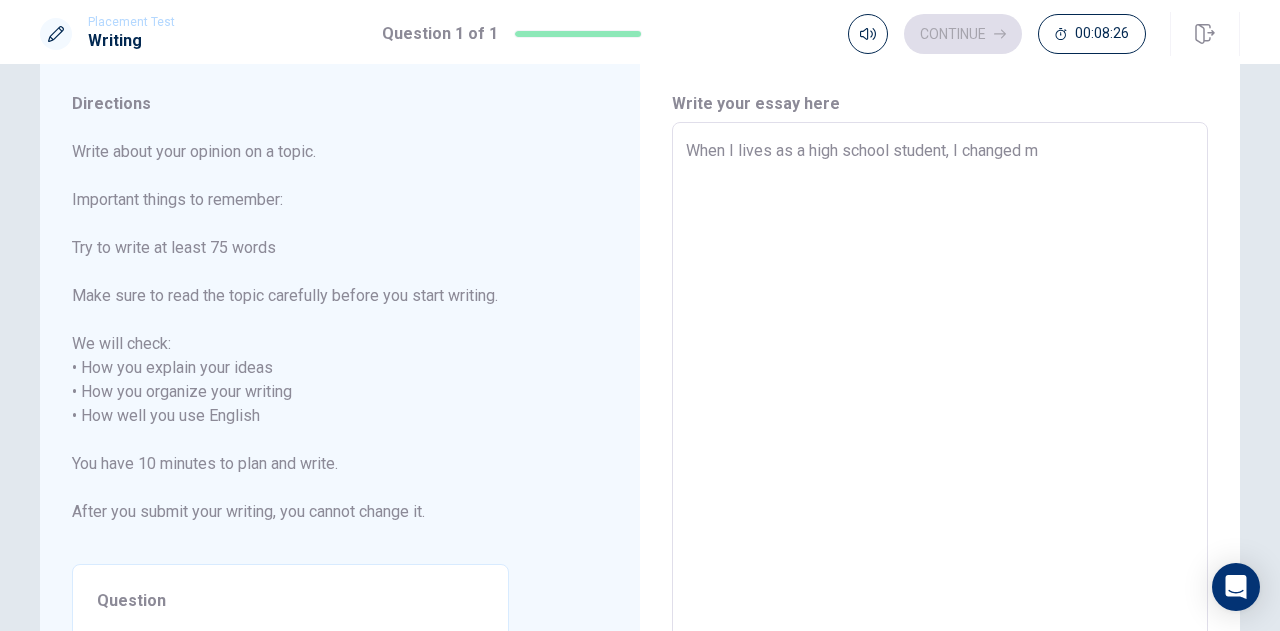 type on "x" 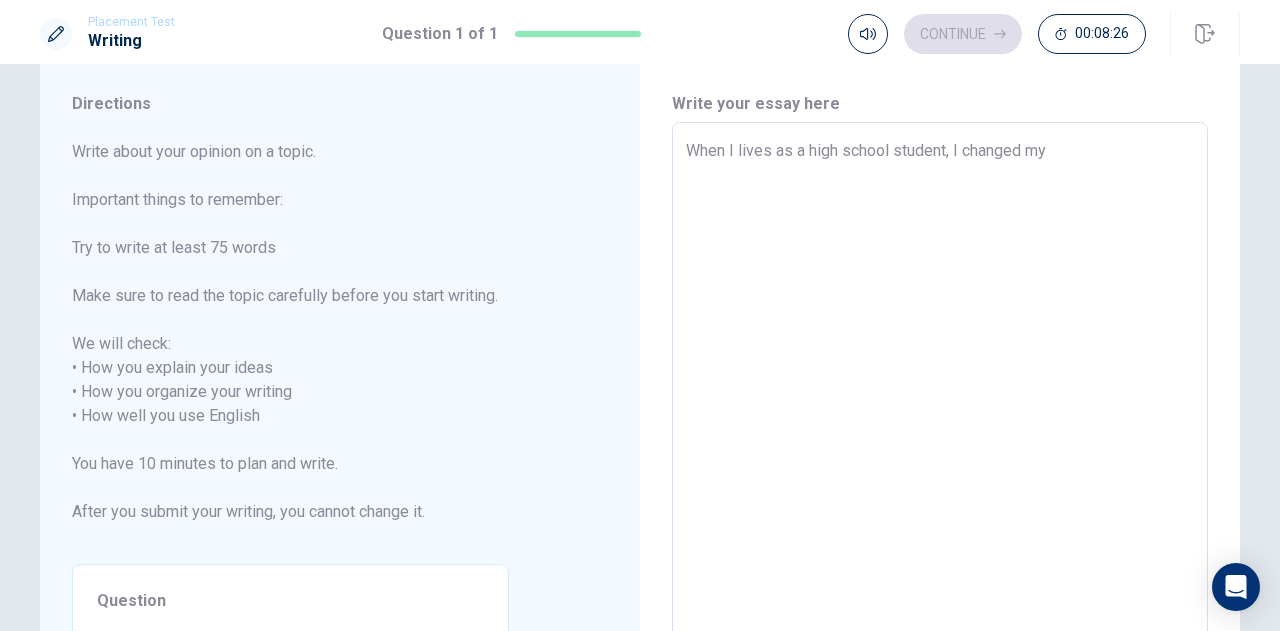 type on "x" 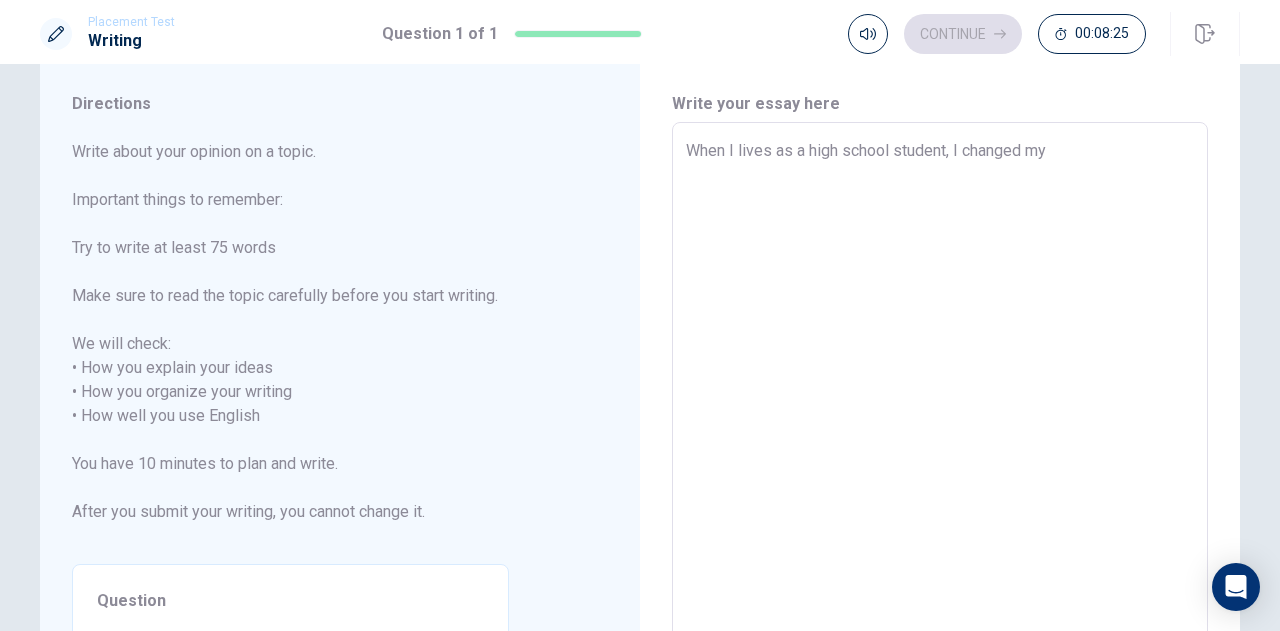 type on "When I lives as a high school student, I changed my o" 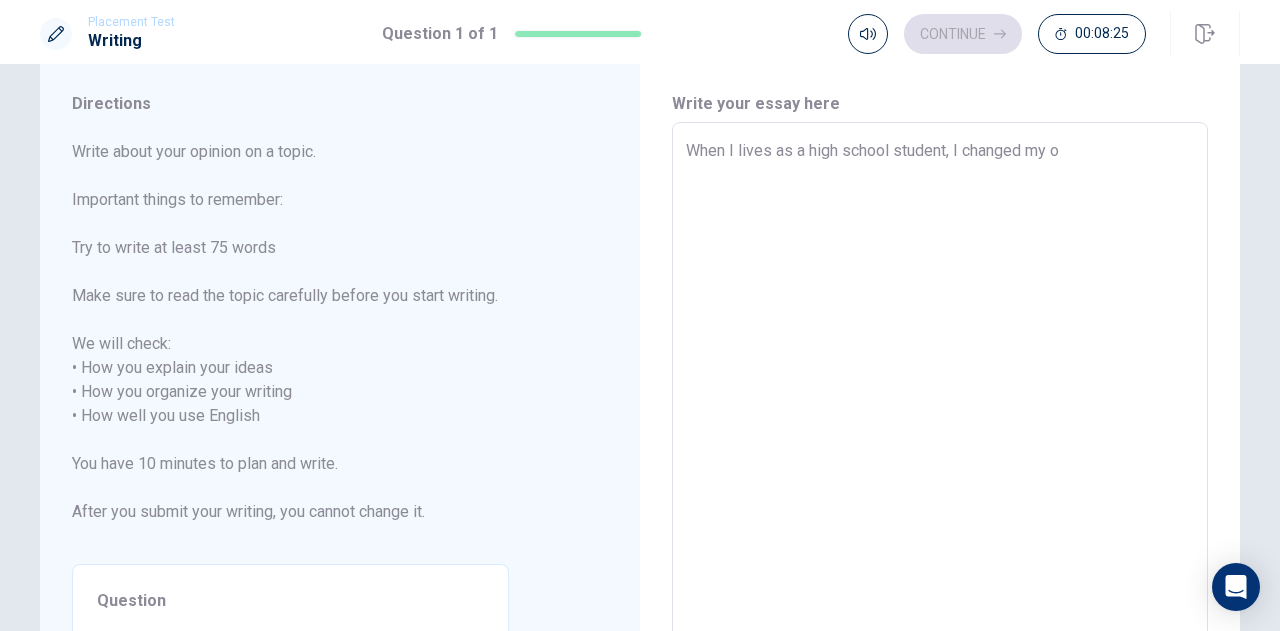 type on "x" 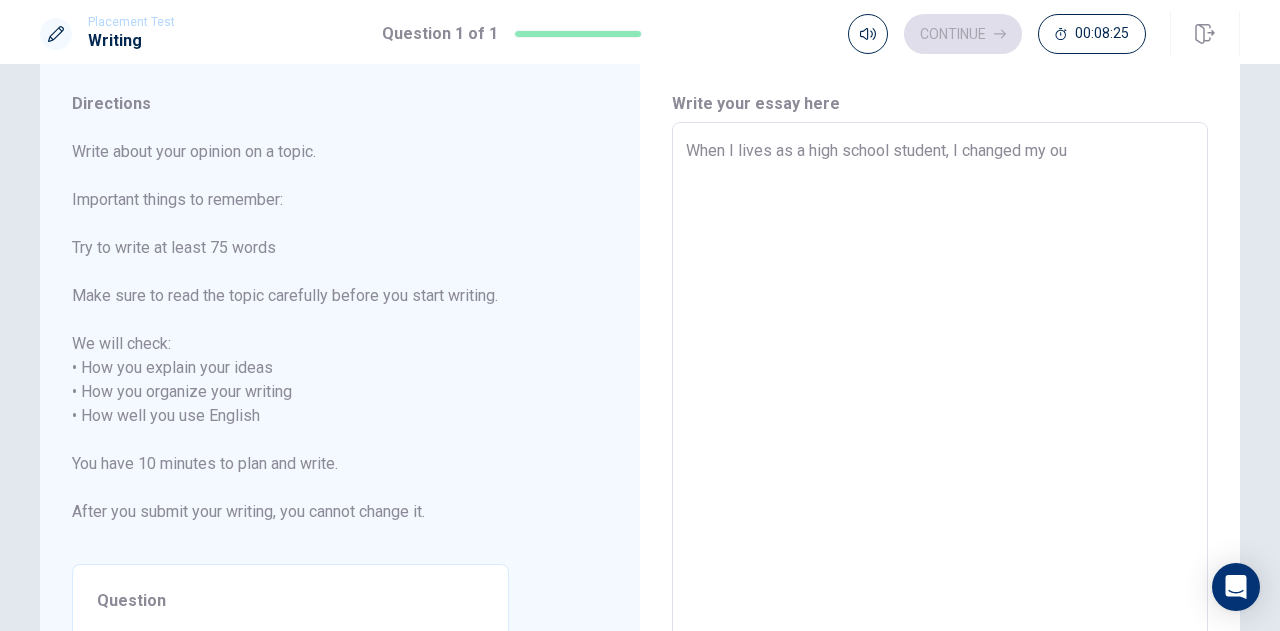 type on "x" 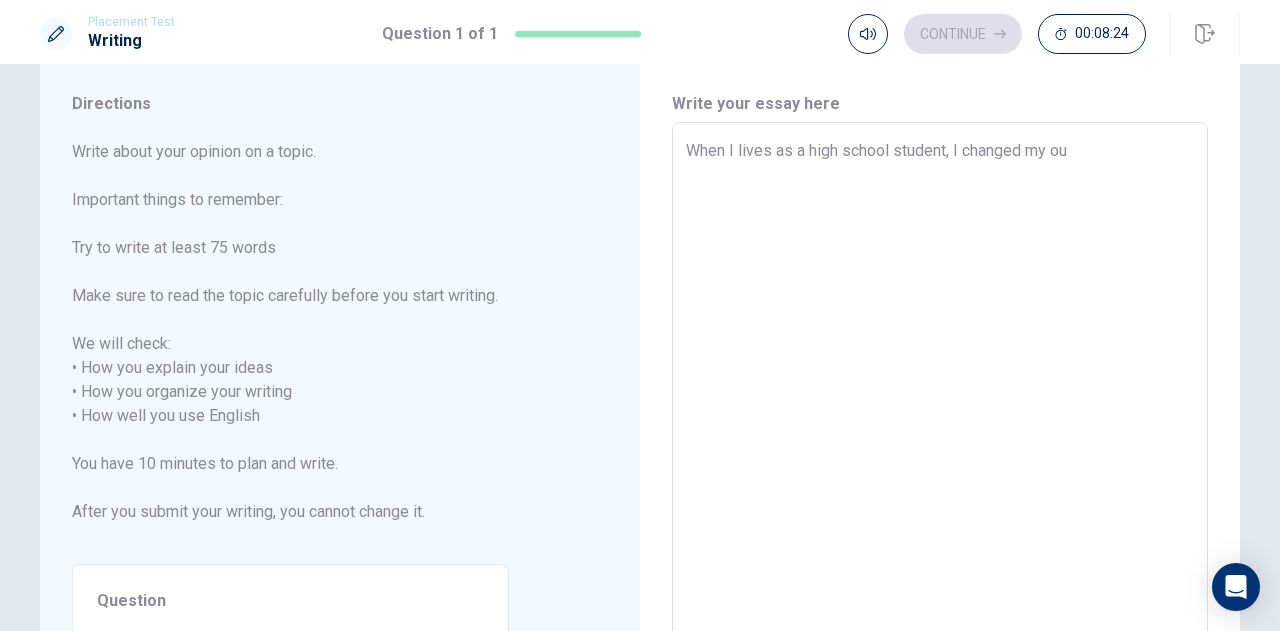 type on "When I lives as a high school student, I changed my out" 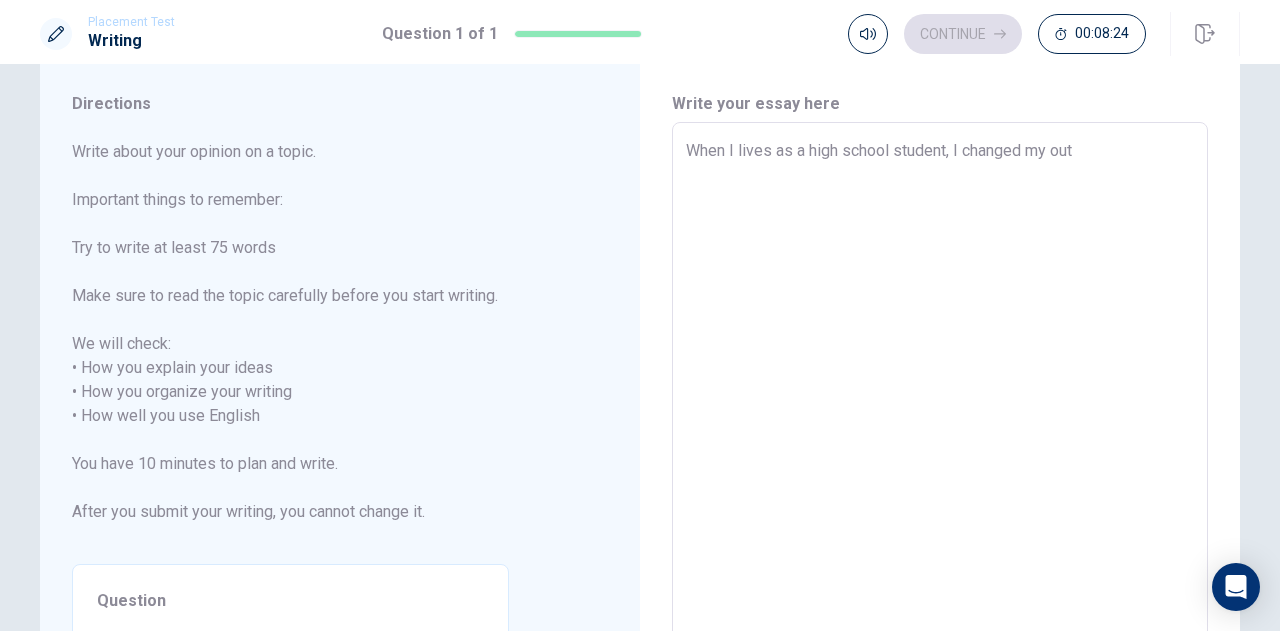 type on "x" 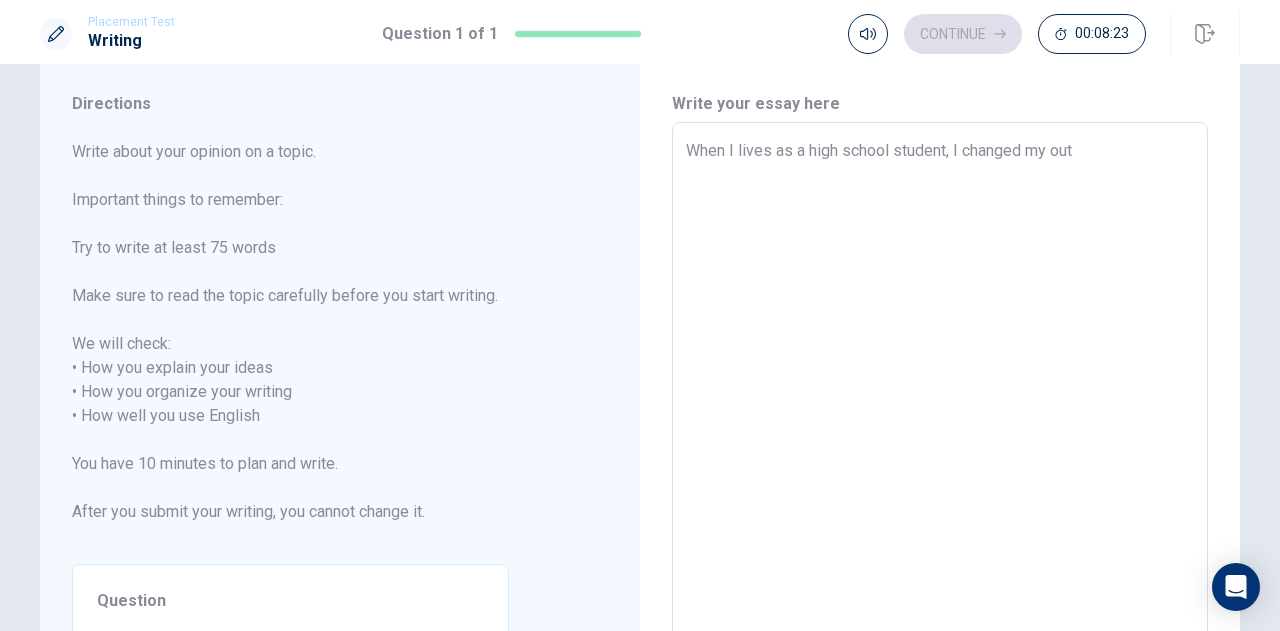 type on "When I lives as a high school student, I changed my outl" 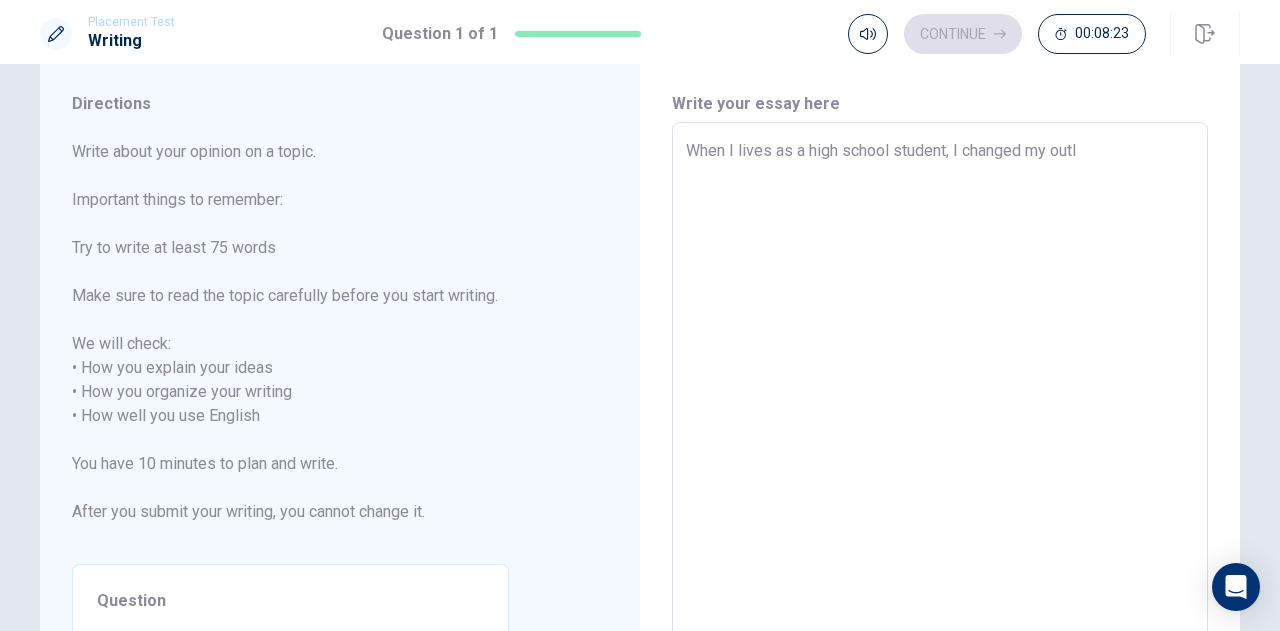 type on "x" 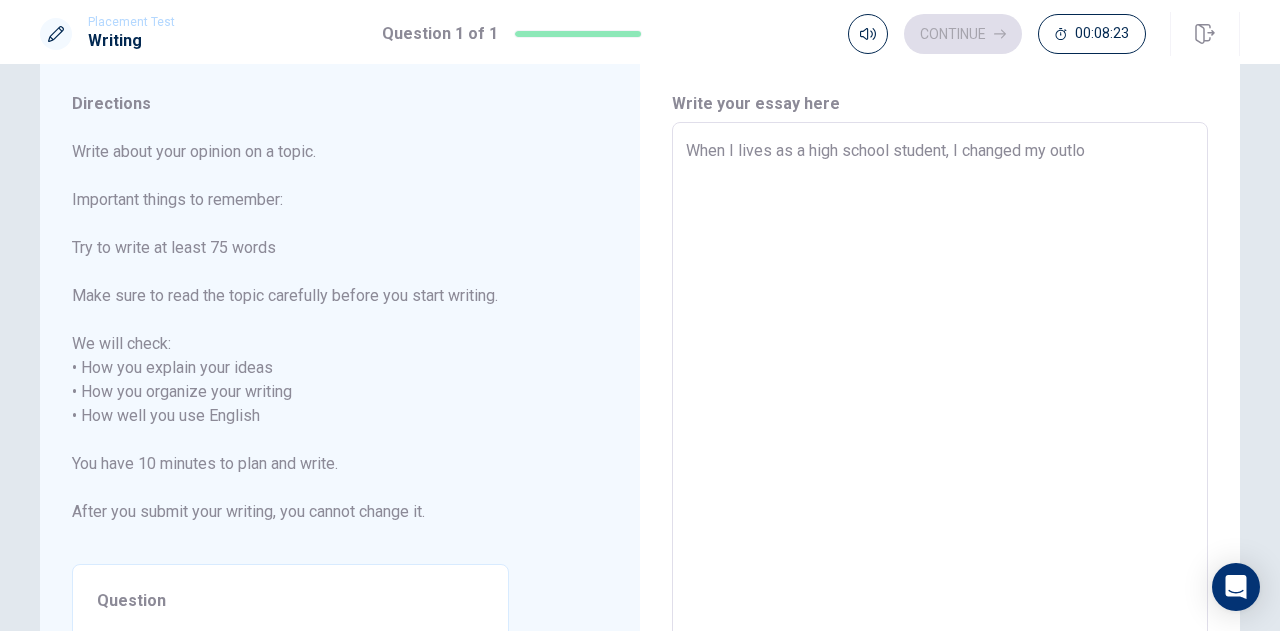type on "x" 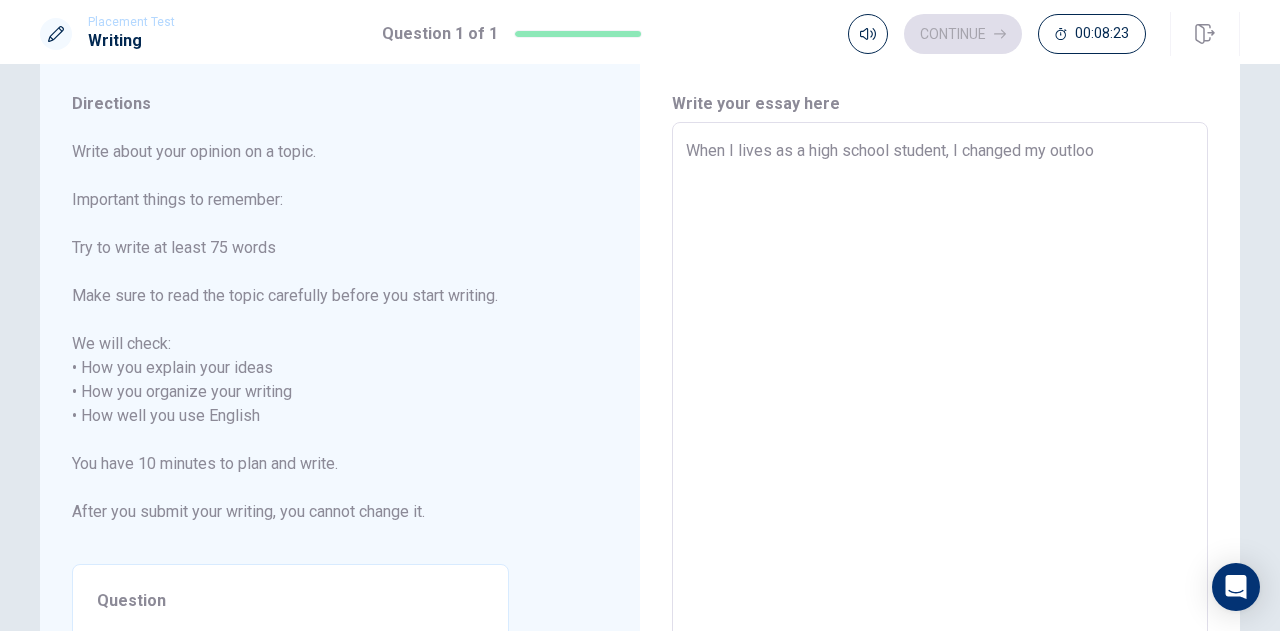 type on "x" 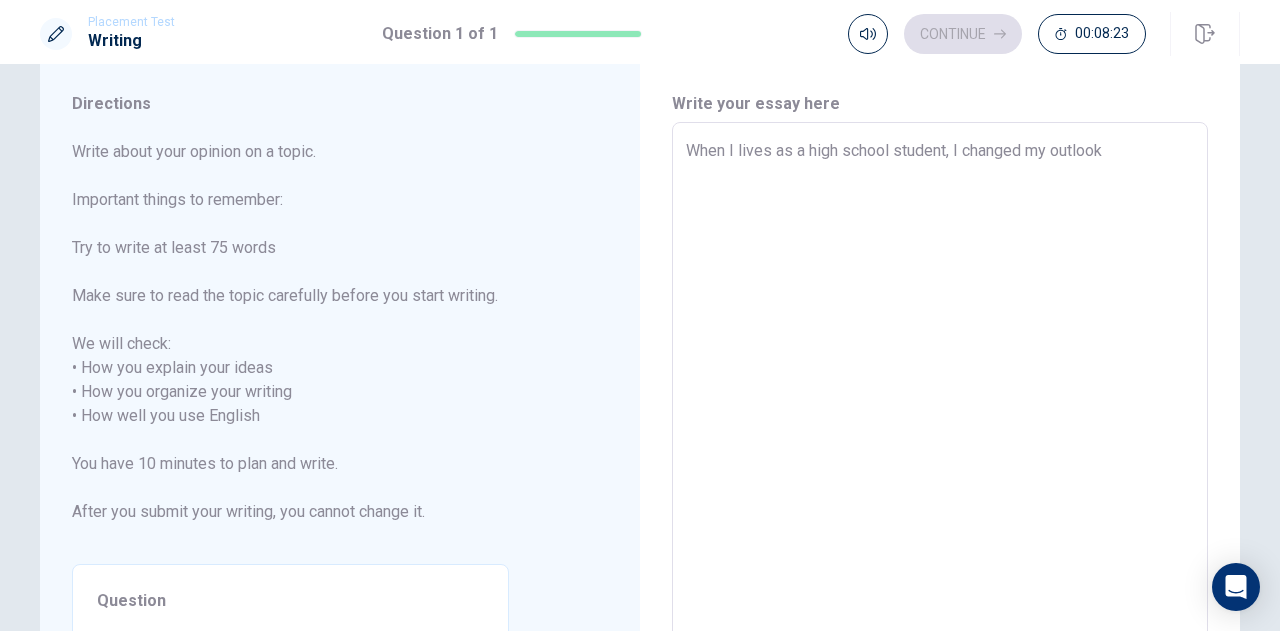 type on "x" 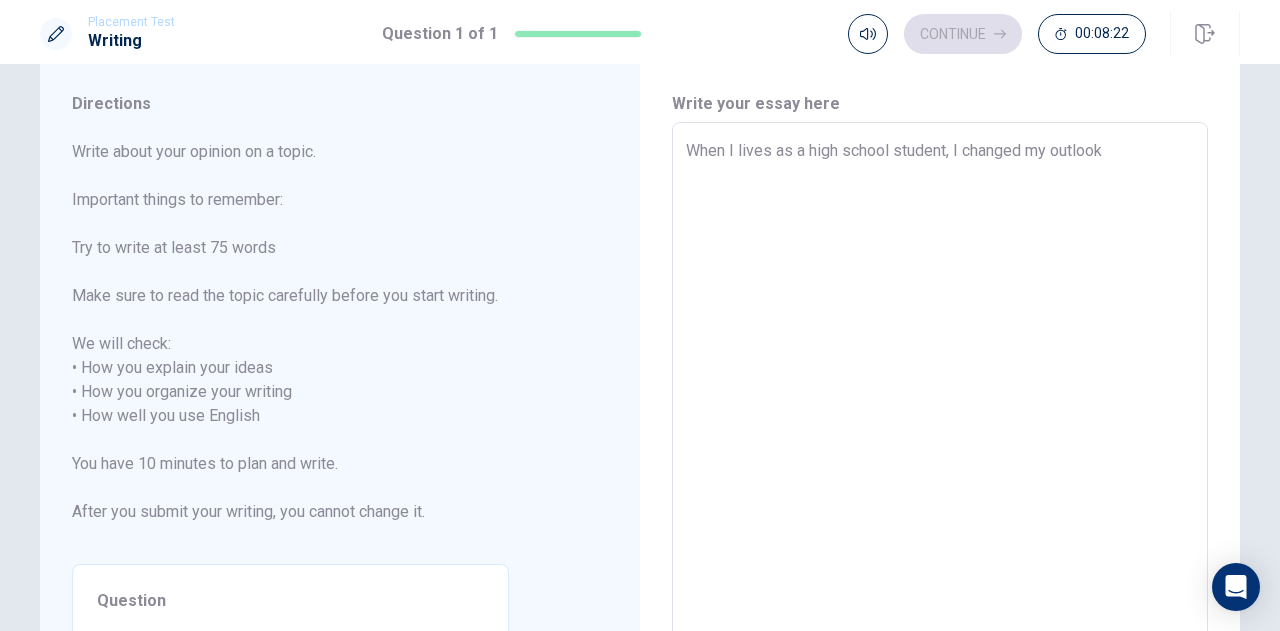 type on "When I lives as a high school student, I changed my outlook" 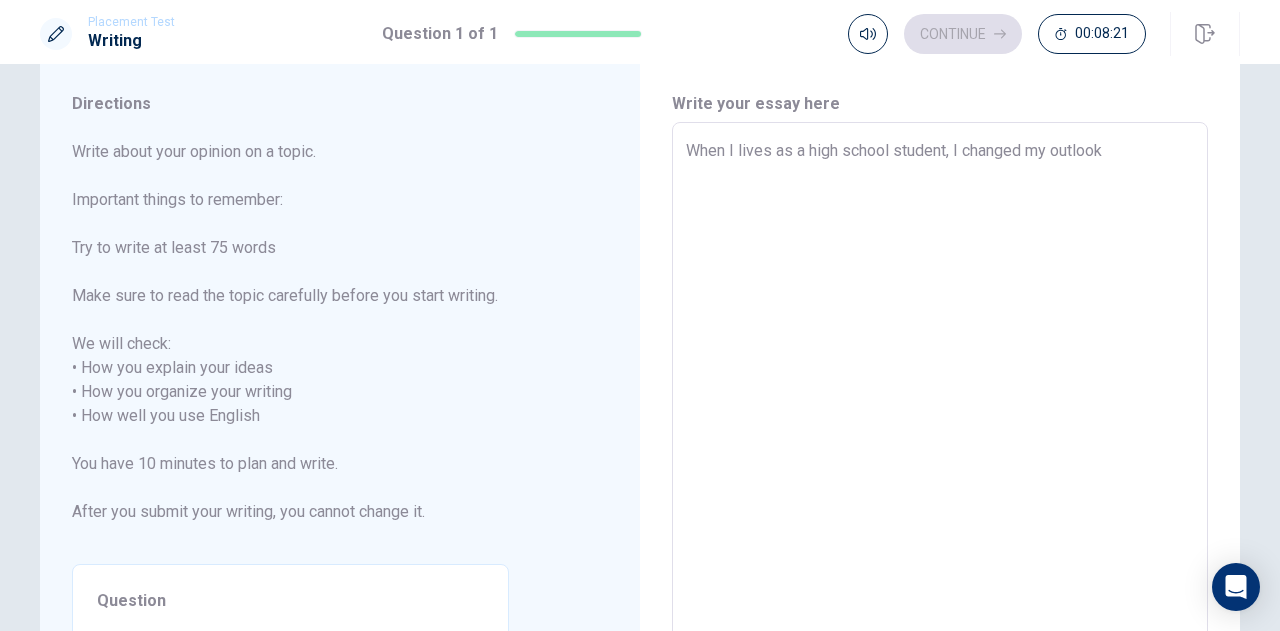 type on "When I lives as a high school student, I changed my outlook o" 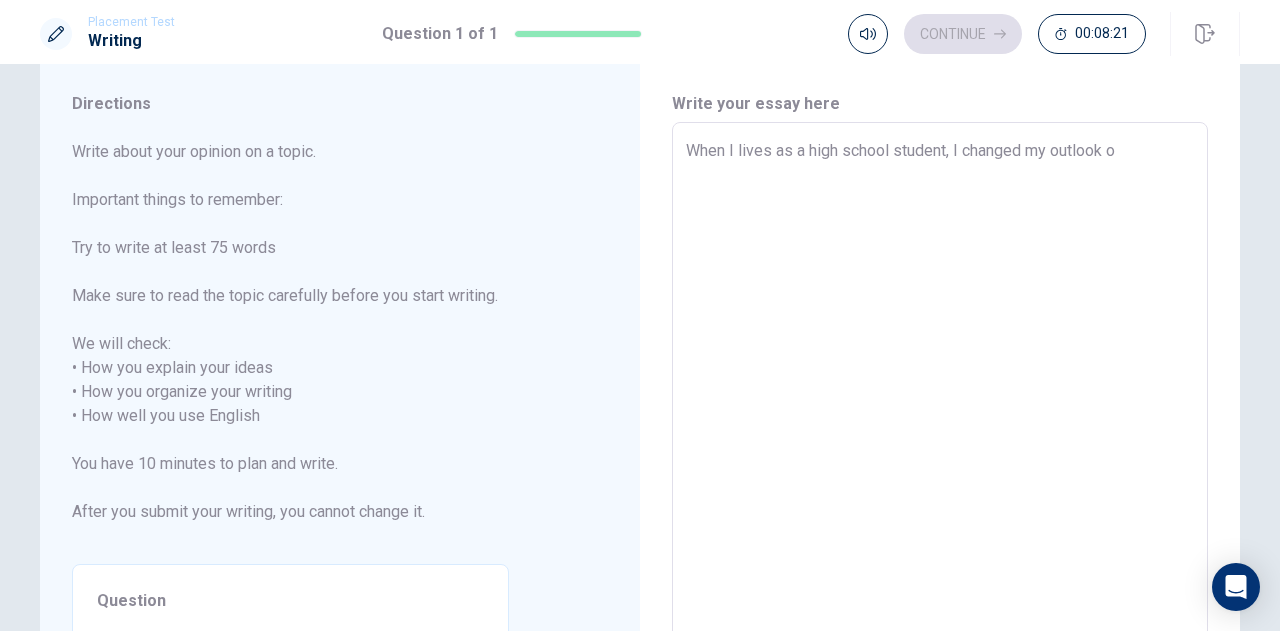 type on "x" 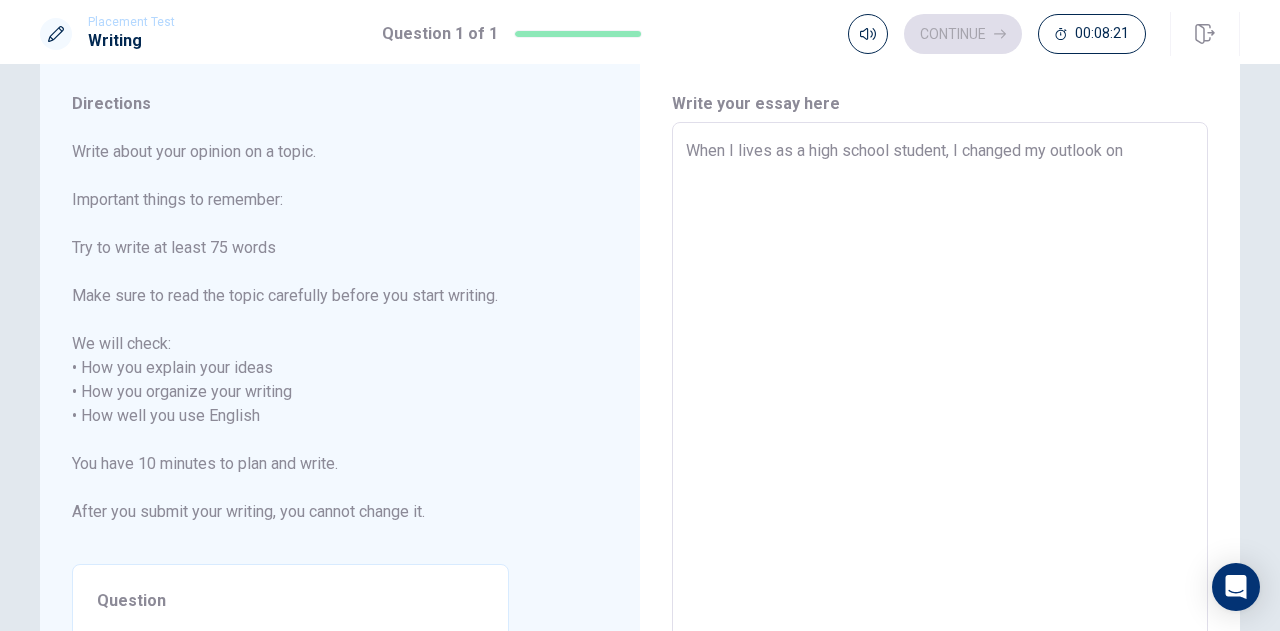type on "x" 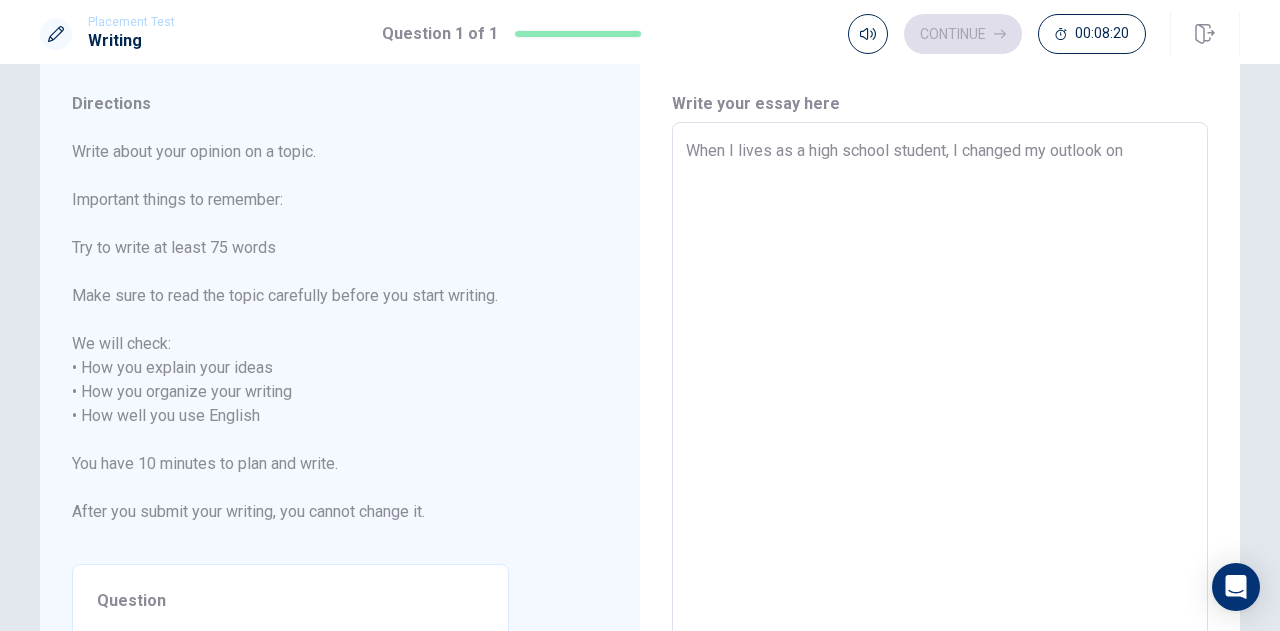 type on "When I lives as a high school student, I changed my outlook on" 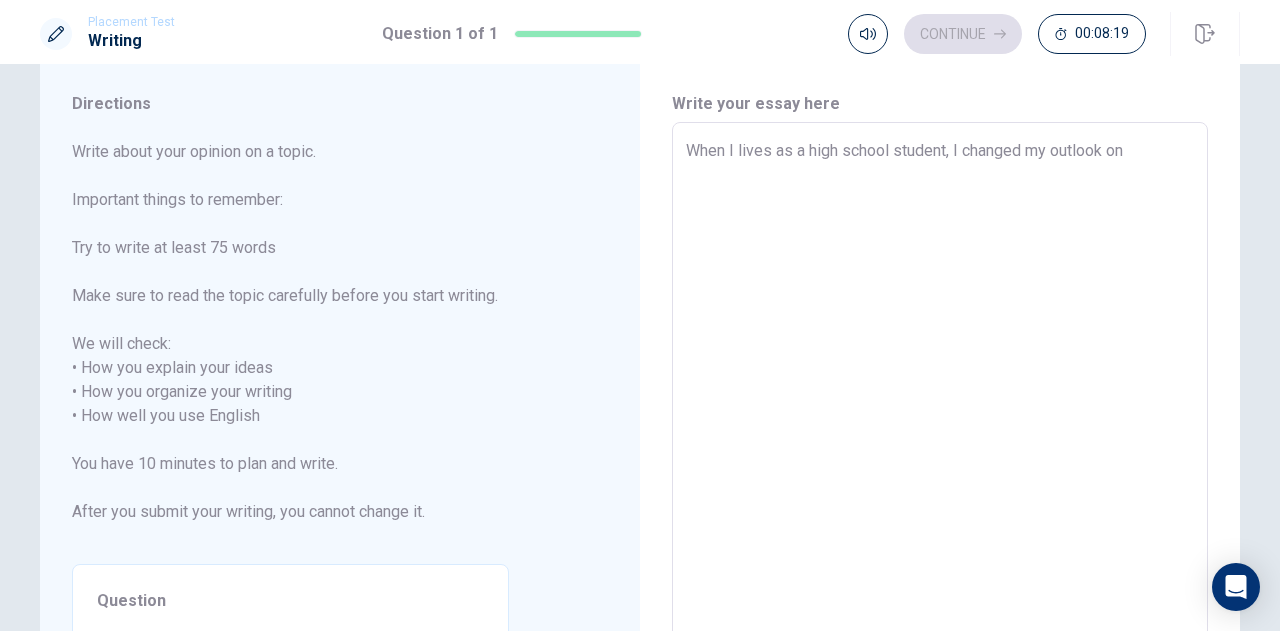 type on "When I lives as a high school student, I changed my outlook on m" 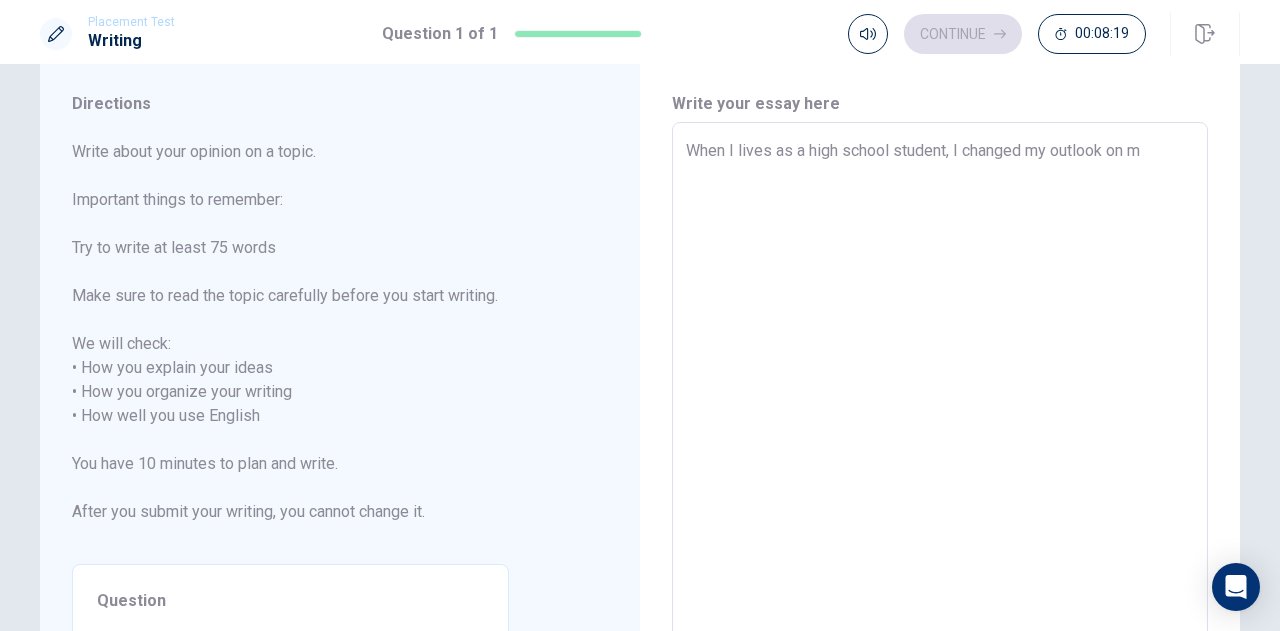 type on "x" 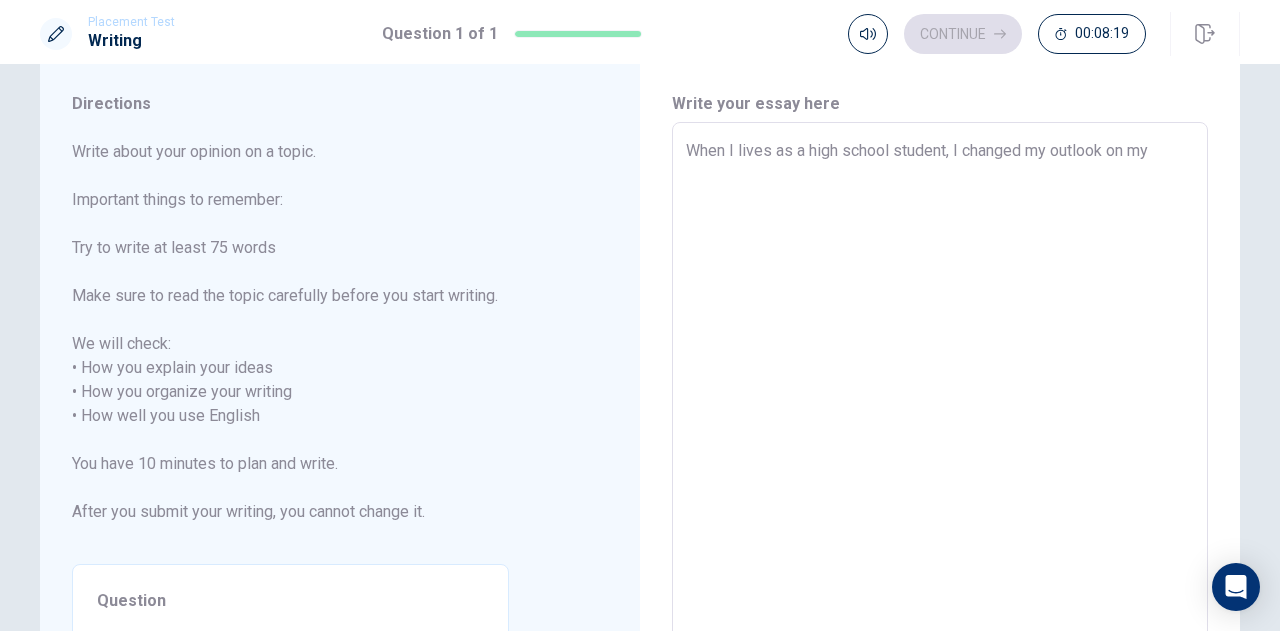 type on "x" 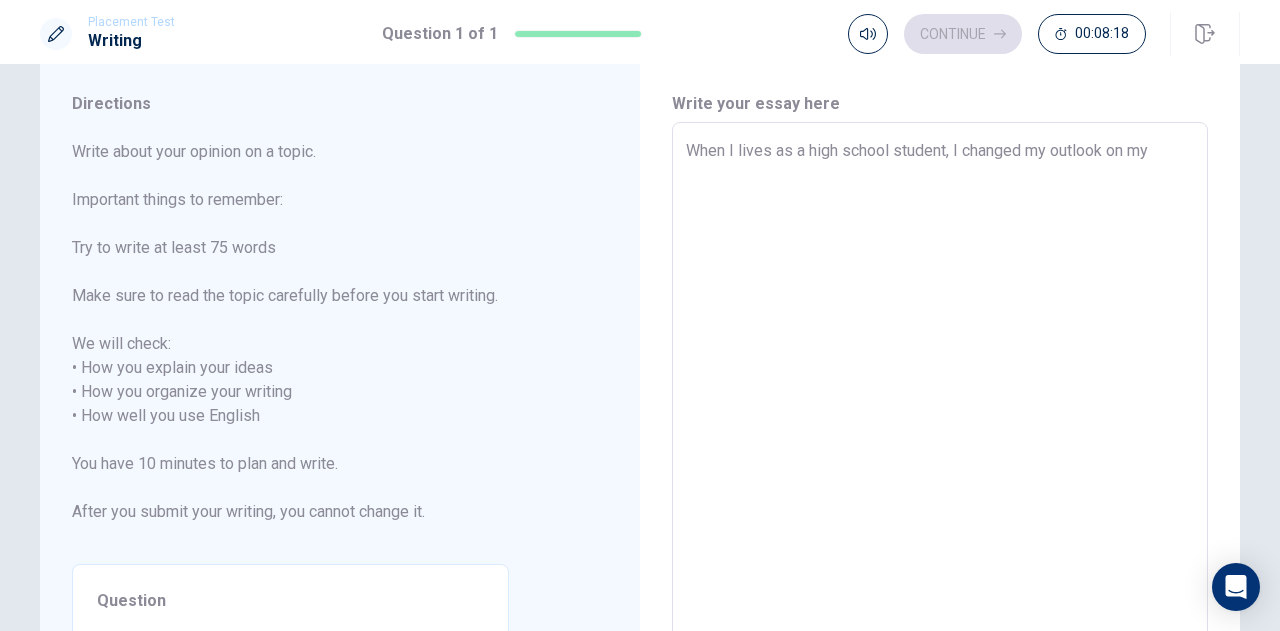 type on "When I lives as a high school student, I changed my outlook on my" 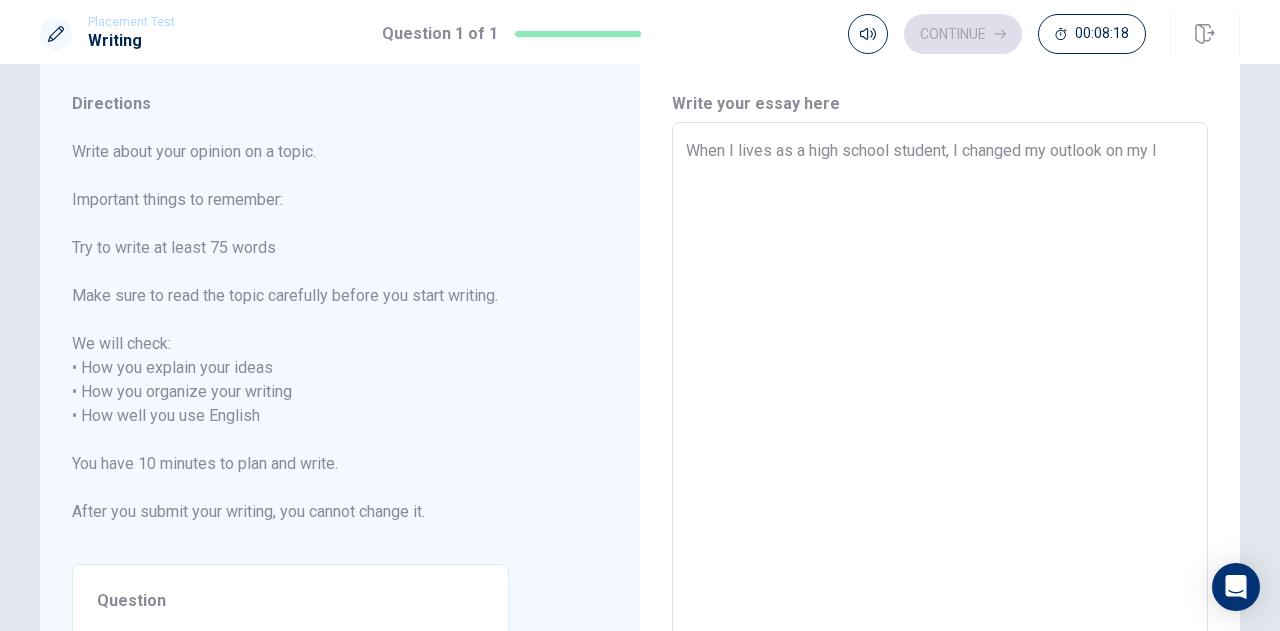type on "x" 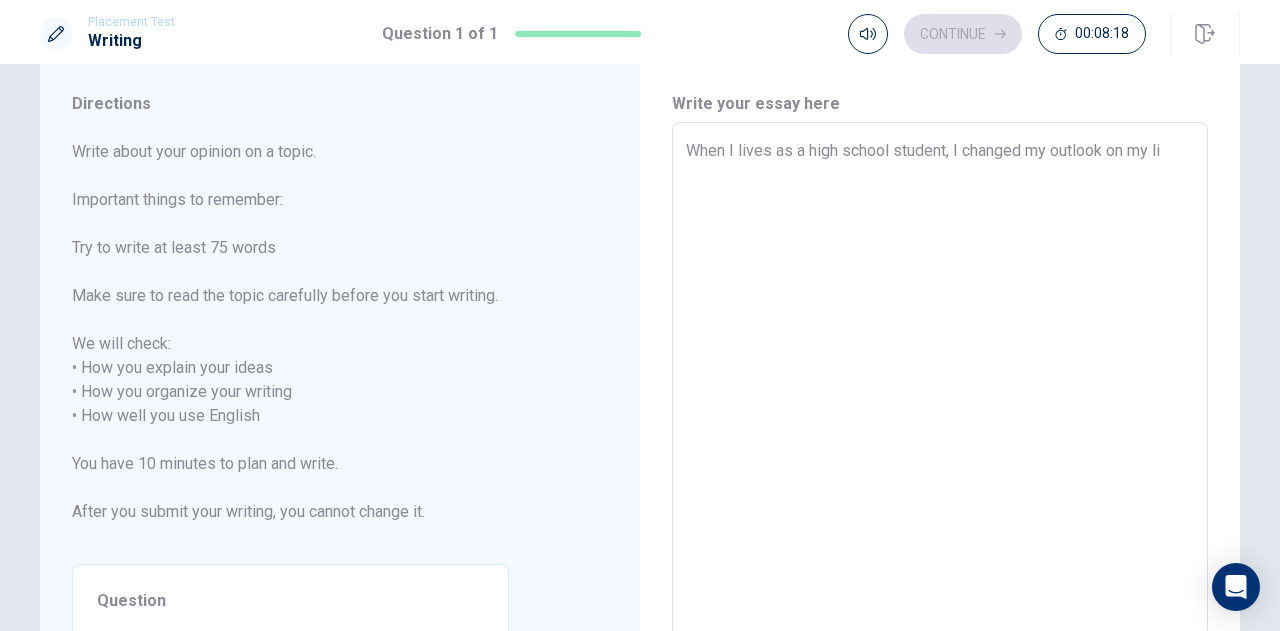 type on "x" 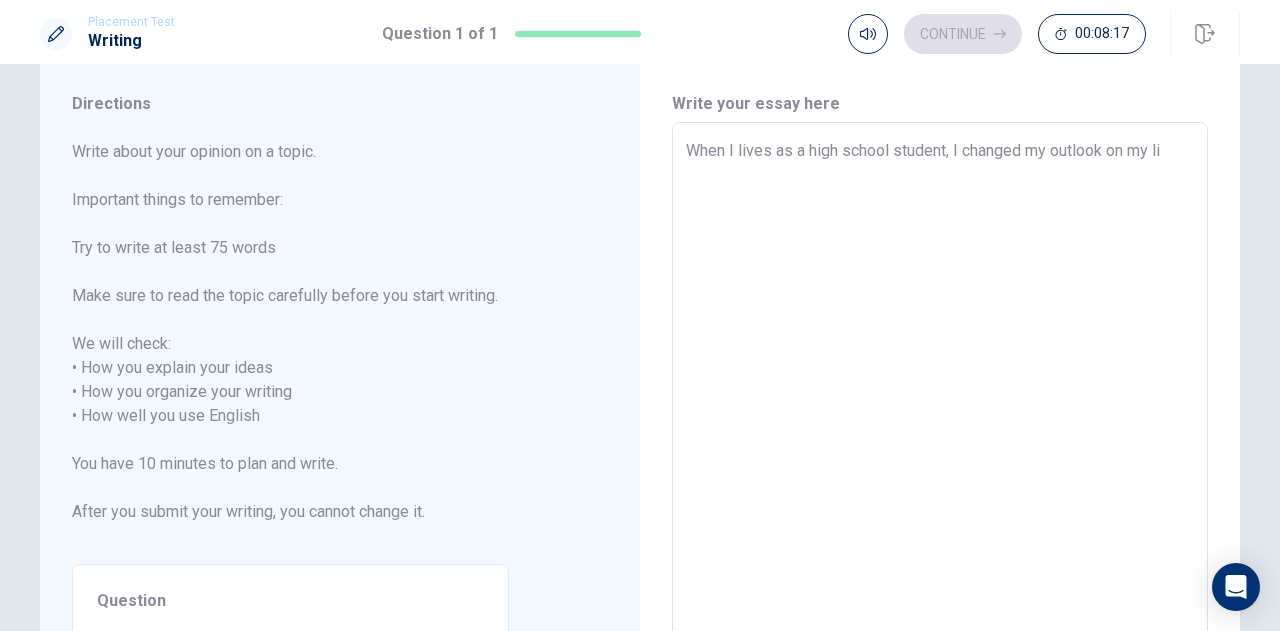 type on "When I lives as a high school student, I changed my outlook on my lif" 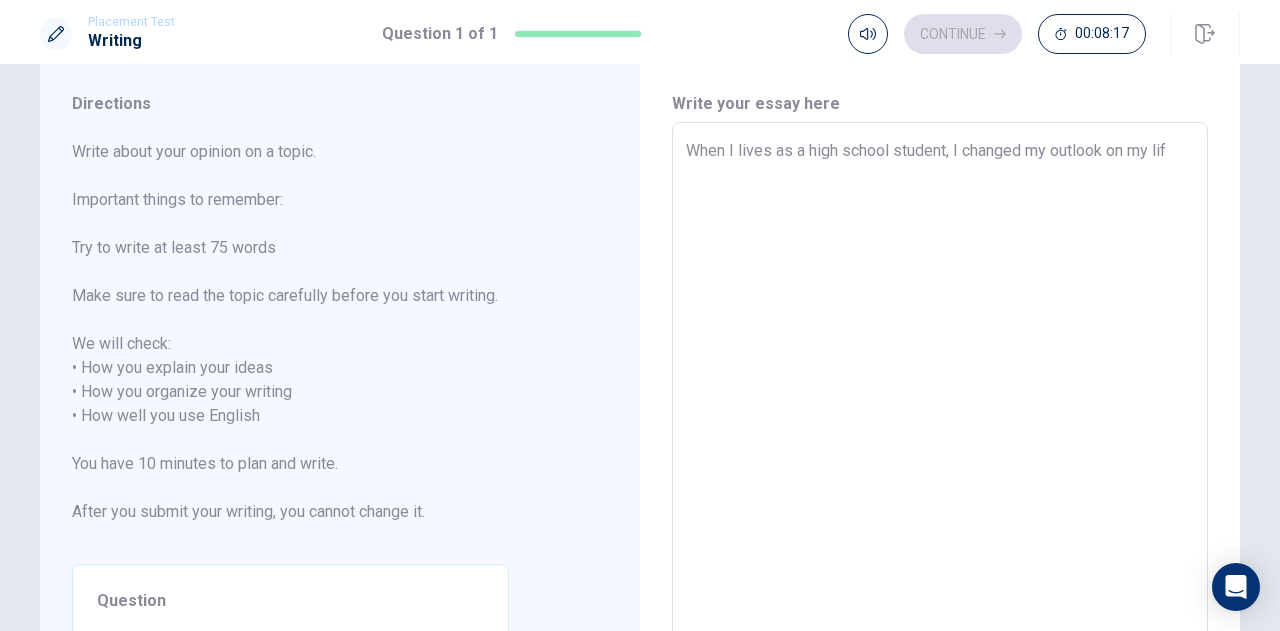 type on "x" 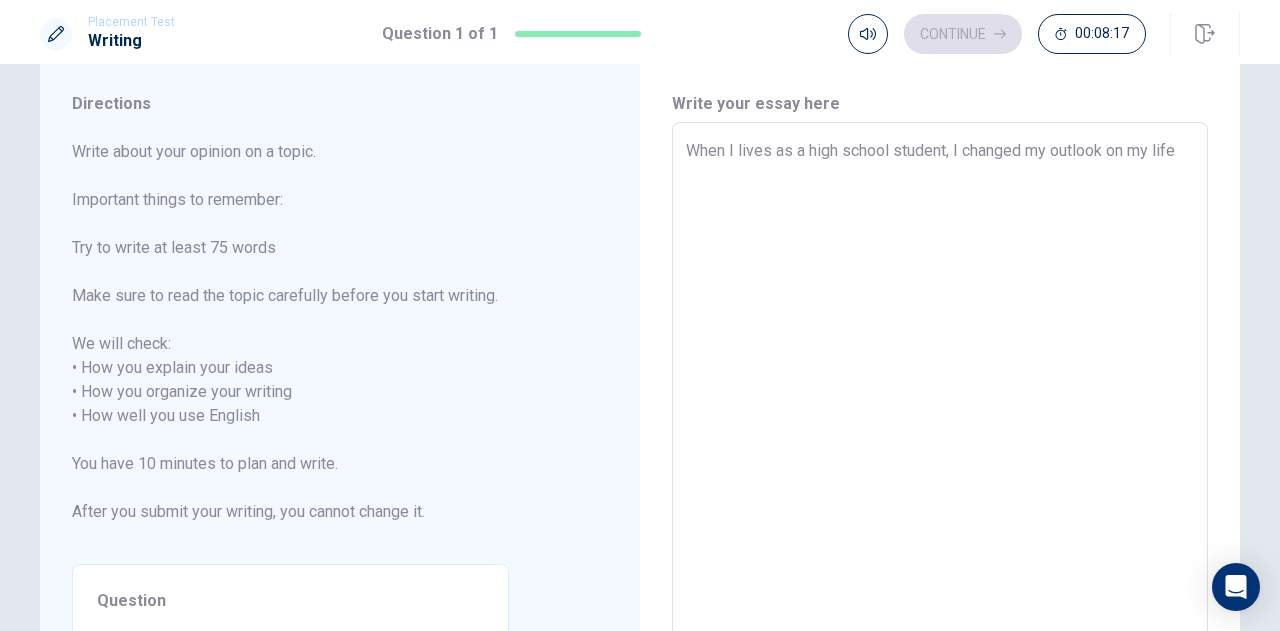 type on "x" 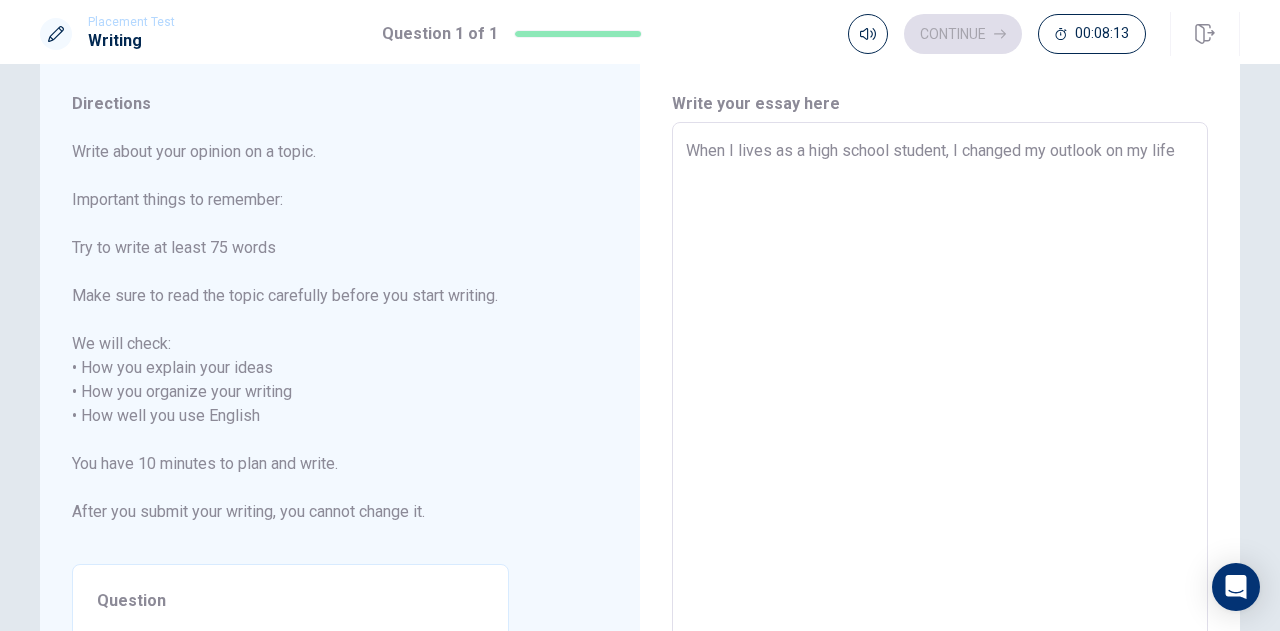 type on "x" 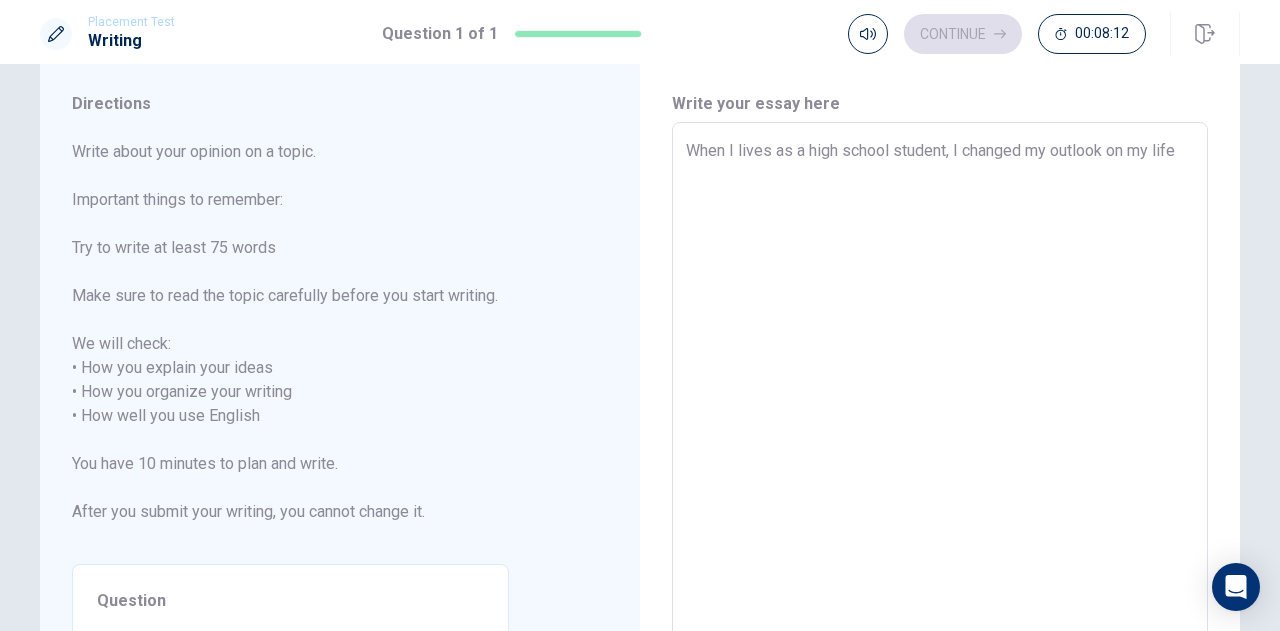 type on "When I lives as a high school student, I changed my outlook on my life" 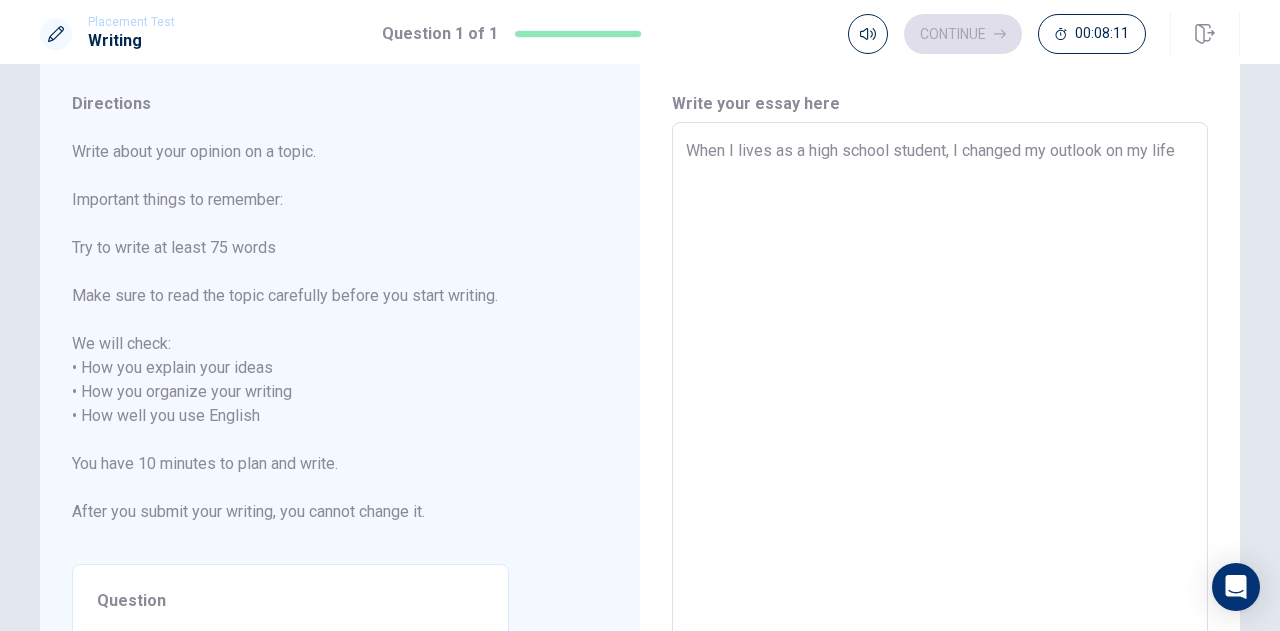 type on "When I lives as a high school student, I changed my outlook on my life." 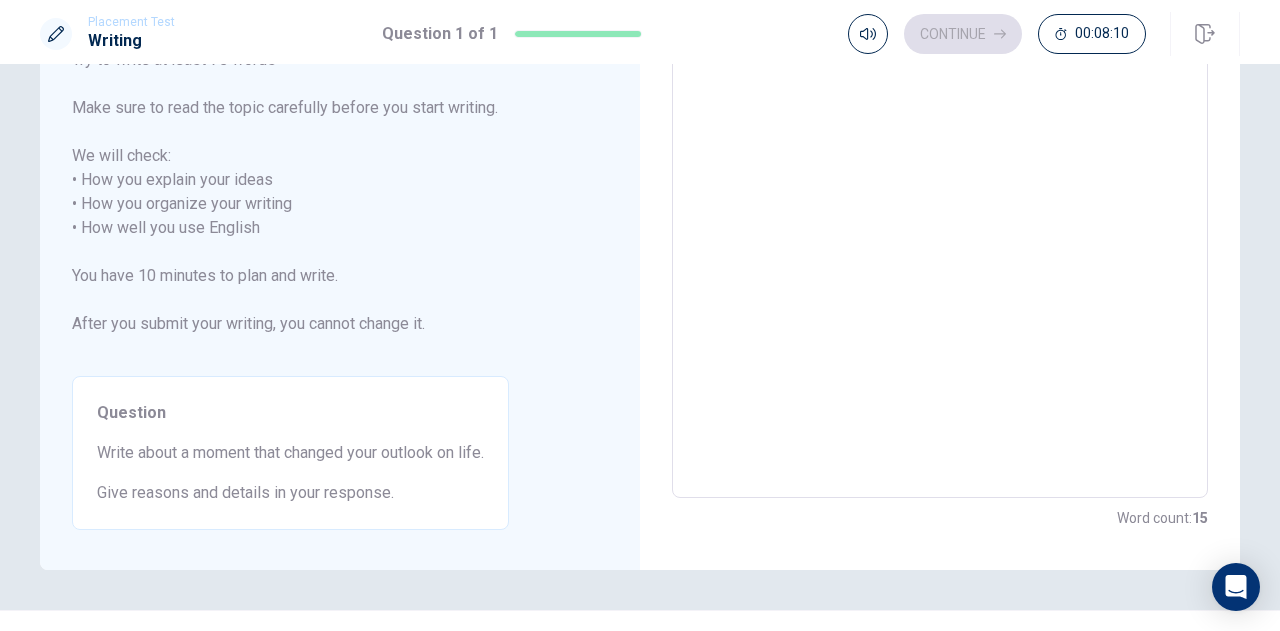 scroll, scrollTop: 241, scrollLeft: 0, axis: vertical 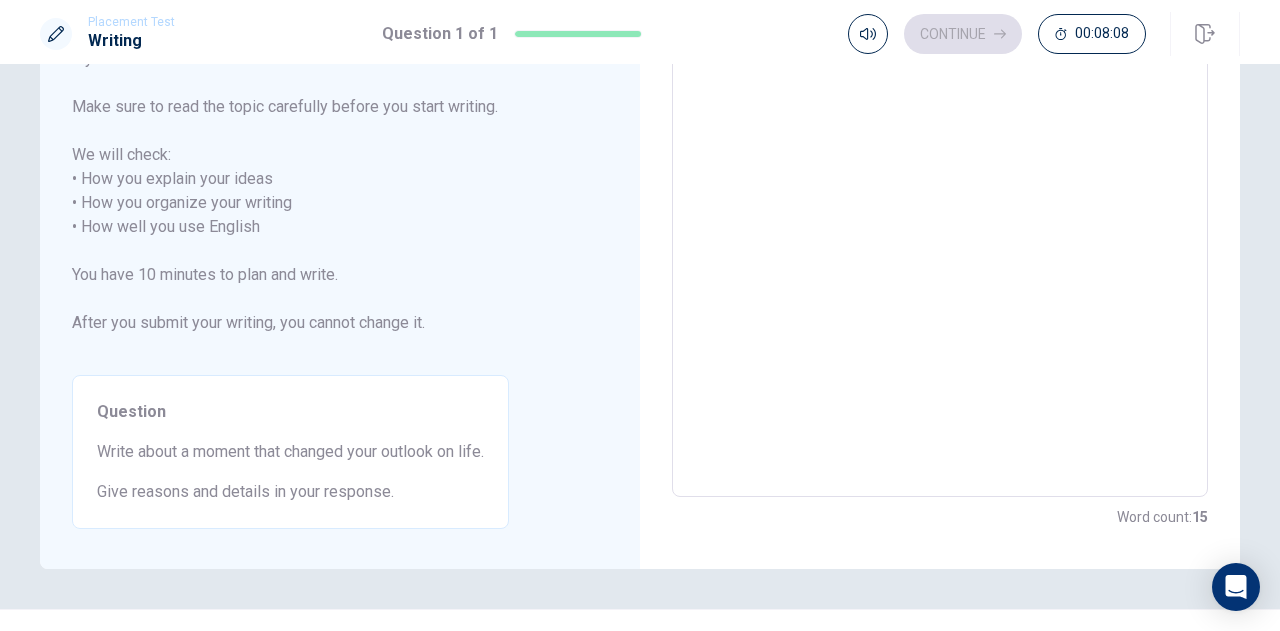 click on "When I lives as a high school student, I changed my outlook on my life." at bounding box center (940, 215) 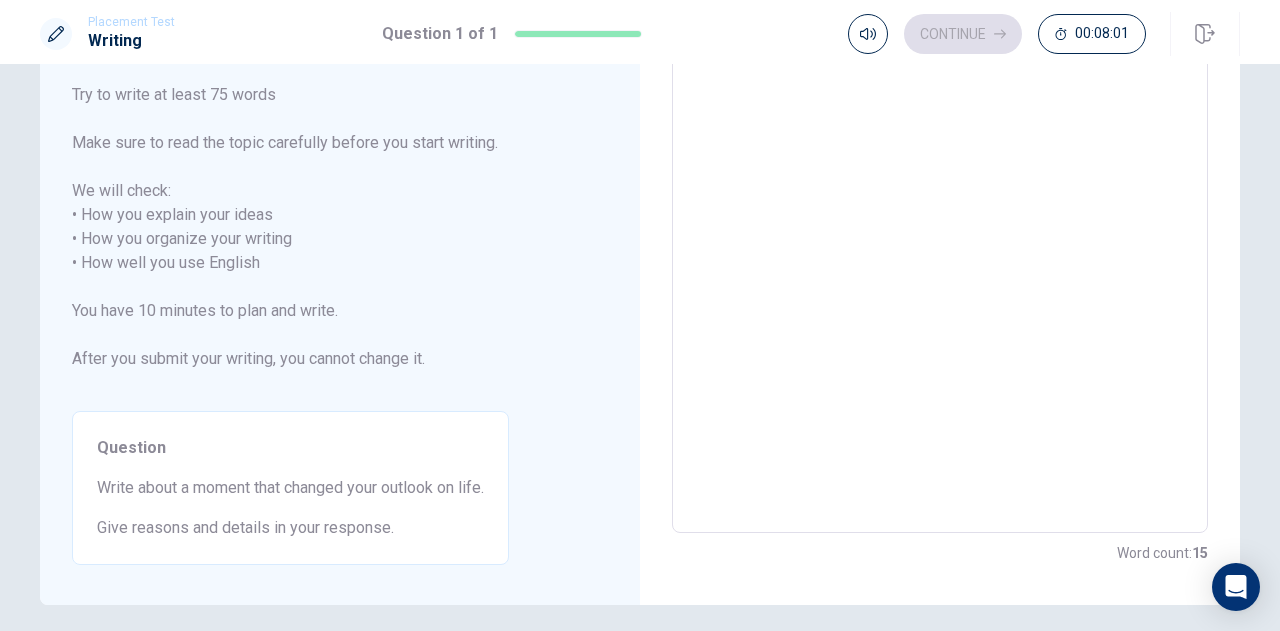 scroll, scrollTop: 83, scrollLeft: 0, axis: vertical 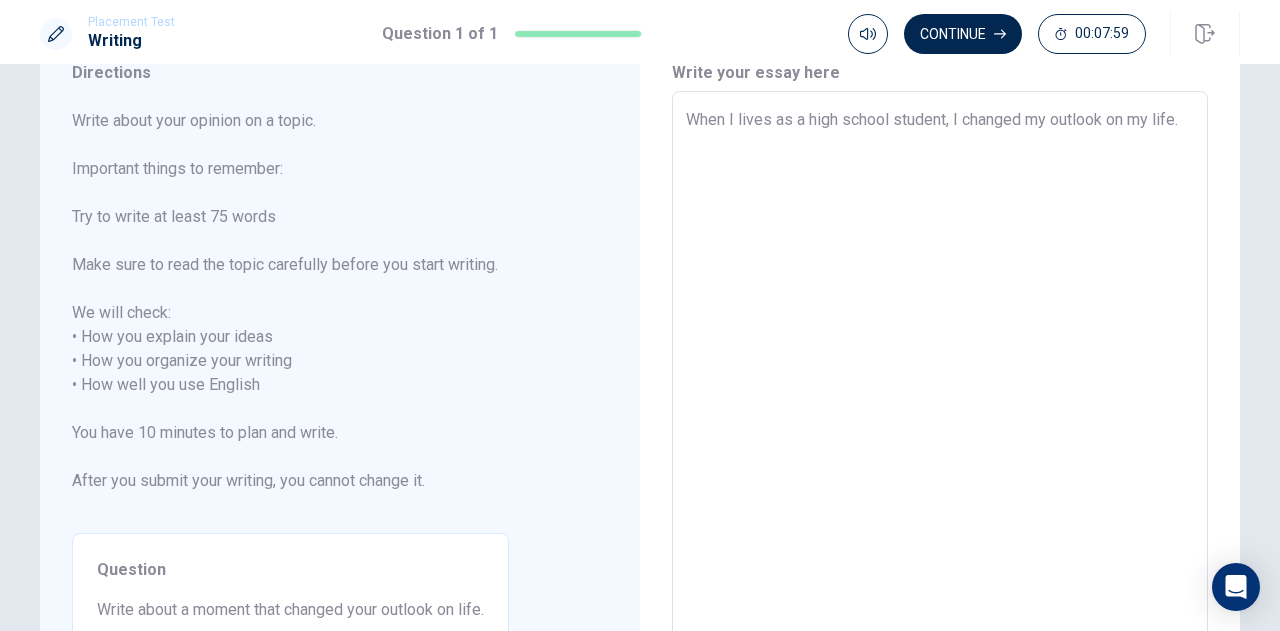 click on "When I lives as a high school student, I changed my outlook on my life." at bounding box center [940, 373] 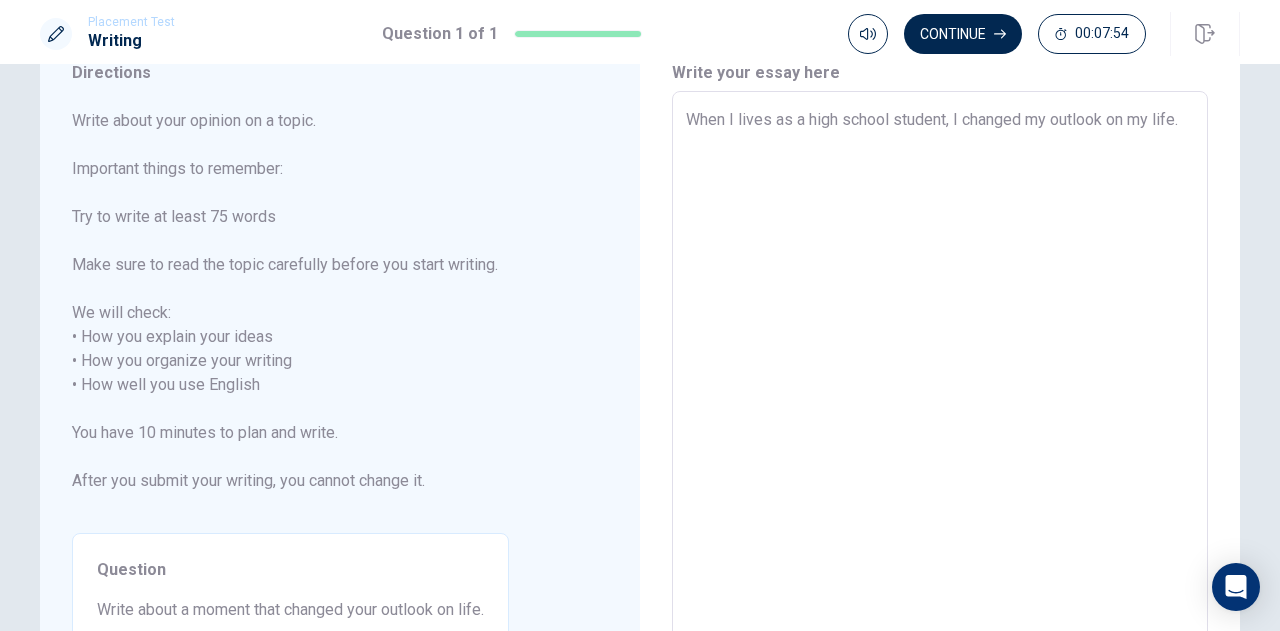 type on "x" 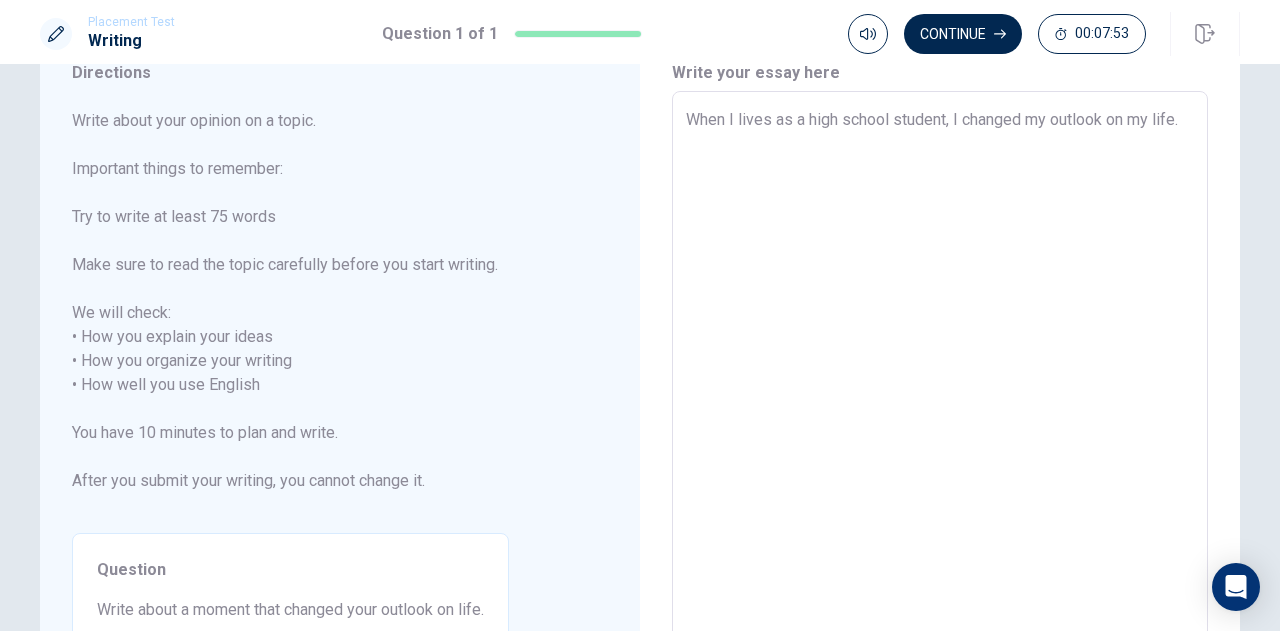type on "When I lives as a high school student, I changed my outlook on my life." 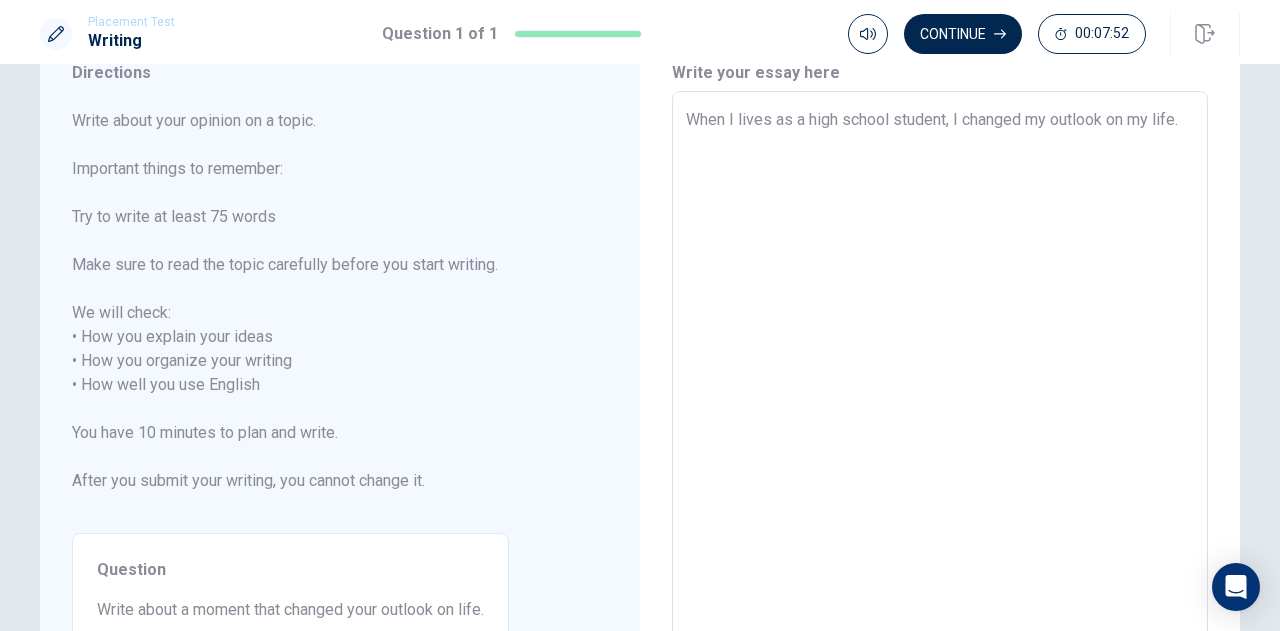 type on "When I lives as a high school student, I changed my outlook on my life. T" 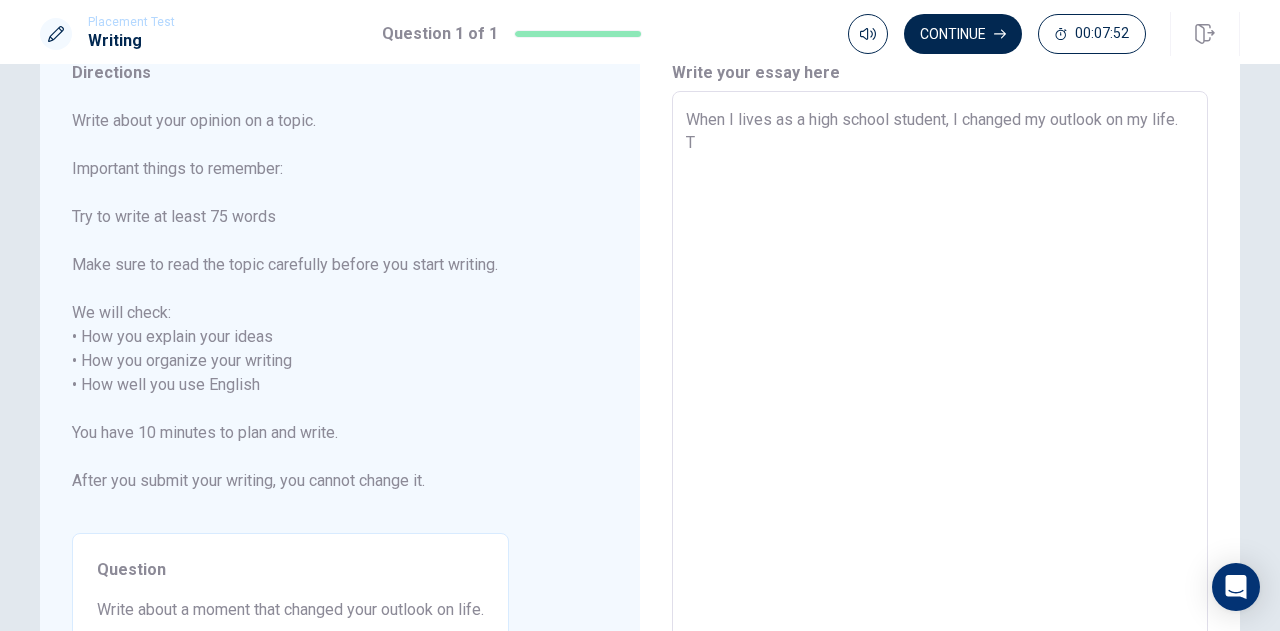type on "x" 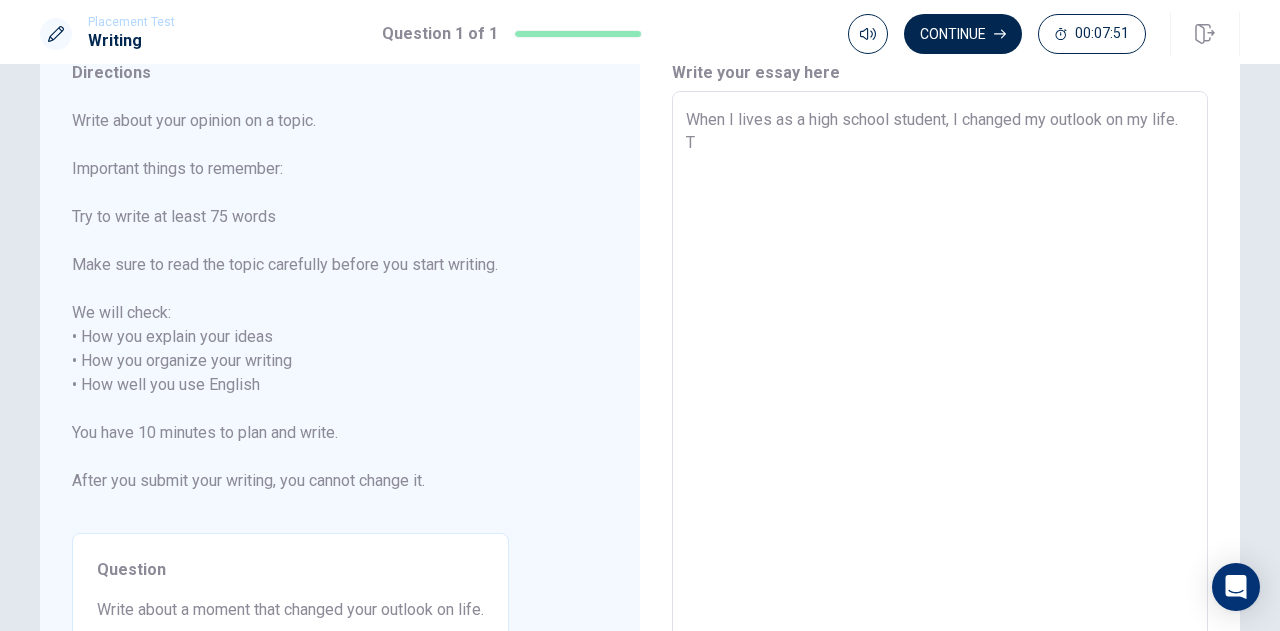 type on "When I lives as a high school student, I changed my outlook on my life. Th" 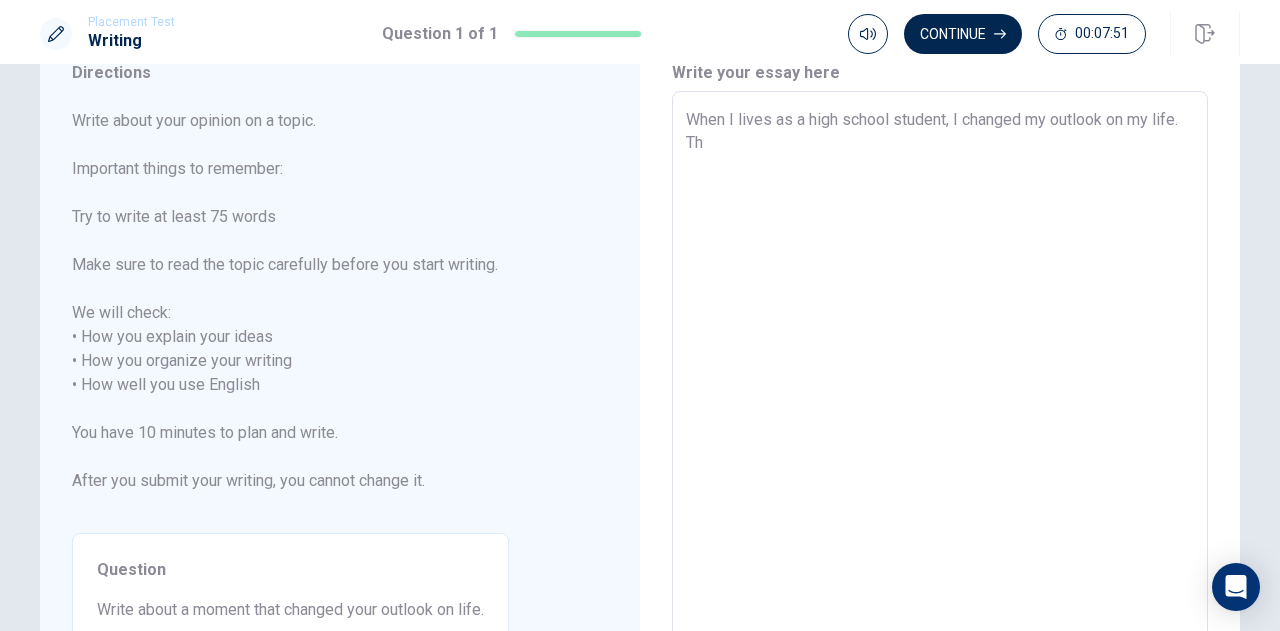 type on "x" 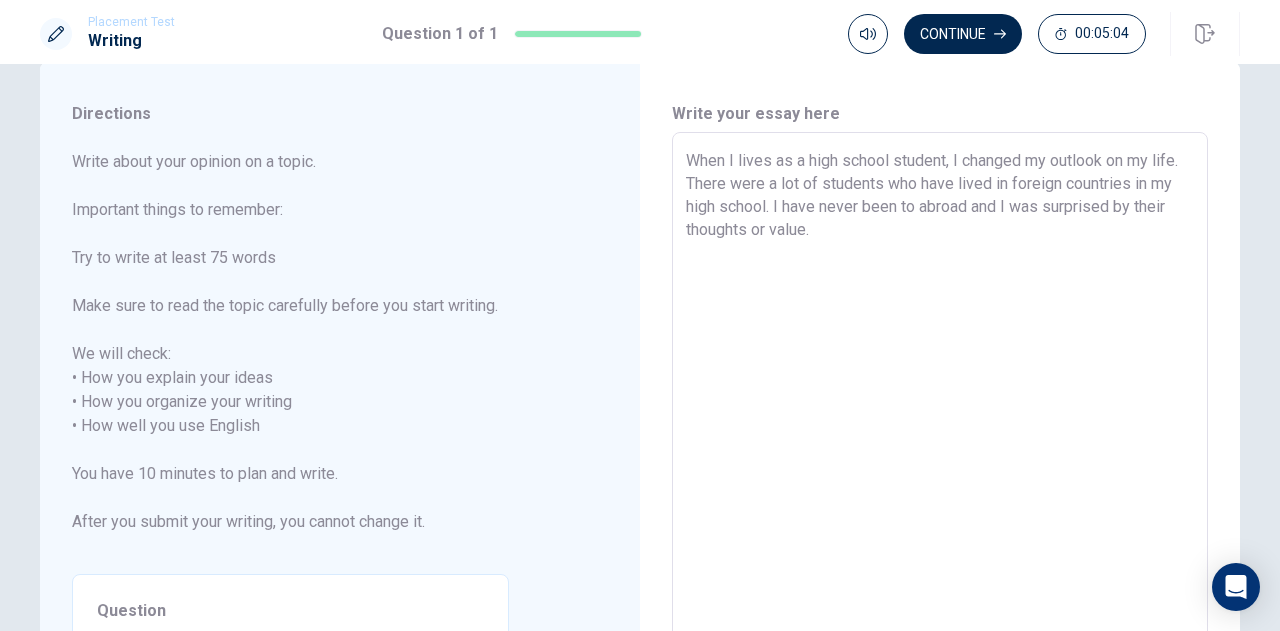 scroll, scrollTop: 41, scrollLeft: 0, axis: vertical 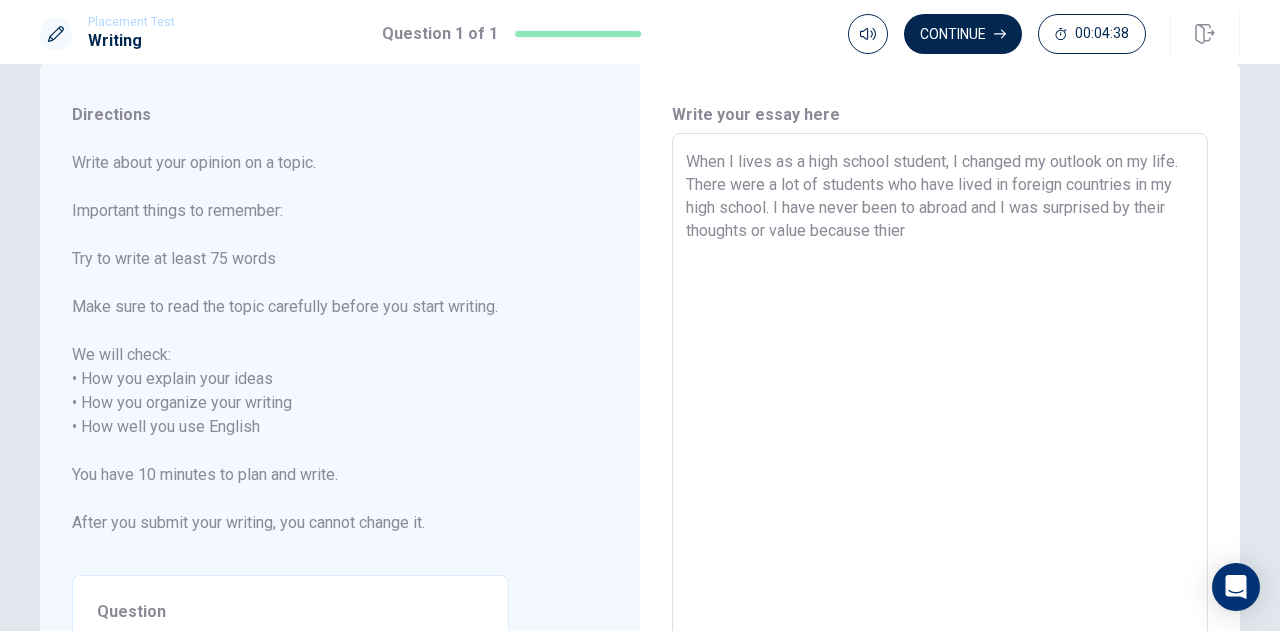 click on "When I lives as a high school student, I changed my outlook on my life. There were a lot of students who have lived in foreign countries in my high school. I have never been to abroad and I was surprised by their thoughts or value because thier" at bounding box center (940, 415) 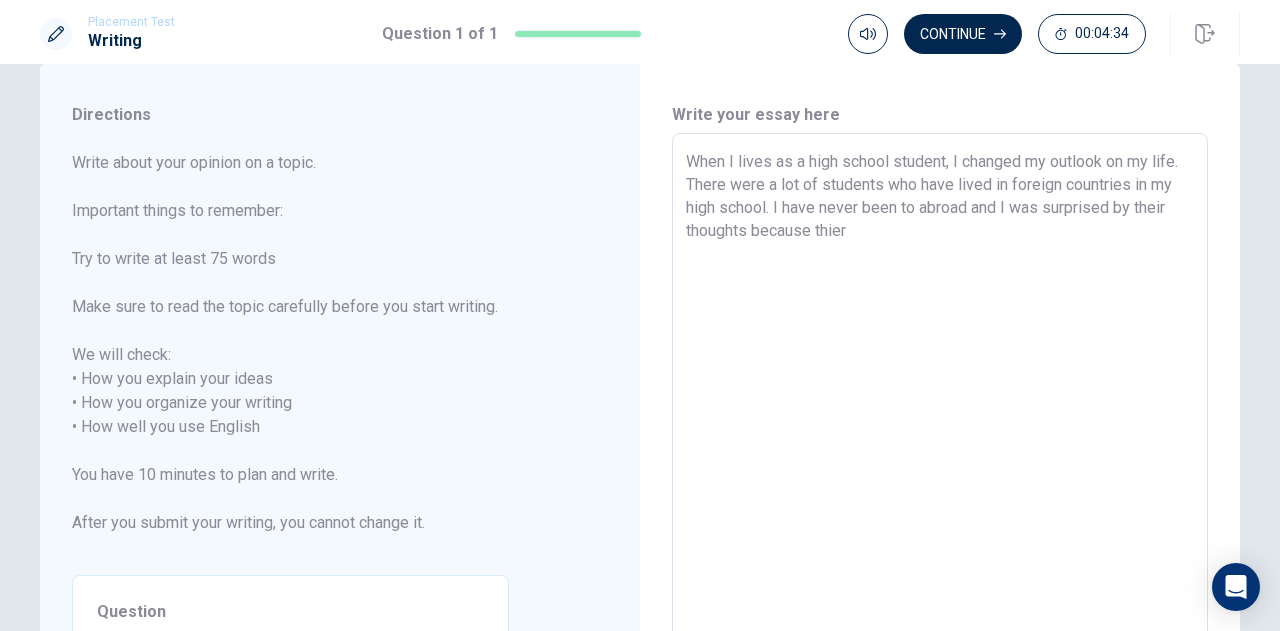 click on "When I lives as a high school student, I changed my outlook on my life. There were a lot of students who have lived in foreign countries in my high school. I have never been to abroad and I was surprised by their thoughts because thier" at bounding box center [940, 415] 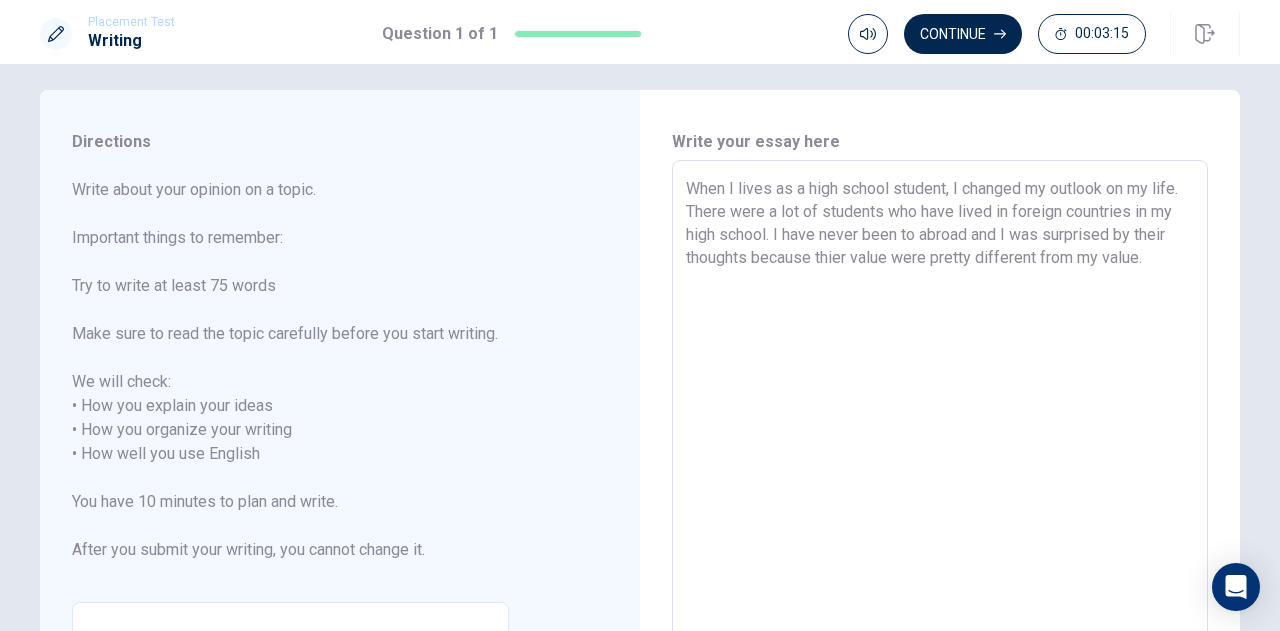 scroll, scrollTop: 9, scrollLeft: 0, axis: vertical 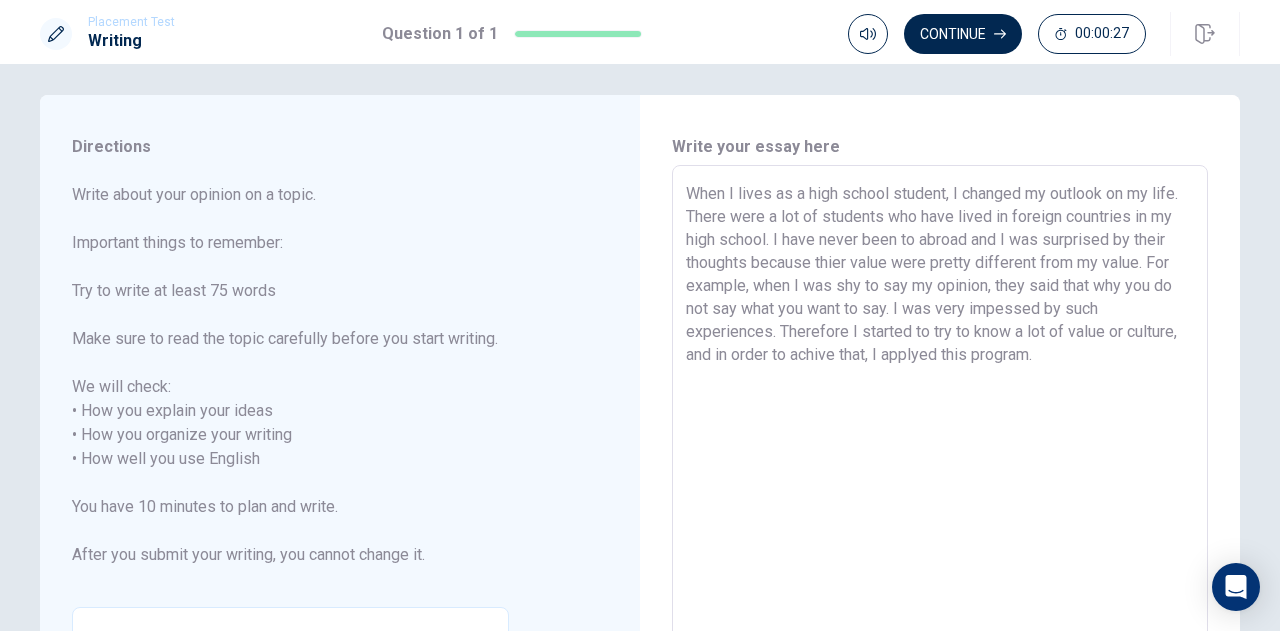 click on "When I lives as a high school student, I changed my outlook on my life. There were a lot of students who have lived in foreign countries in my high school. I have never been to abroad and I was surprised by their thoughts because thier value were pretty different from my value. For example, when I was shy to say my opinion, they said that why you do not say what you want to say. I was very impessed by such experiences. Therefore I started to try to know a lot of value or culture, and in order to achive that, I applyed this program." at bounding box center [940, 447] 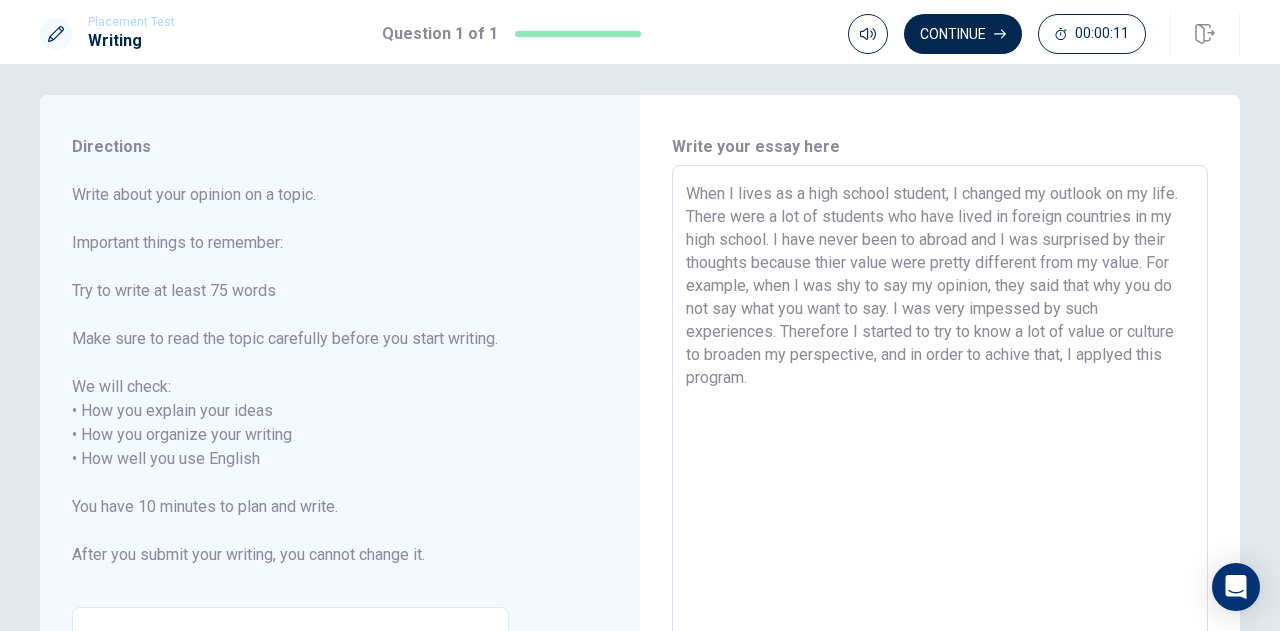 click on "When I lives as a high school student, I changed my outlook on my life. There were a lot of students who have lived in foreign countries in my high school. I have never been to abroad and I was surprised by their thoughts because thier value were pretty different from my value. For example, when I was shy to say my opinion, they said that why you do not say what you want to say. I was very impessed by such experiences. Therefore I started to try to know a lot of value or culture to broaden my perspective, and in order to achive that, I applyed this program." at bounding box center [940, 447] 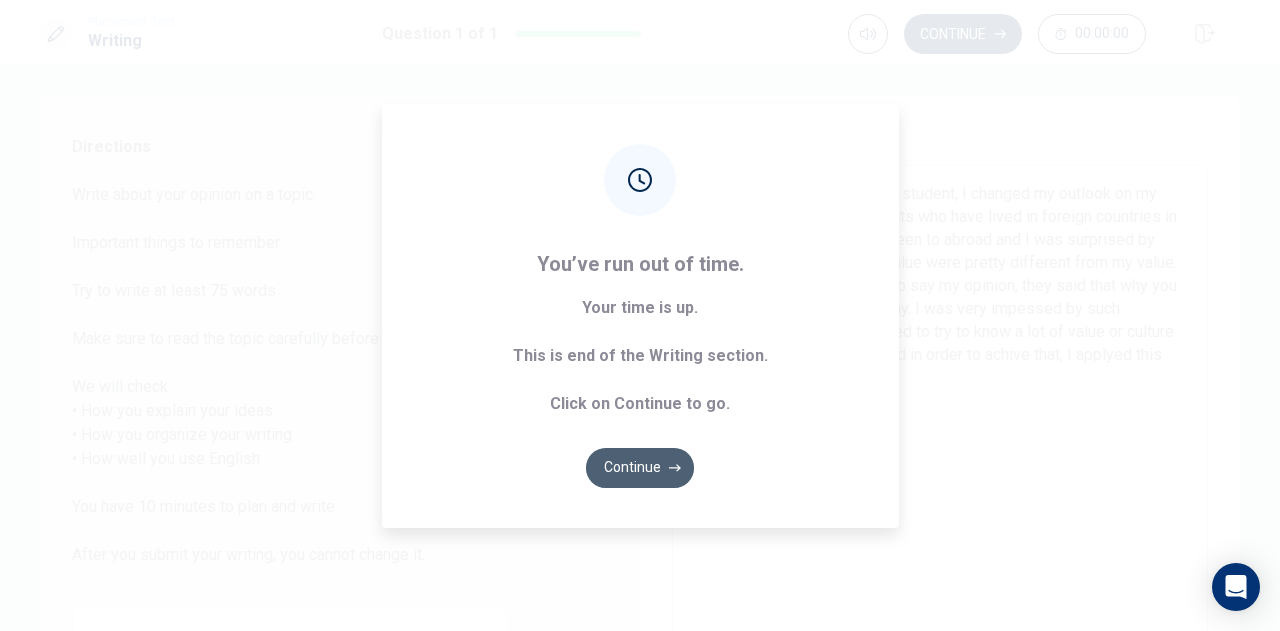 click on "Continue" at bounding box center [640, 468] 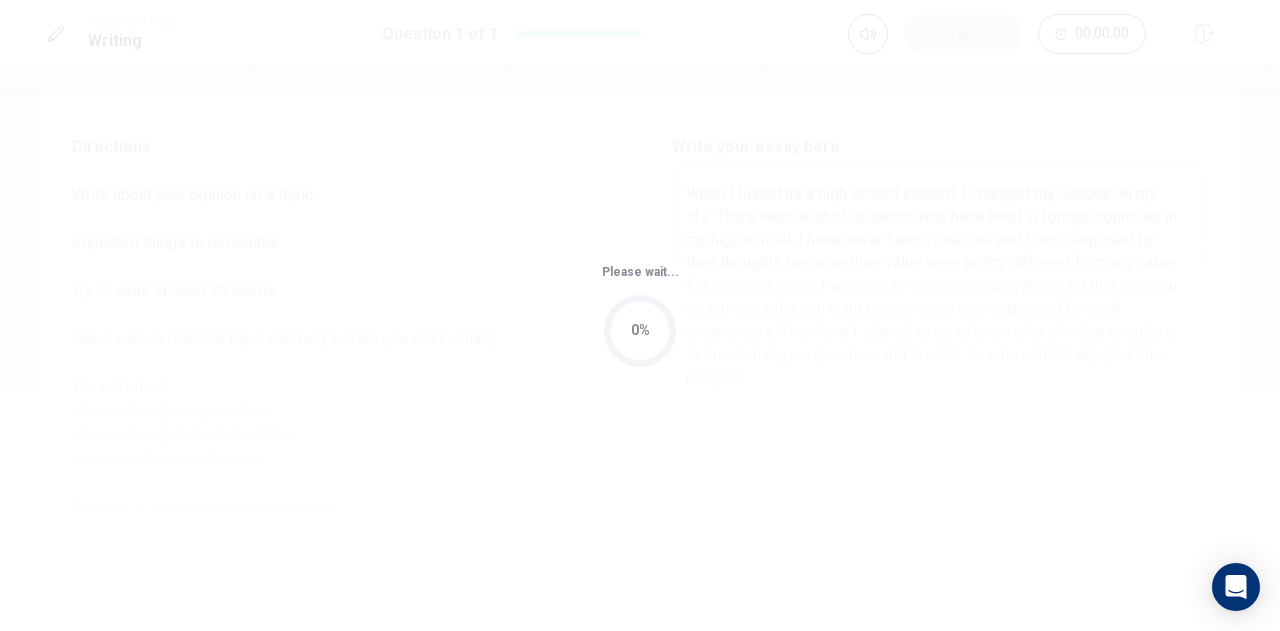 scroll, scrollTop: 0, scrollLeft: 0, axis: both 